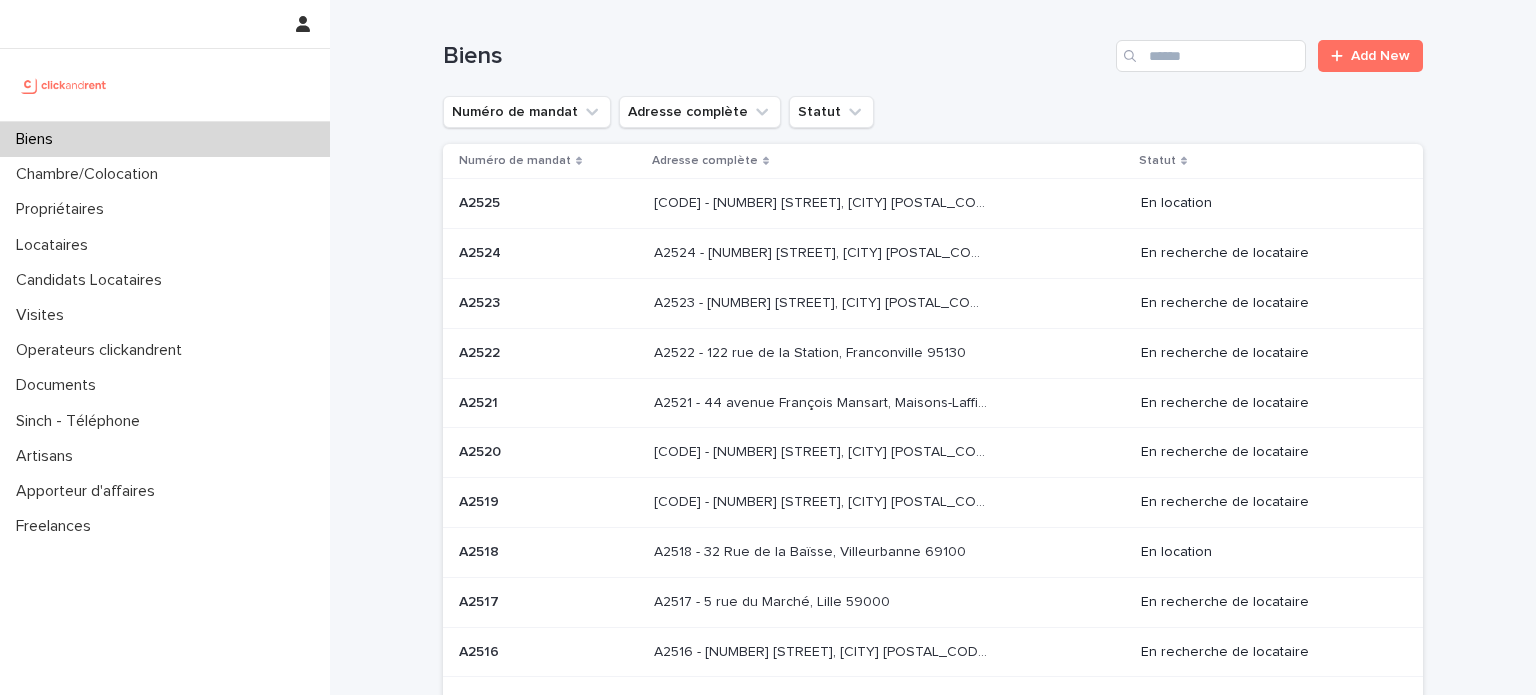 scroll, scrollTop: 0, scrollLeft: 0, axis: both 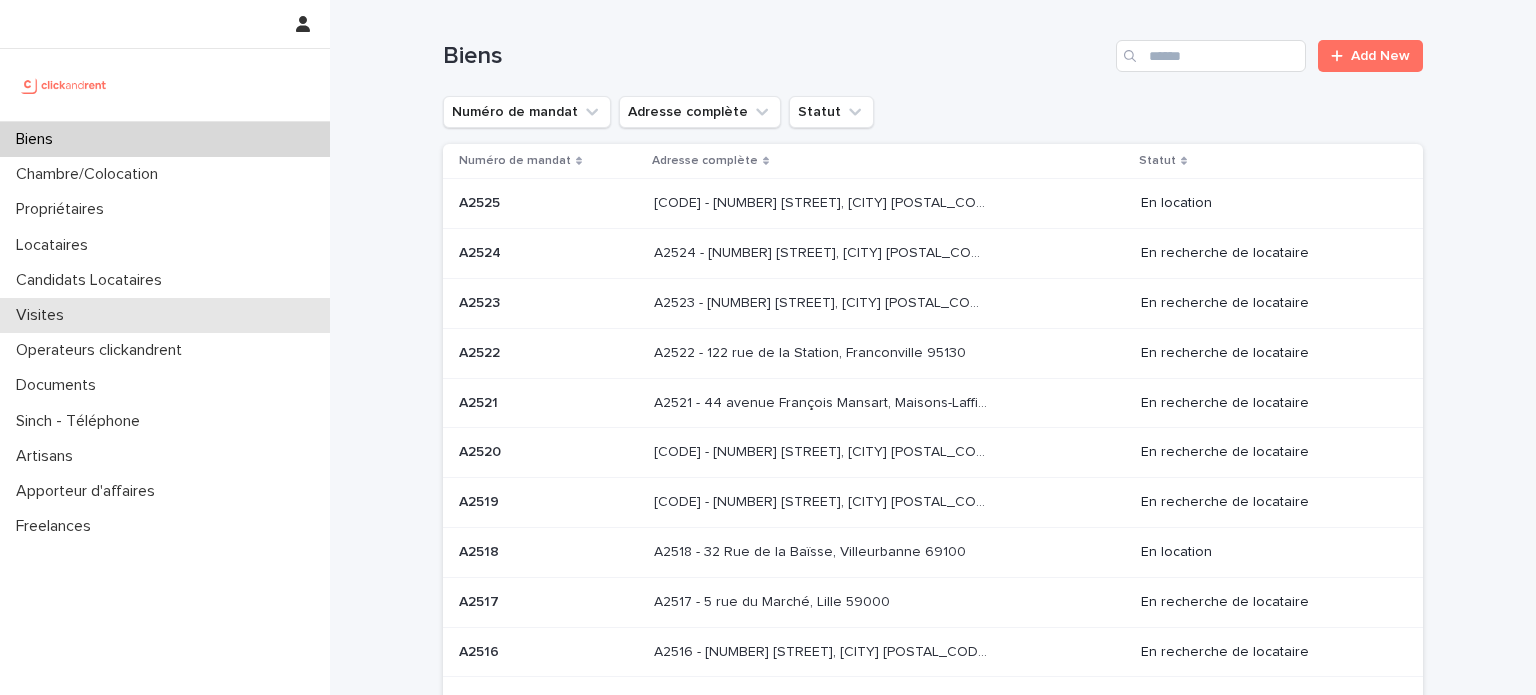 click on "Visites" at bounding box center (165, 315) 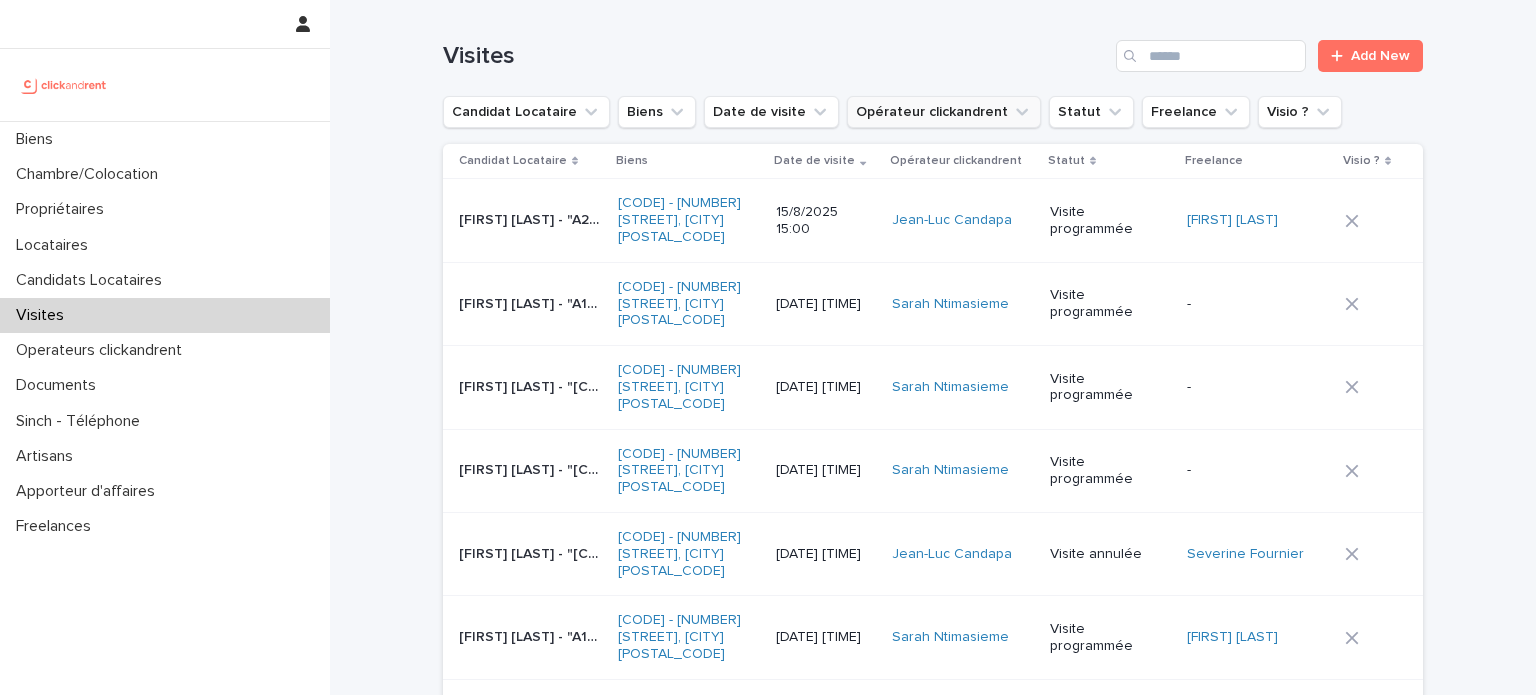 click on "Opérateur clickandrent" at bounding box center (944, 112) 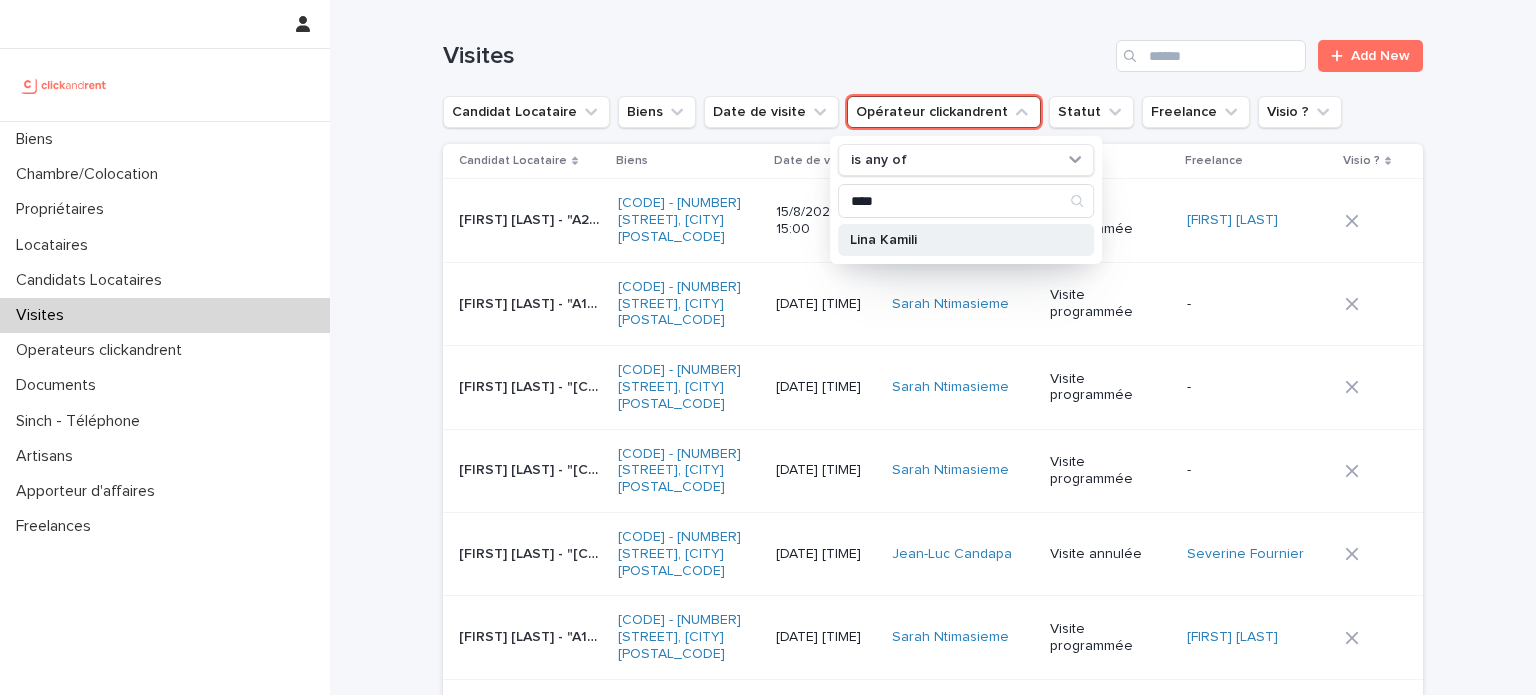 type on "****" 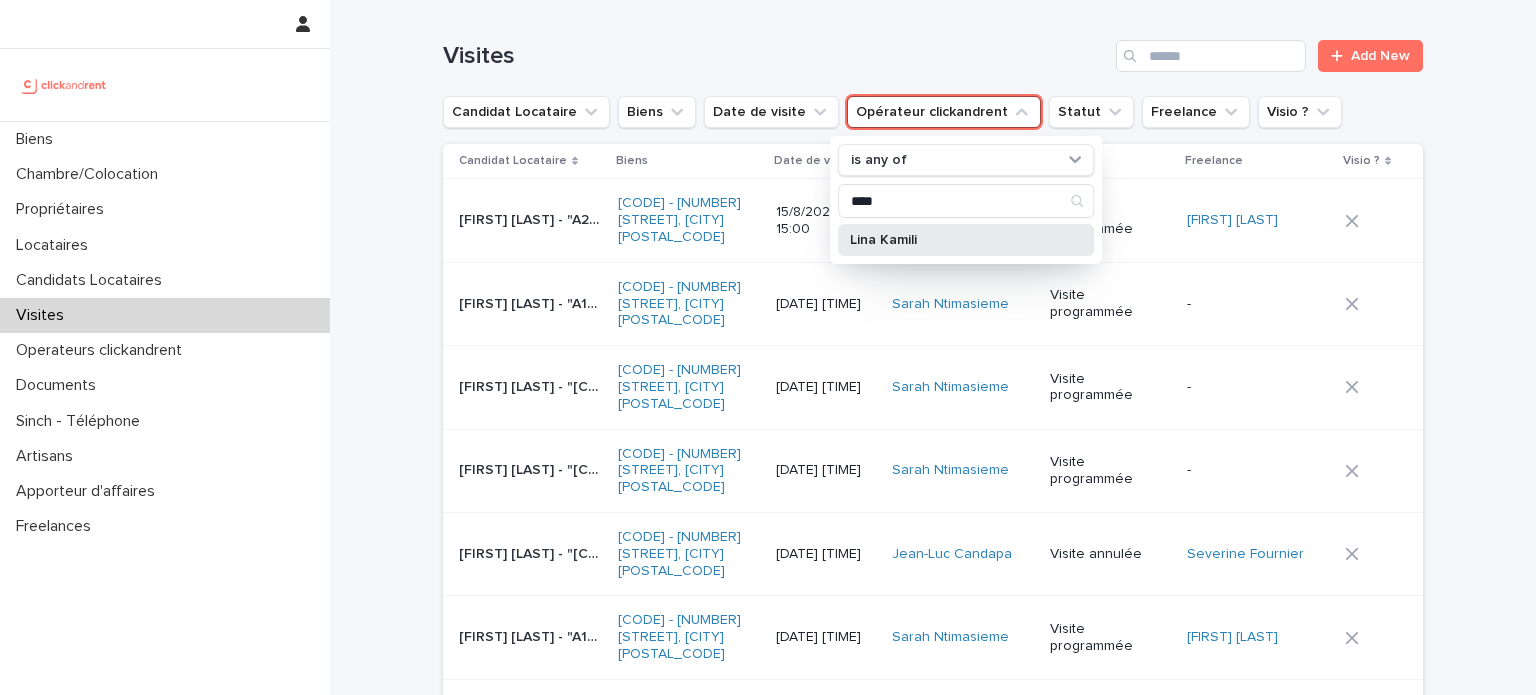 click on "Lina Kamili" at bounding box center (956, 240) 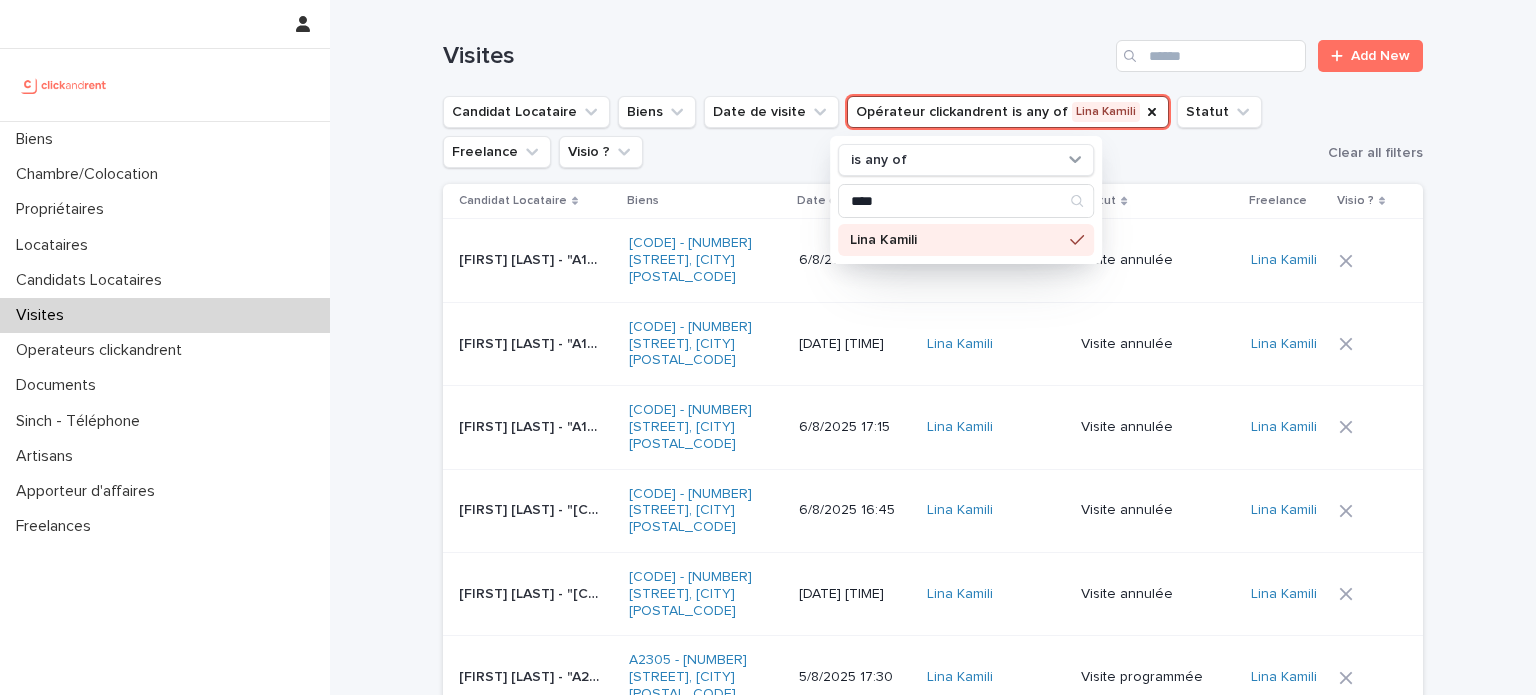 click on "Loading... Saving… Loading... Saving… Visites Add New Candidat Locataire Biens Date de visite Opérateur clickandrent is any of [FIRST] [LAST] is any of **** [FIRST] [LAST] Statut Freelance Visio ? Clear all filters Candidat Locataire Biens Date de visite Opérateur clickandrent Statut Freelance Visio ? [FIRST] [LAST] - "[CODE] - [NUMBER] [STREET], [CITY] [POSTAL_CODE]" [FIRST] [LAST] - "[CODE] - [NUMBER] [STREET], [CITY] [POSTAL_CODE]"   [CODE] - [NUMBER] [STREET], [CITY] [POSTAL_CODE]   [DATE] [TIME] [FIRST] [LAST]   Visite annulée [FIRST] [LAST]   [FIRST] [LAST] - "[CODE] - [NUMBER] [STREET], [CITY] [POSTAL_CODE]" [FIRST] [LAST] - "[CODE] - [NUMBER] [STREET], [CITY] [POSTAL_CODE]"   [CODE] - [NUMBER] [STREET], [CITY] [POSTAL_CODE]   [DATE] [TIME] [FIRST] [LAST]   Visite annulée [FIRST] [LAST]   [FIRST] [LAST] - "[CODE] - [NUMBER] [STREET], [CITY] [POSTAL_CODE]" [FIRST] [LAST] - "[CODE] - [NUMBER] [STREET], [CITY] [POSTAL_CODE]"   [CODE] - [NUMBER] [STREET], [CITY] [POSTAL_CODE]   [DATE] [TIME] [FIRST] [LAST]   Visite annulée [FIRST] [LAST]     [CODE] - [NUMBER] [STREET], [CITY] [POSTAL_CODE]" at bounding box center [933, 1445] 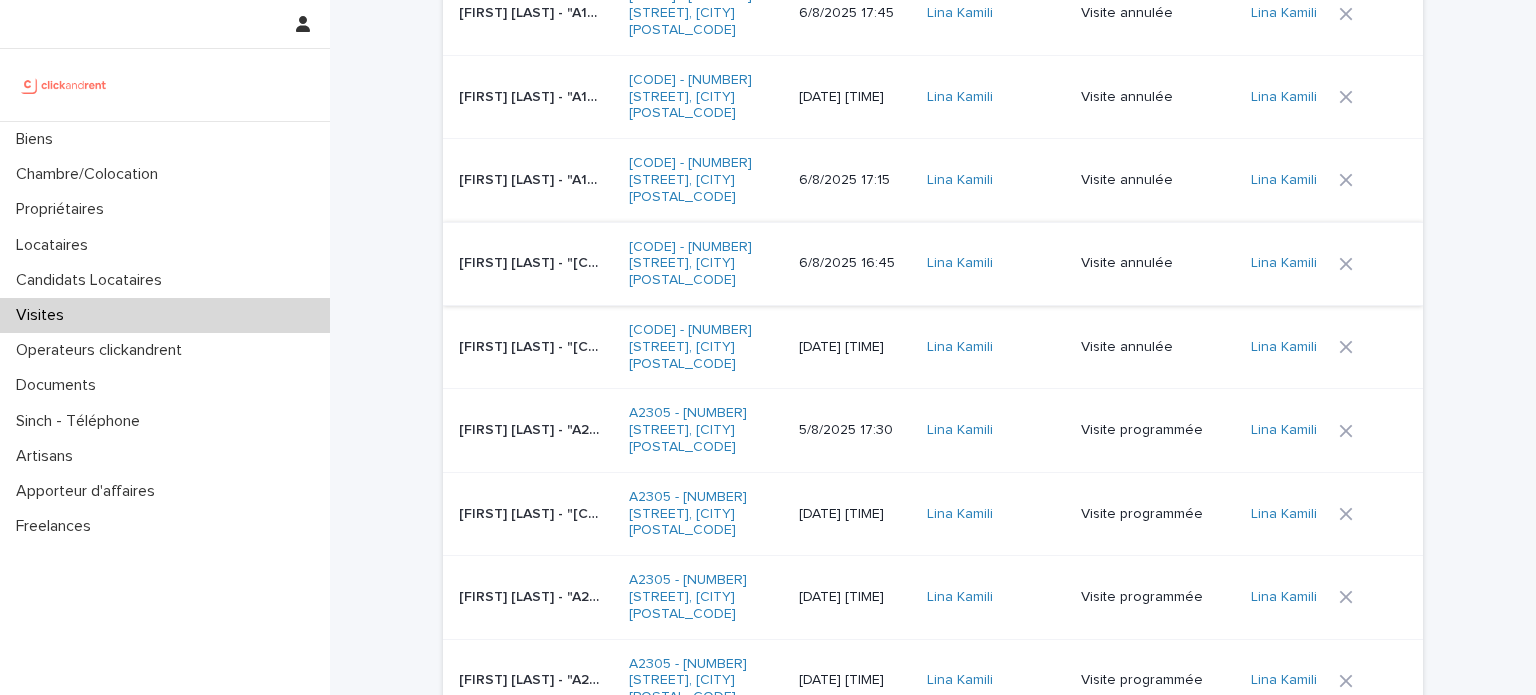 scroll, scrollTop: 248, scrollLeft: 0, axis: vertical 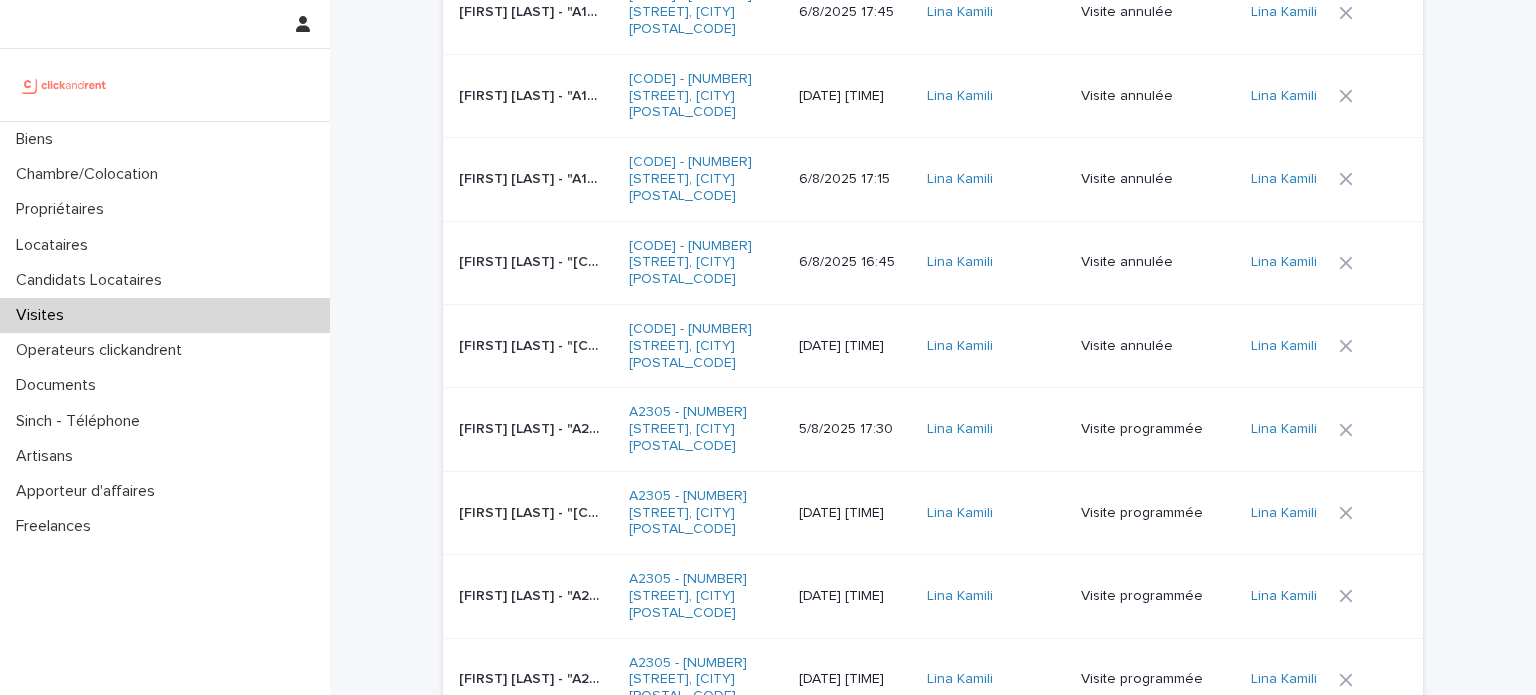 click on "Visite programmée" at bounding box center (1152, 679) 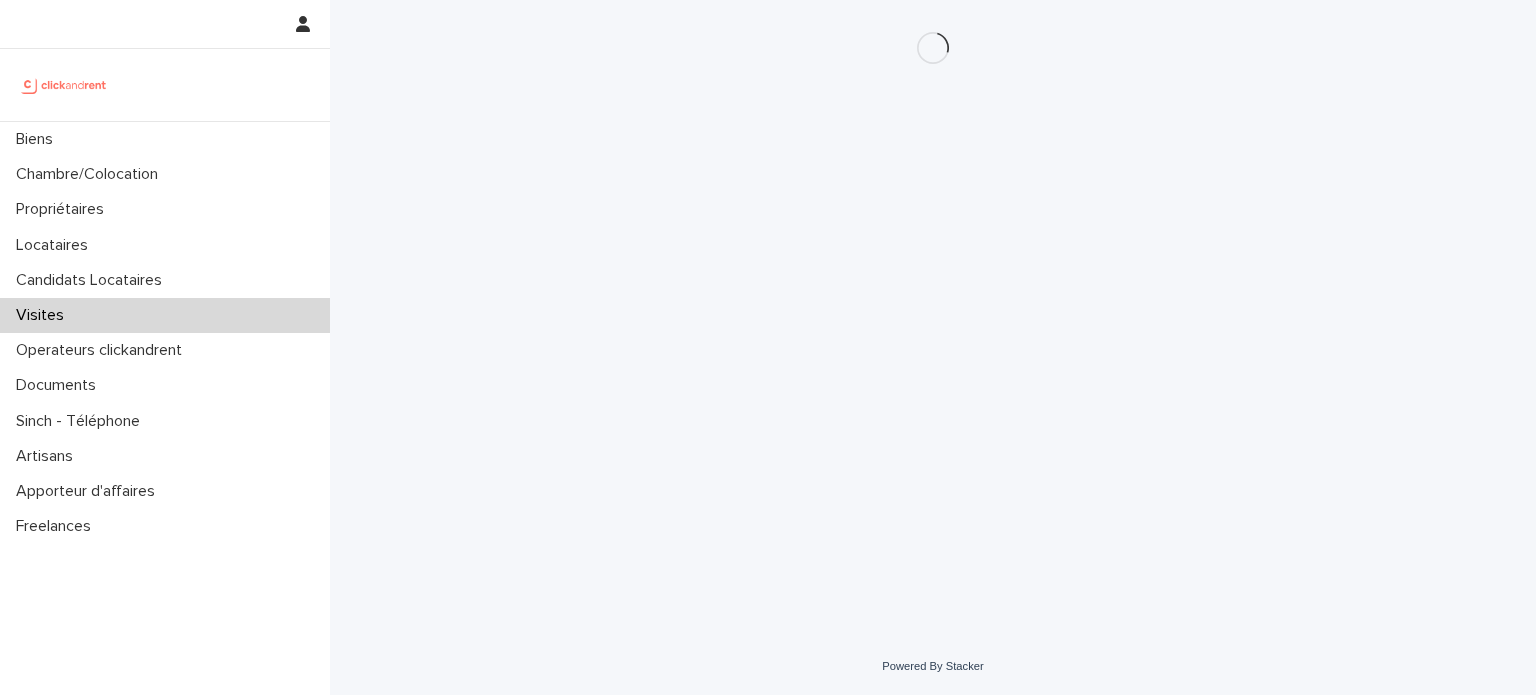 scroll, scrollTop: 0, scrollLeft: 0, axis: both 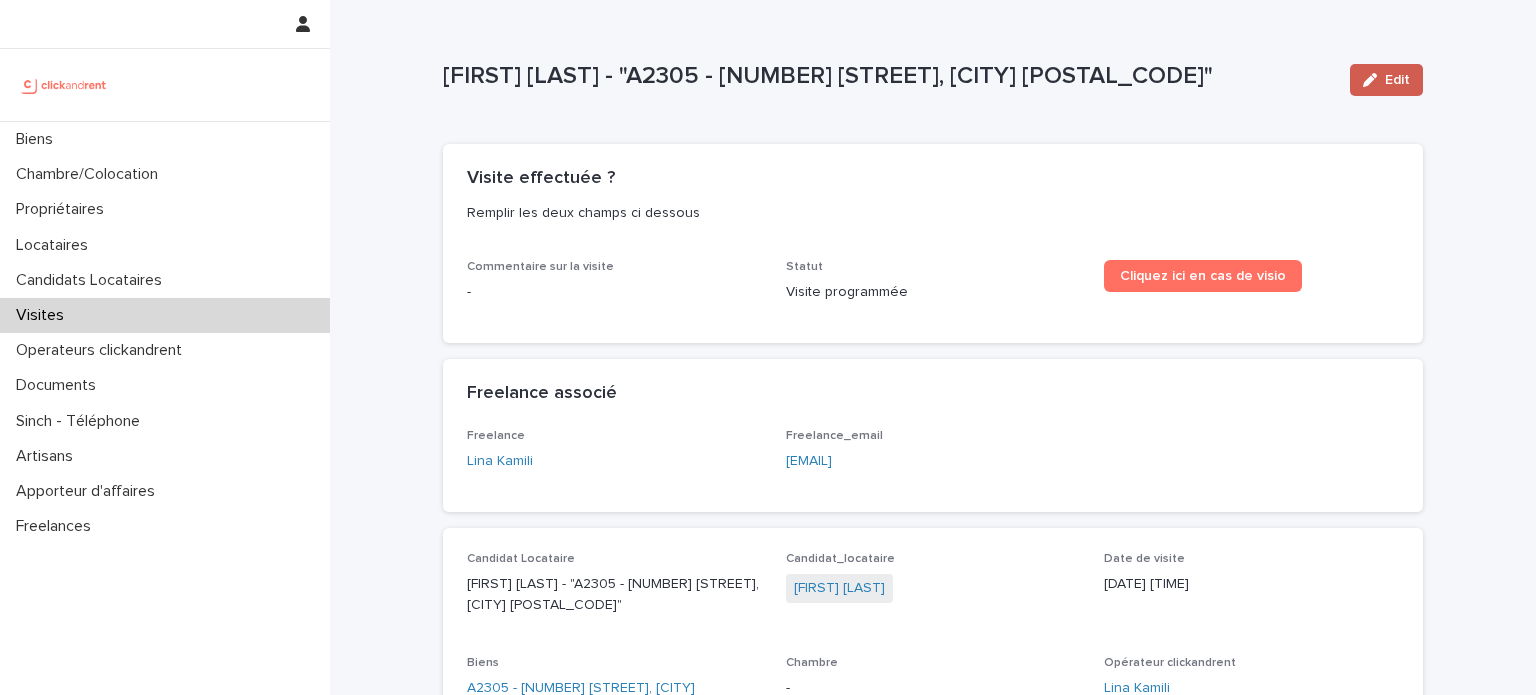 click 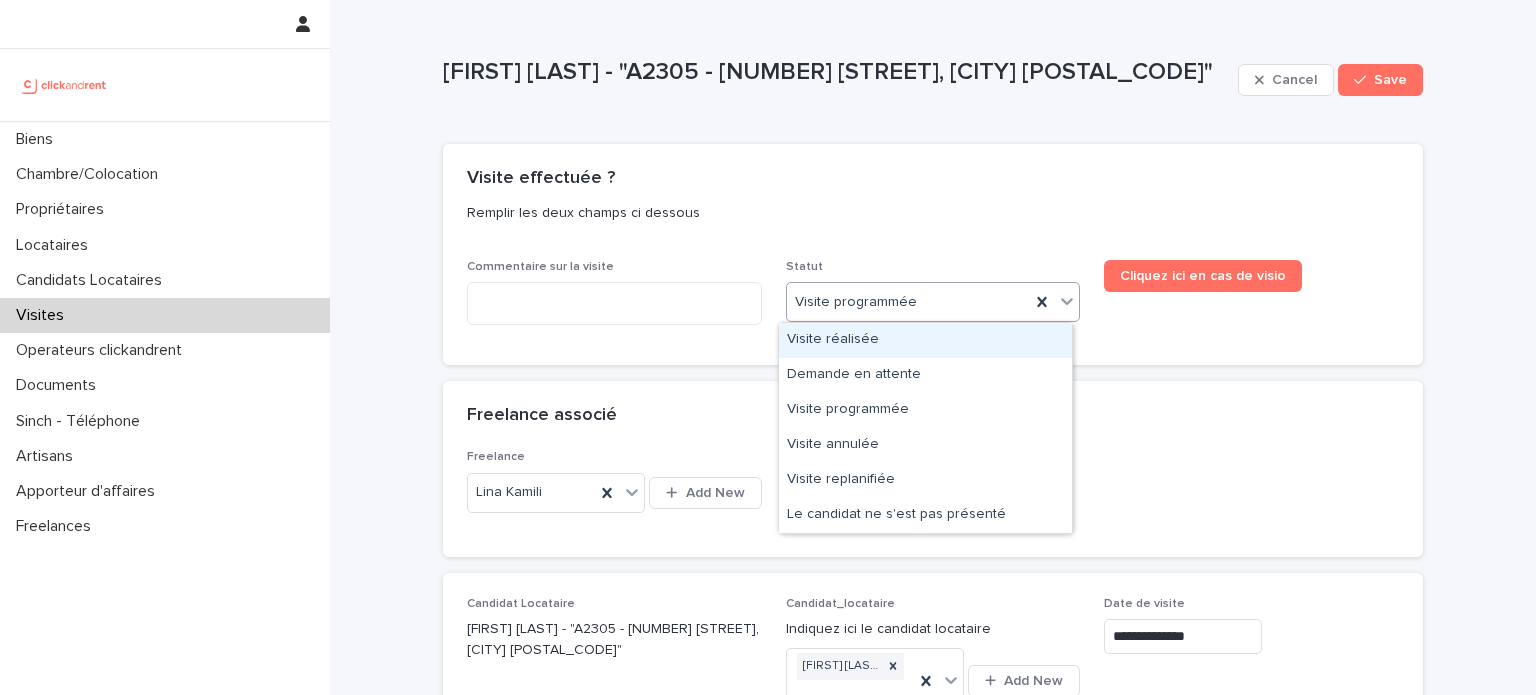 click on "Visite réalisée" at bounding box center (925, 340) 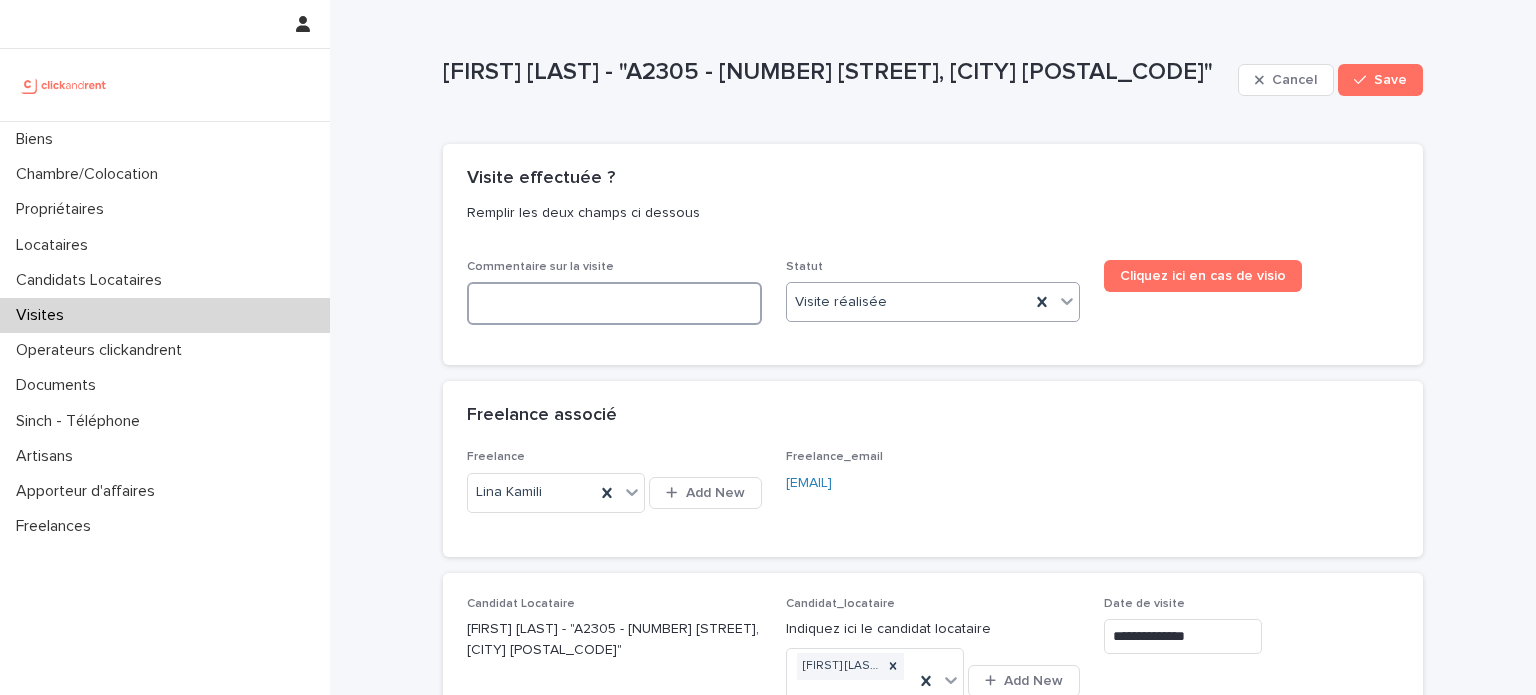 click at bounding box center [614, 303] 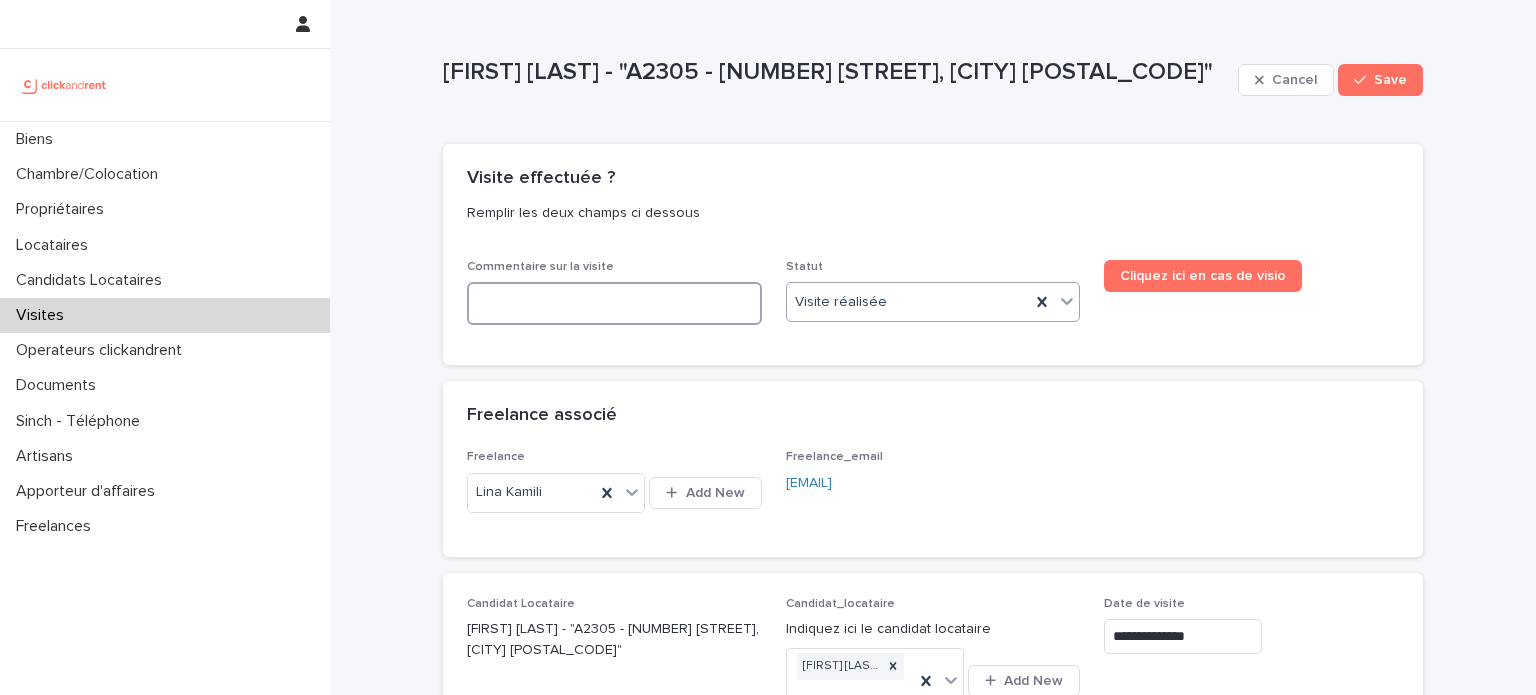 type on "*" 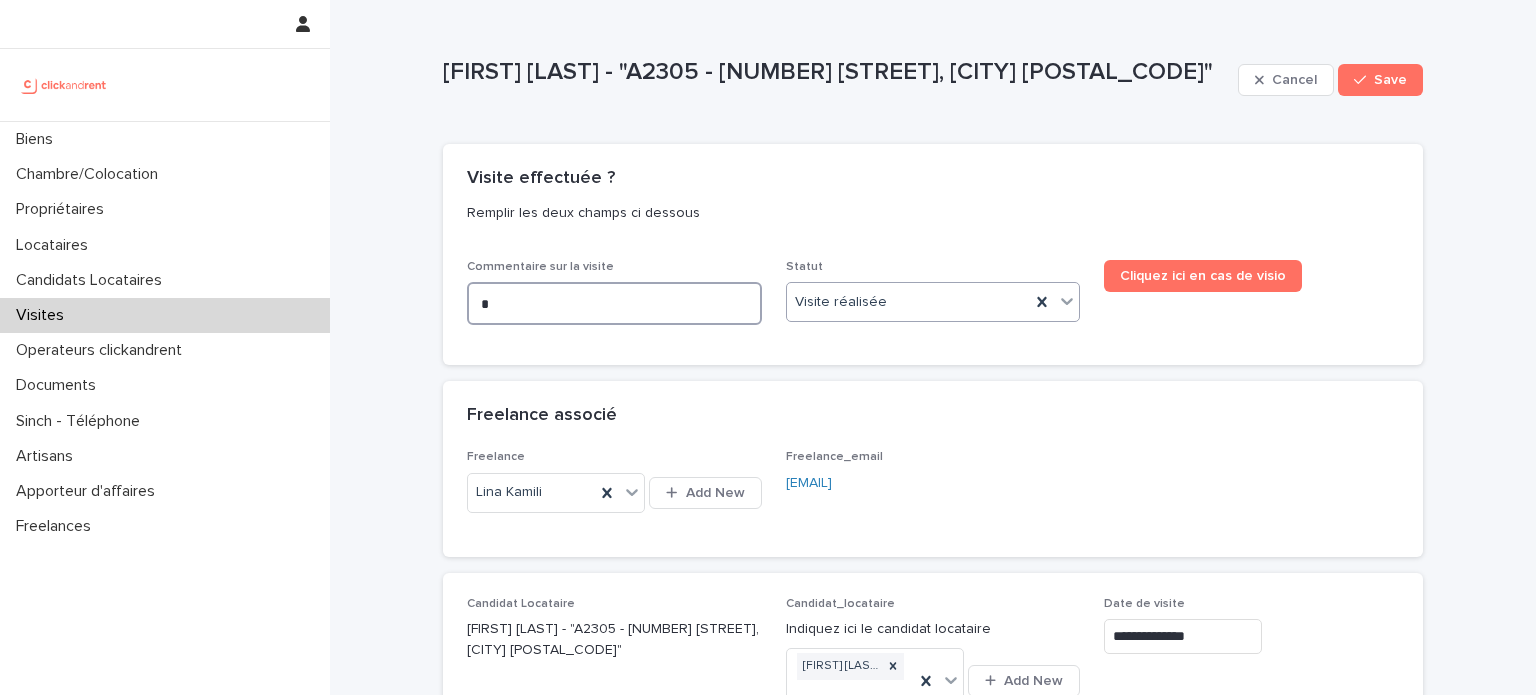 type on "*" 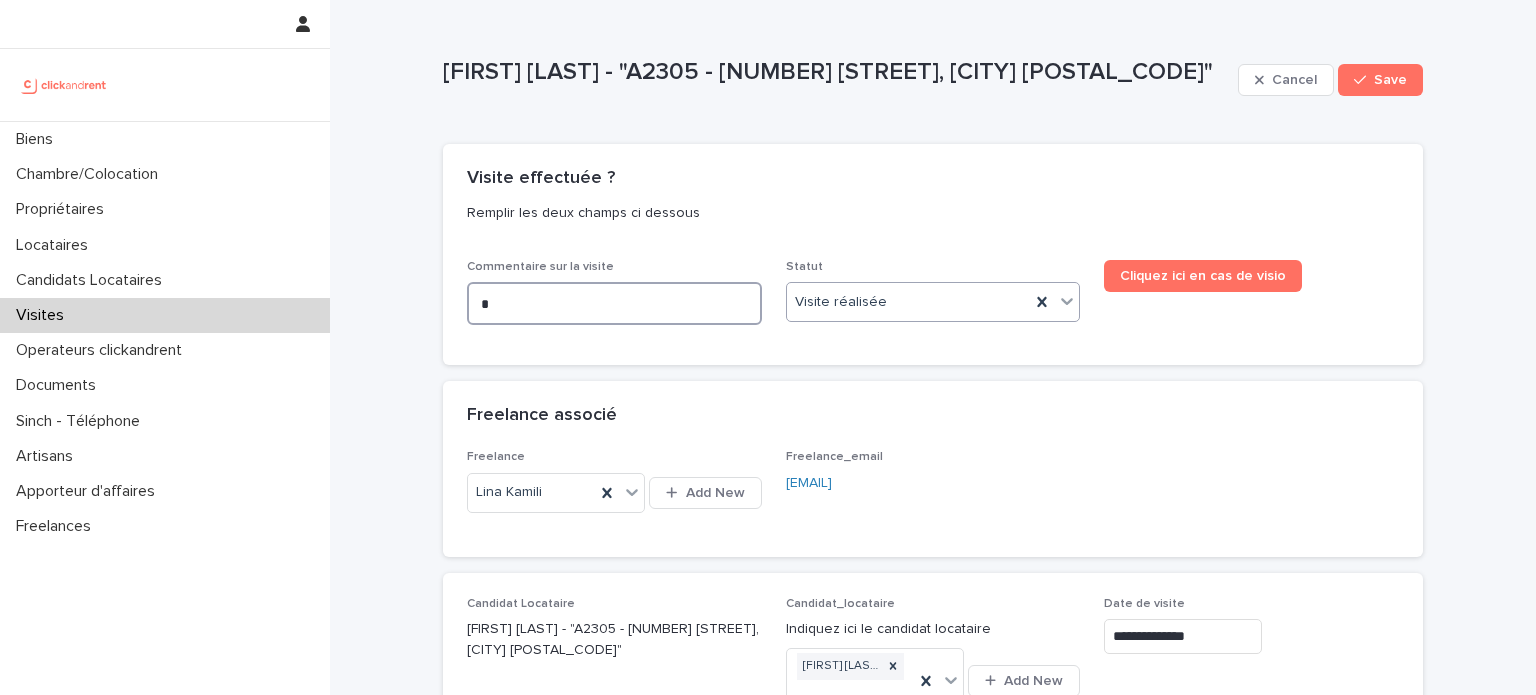 type on "**" 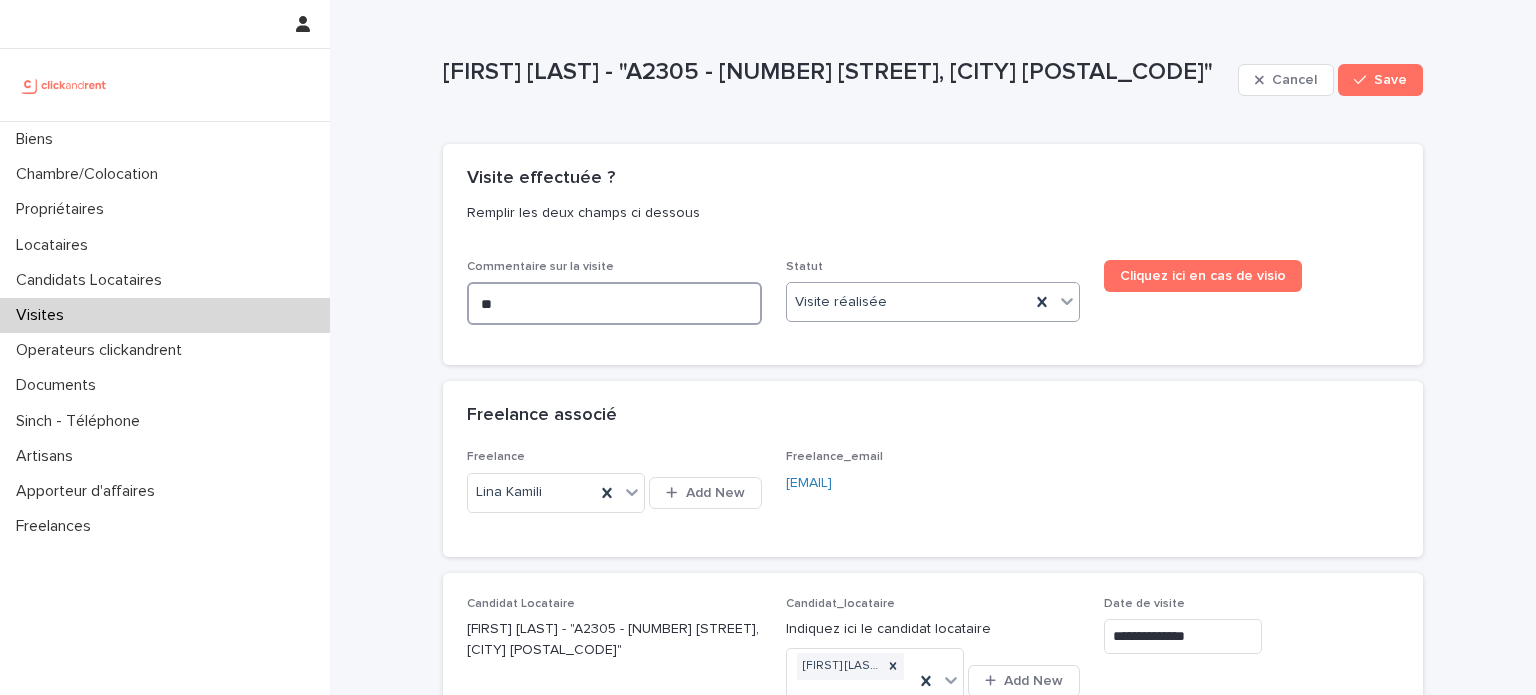 type on "**" 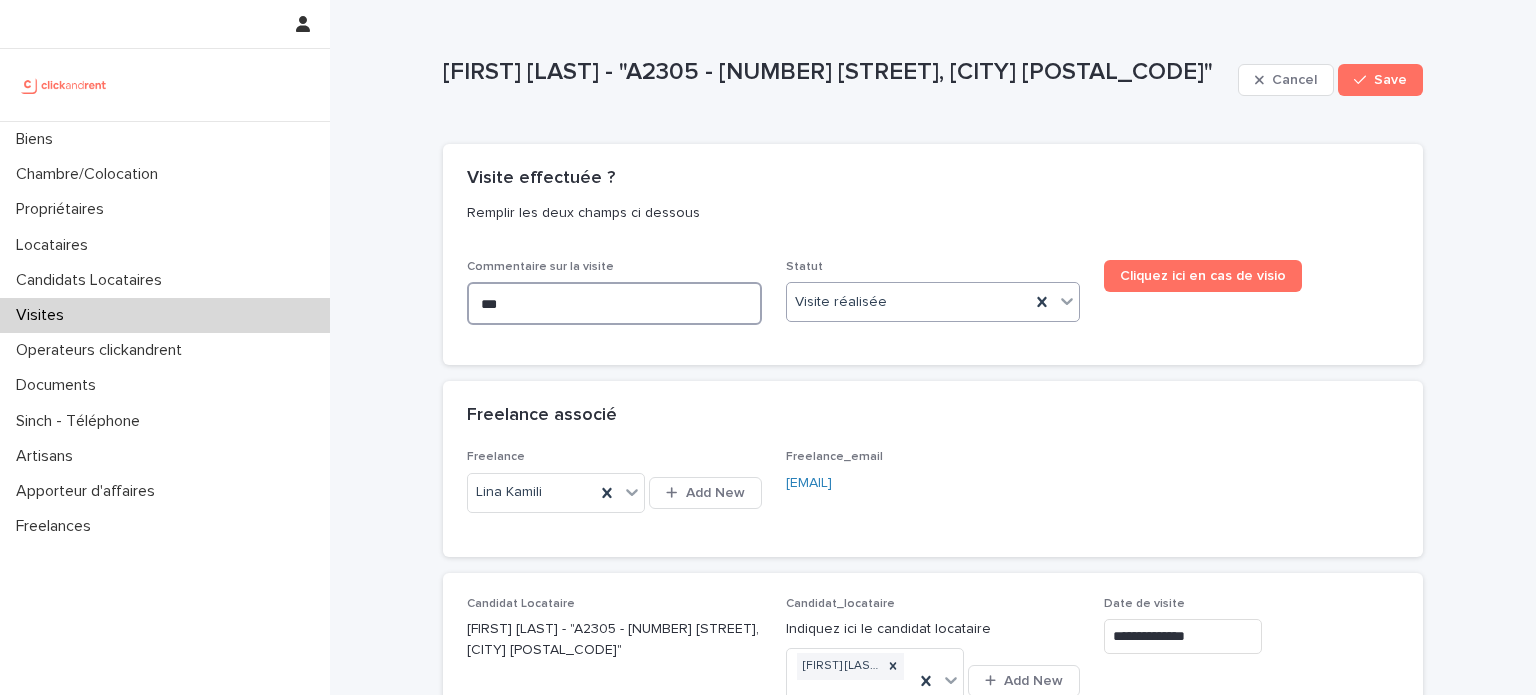 type on "***" 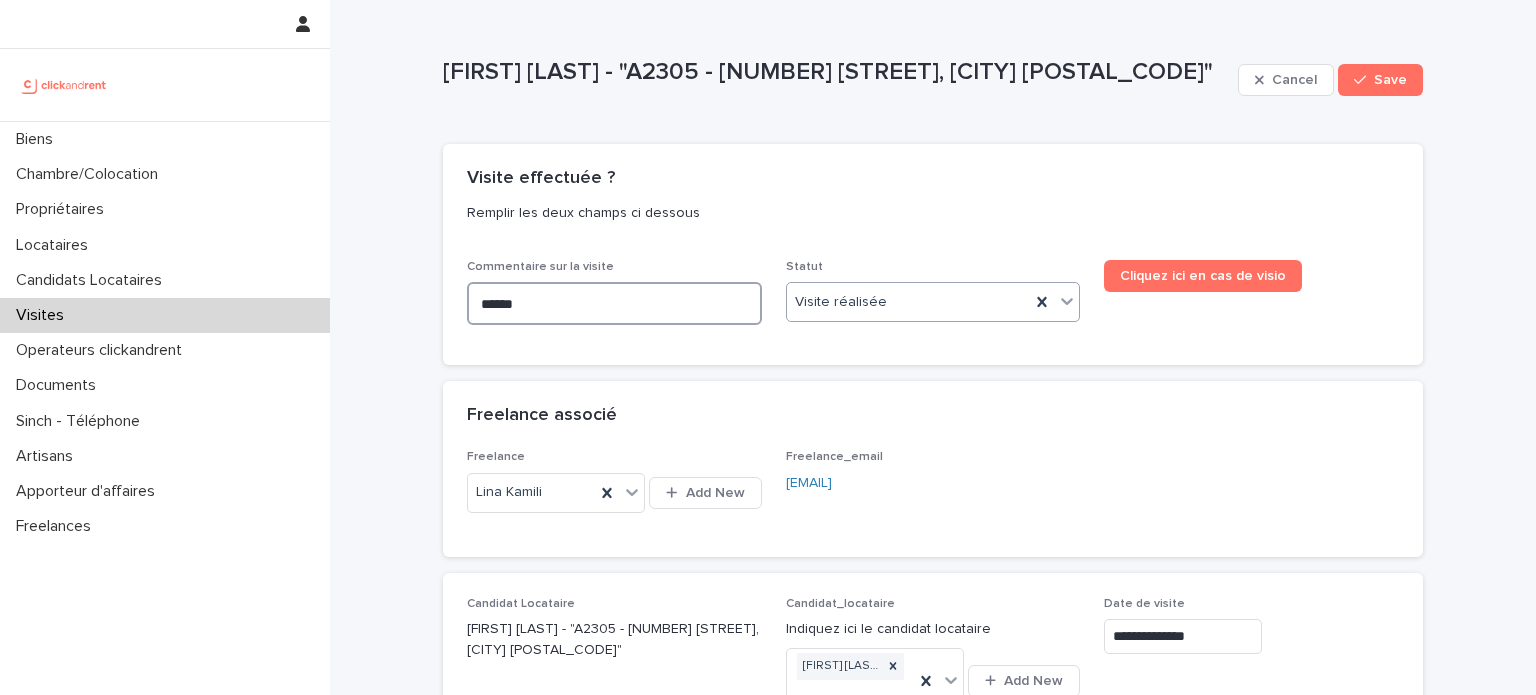 type on "*******" 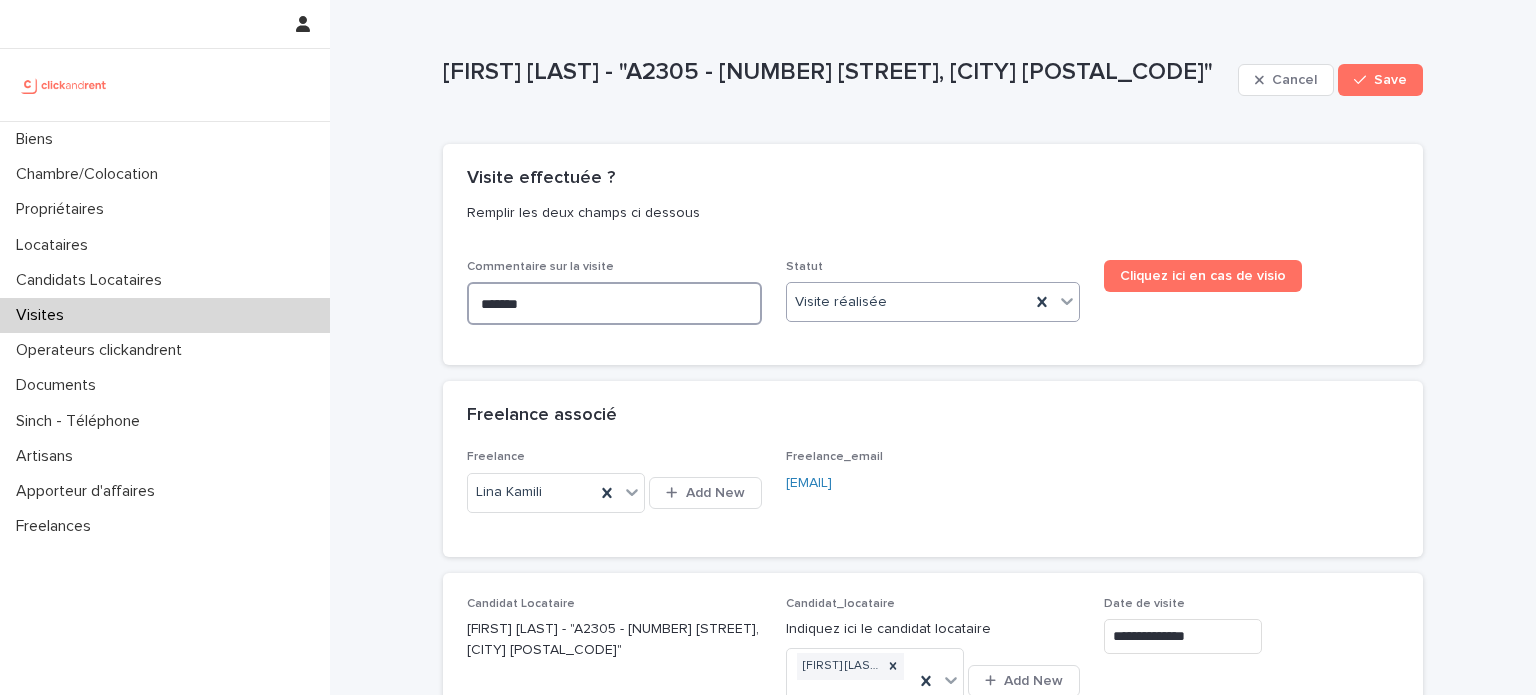 type on "********" 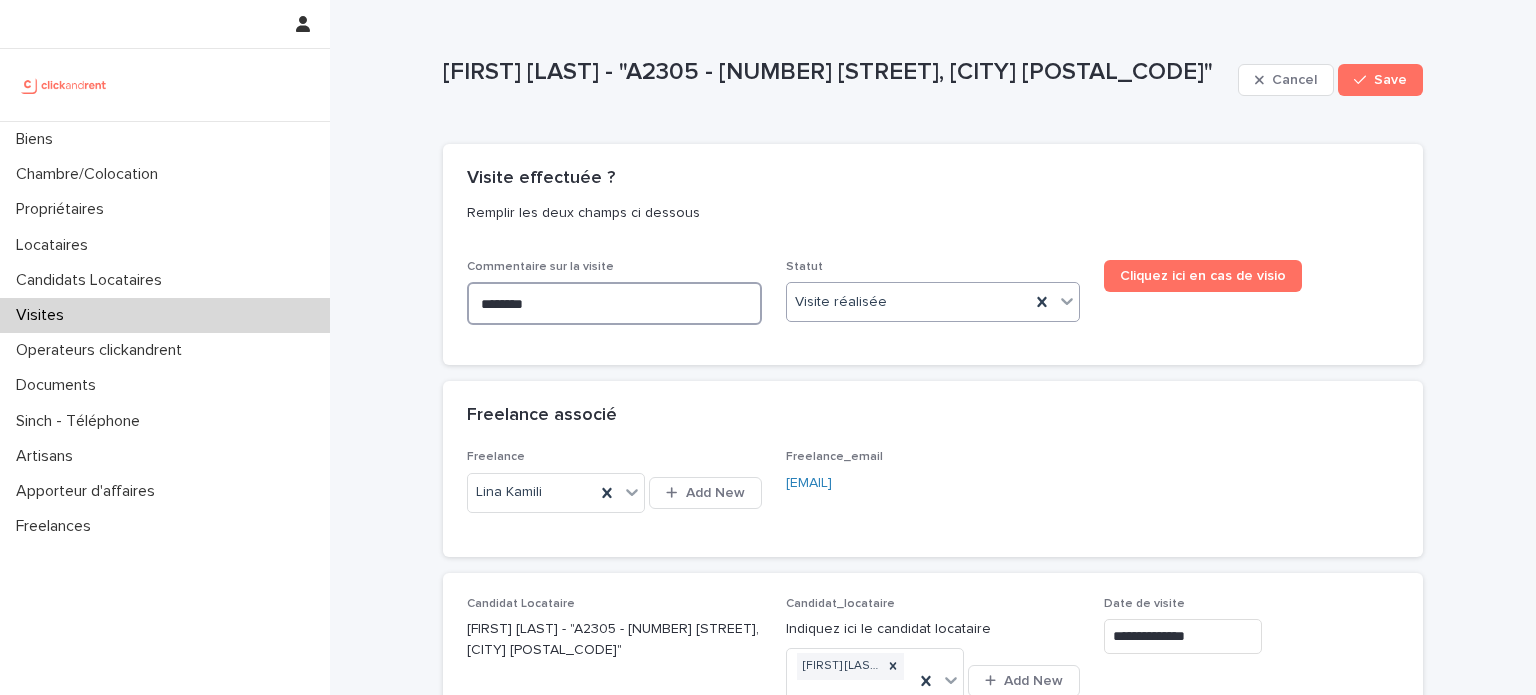 type on "********" 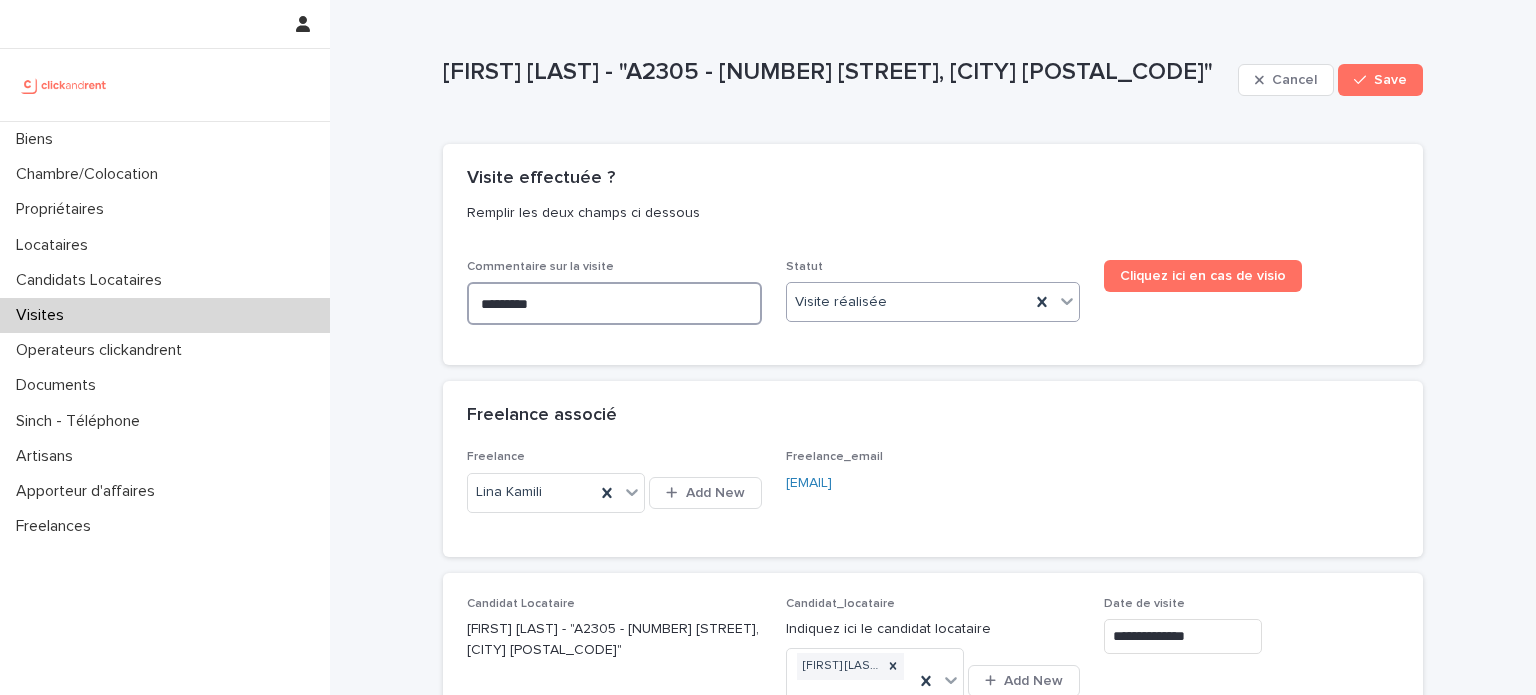 type on "********" 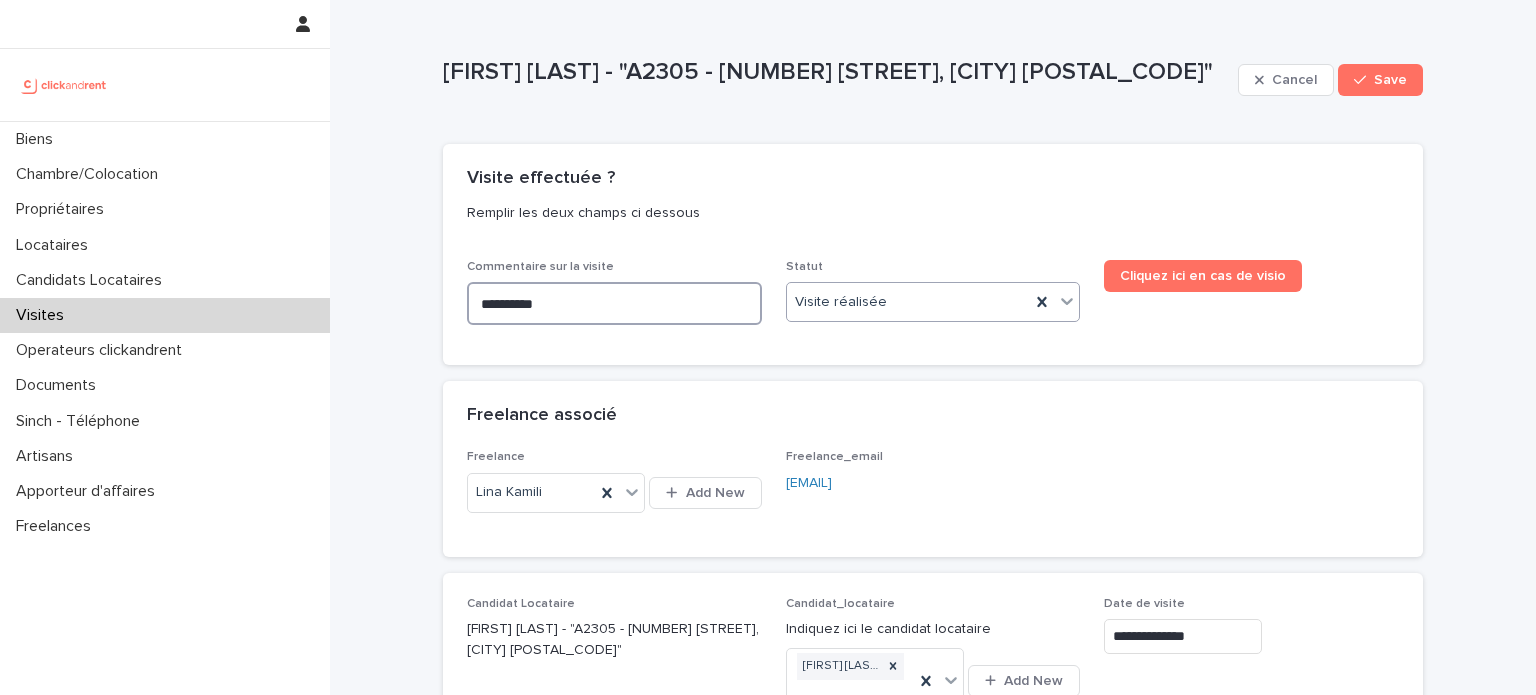 type on "**********" 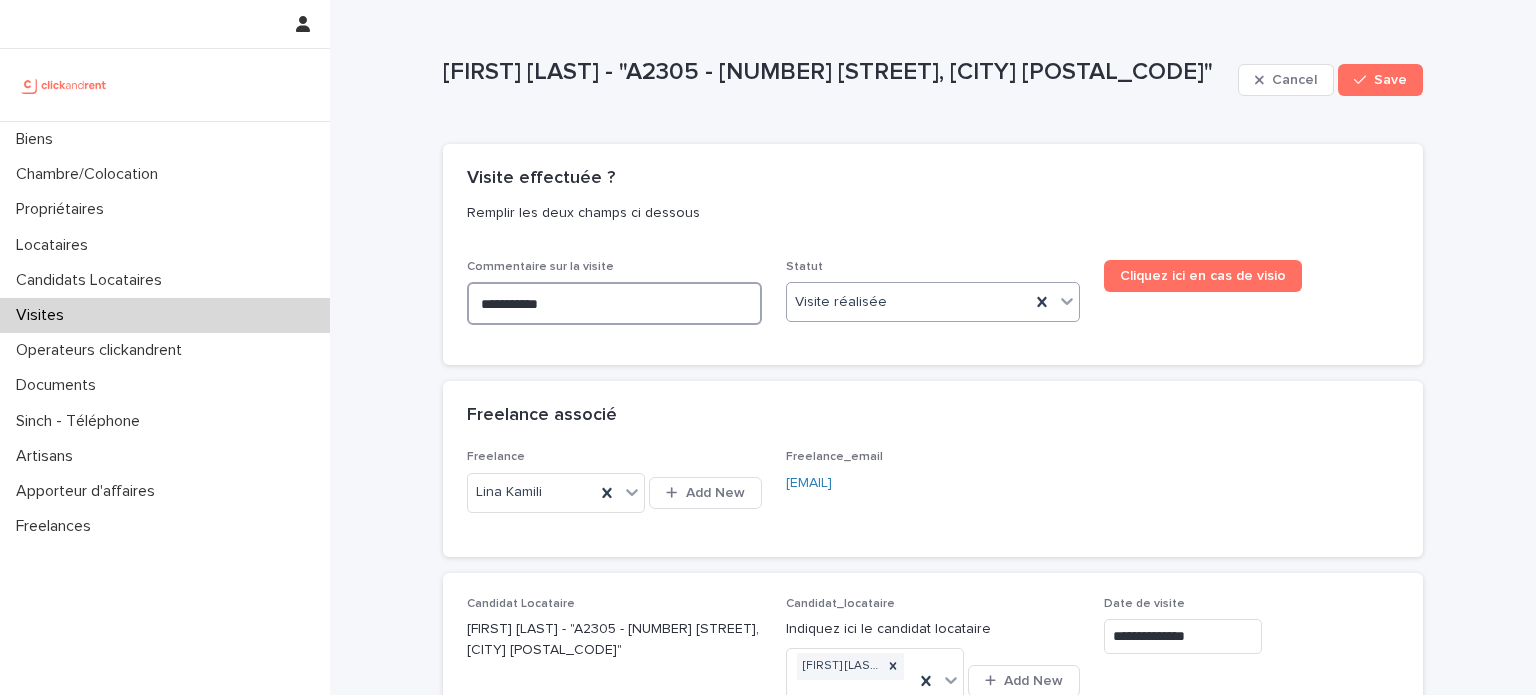 type on "**********" 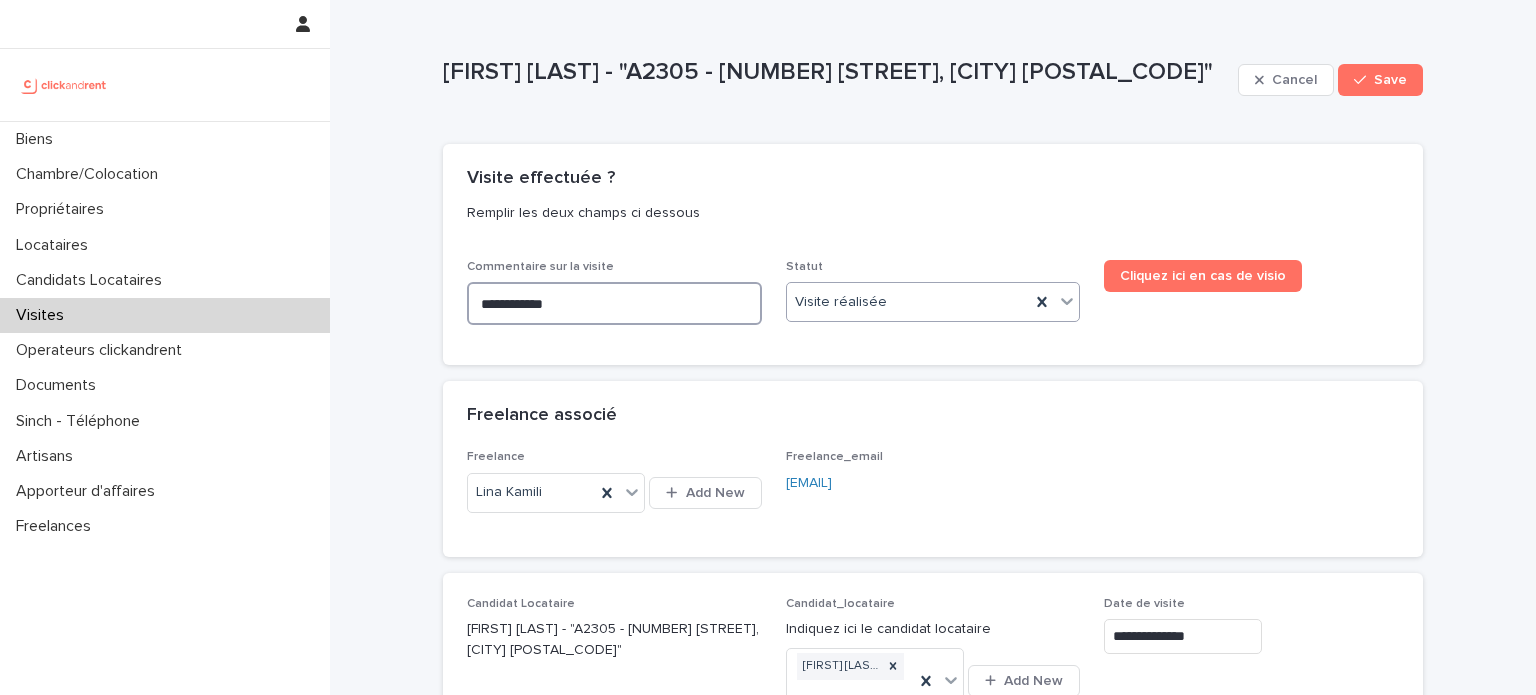 type on "**********" 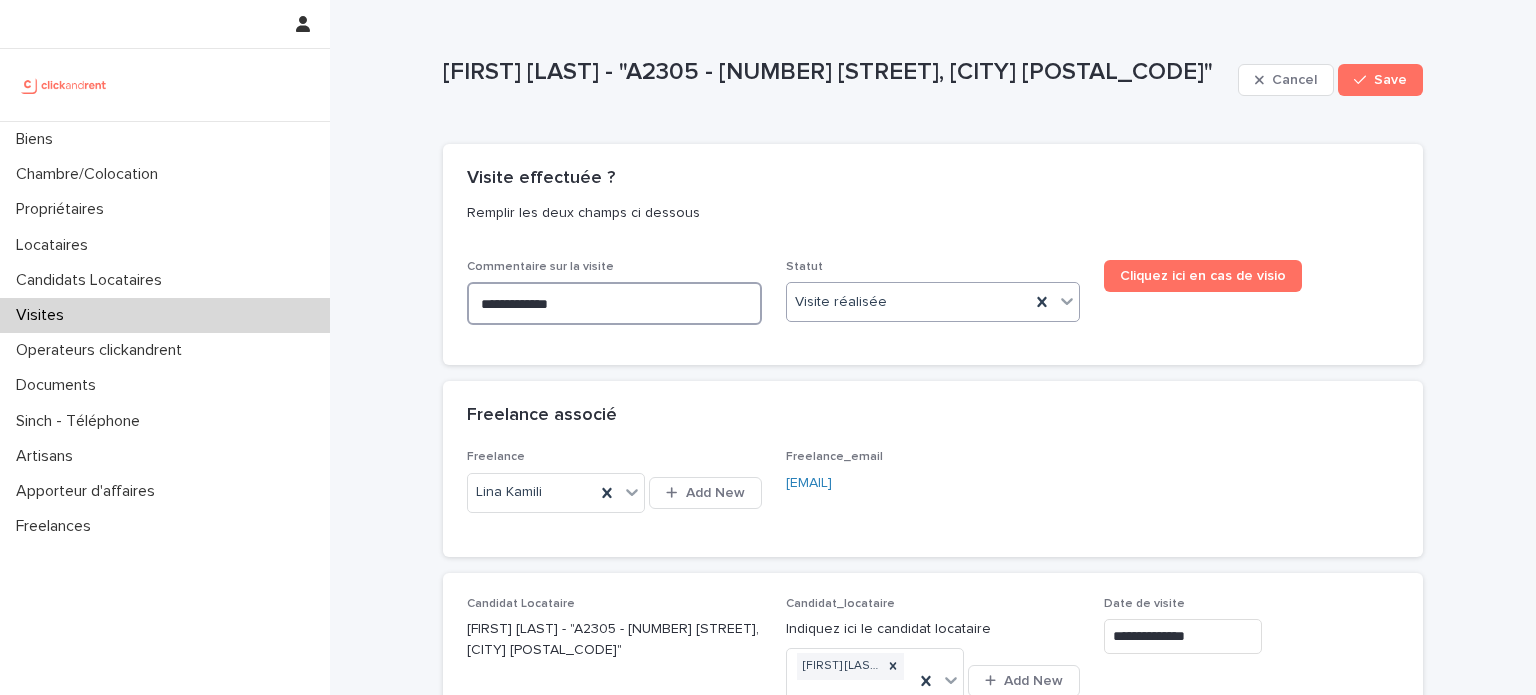 type on "**********" 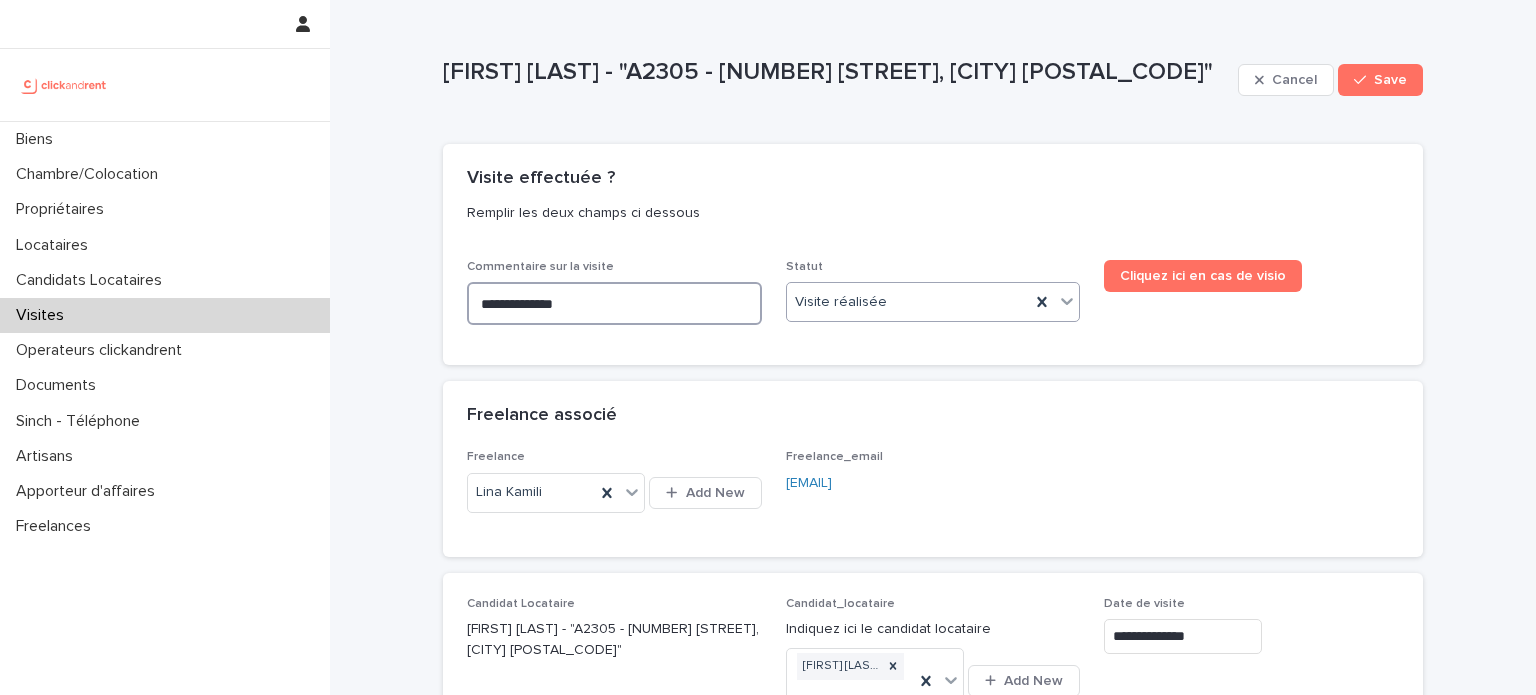type on "**********" 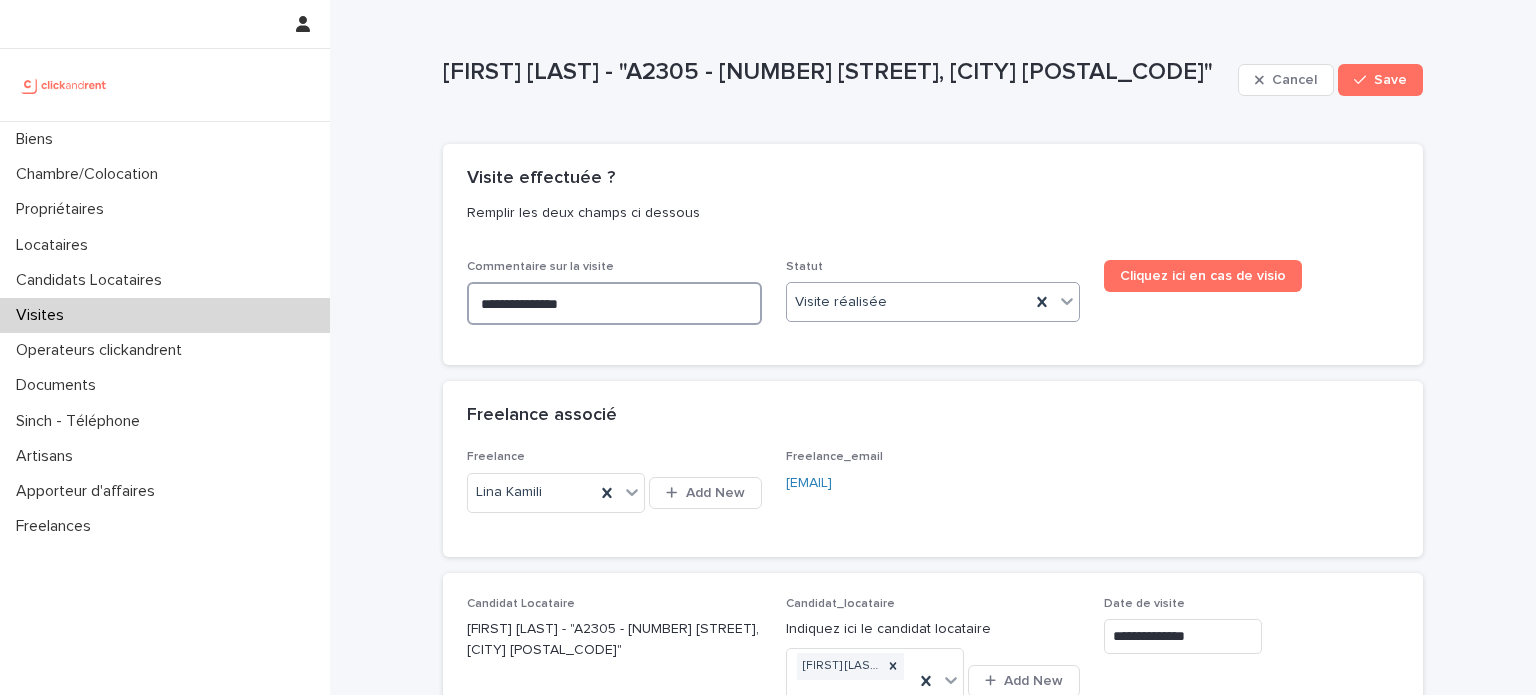 type on "**********" 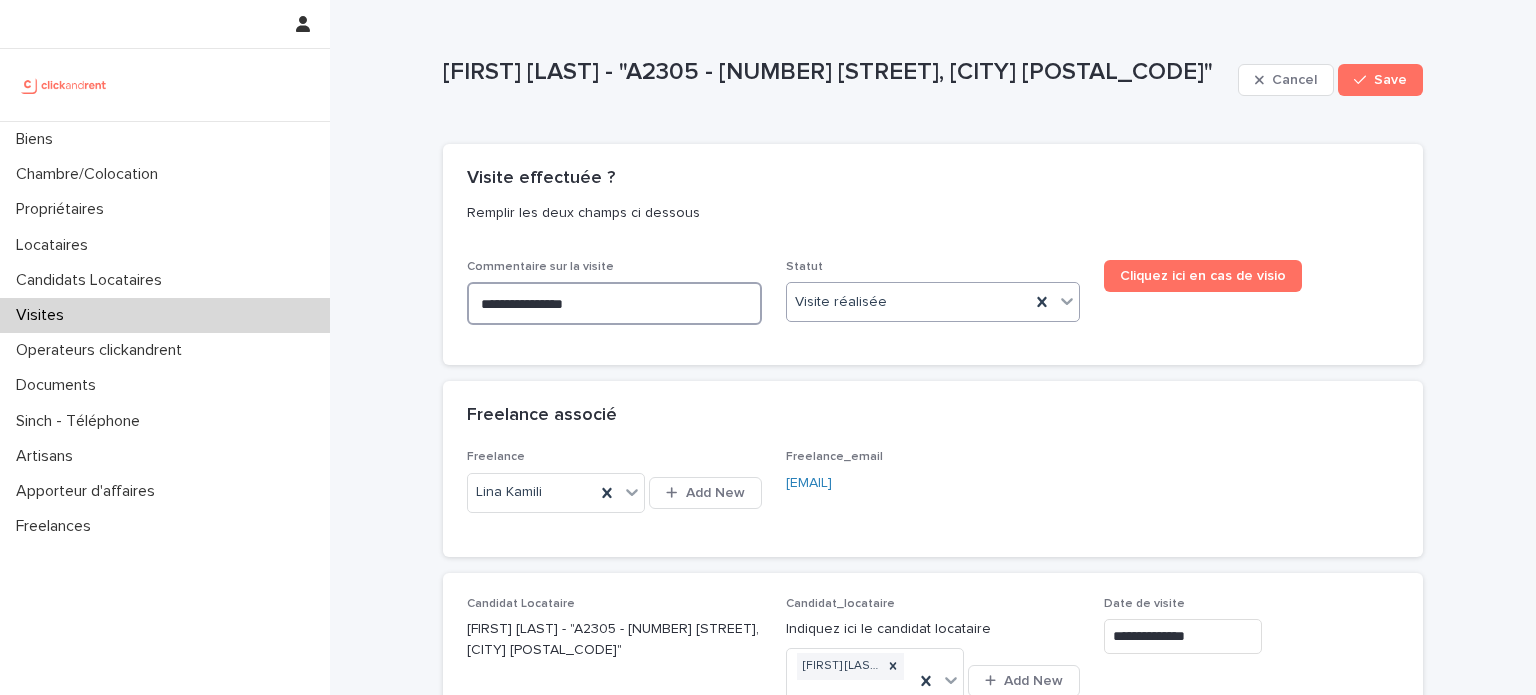 type on "**********" 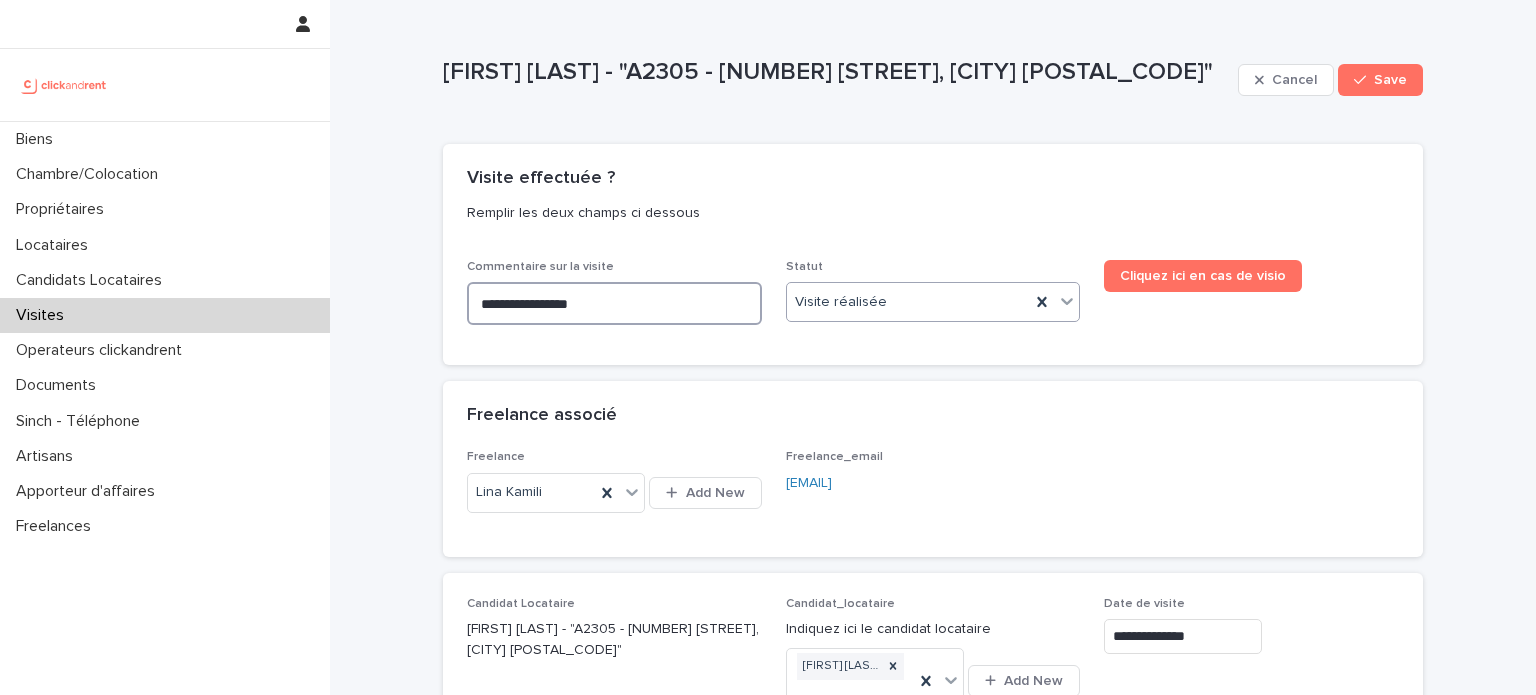 type on "**********" 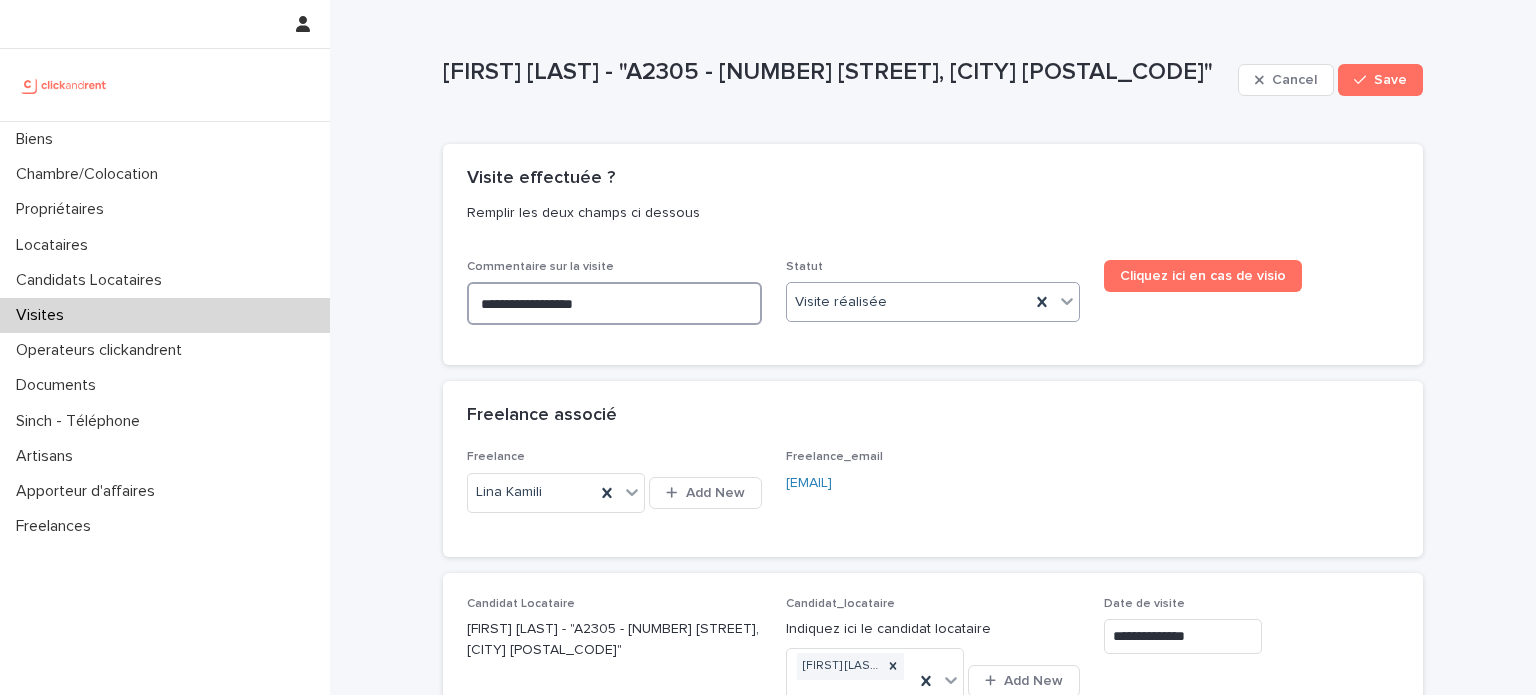 type on "**********" 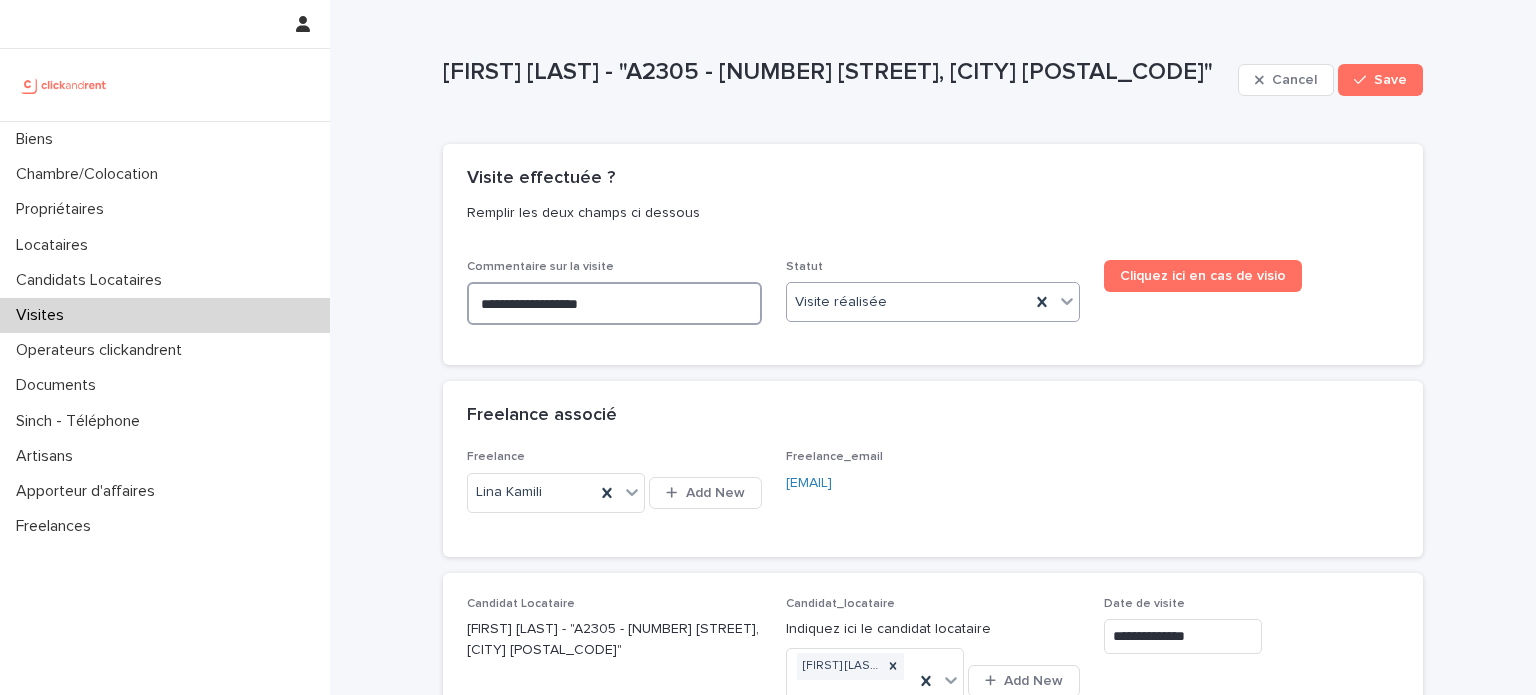 type on "**********" 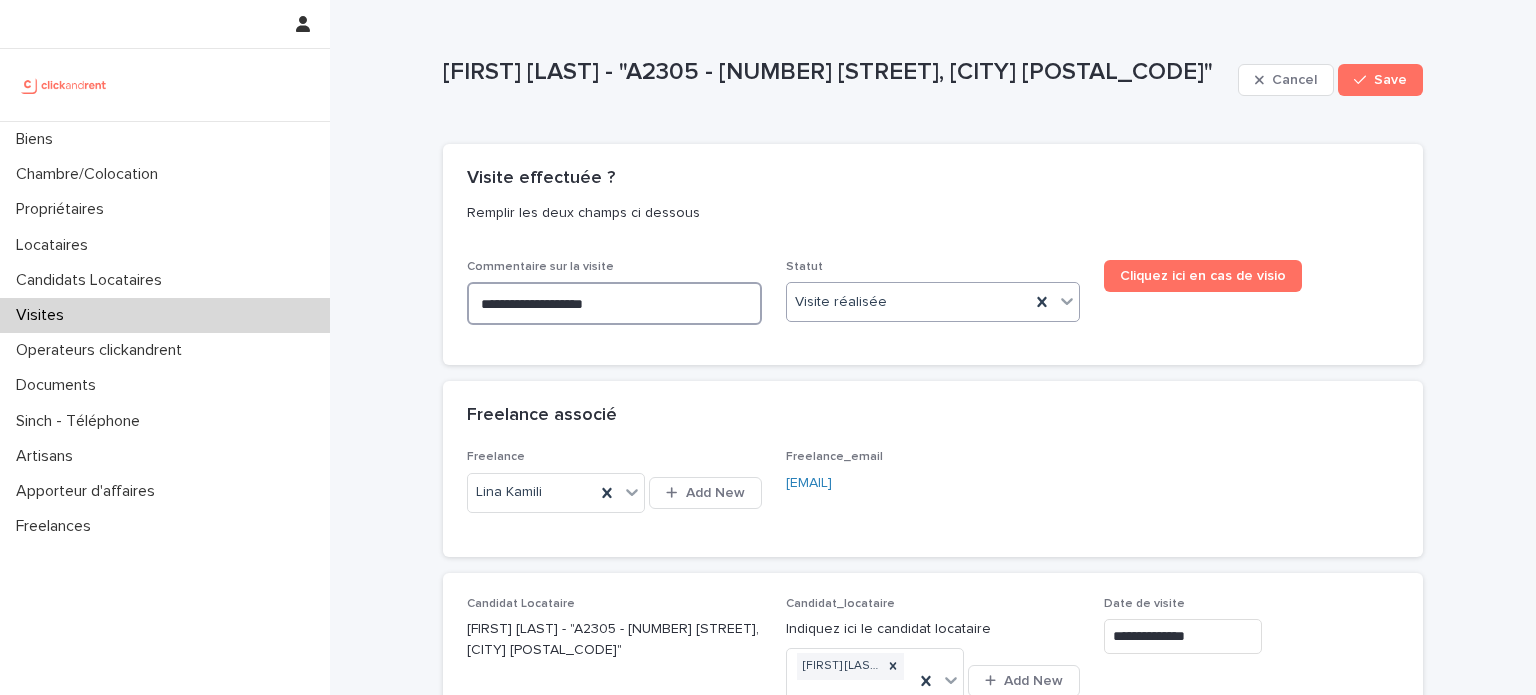 type on "**********" 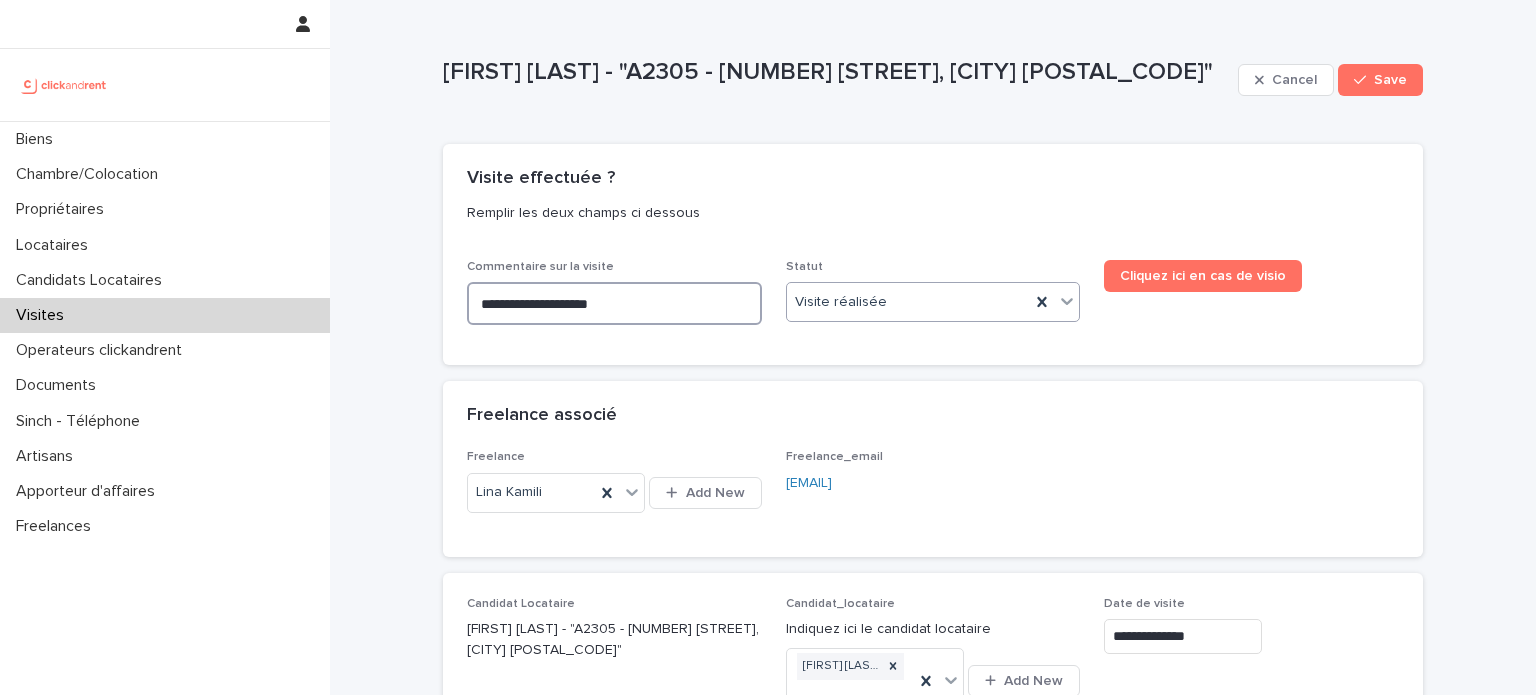 type on "**********" 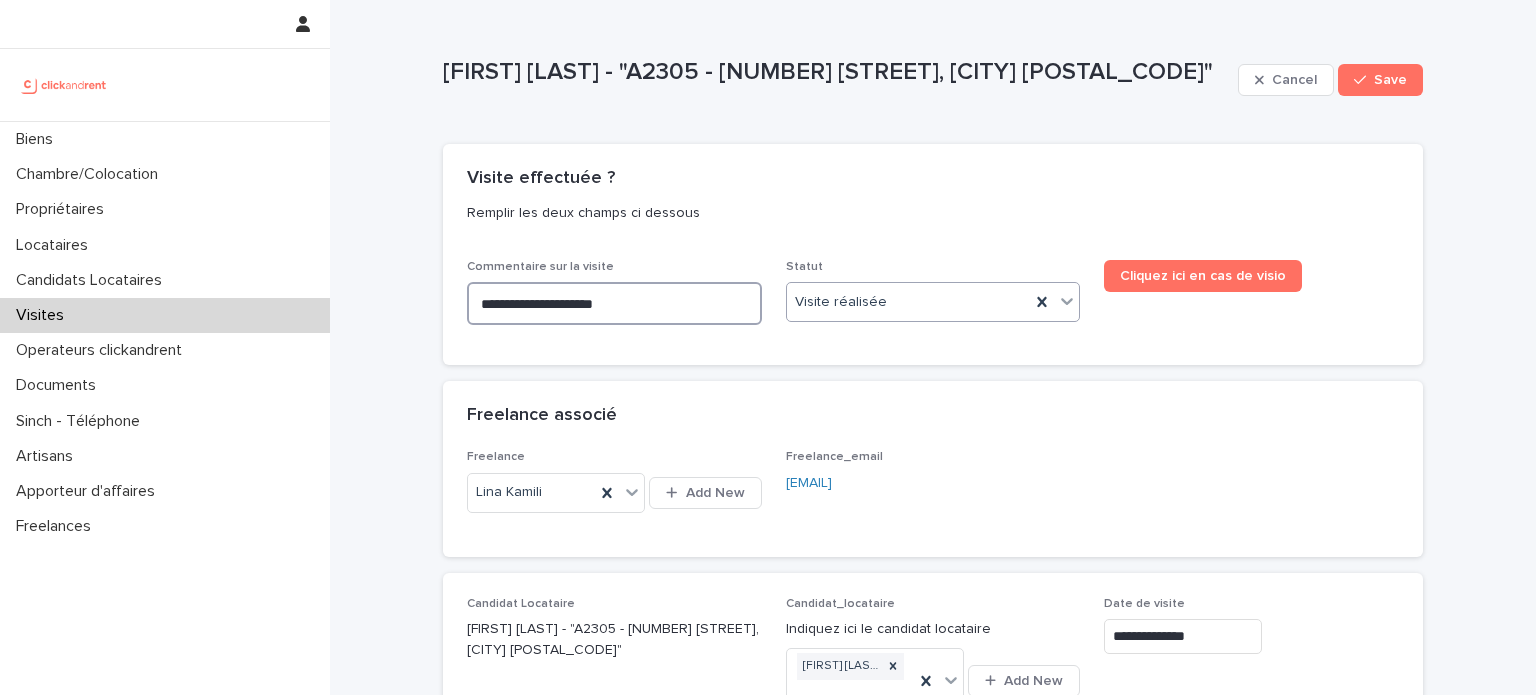 type on "**********" 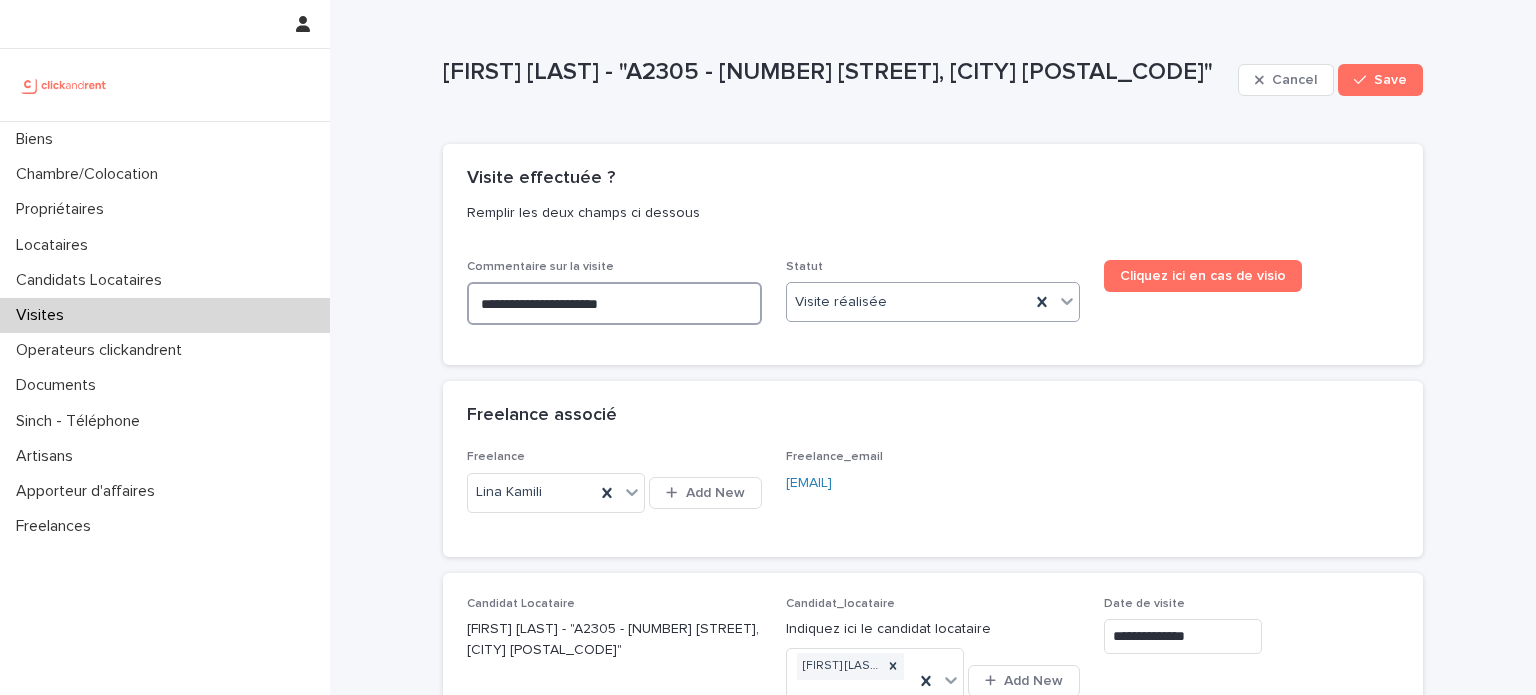 type on "**********" 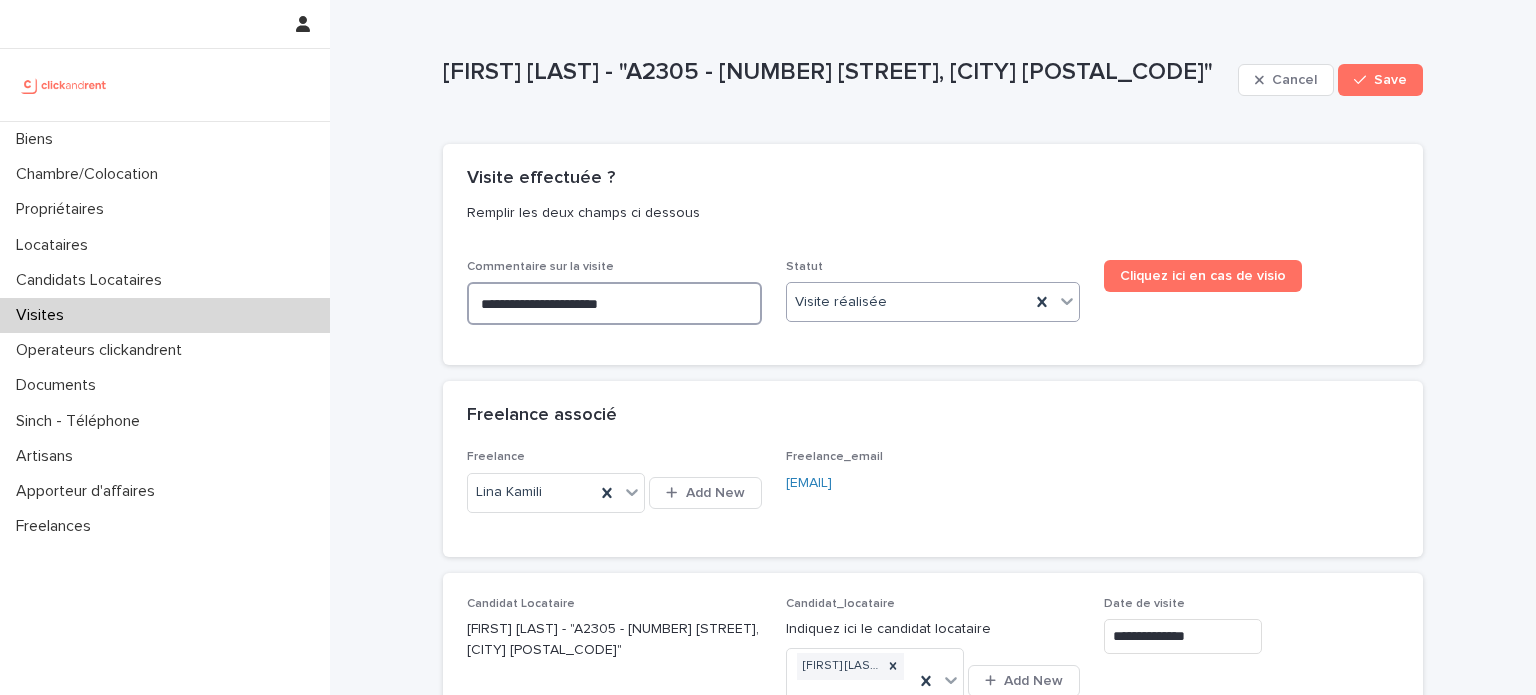 click on "**********" at bounding box center [614, 303] 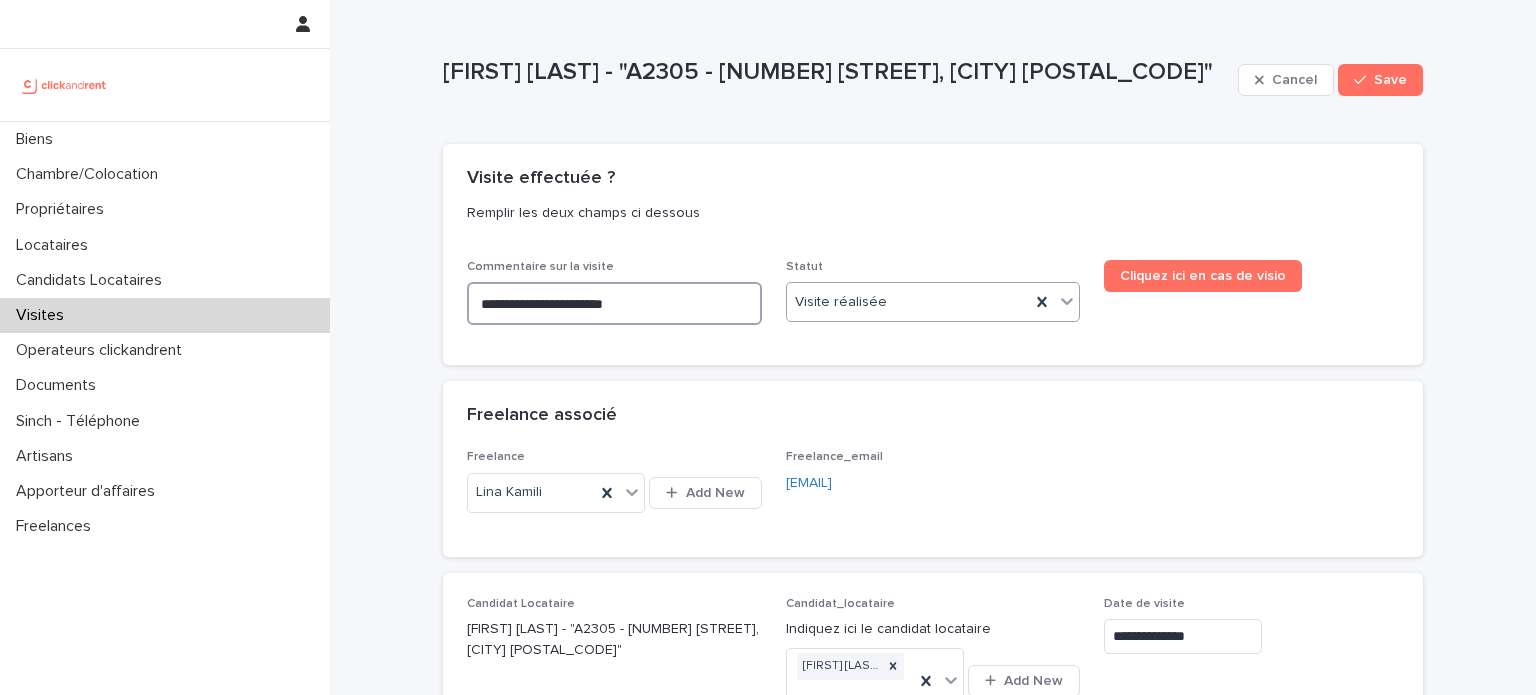 type on "**********" 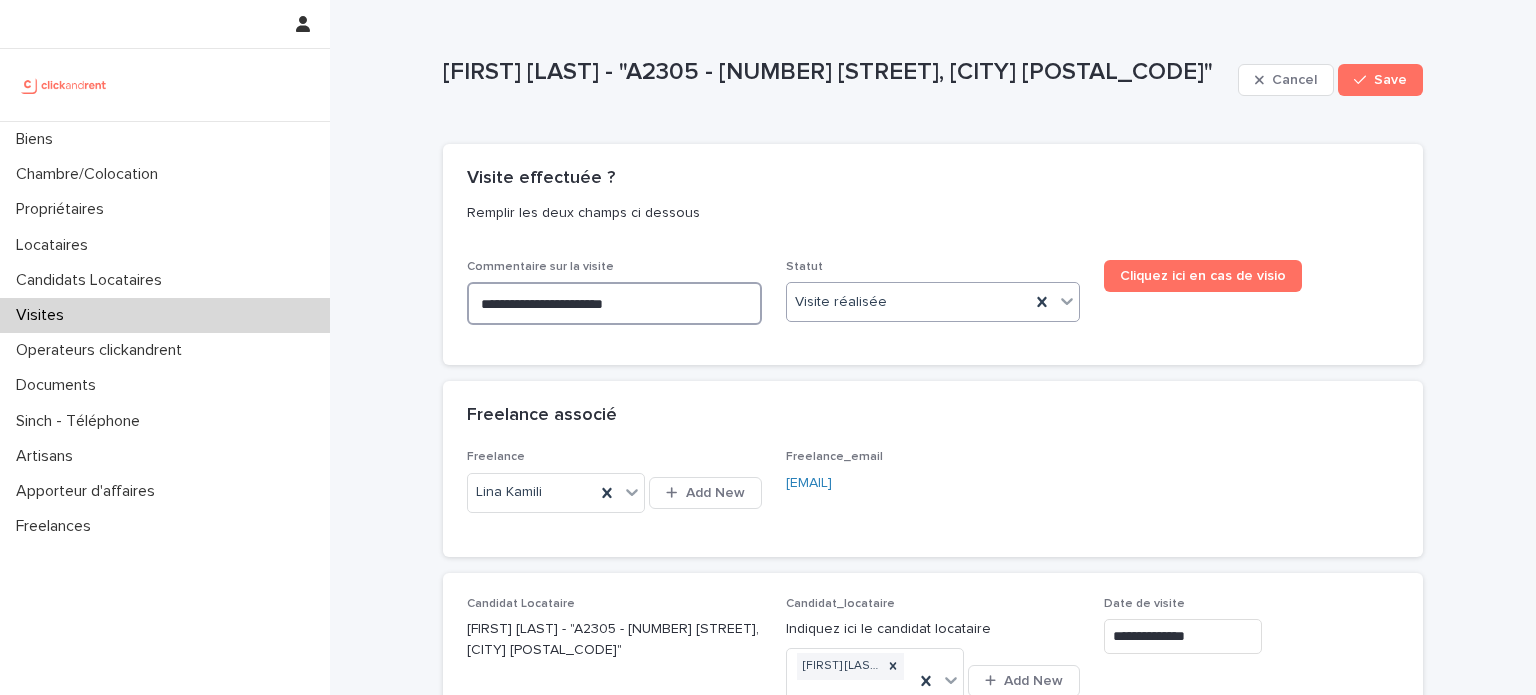 click on "**********" at bounding box center (614, 303) 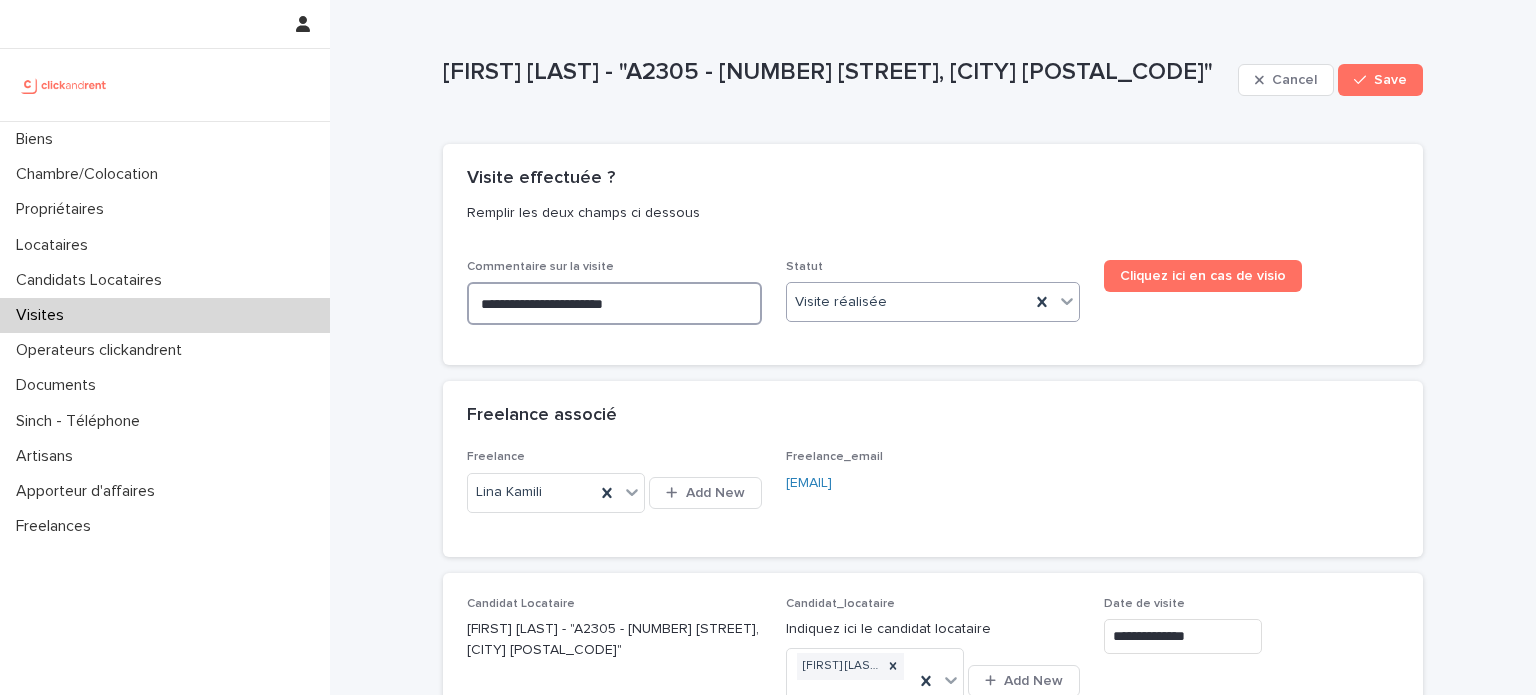 type on "**********" 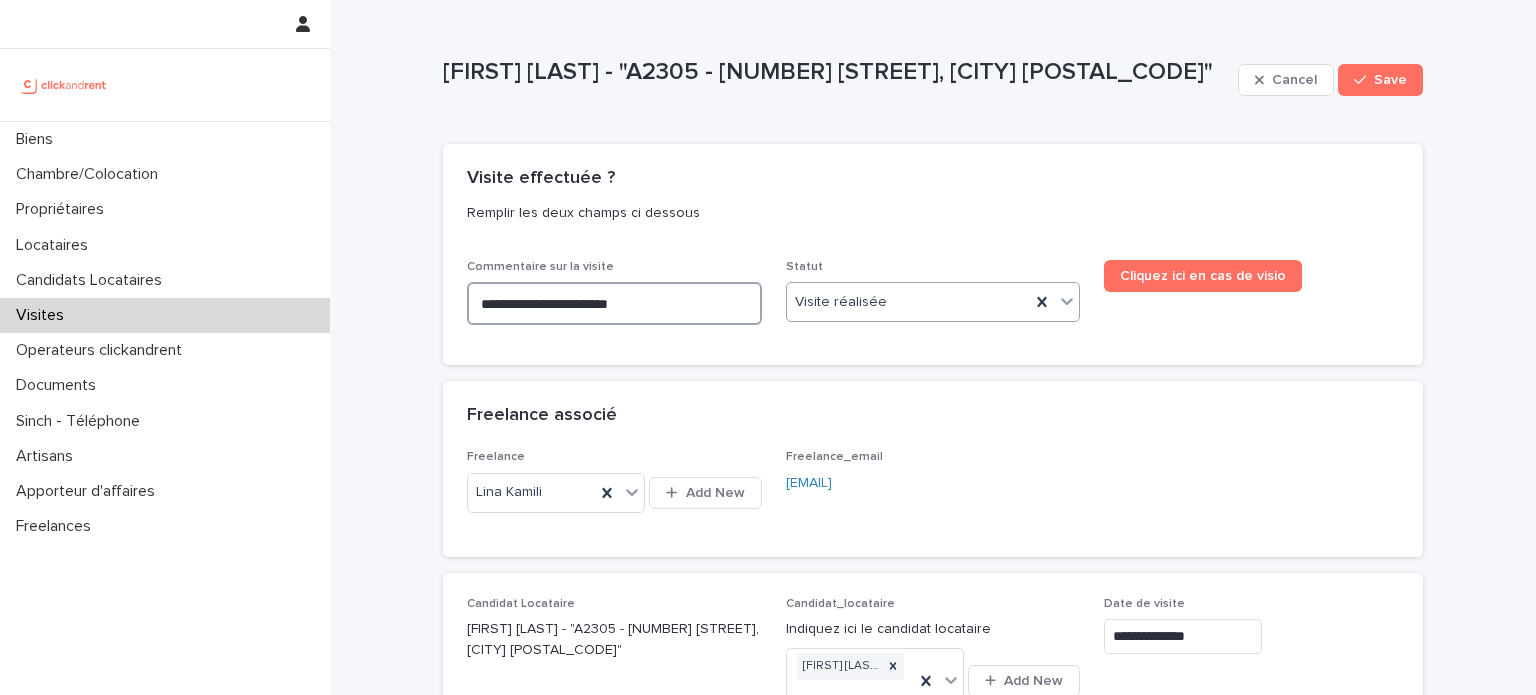 type on "**********" 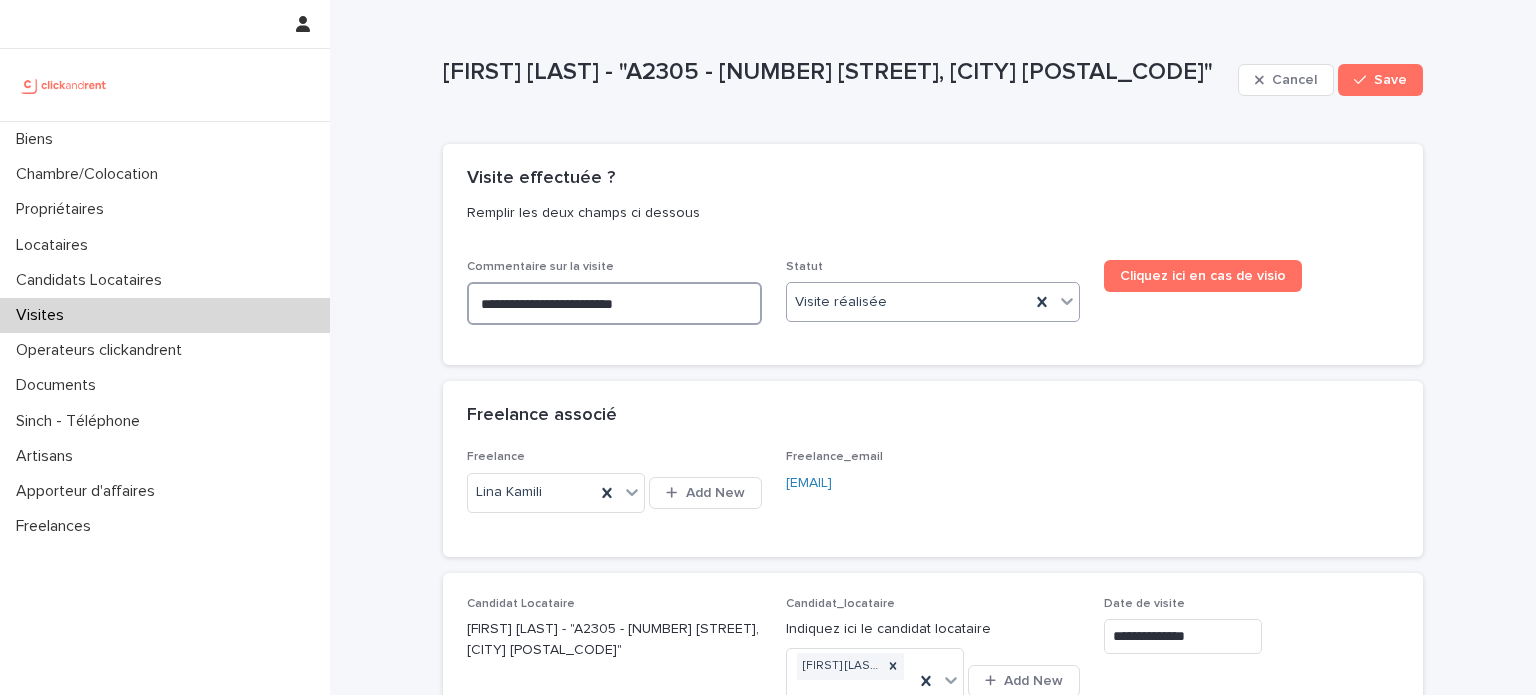 type on "**********" 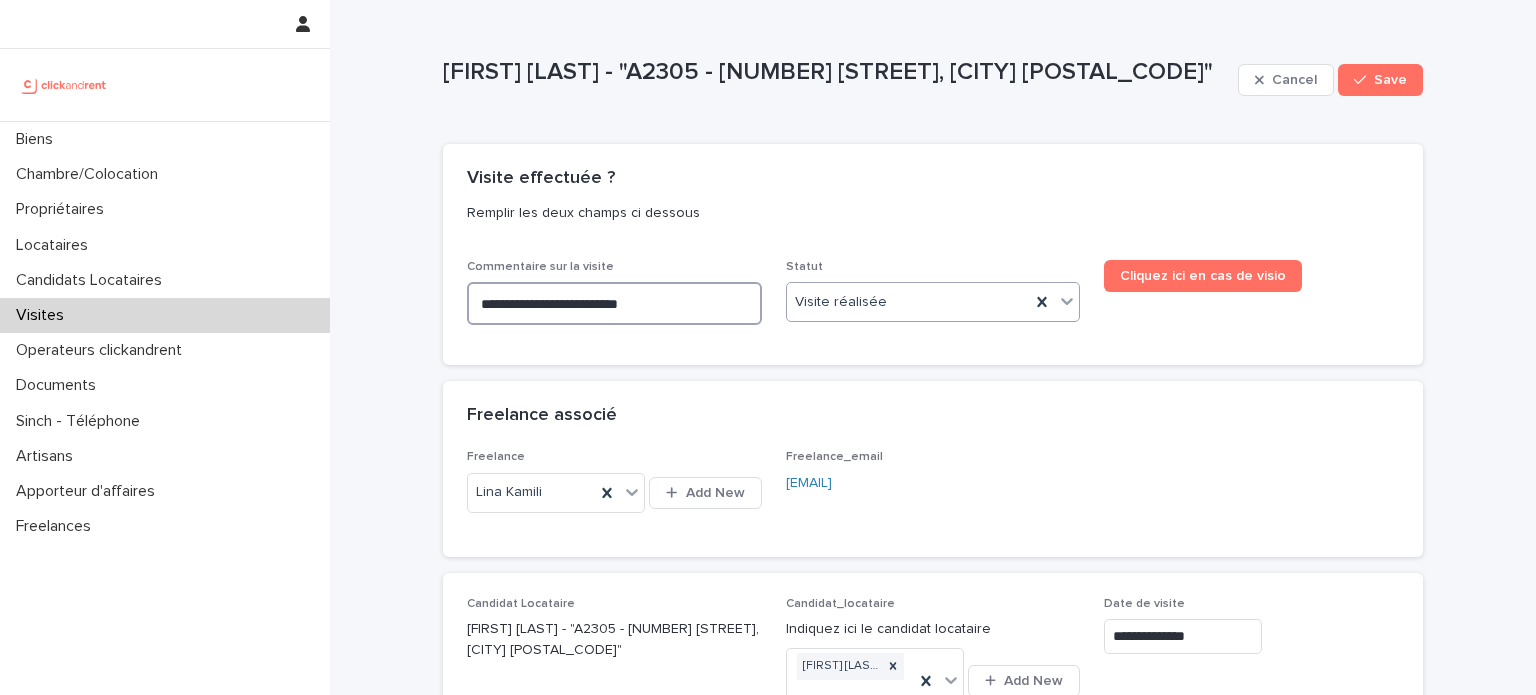 type on "**********" 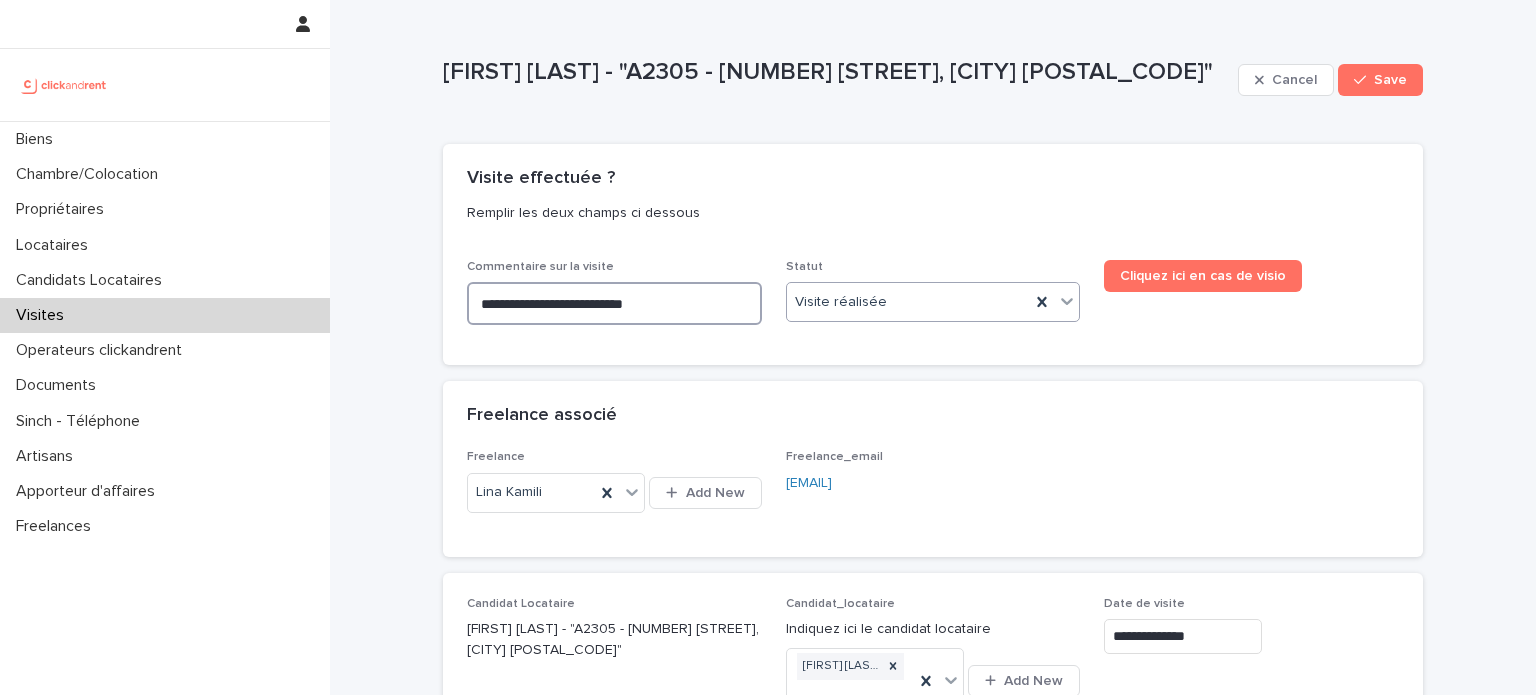 type on "**********" 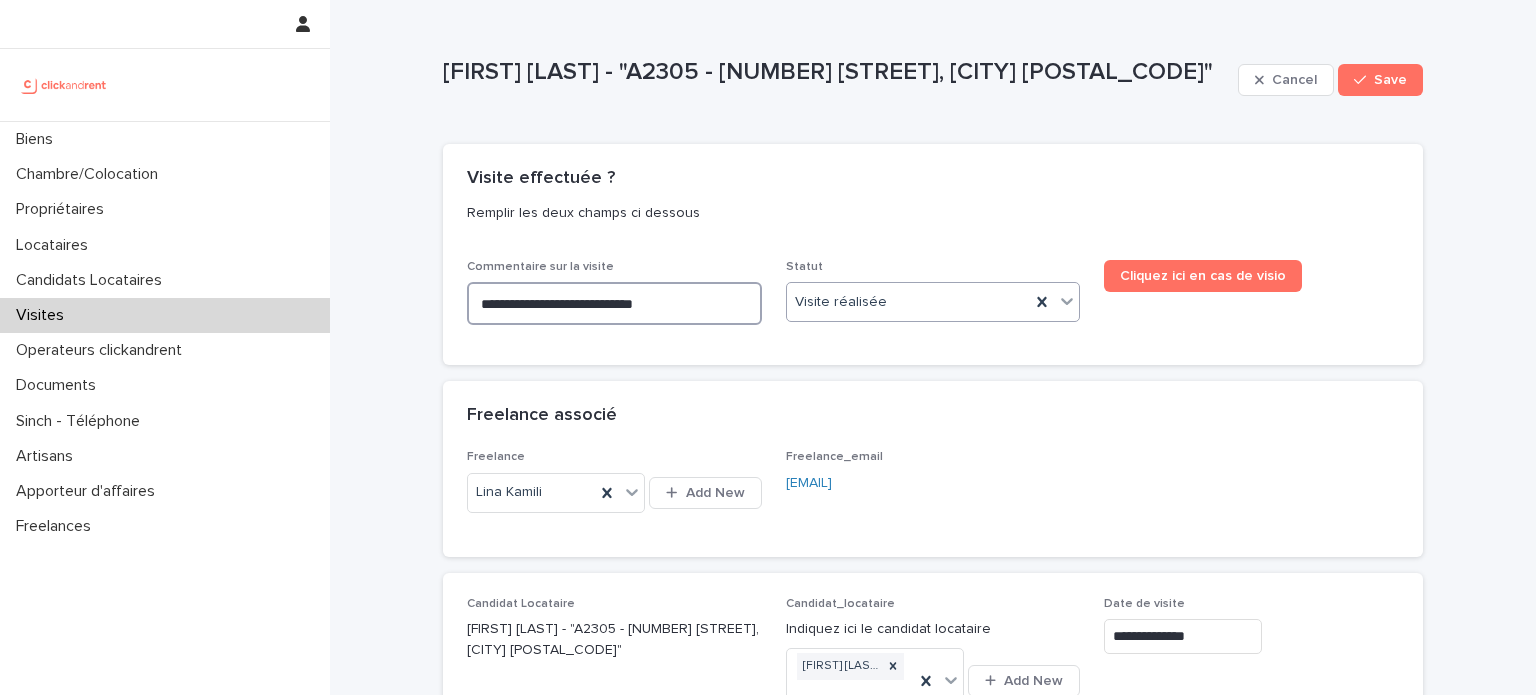 type on "**********" 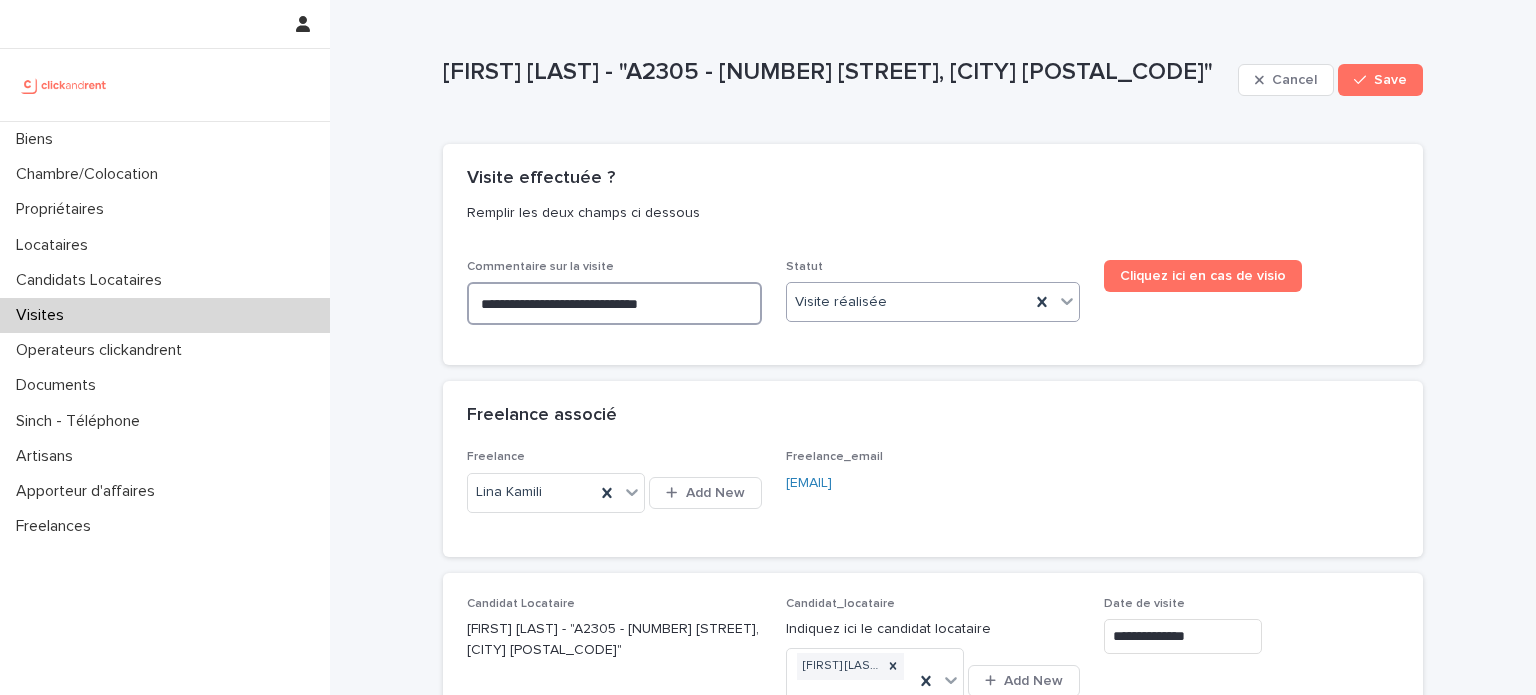 type on "**********" 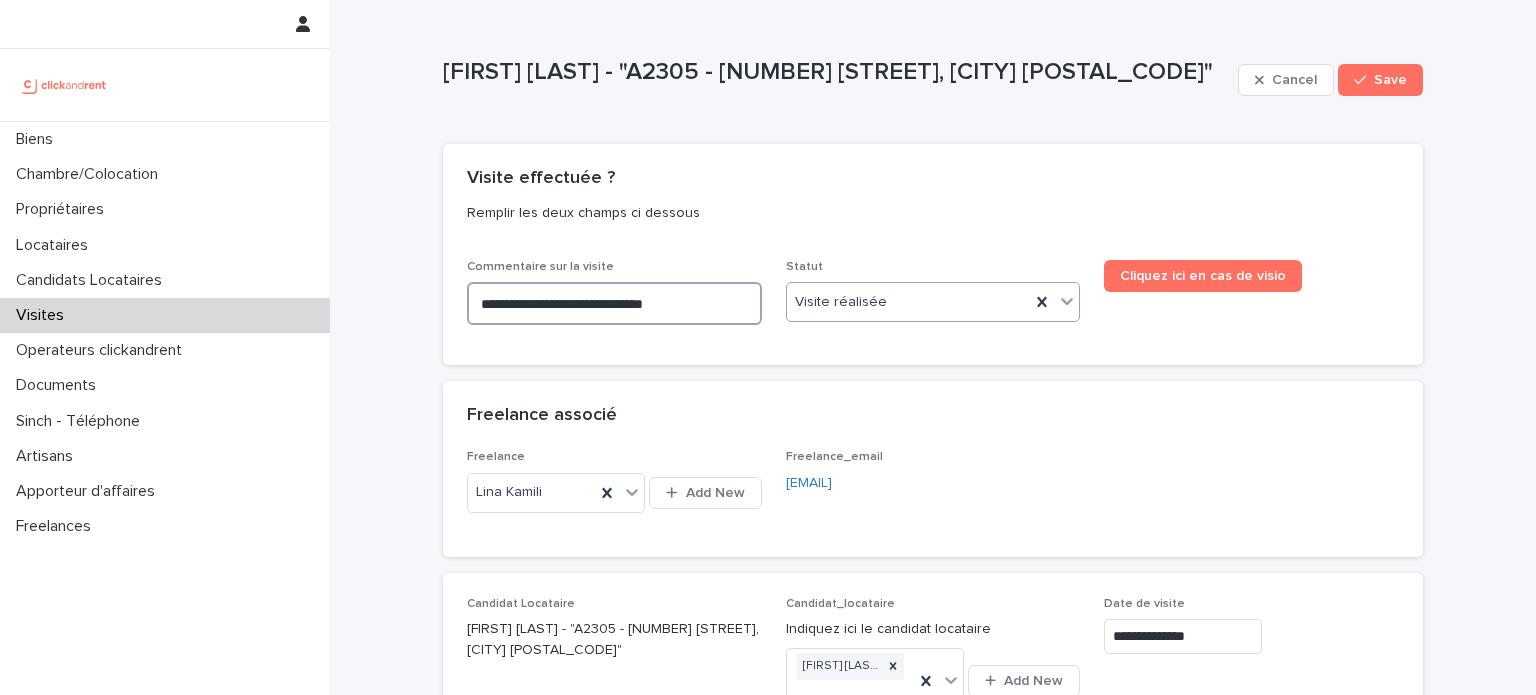 type on "**********" 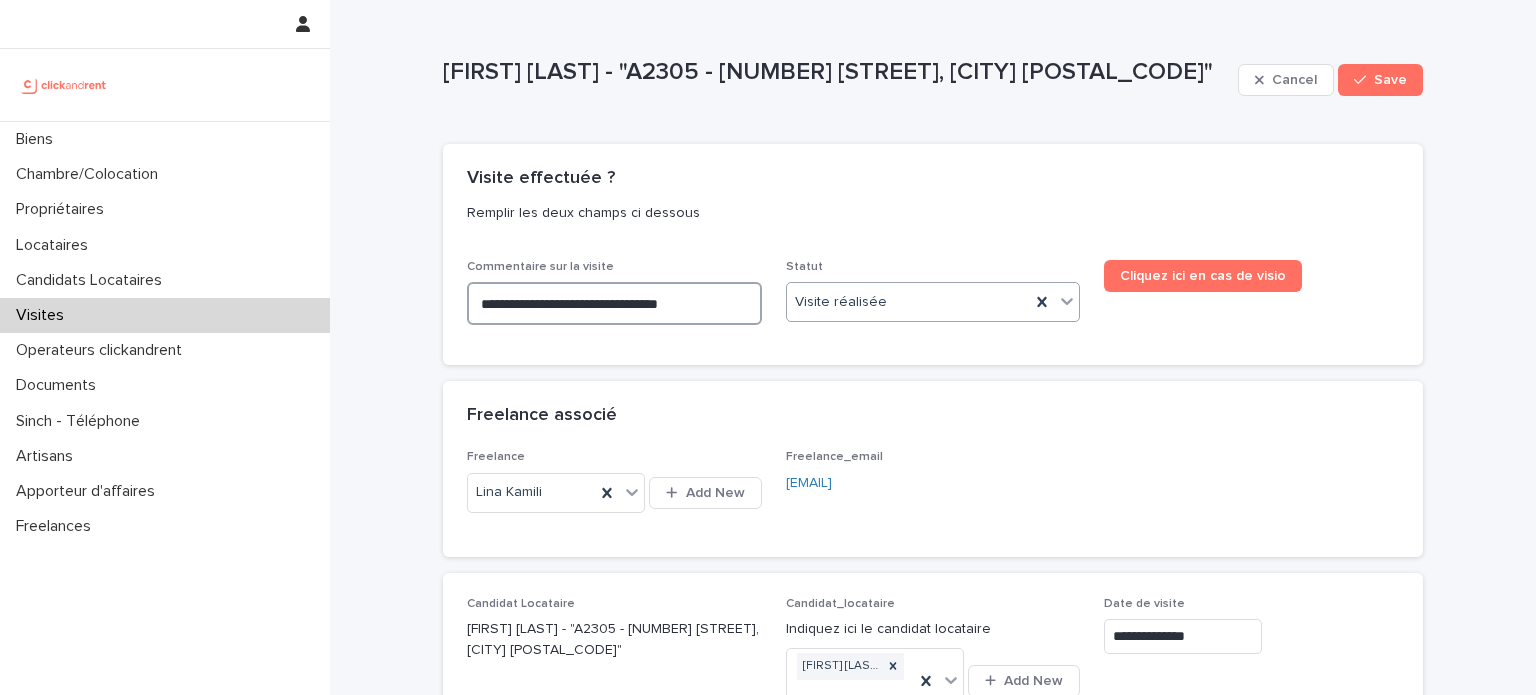 type on "**********" 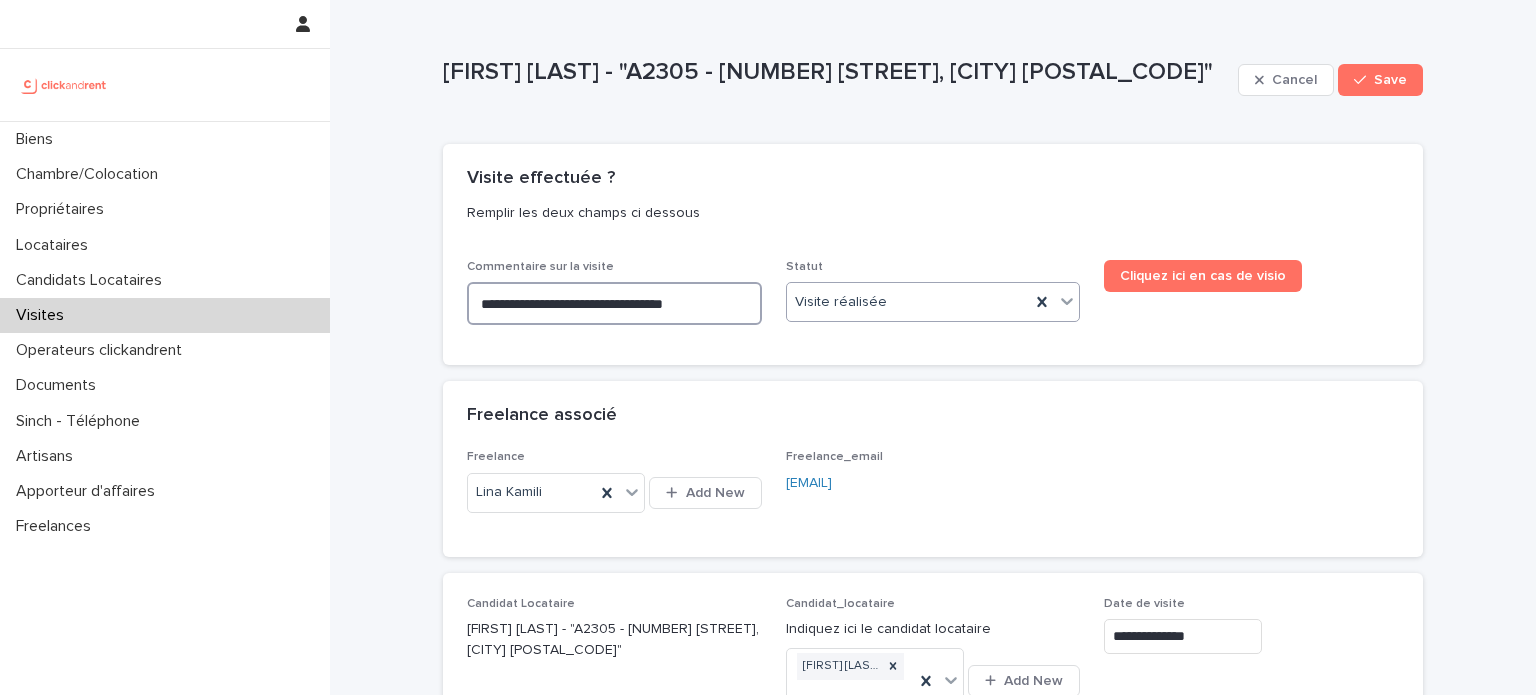 type on "**********" 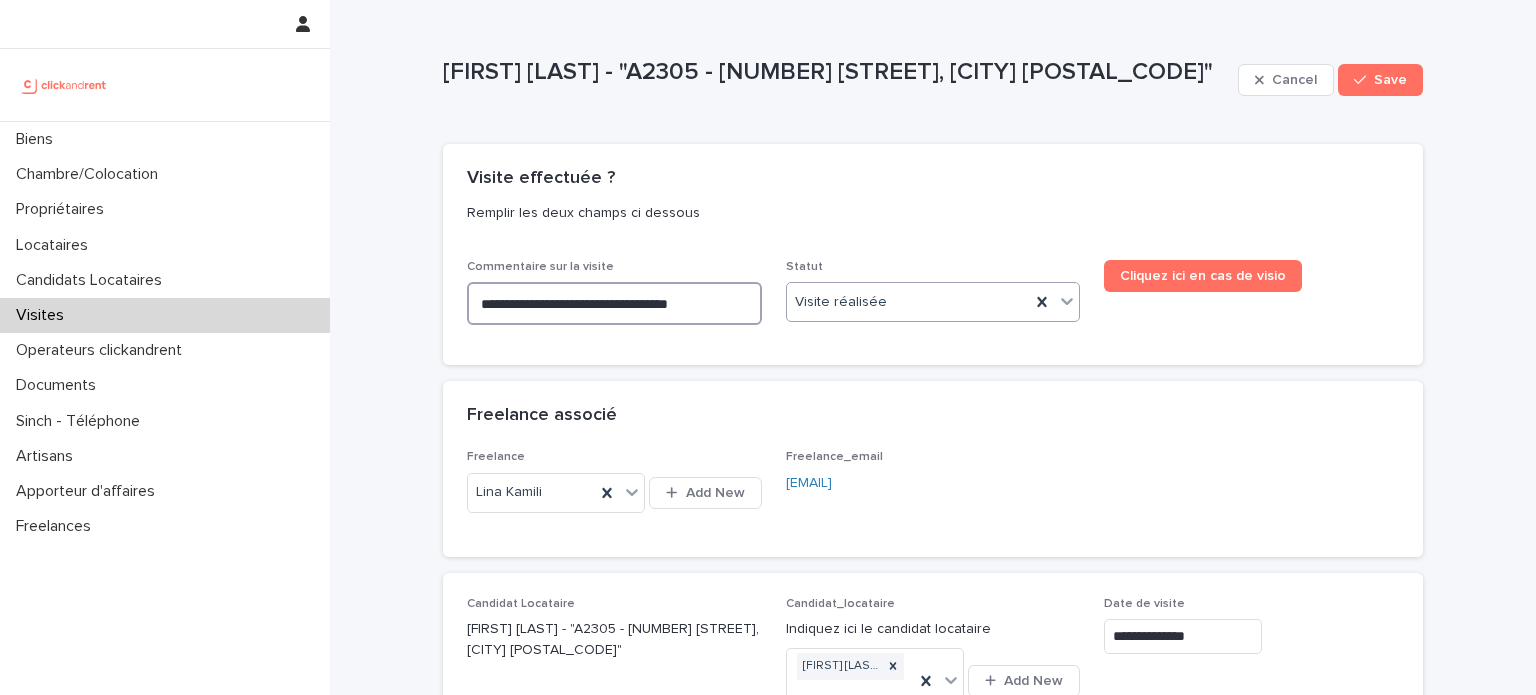 type on "**********" 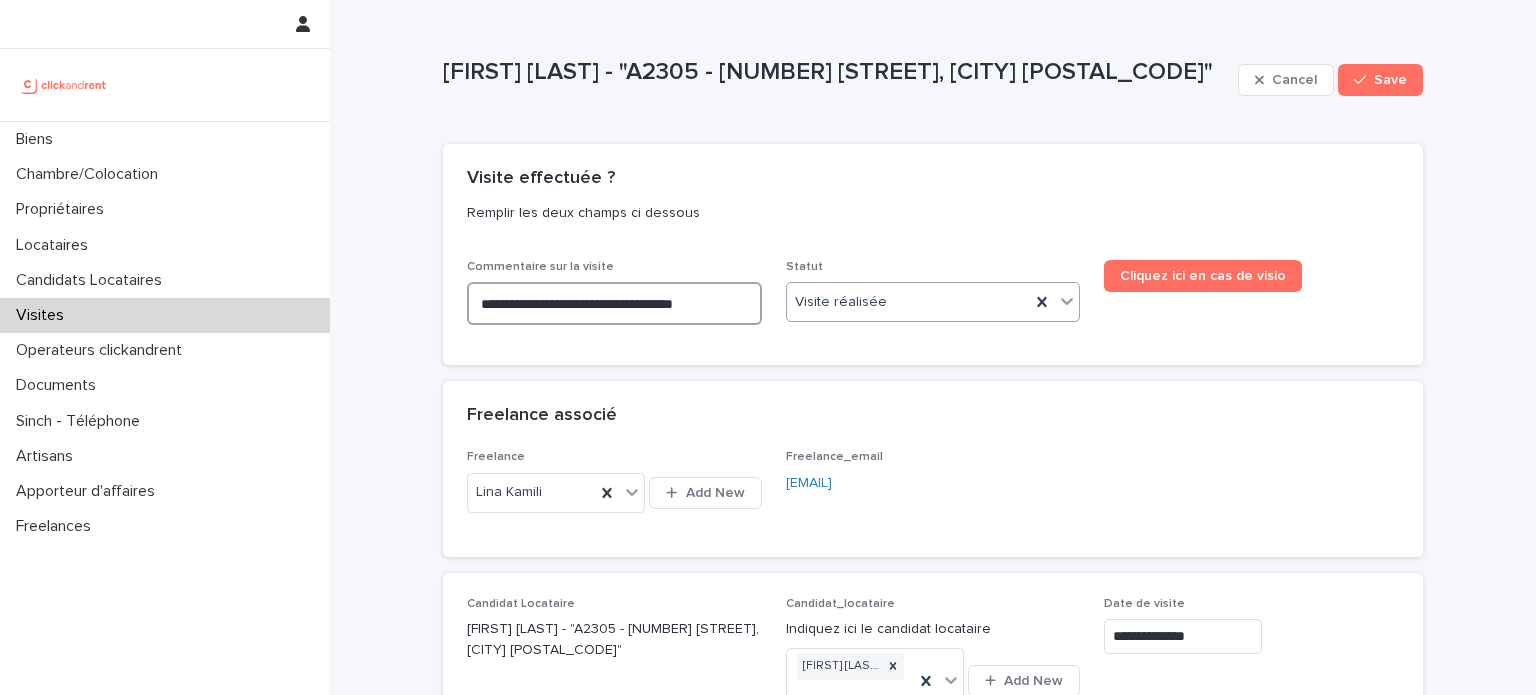type on "**********" 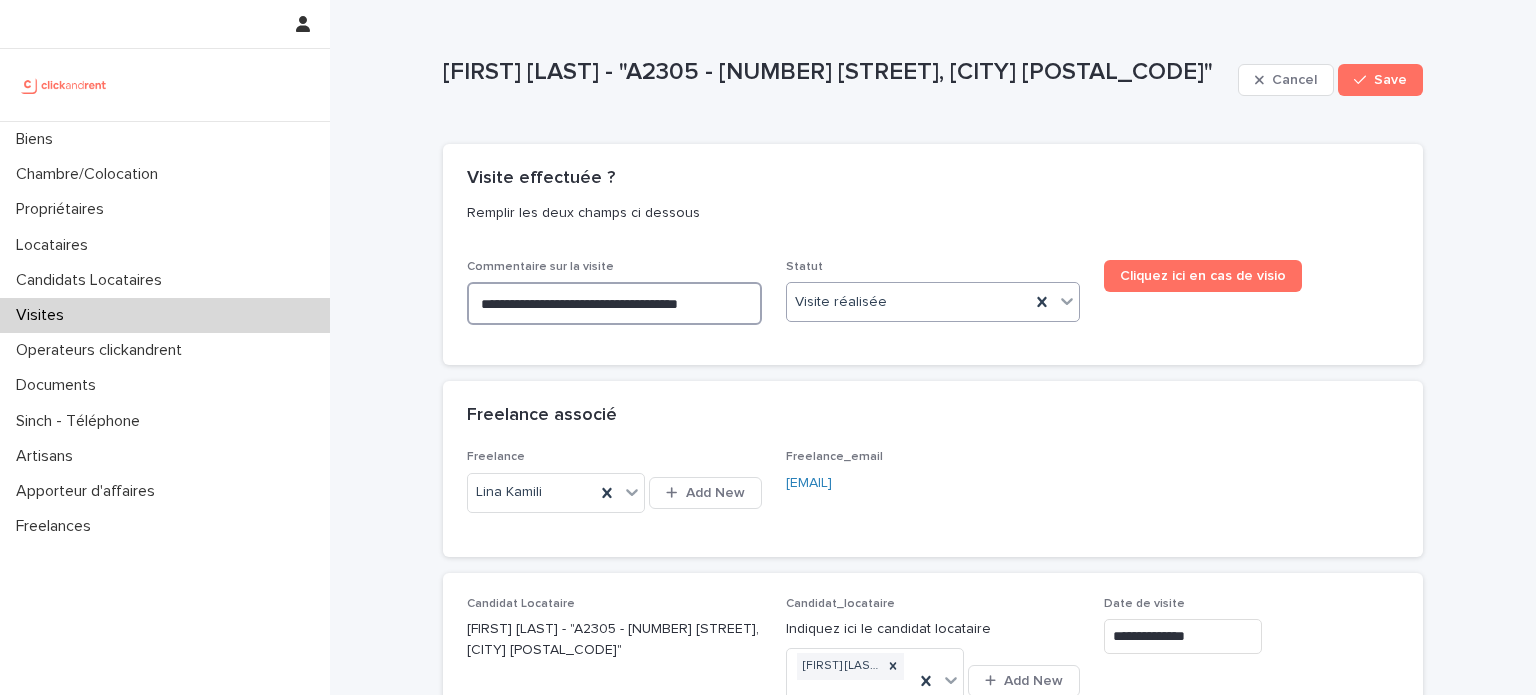 type on "**********" 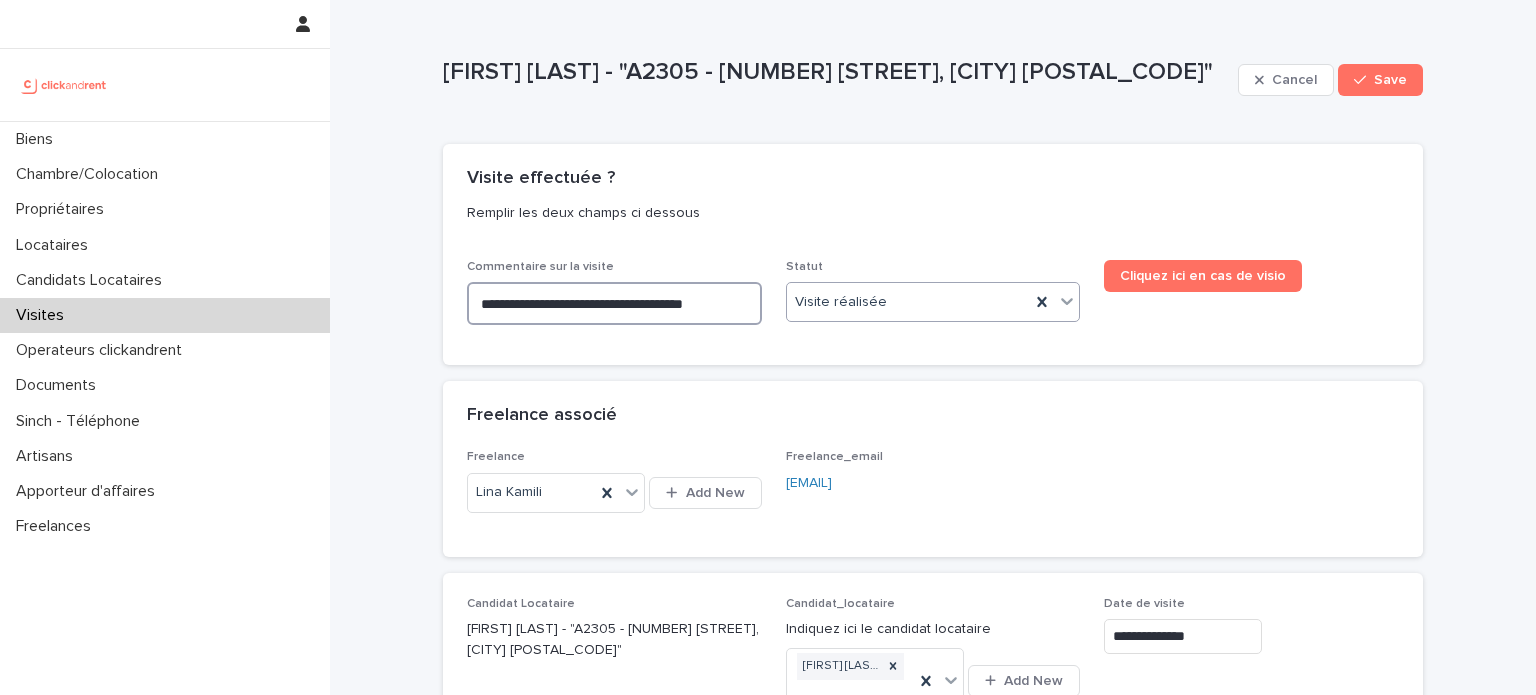 type on "**********" 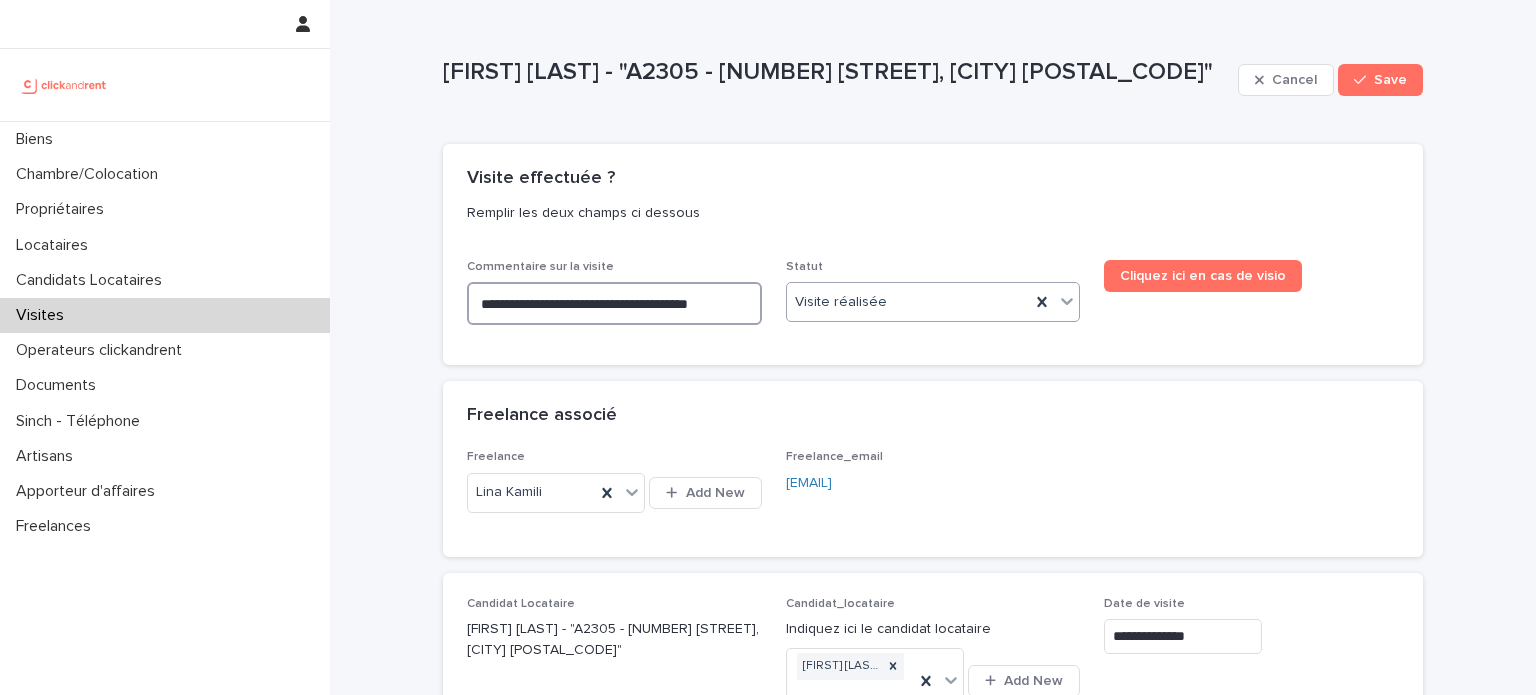 type on "**********" 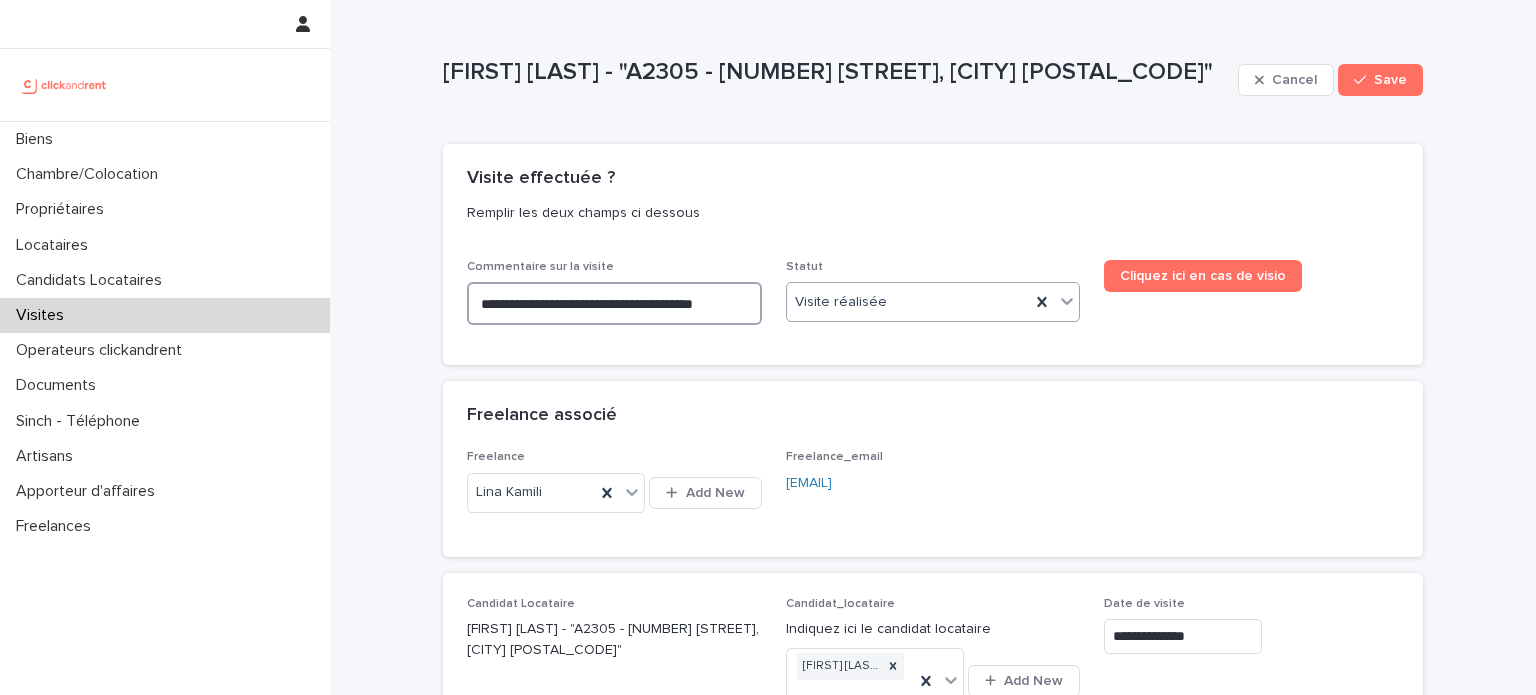 type on "**********" 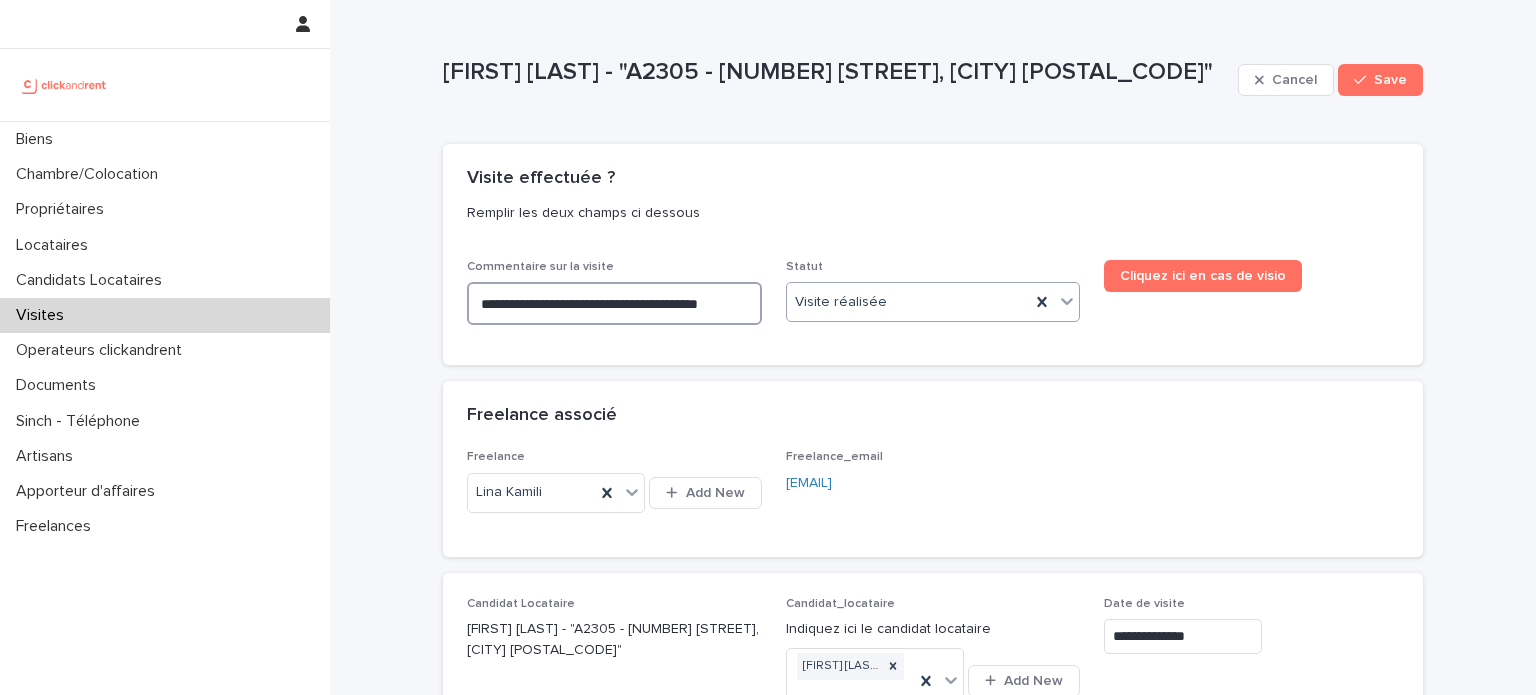 type on "**********" 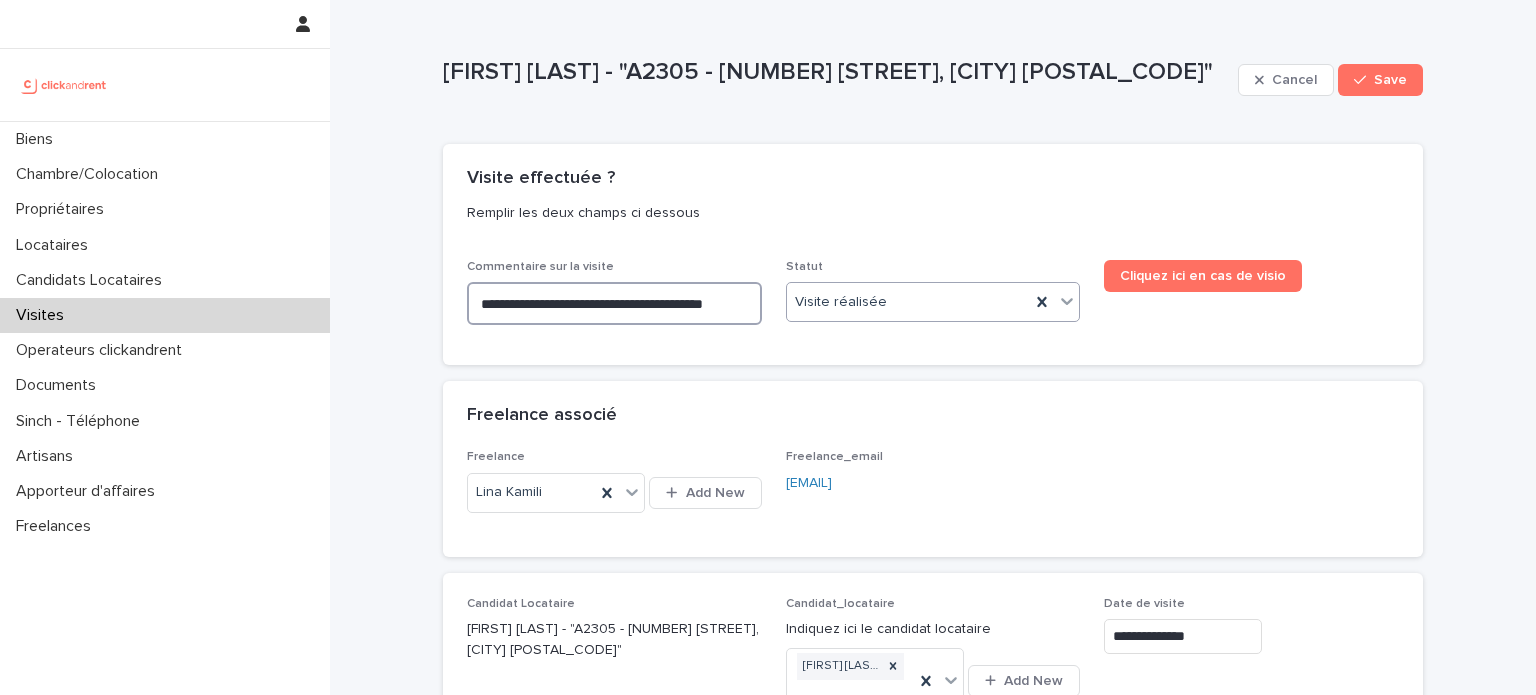 type on "**********" 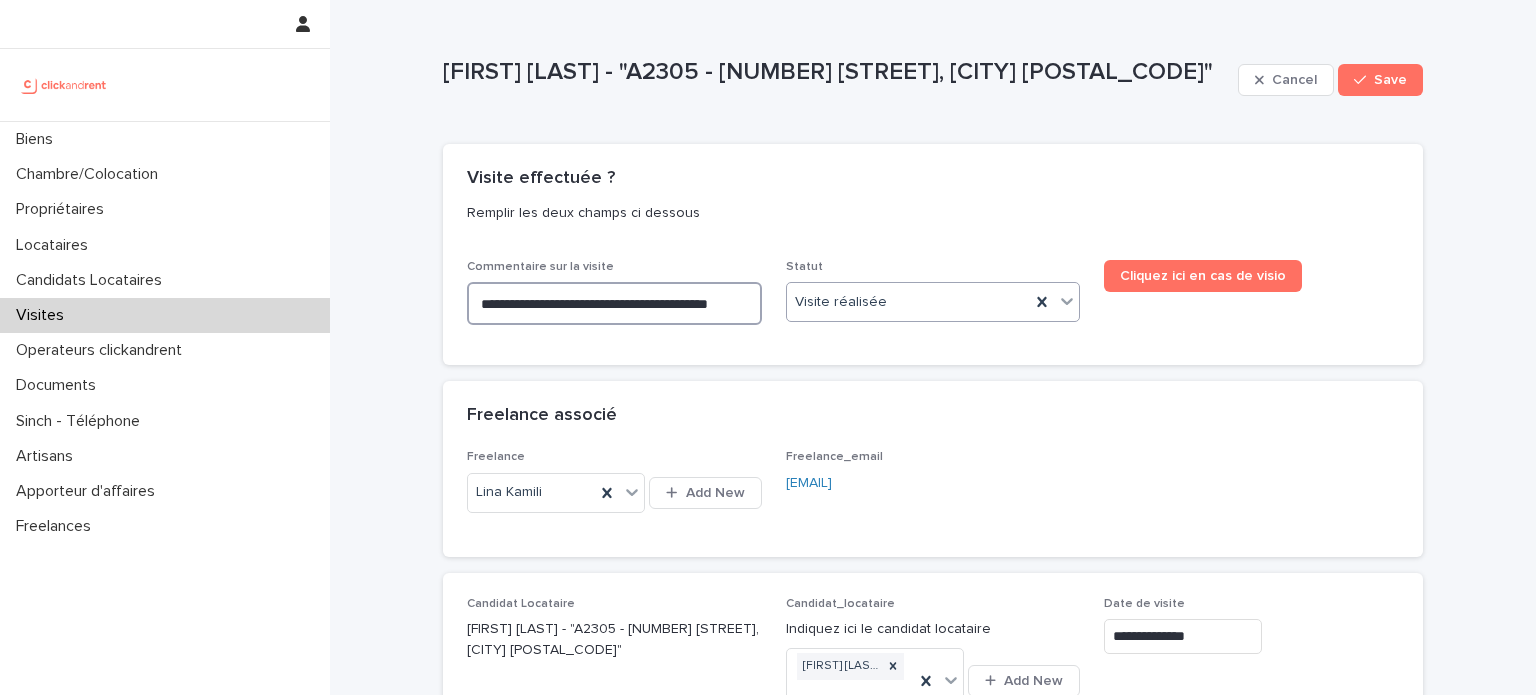 type on "**********" 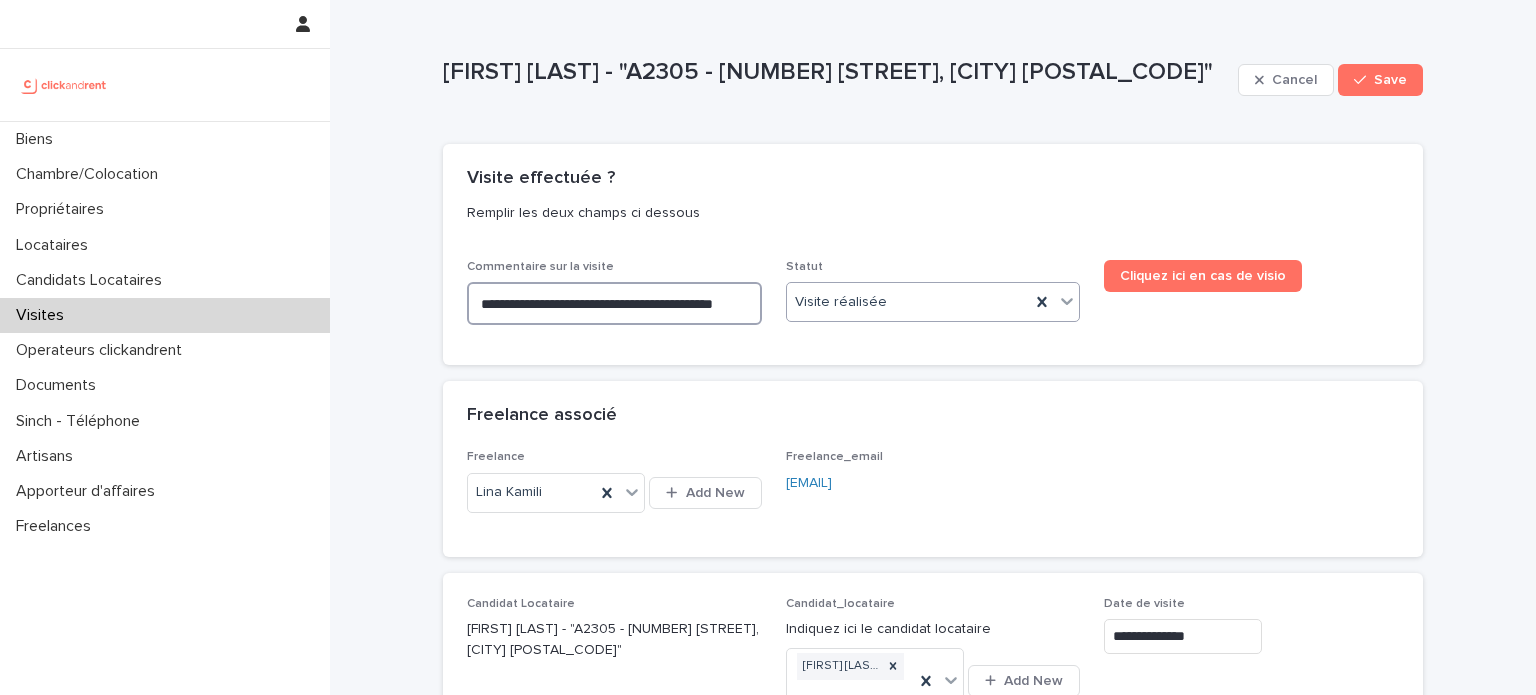 type on "**********" 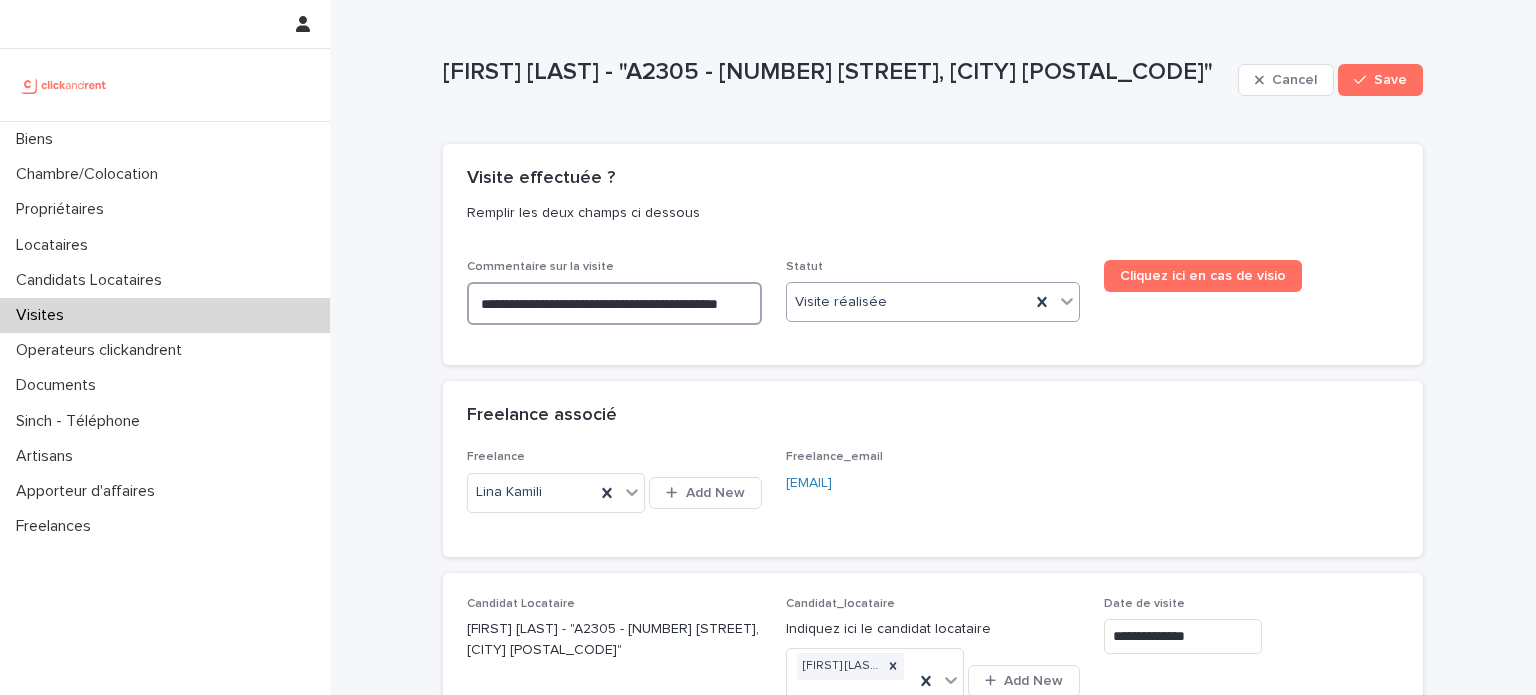 type on "**********" 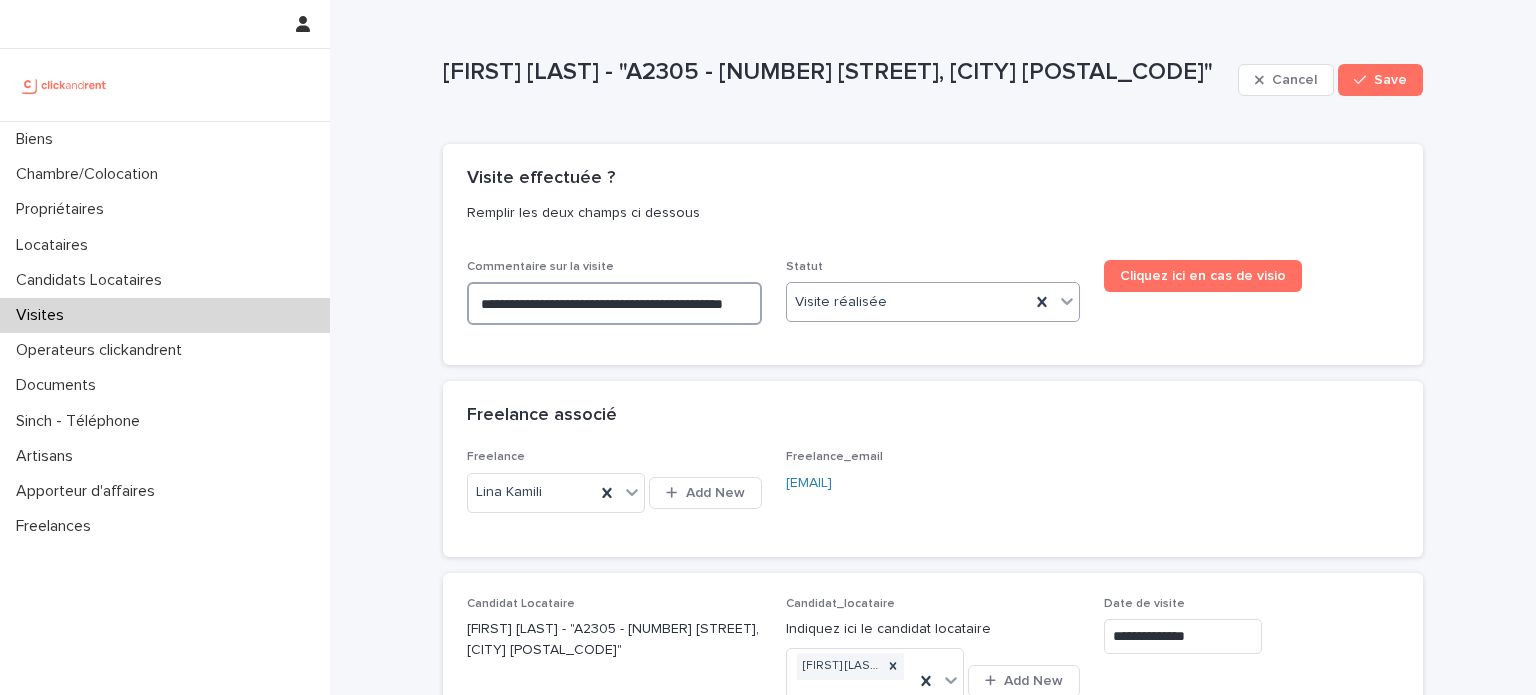 type on "**********" 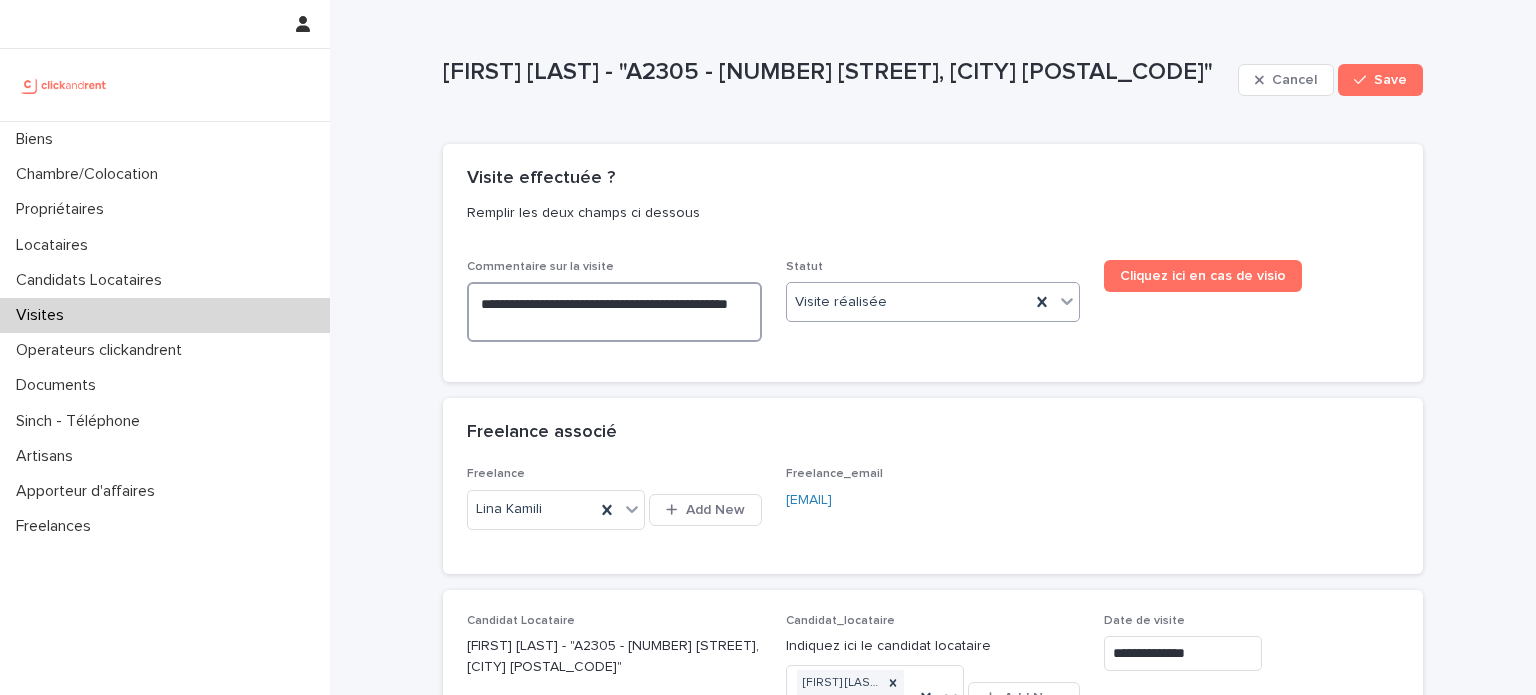 type on "**********" 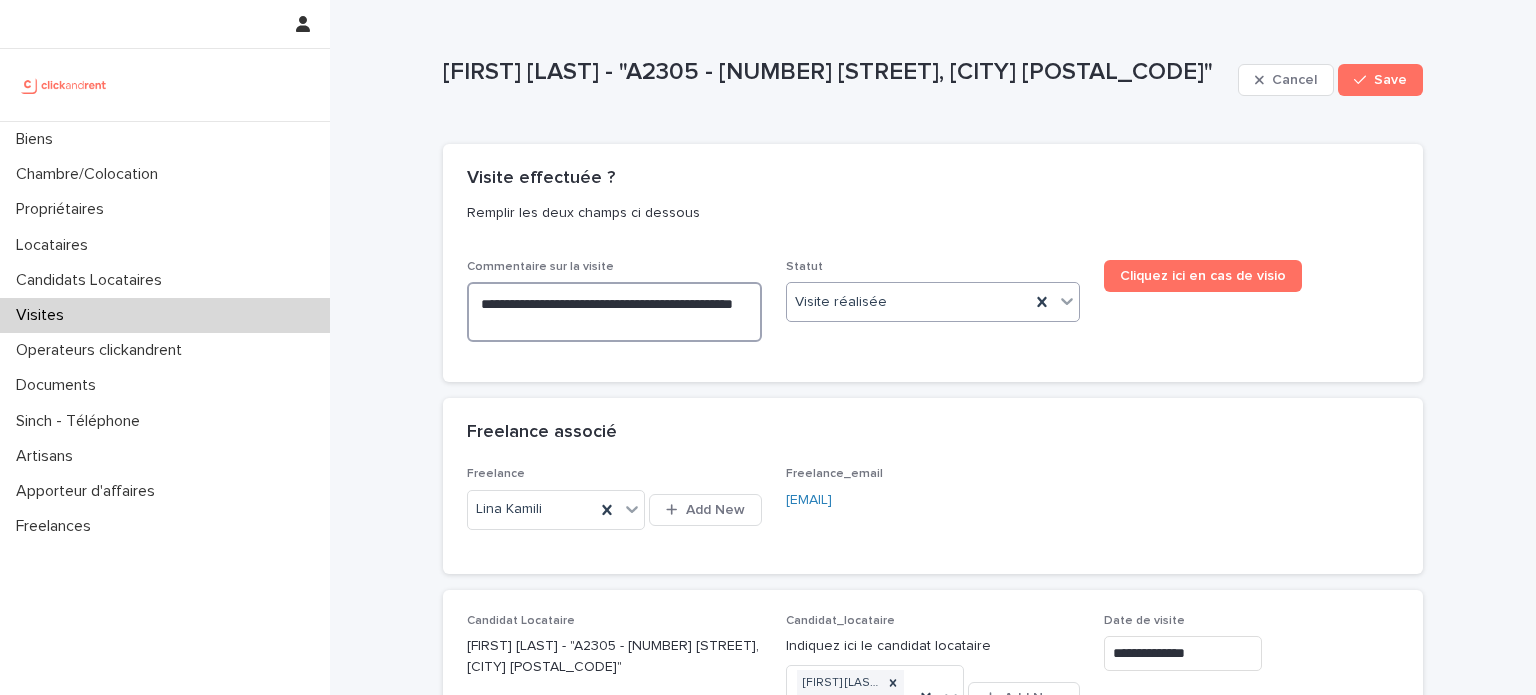 type on "**********" 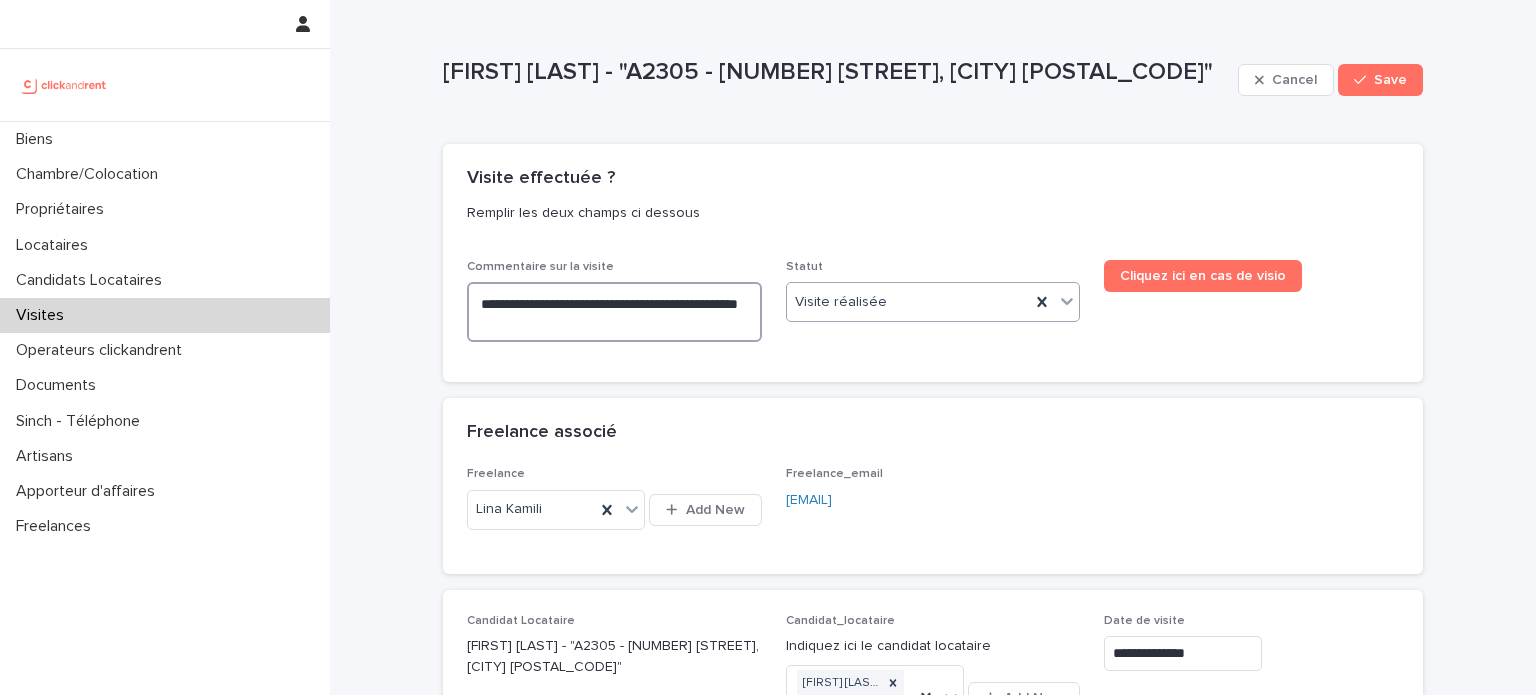 type on "**********" 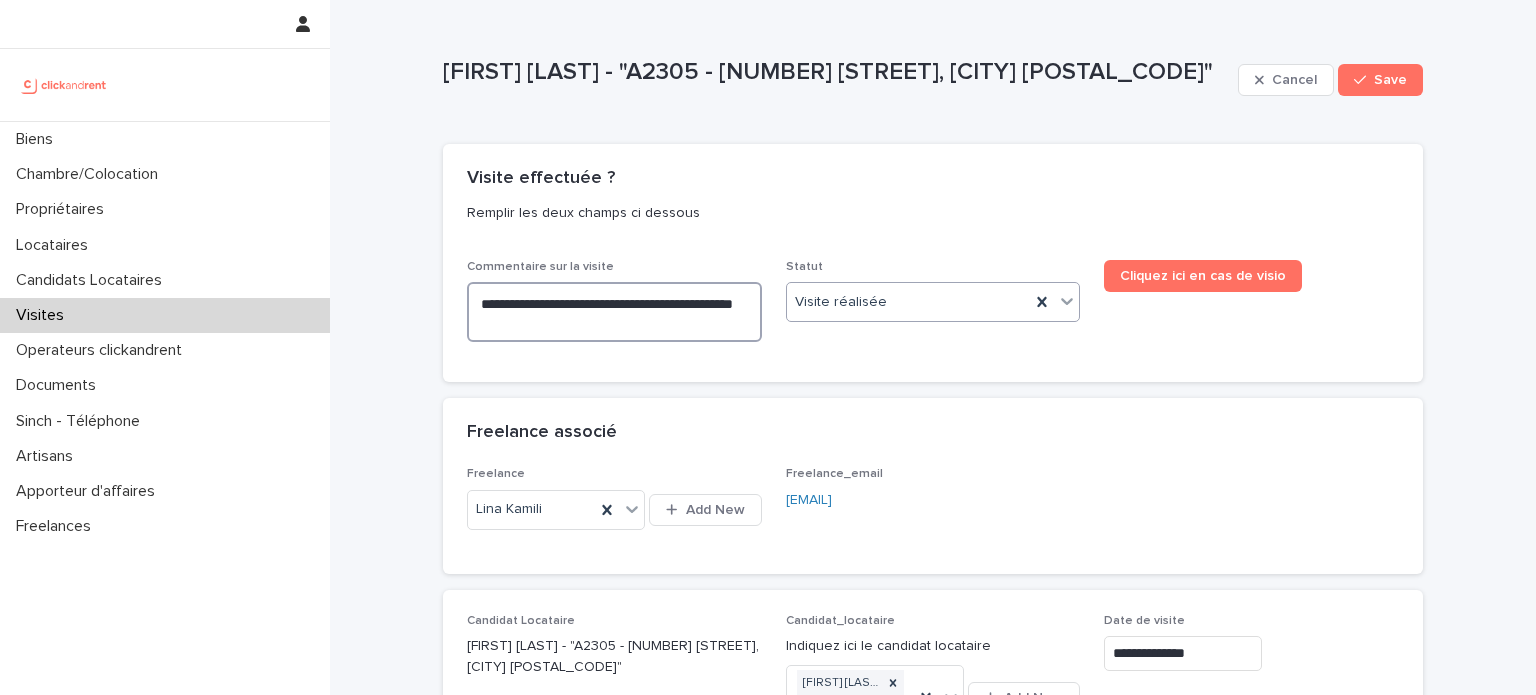 type on "**********" 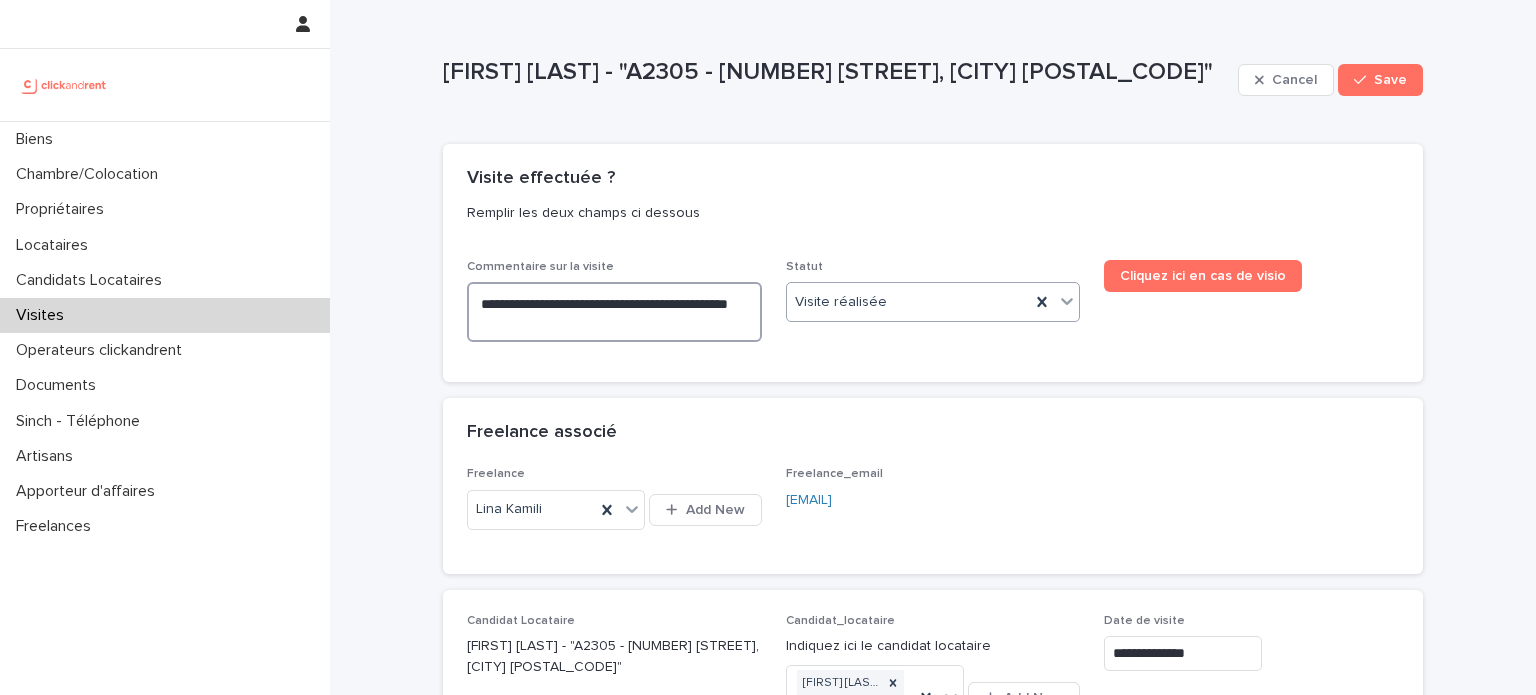 type on "**********" 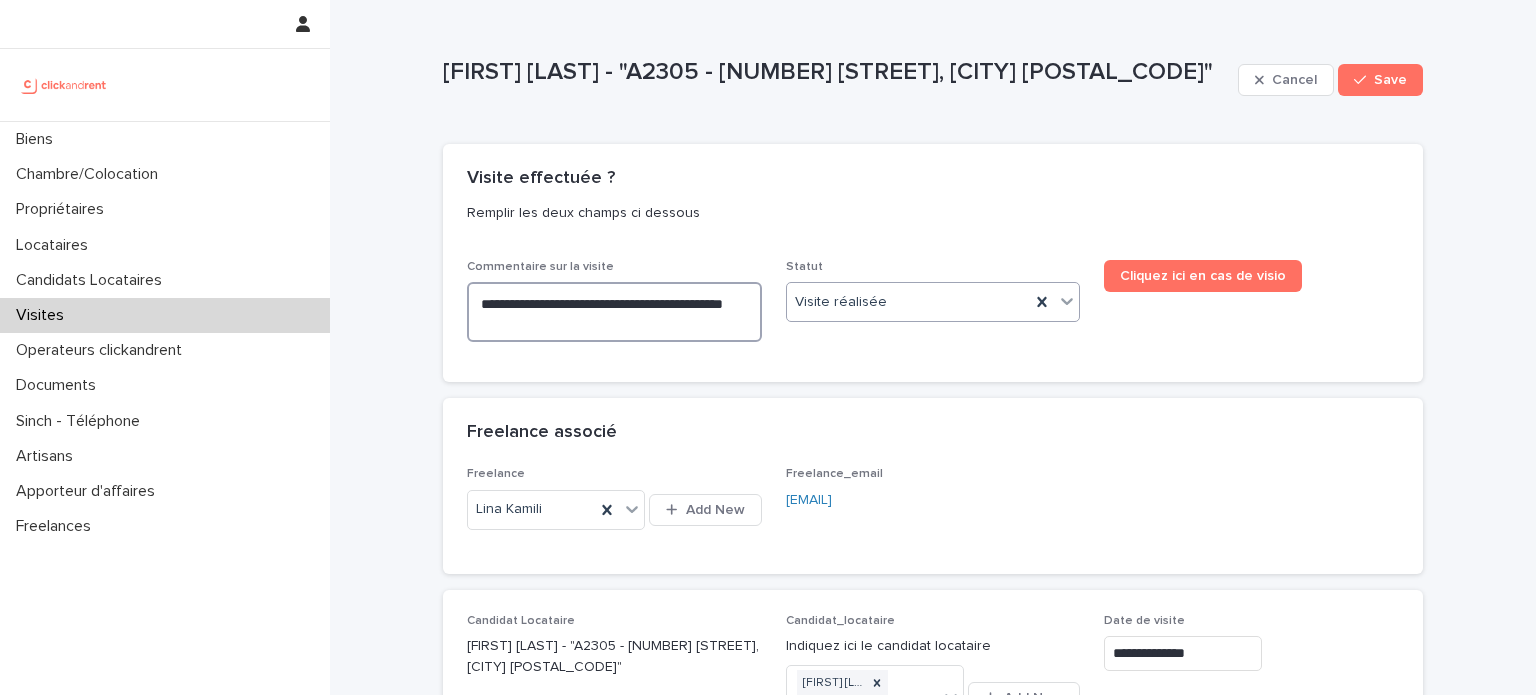 type on "**********" 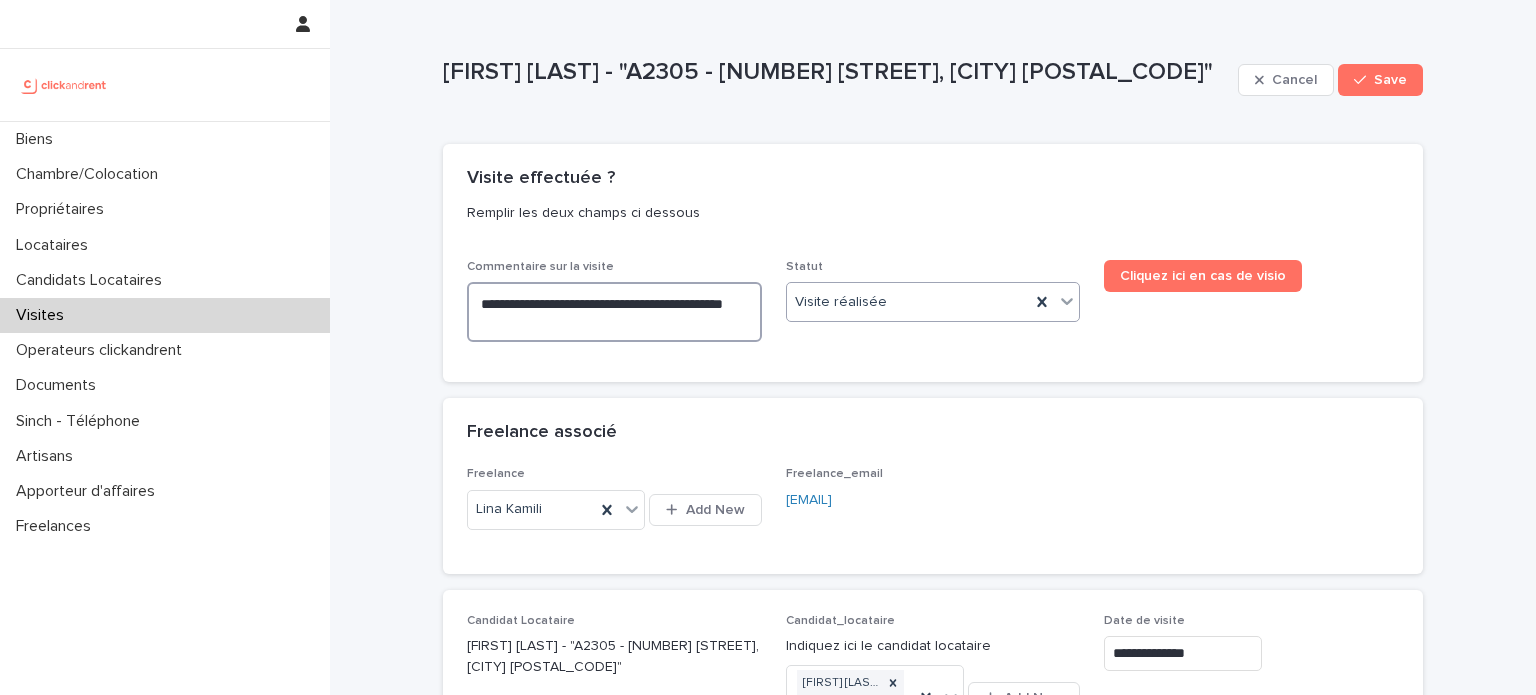 type on "**********" 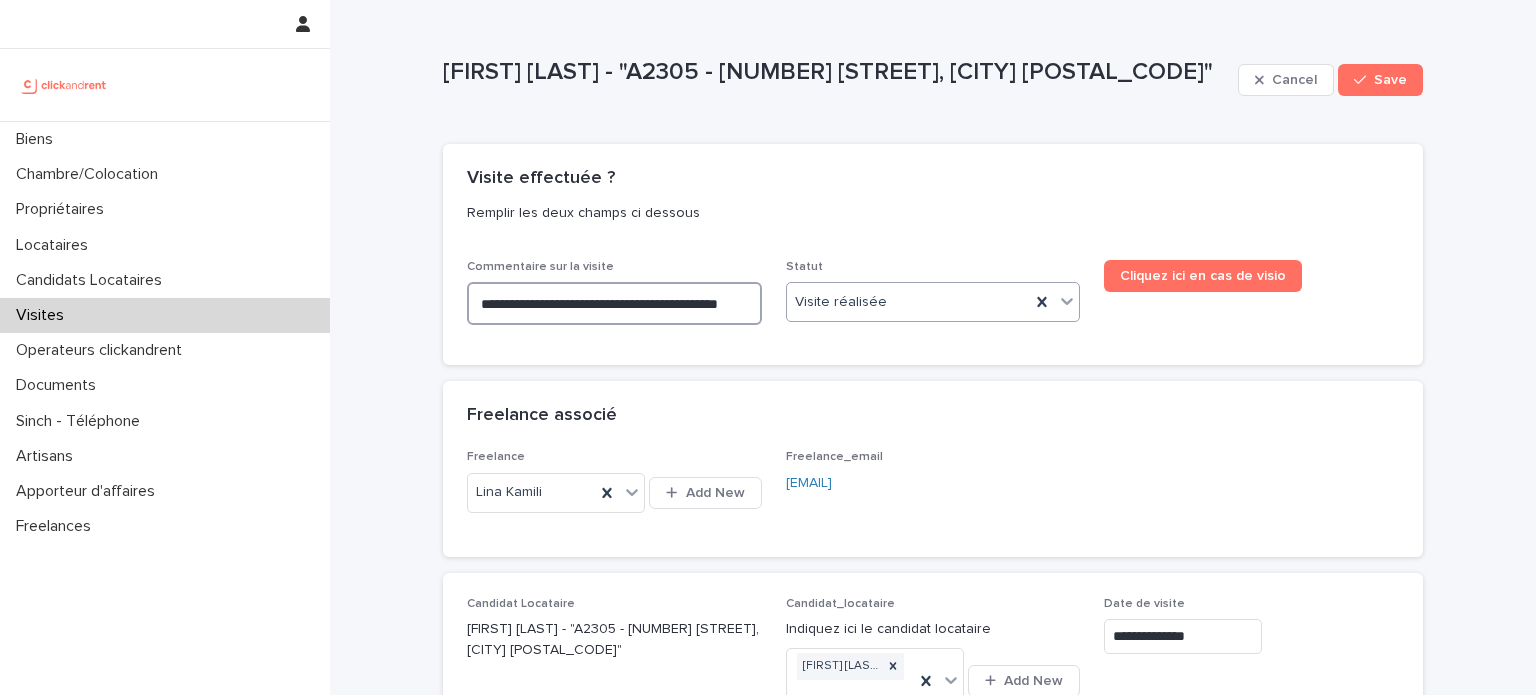 type on "**********" 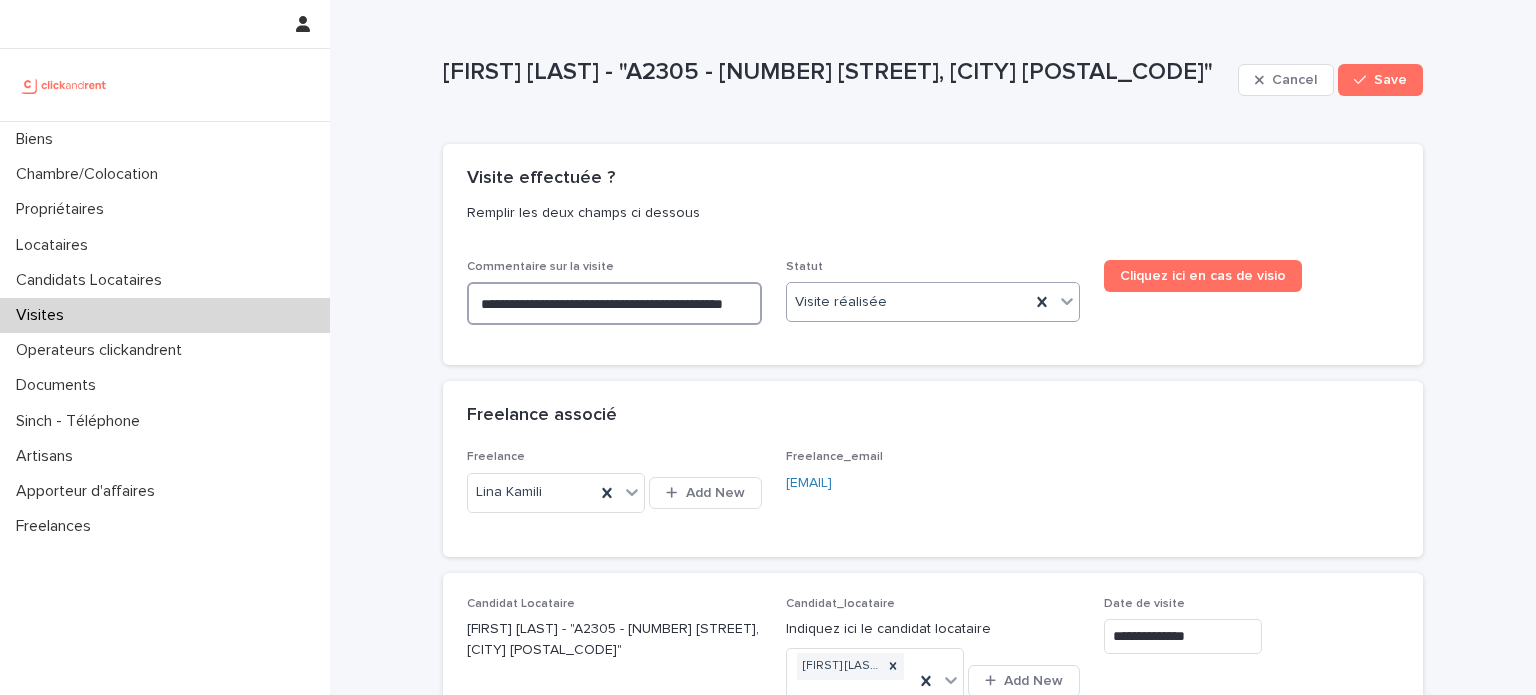 type on "**********" 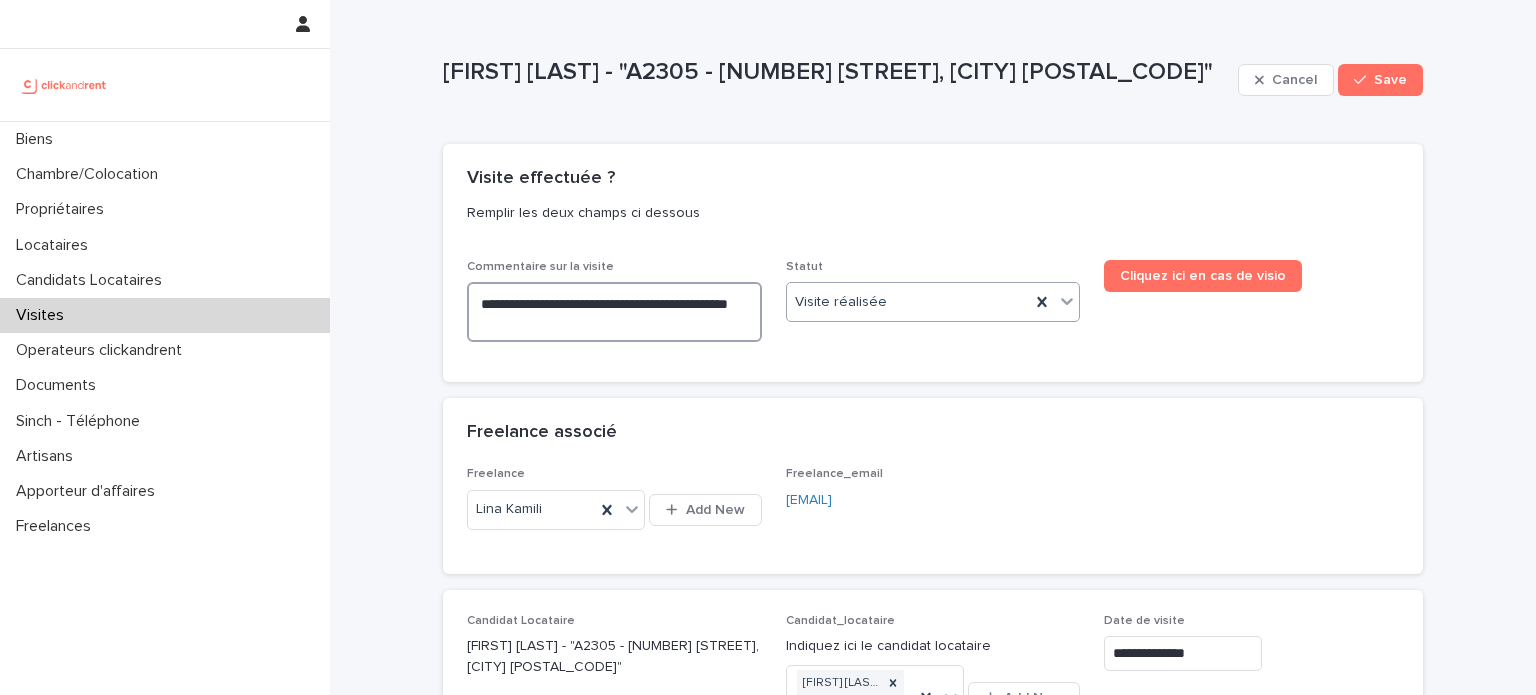 type on "**********" 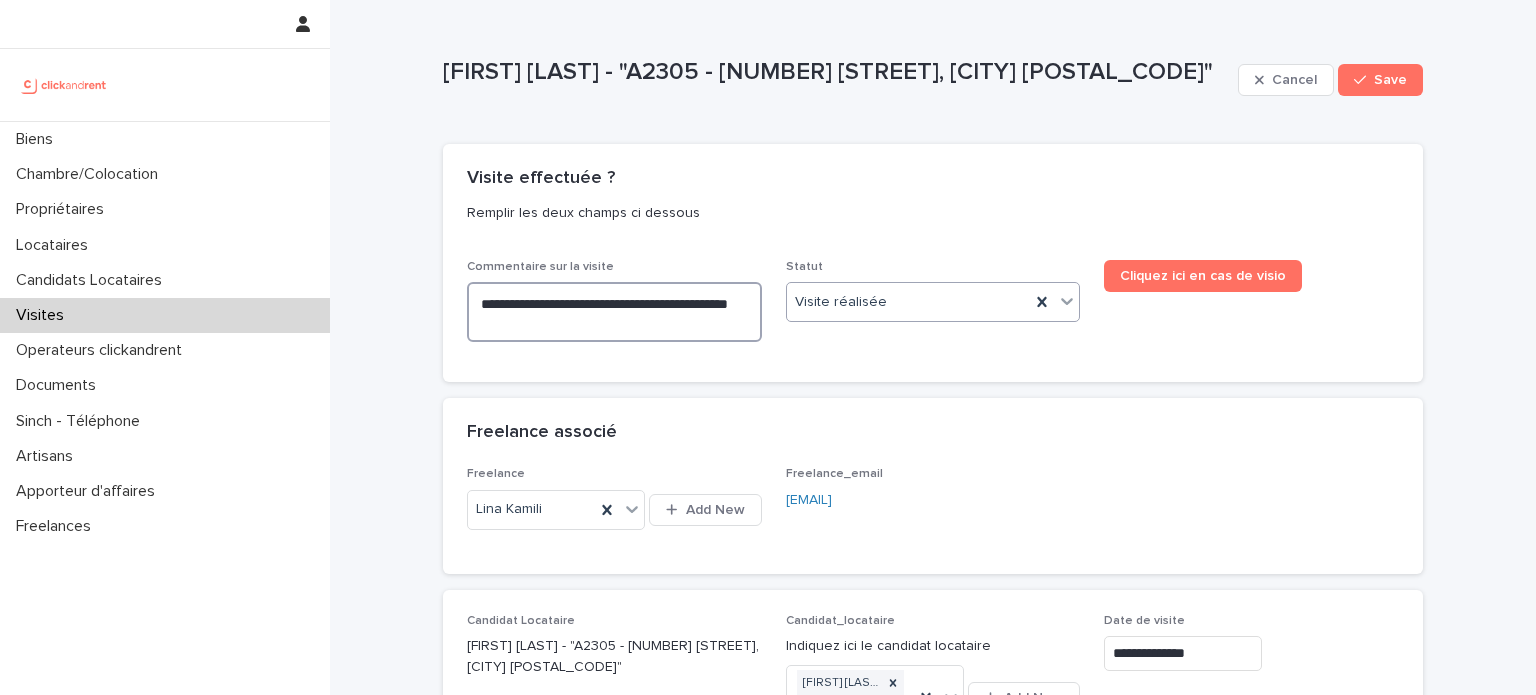type on "**********" 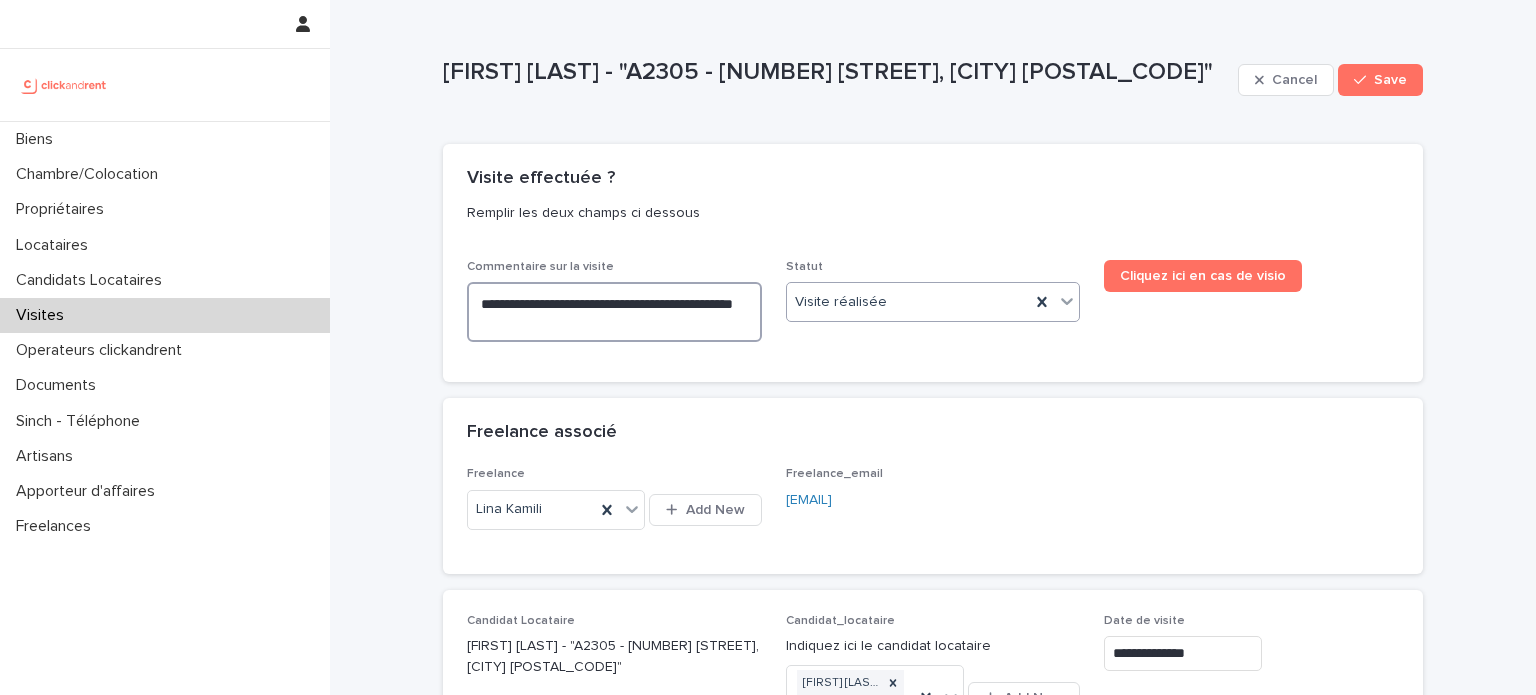 type on "**********" 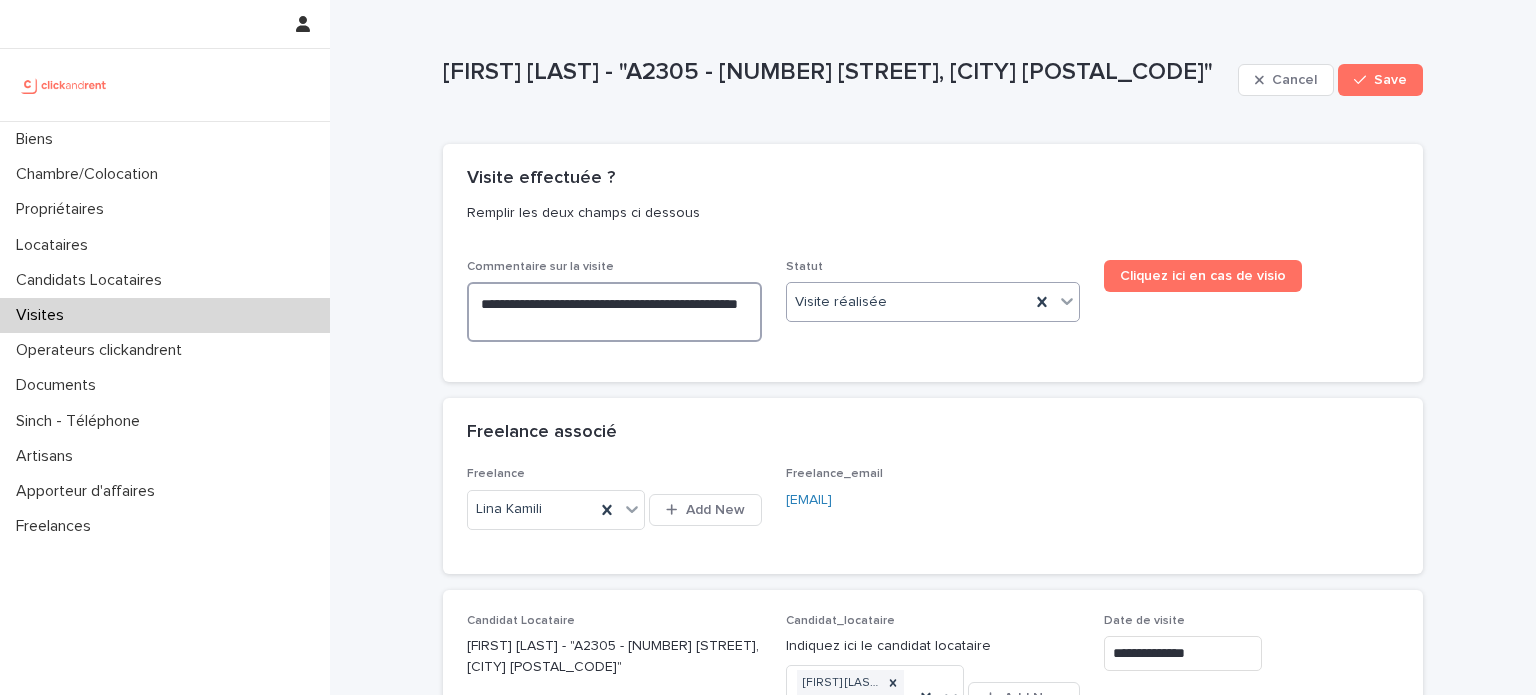 type on "**********" 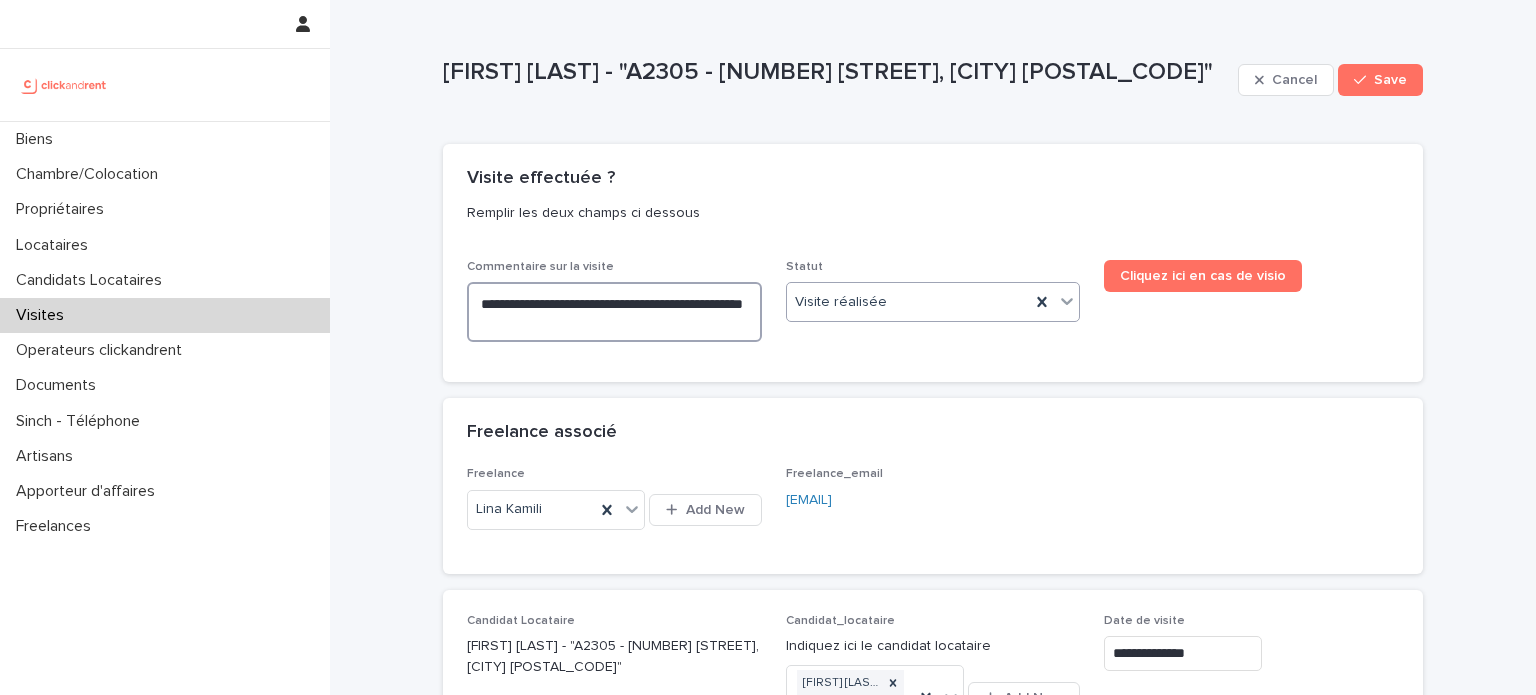 type on "**********" 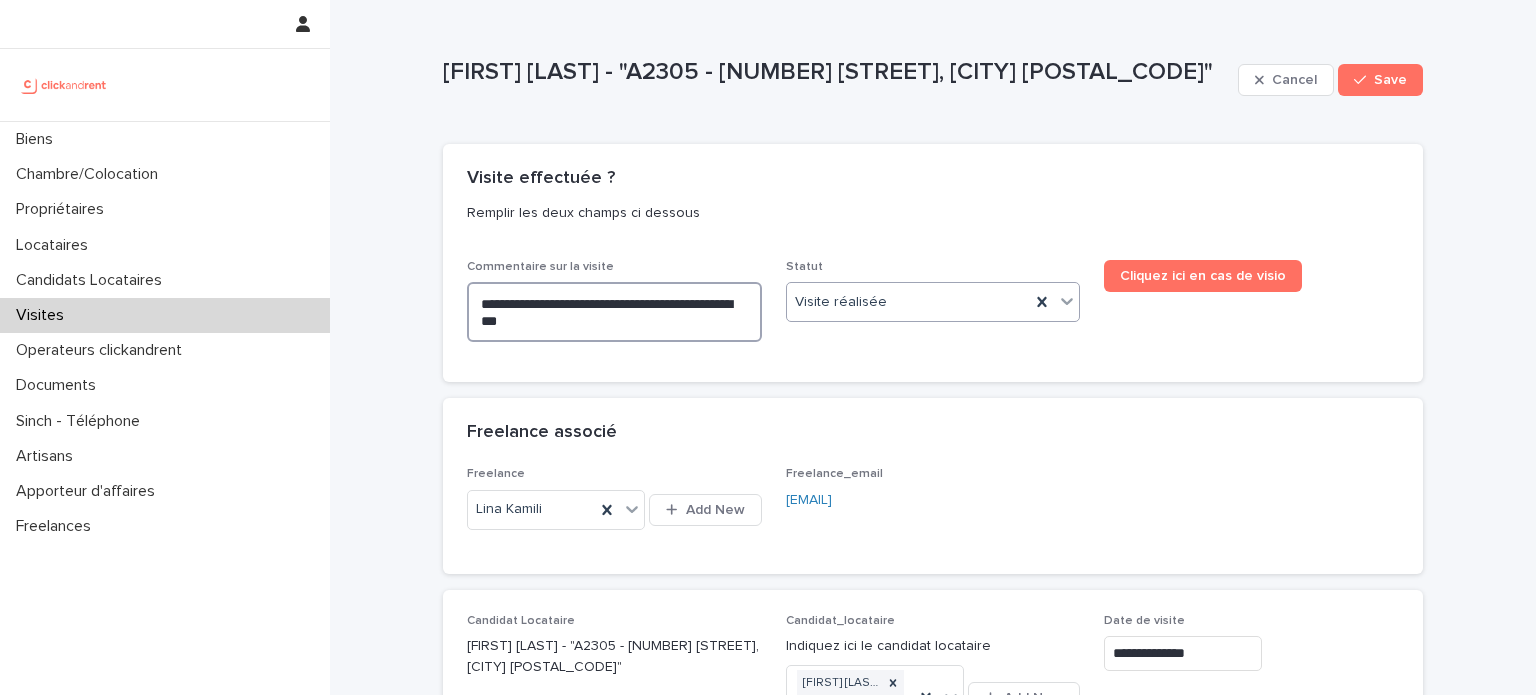 type on "**********" 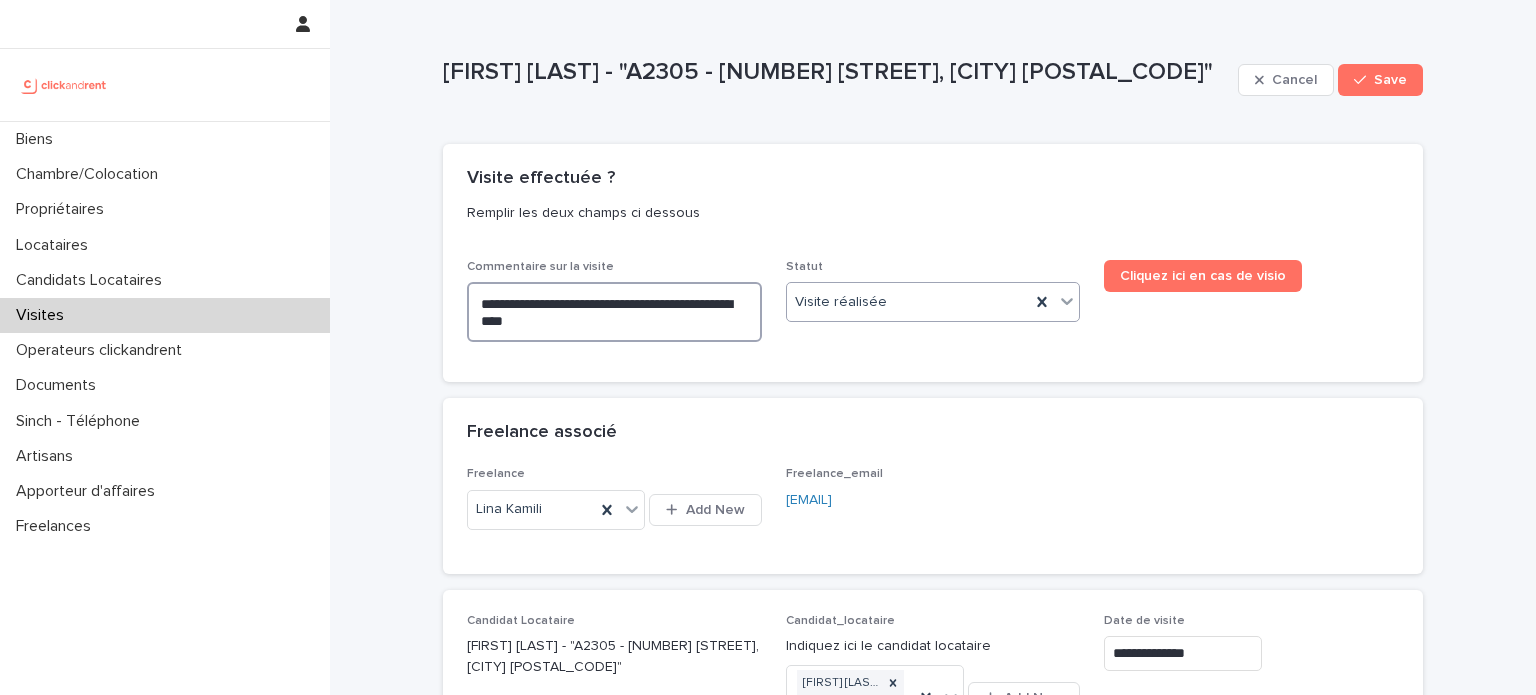 type on "**********" 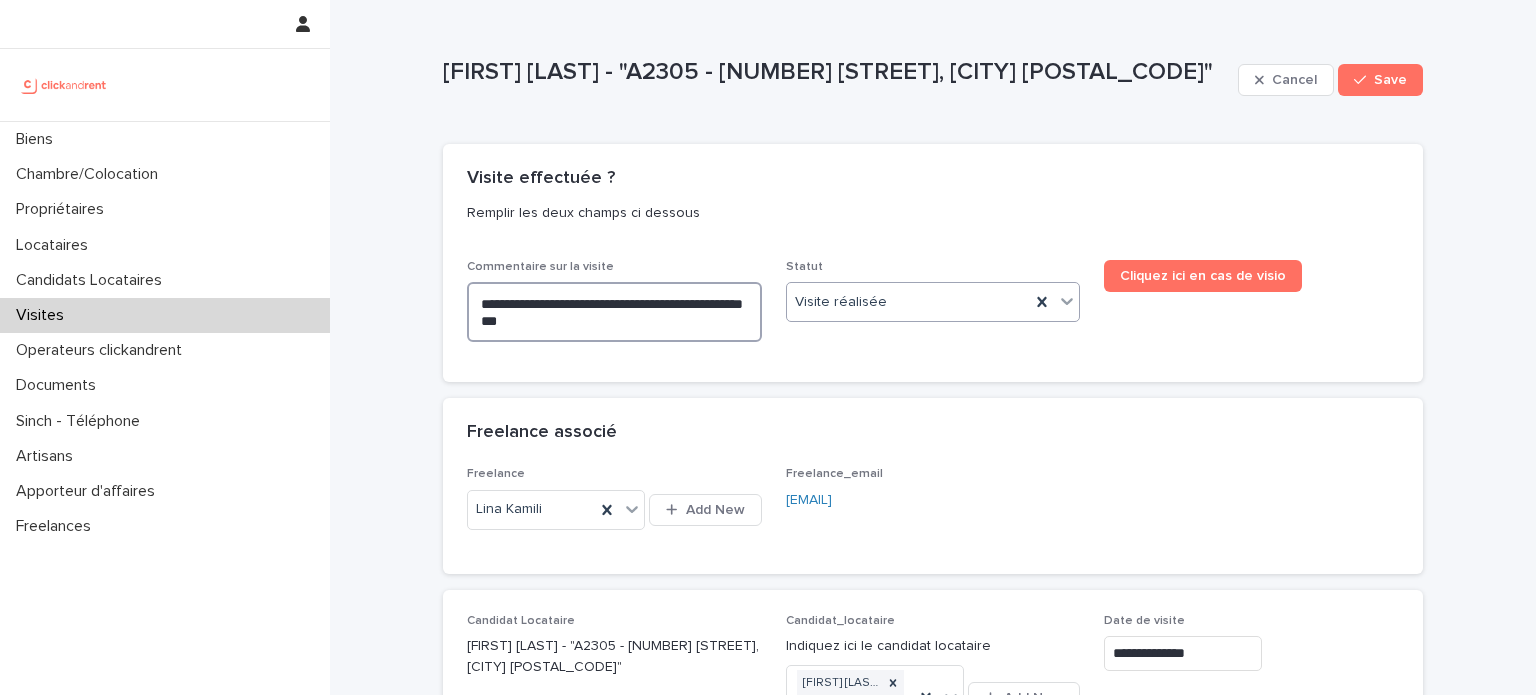 type on "**********" 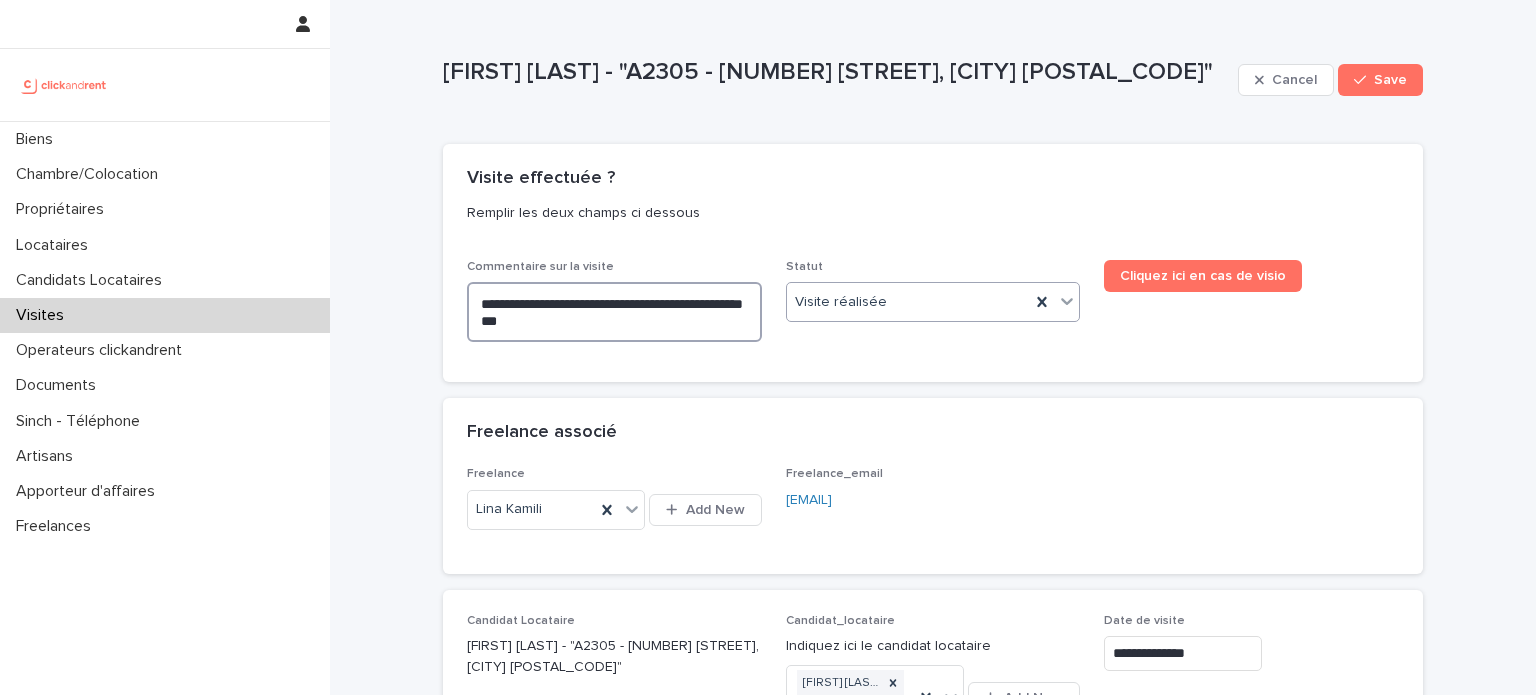 type on "**********" 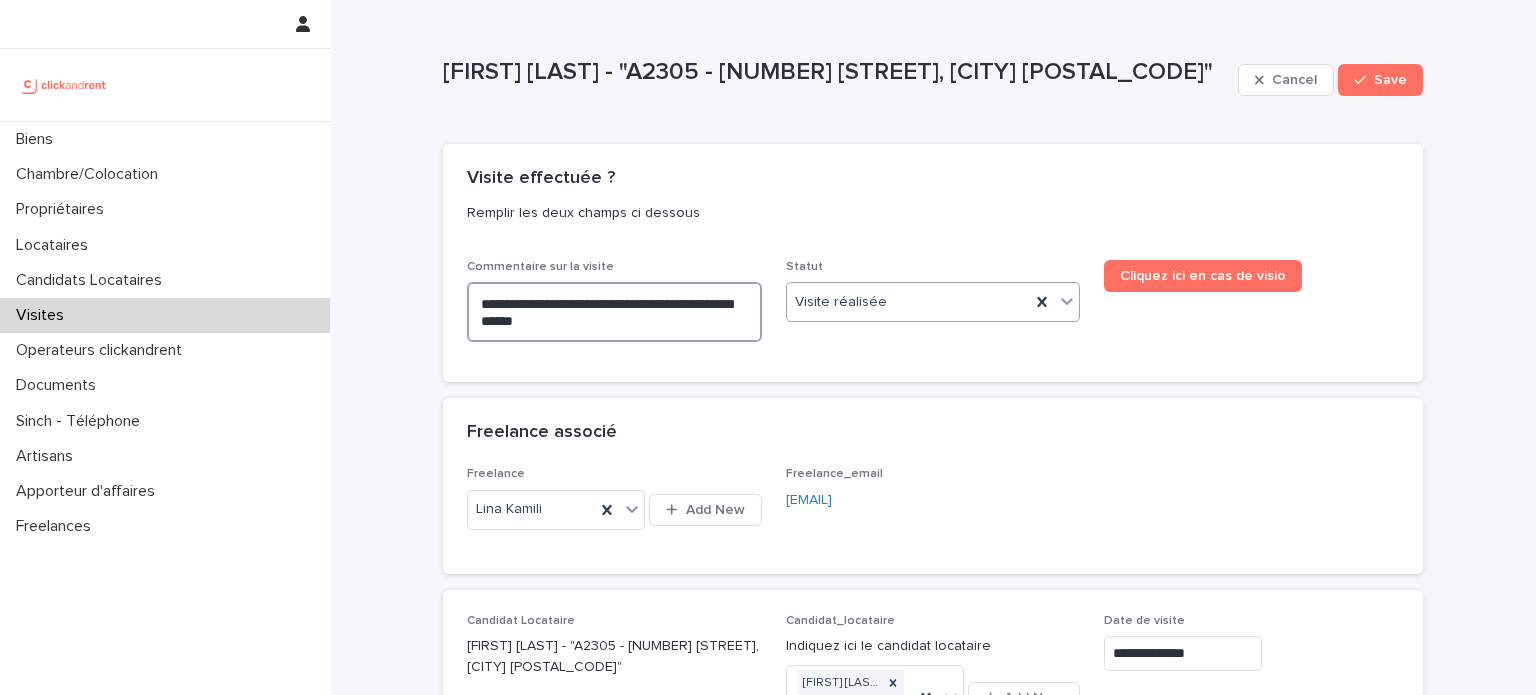 type on "**********" 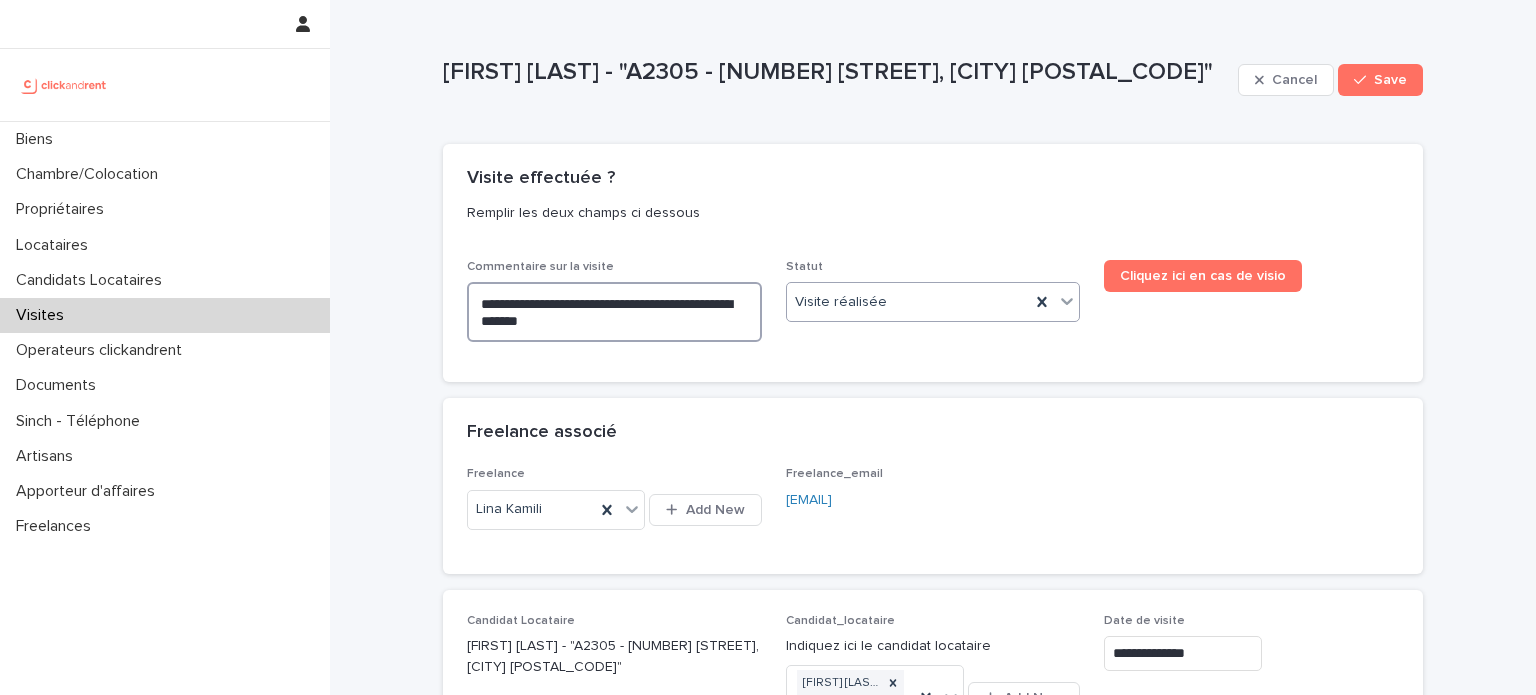 type on "**********" 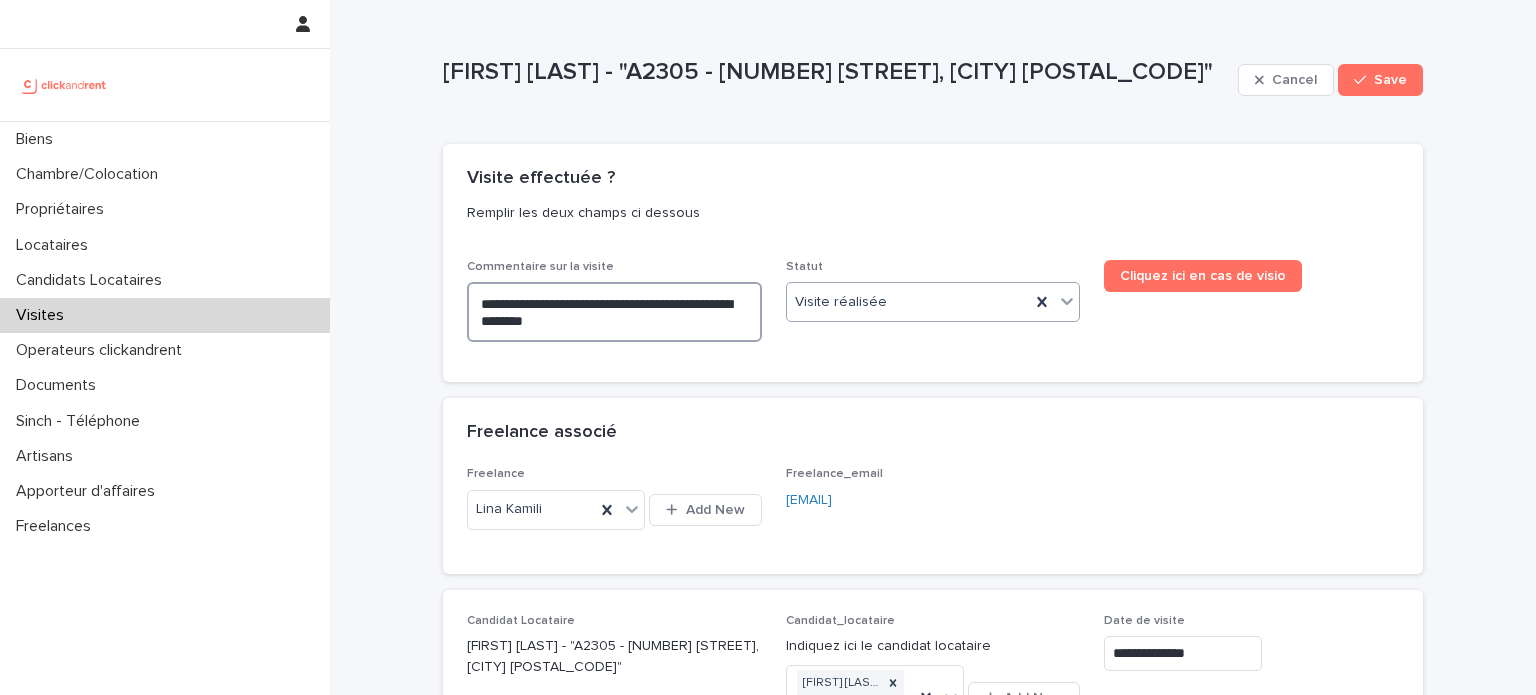 type on "**********" 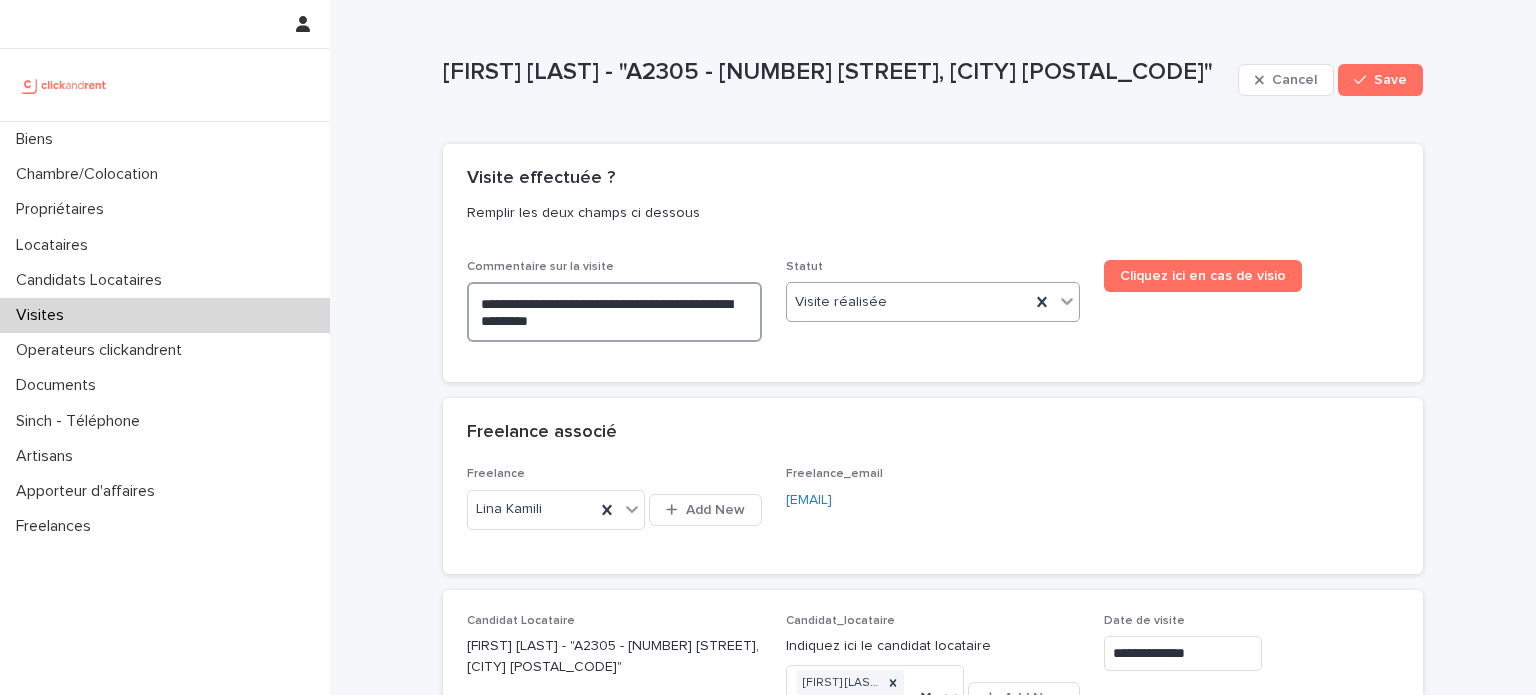 type on "**********" 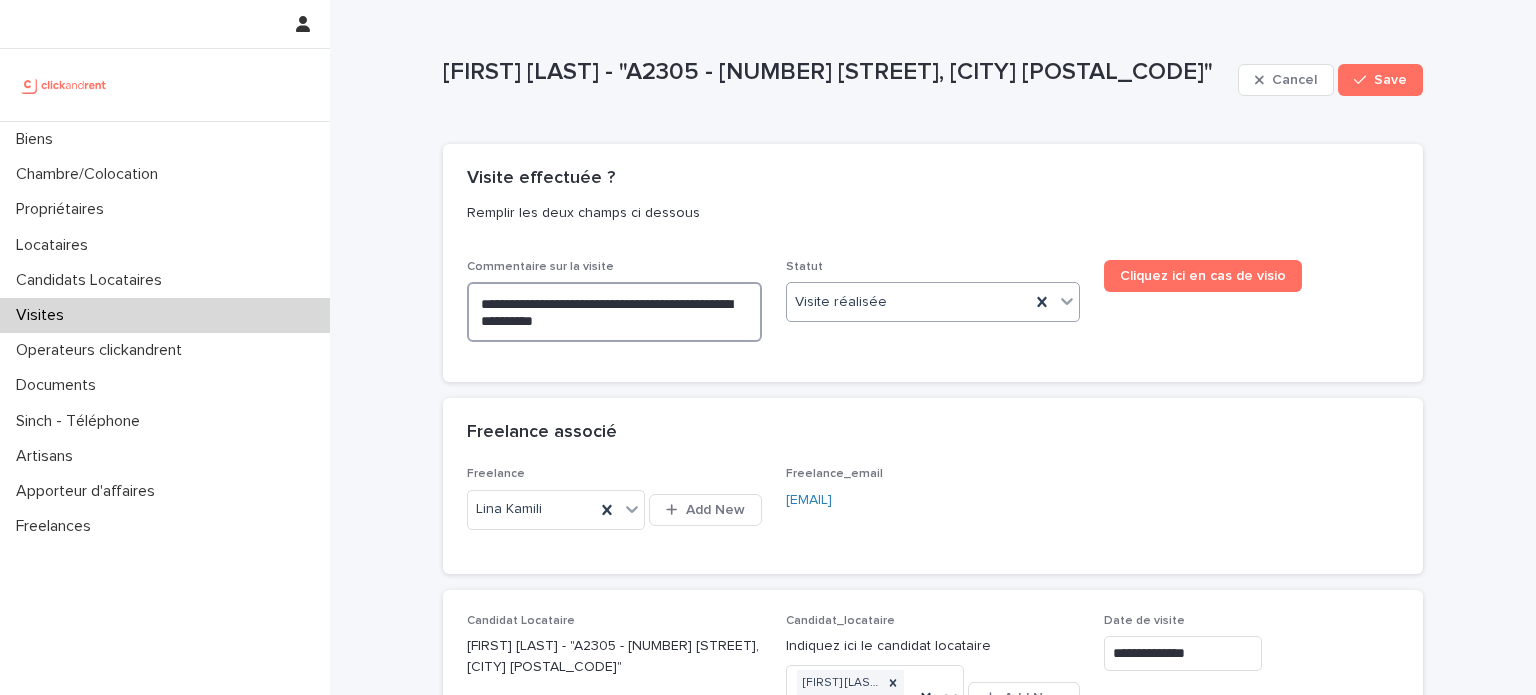 type on "**********" 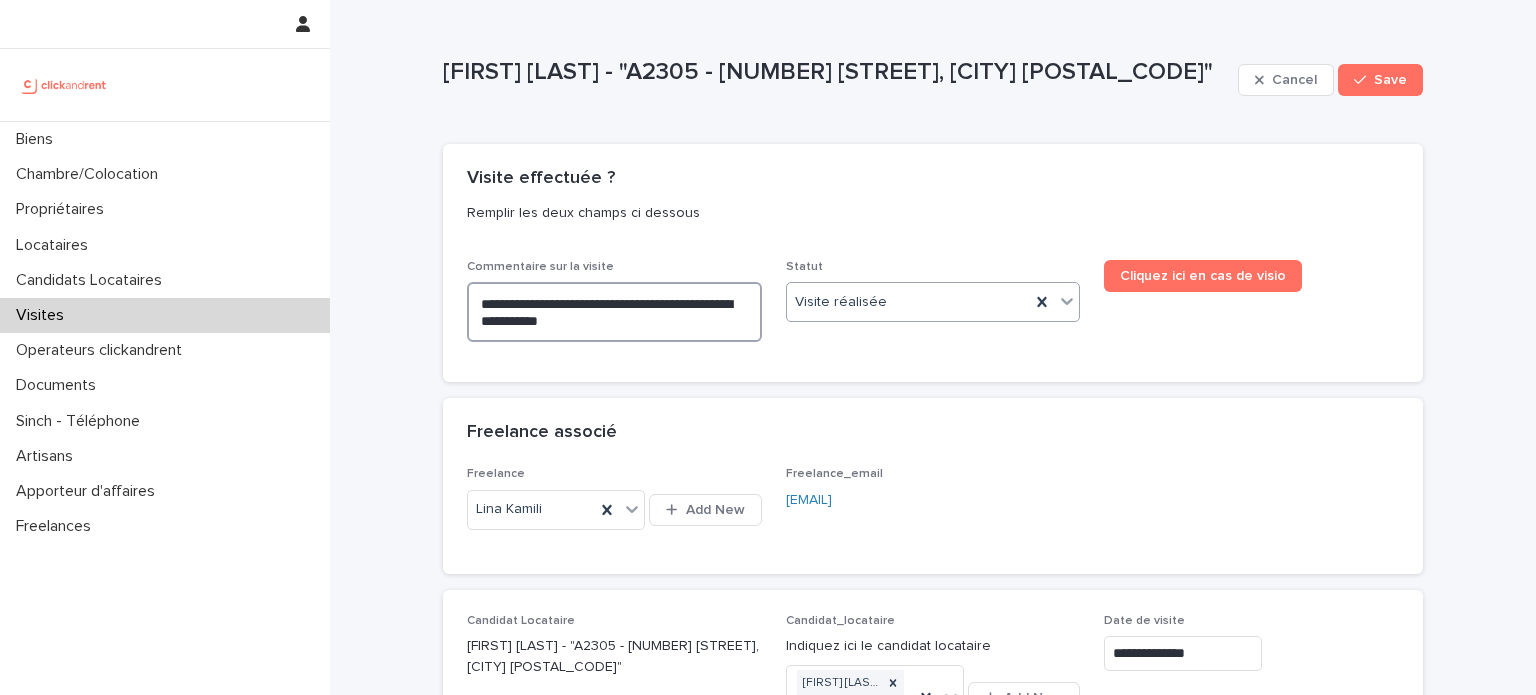 type on "**********" 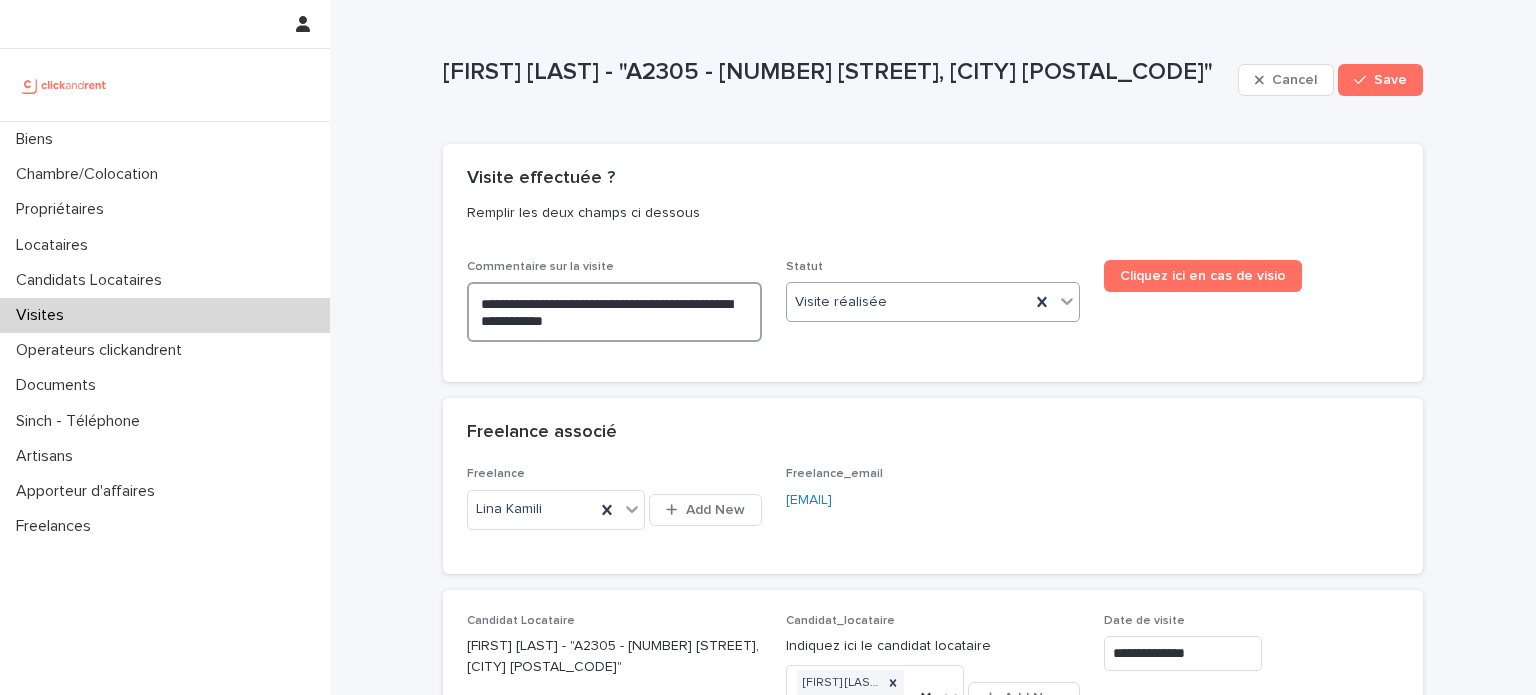 type on "**********" 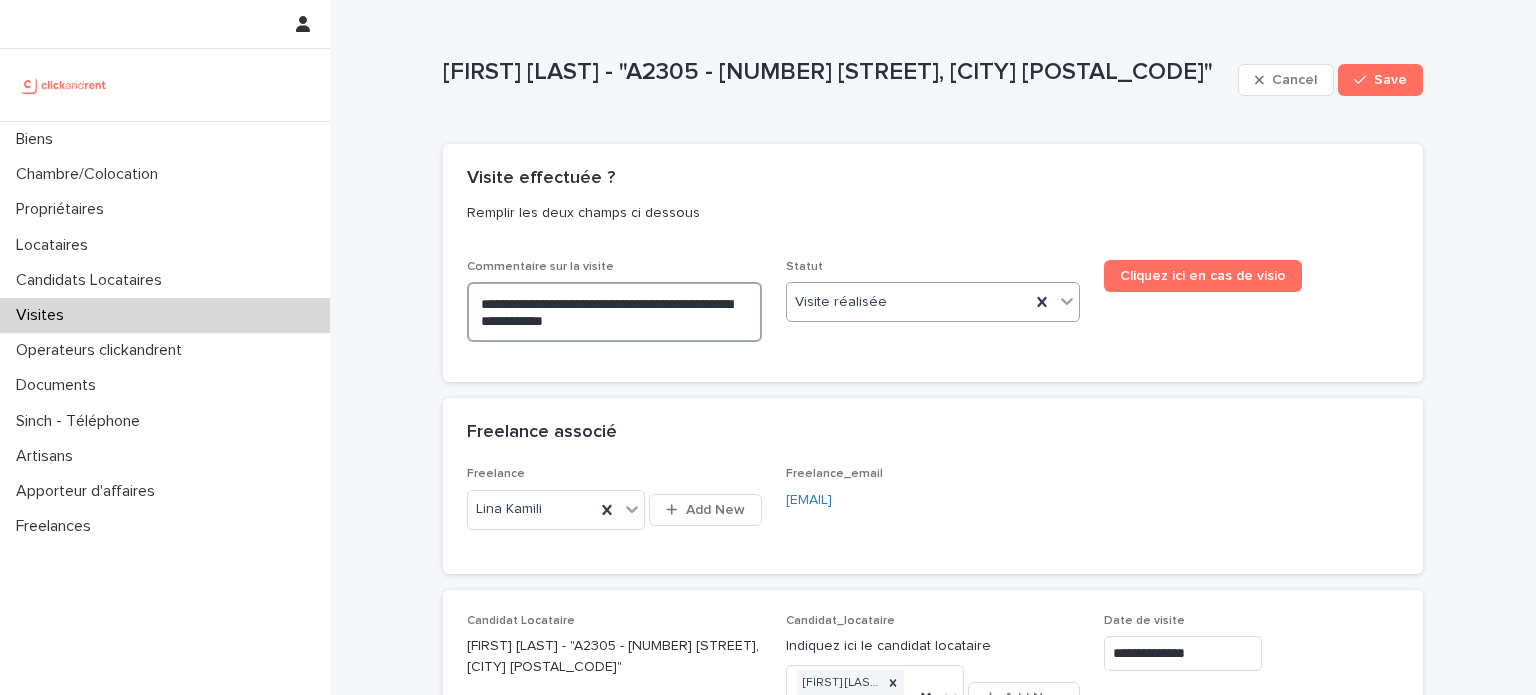 type on "**********" 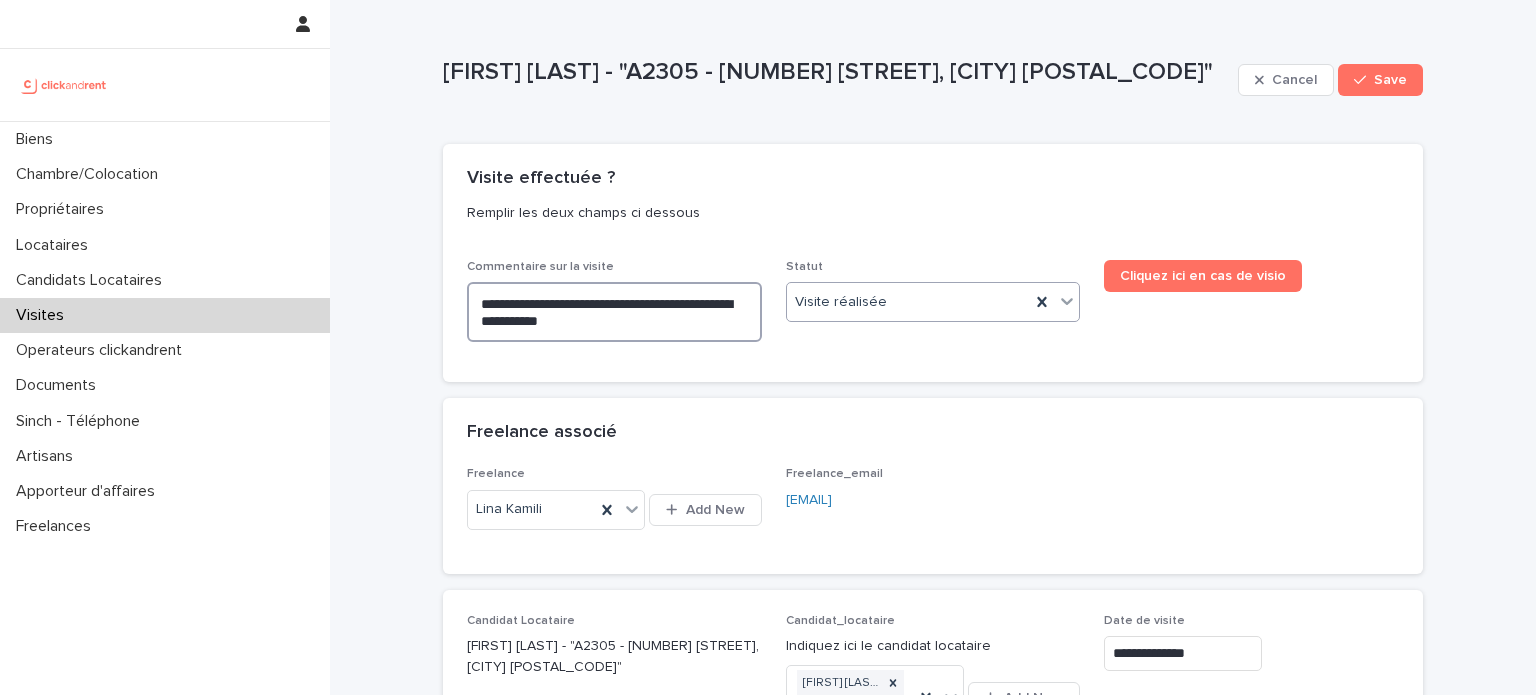 type on "**********" 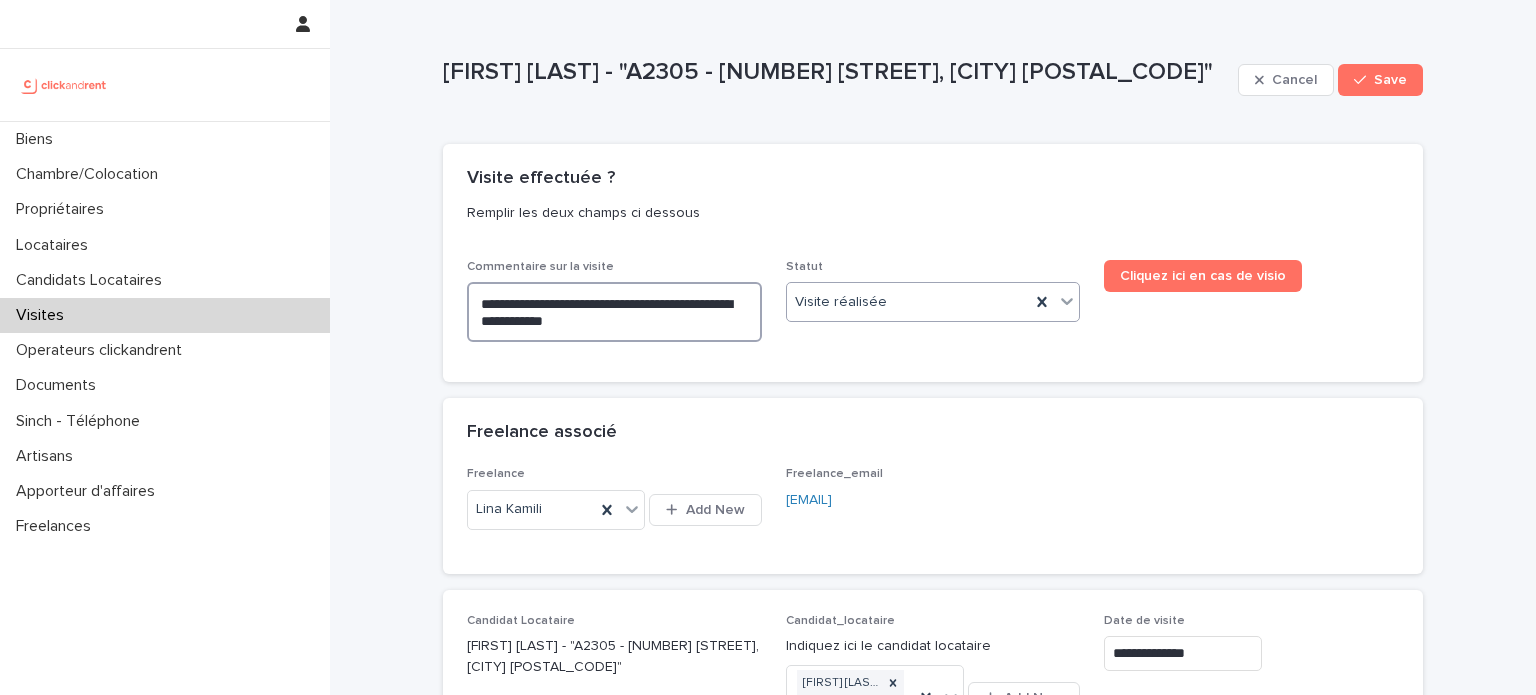 type on "**********" 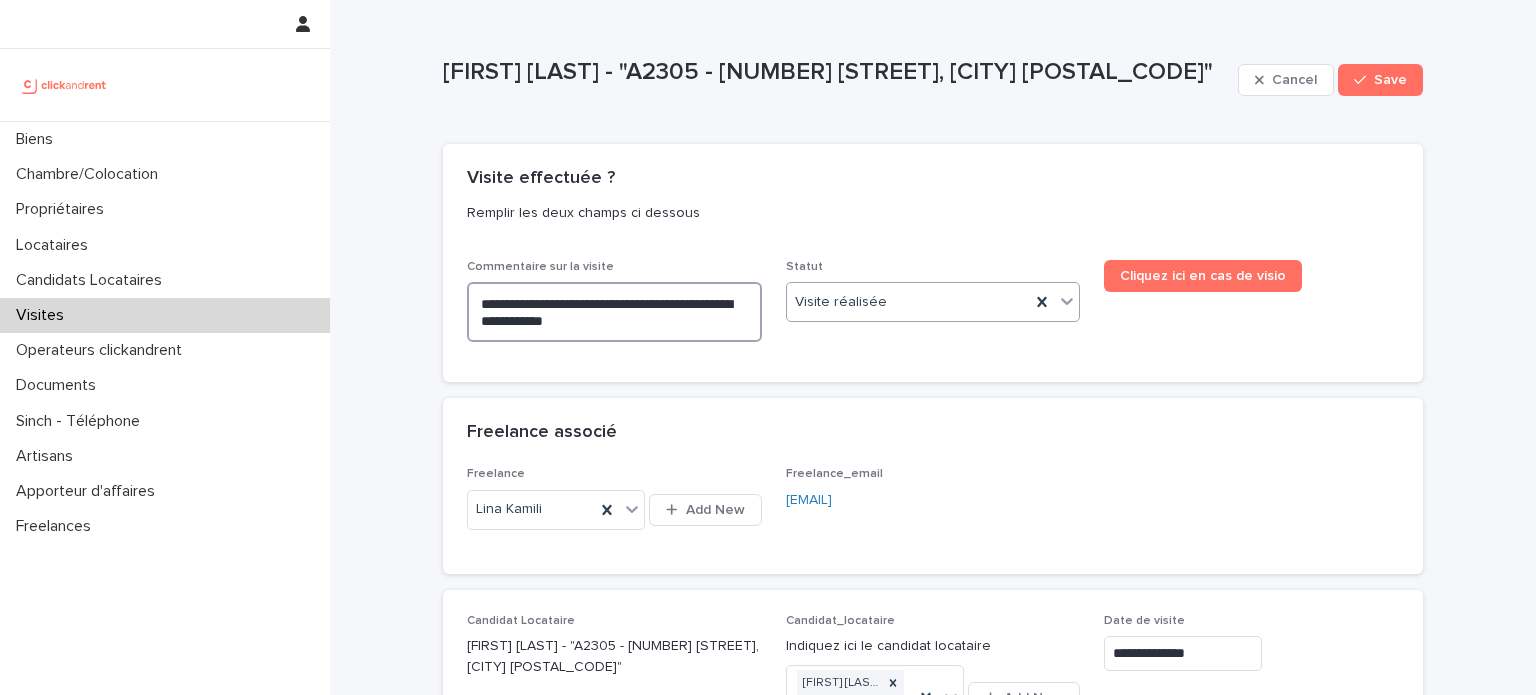 type on "**********" 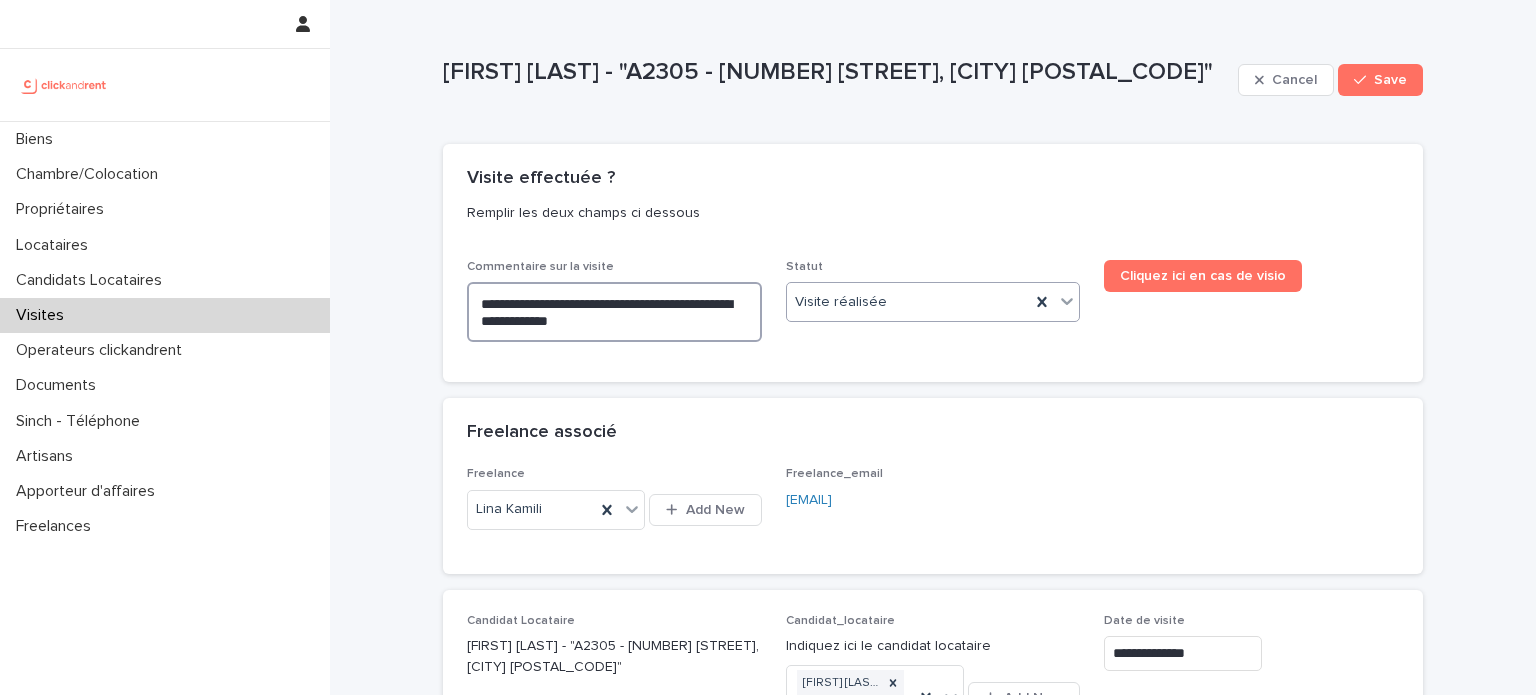 type on "**********" 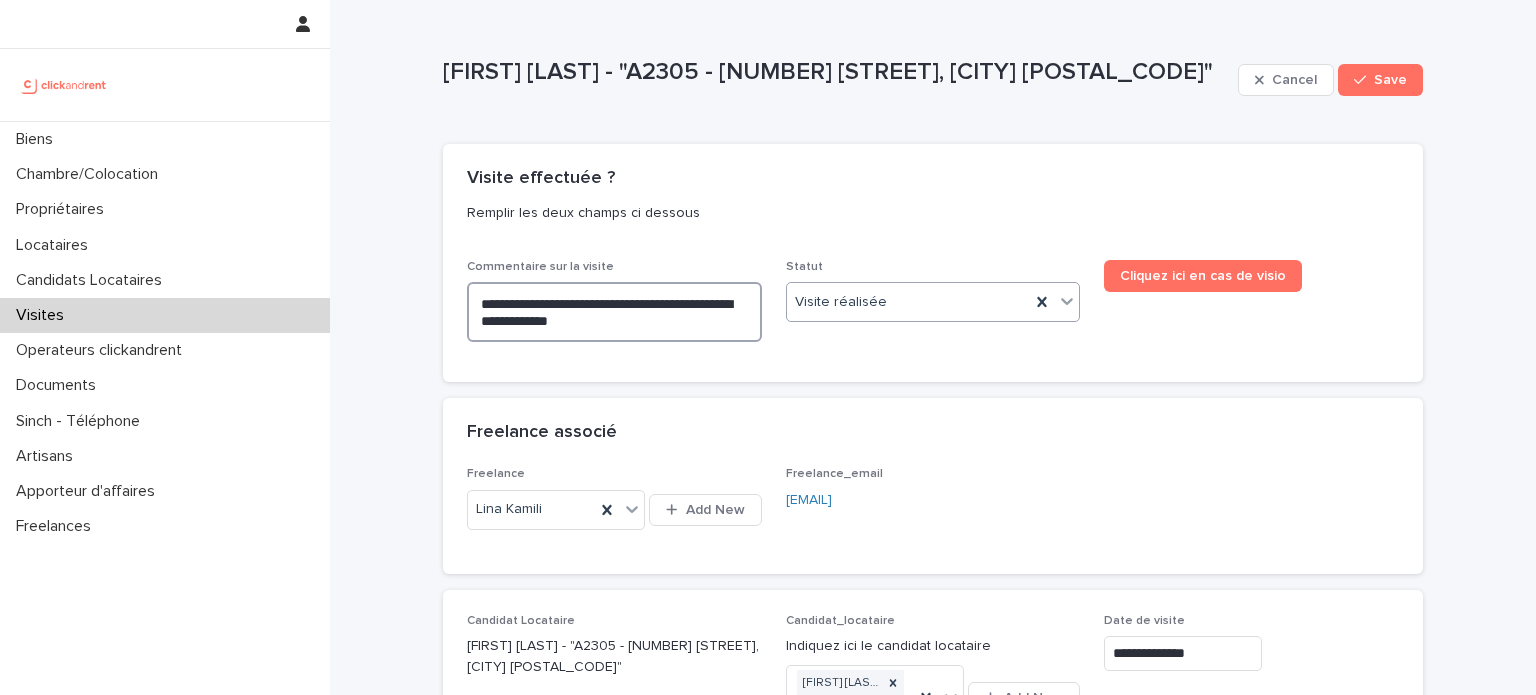 click on "**********" at bounding box center (614, 312) 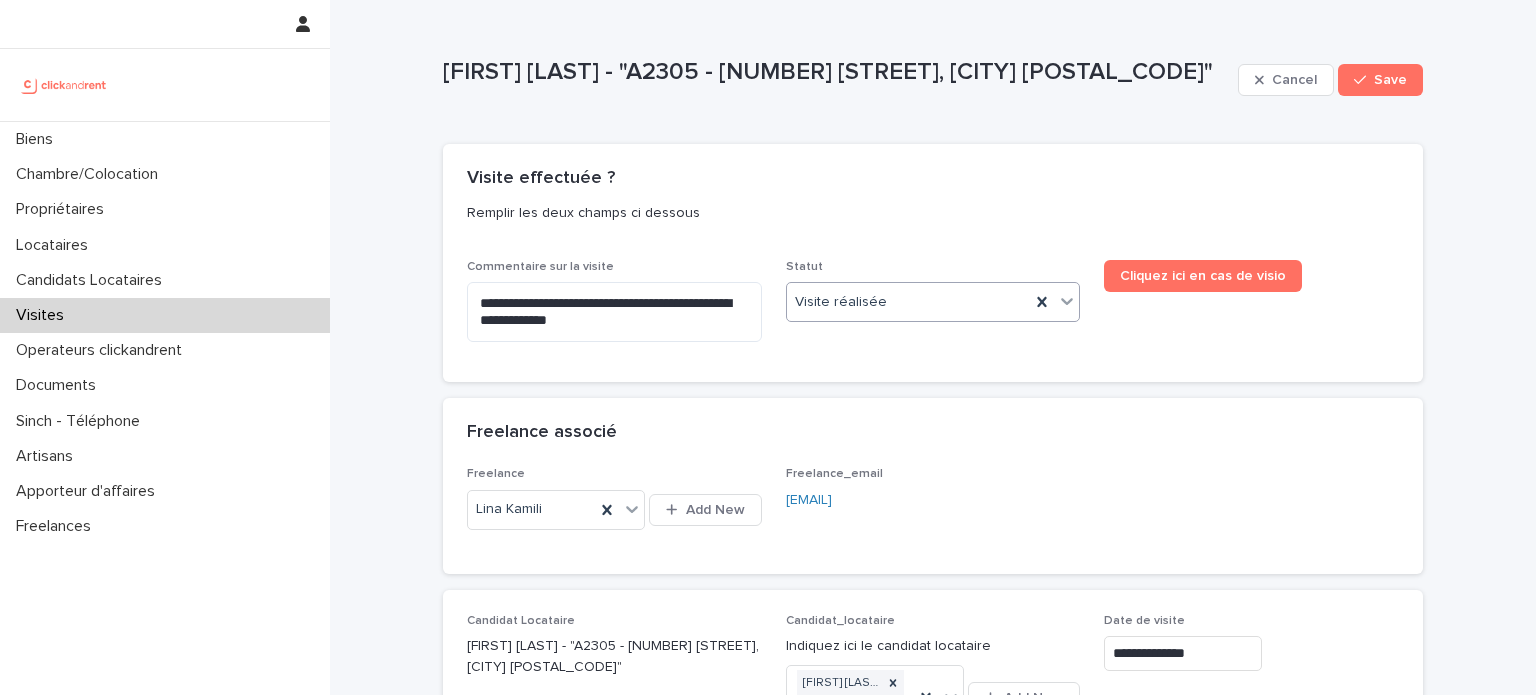click on "**********" at bounding box center [933, 321] 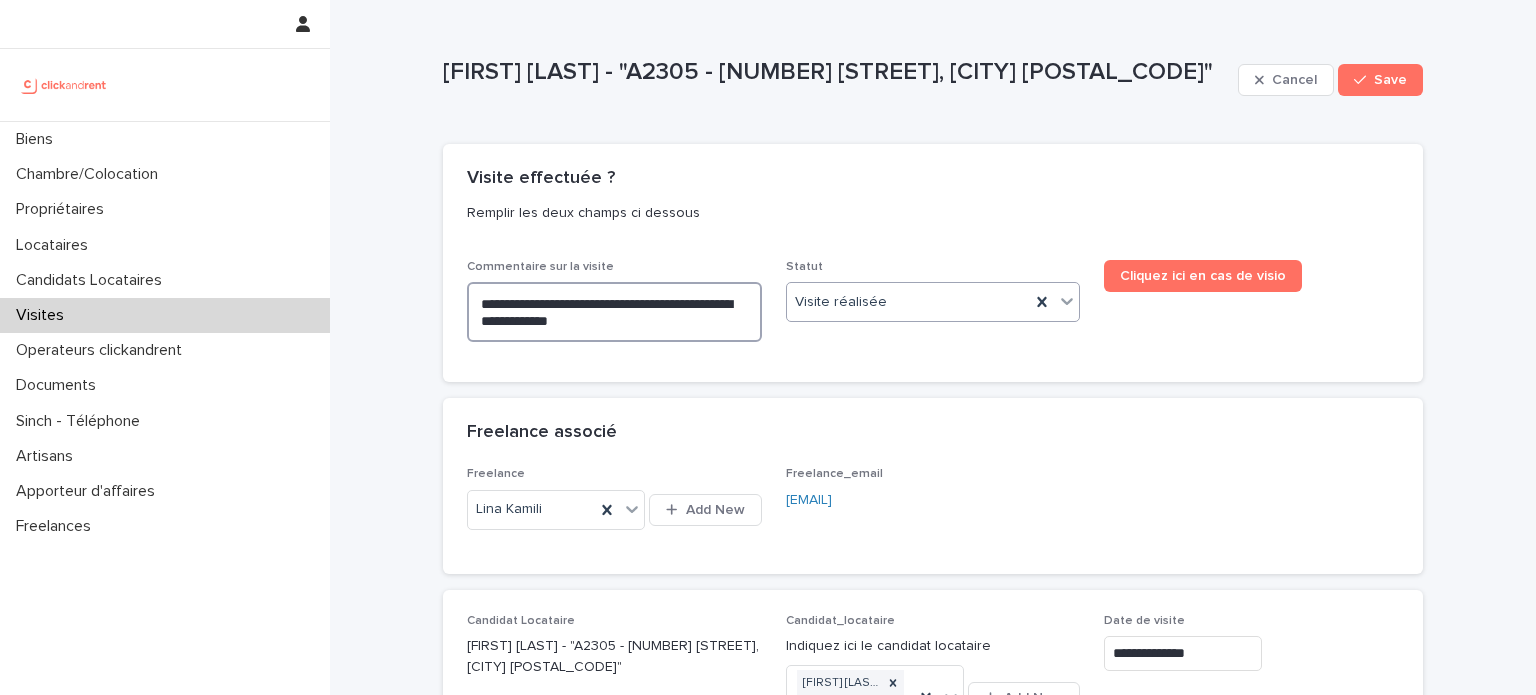 click on "**********" at bounding box center (614, 312) 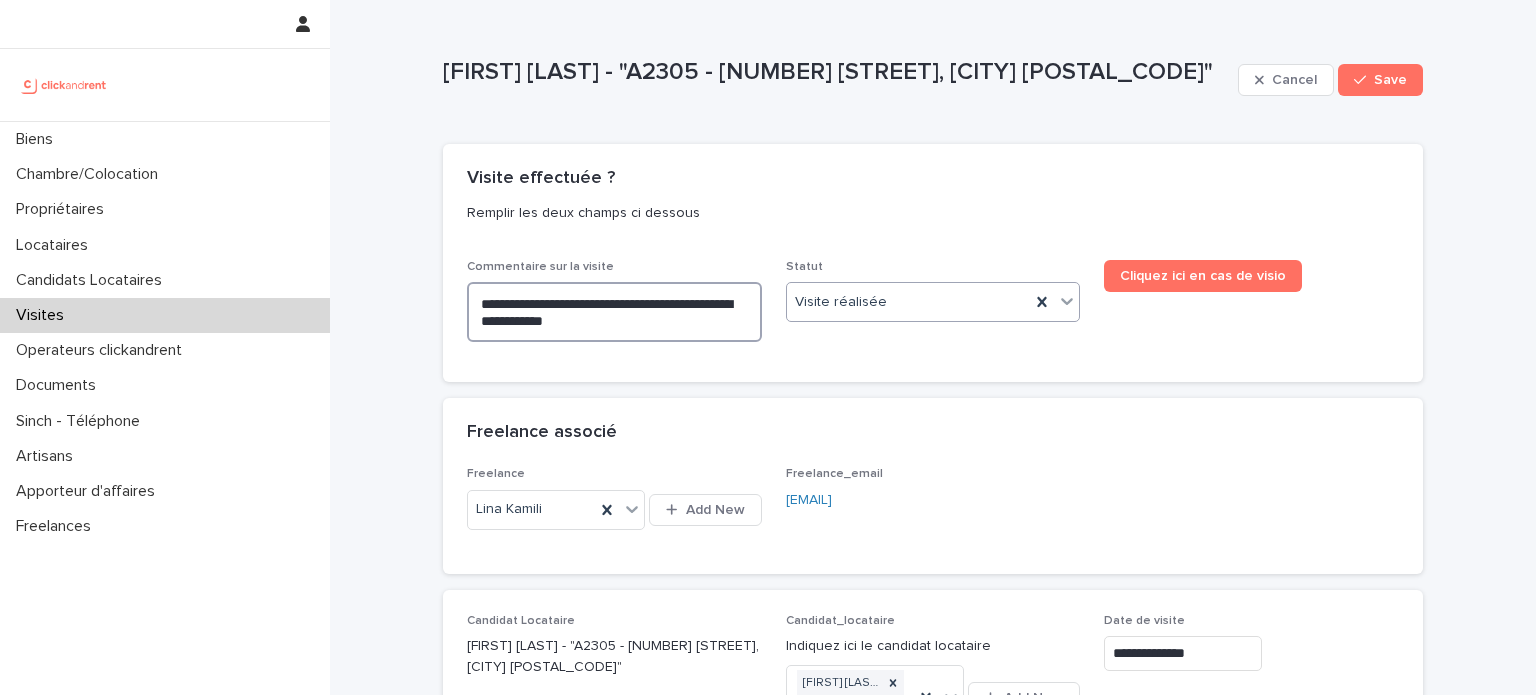 type on "**********" 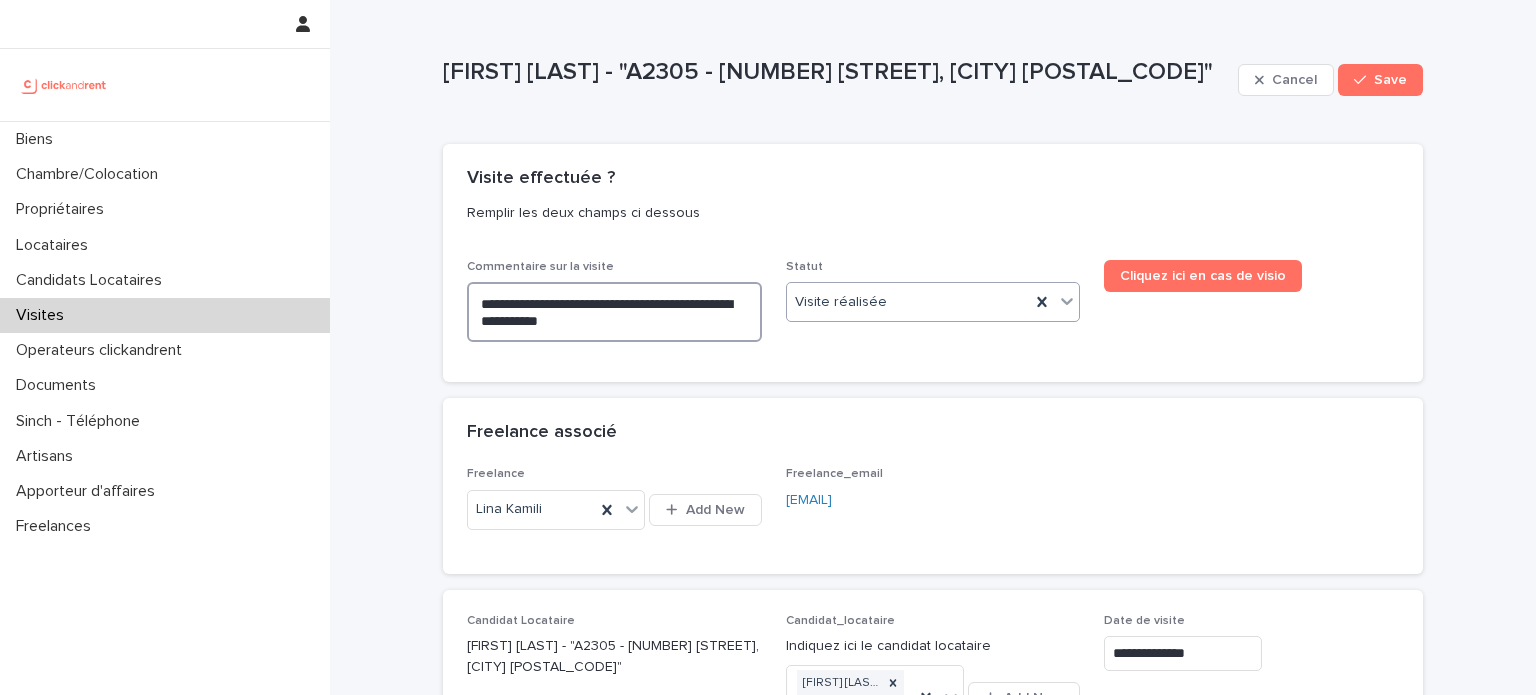 type on "**********" 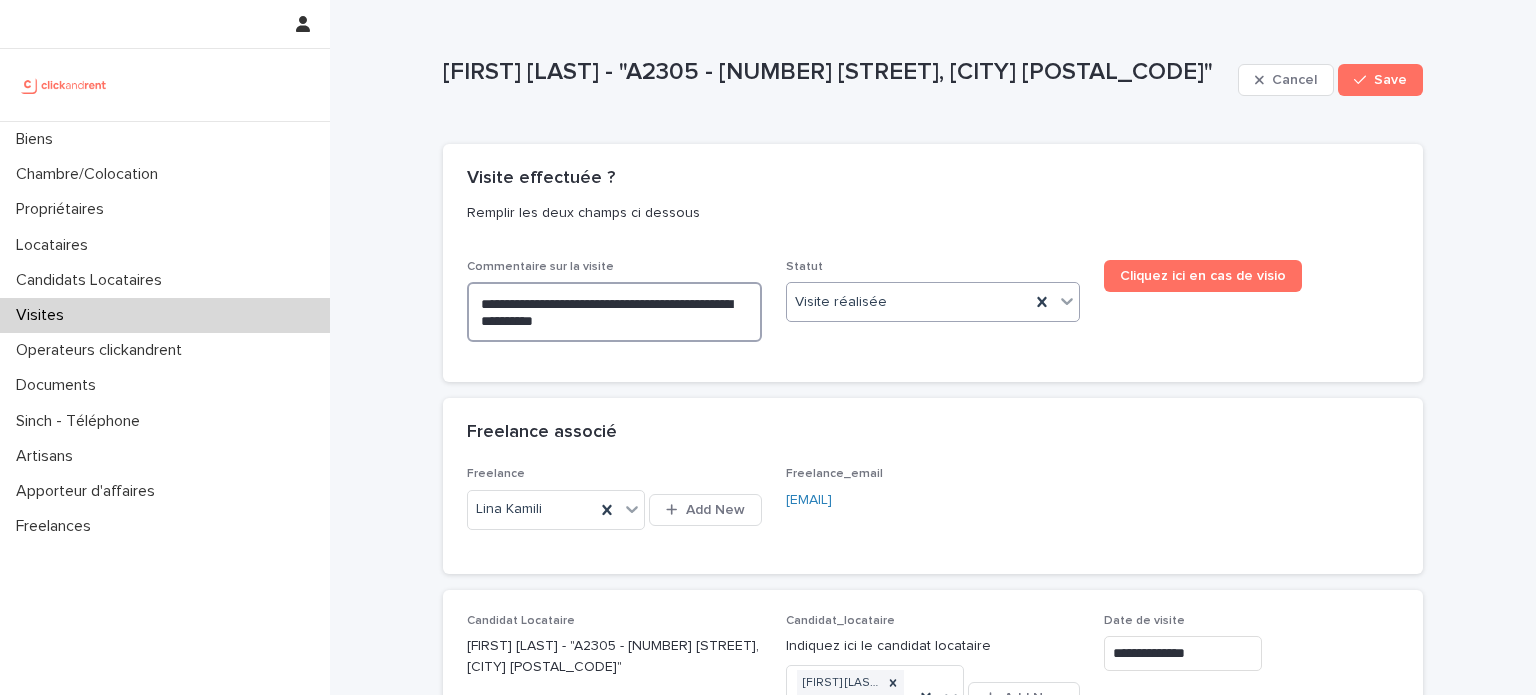 type on "**********" 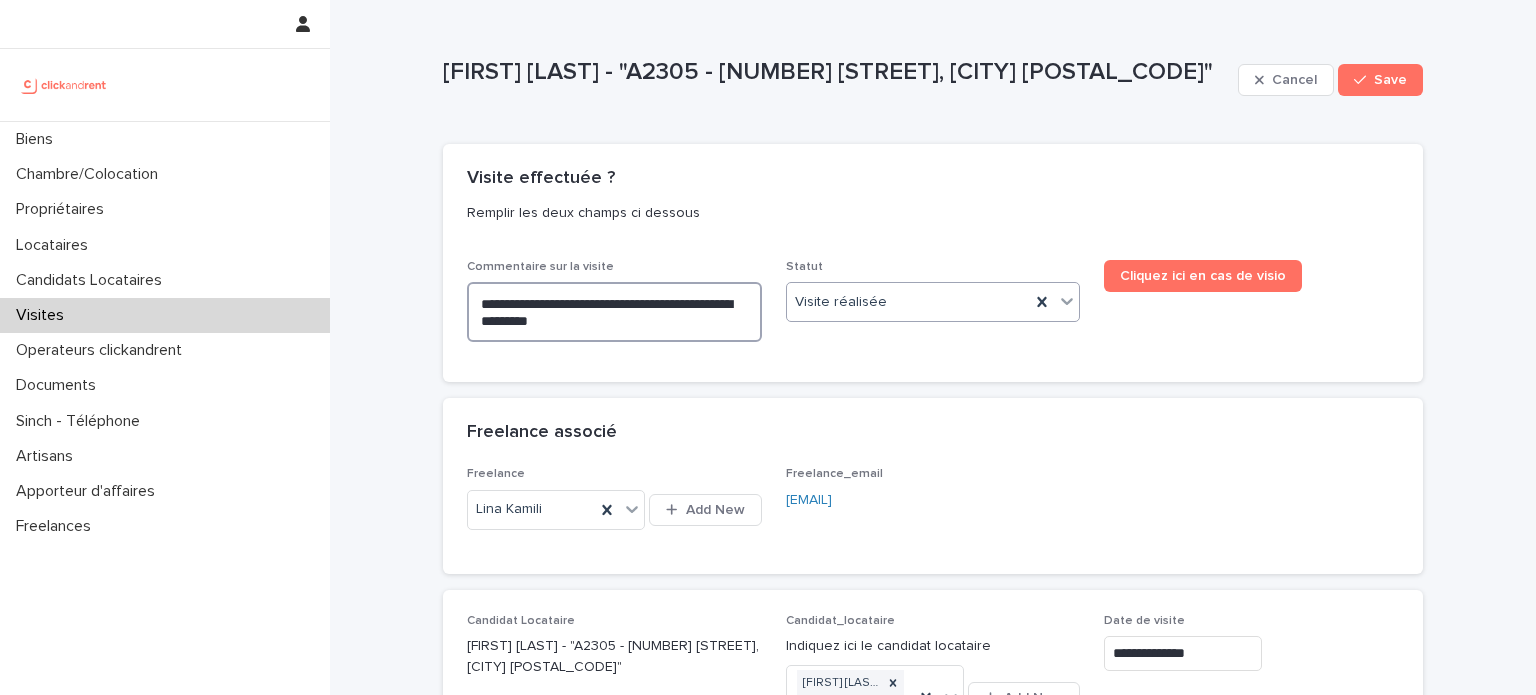 type on "**********" 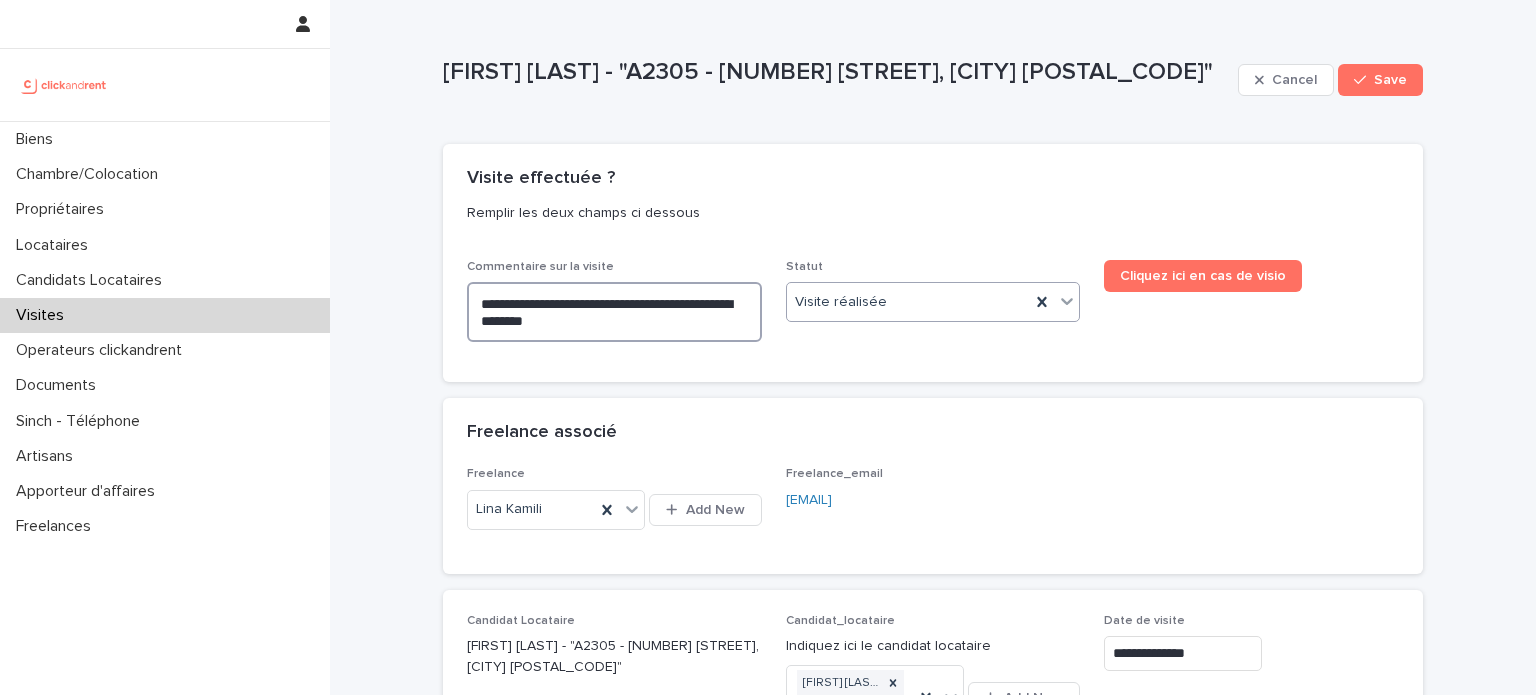 type on "**********" 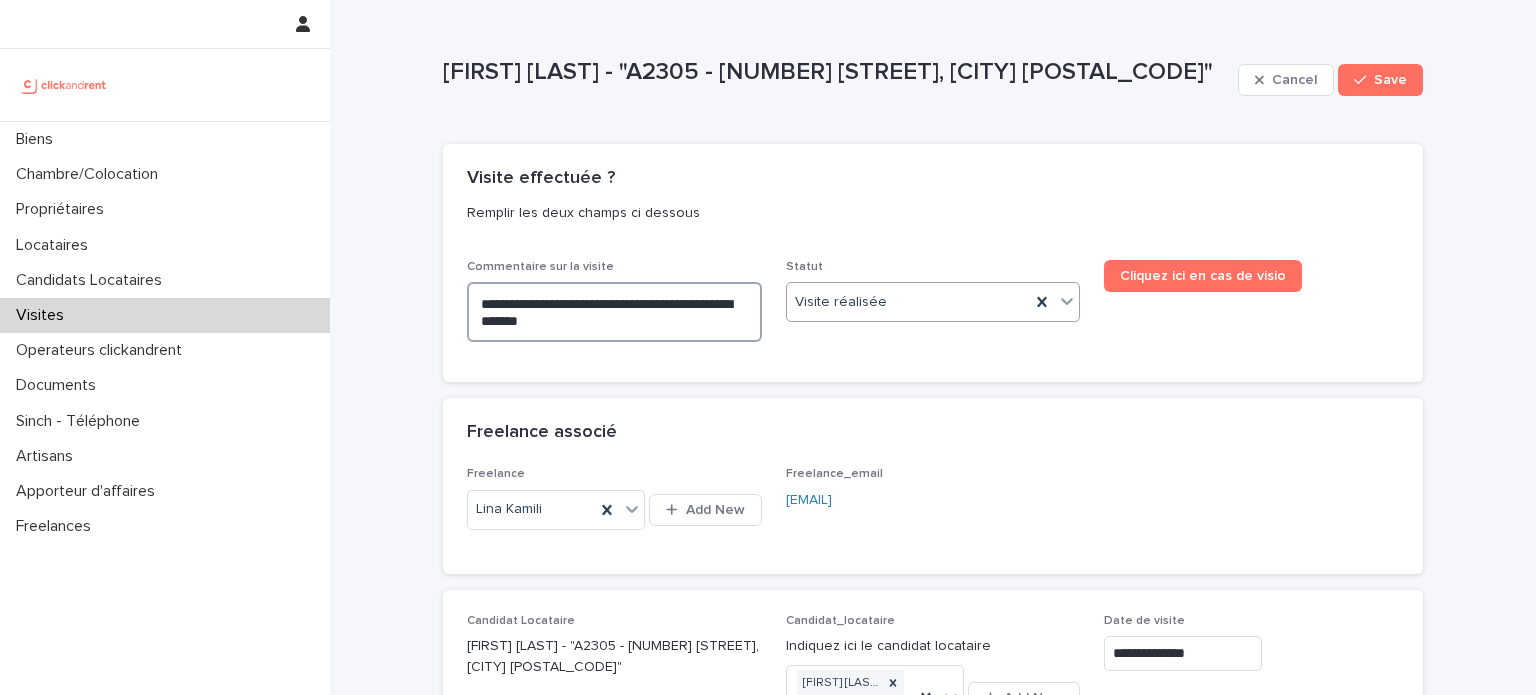 type on "**********" 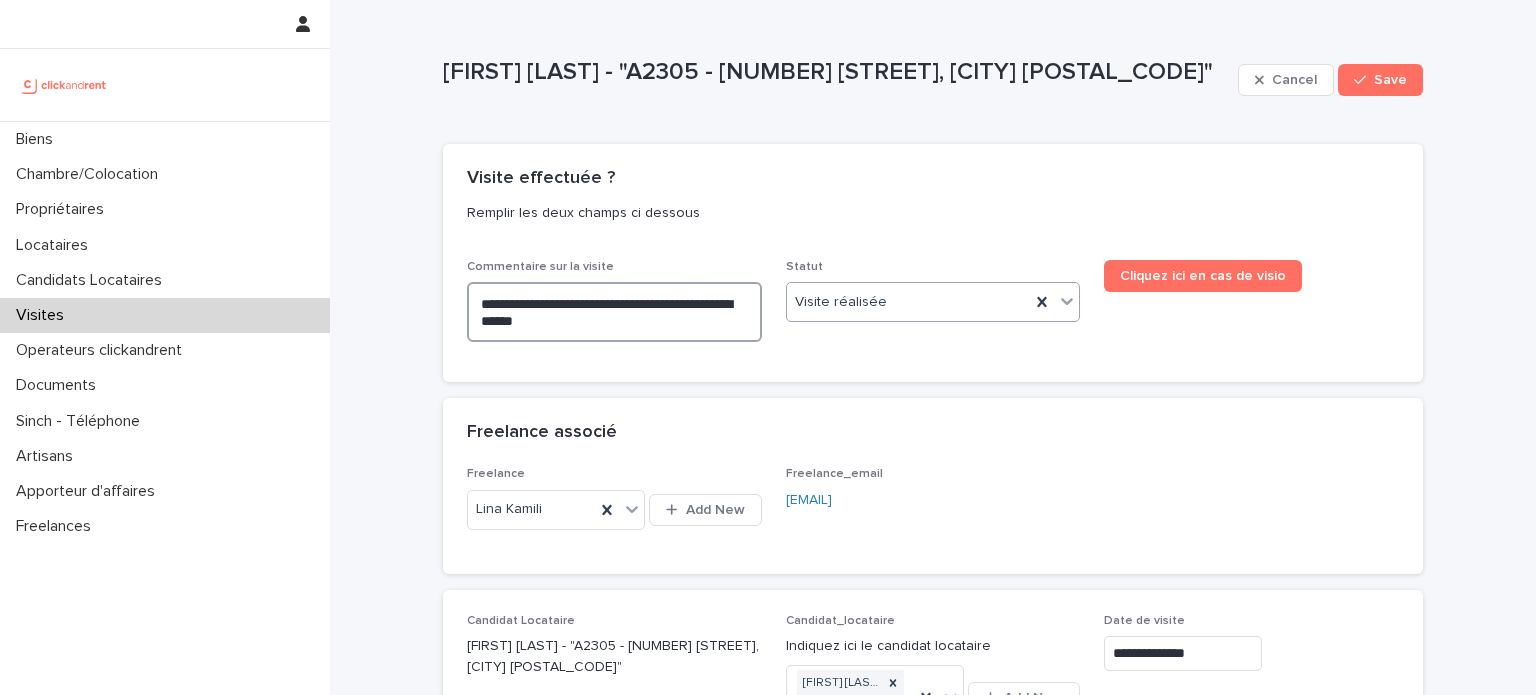 type on "**********" 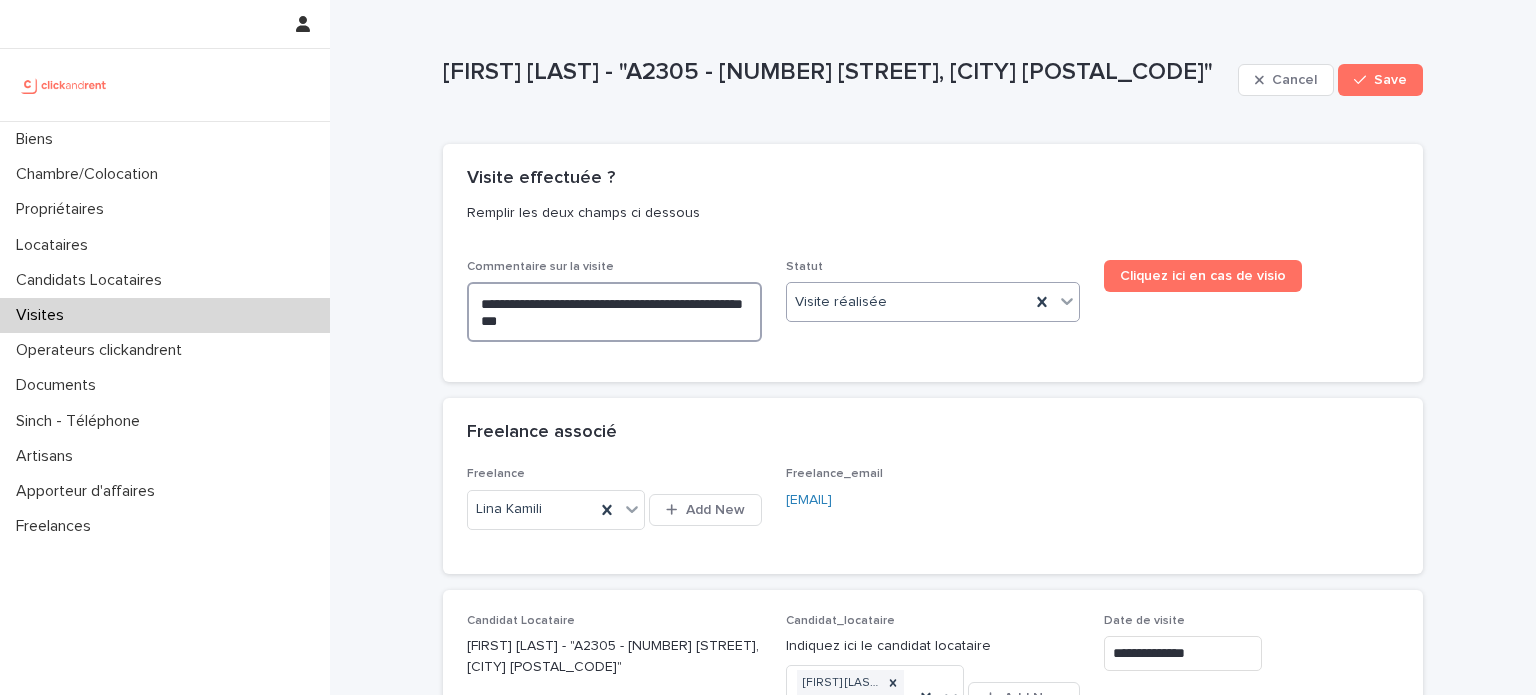 type on "**********" 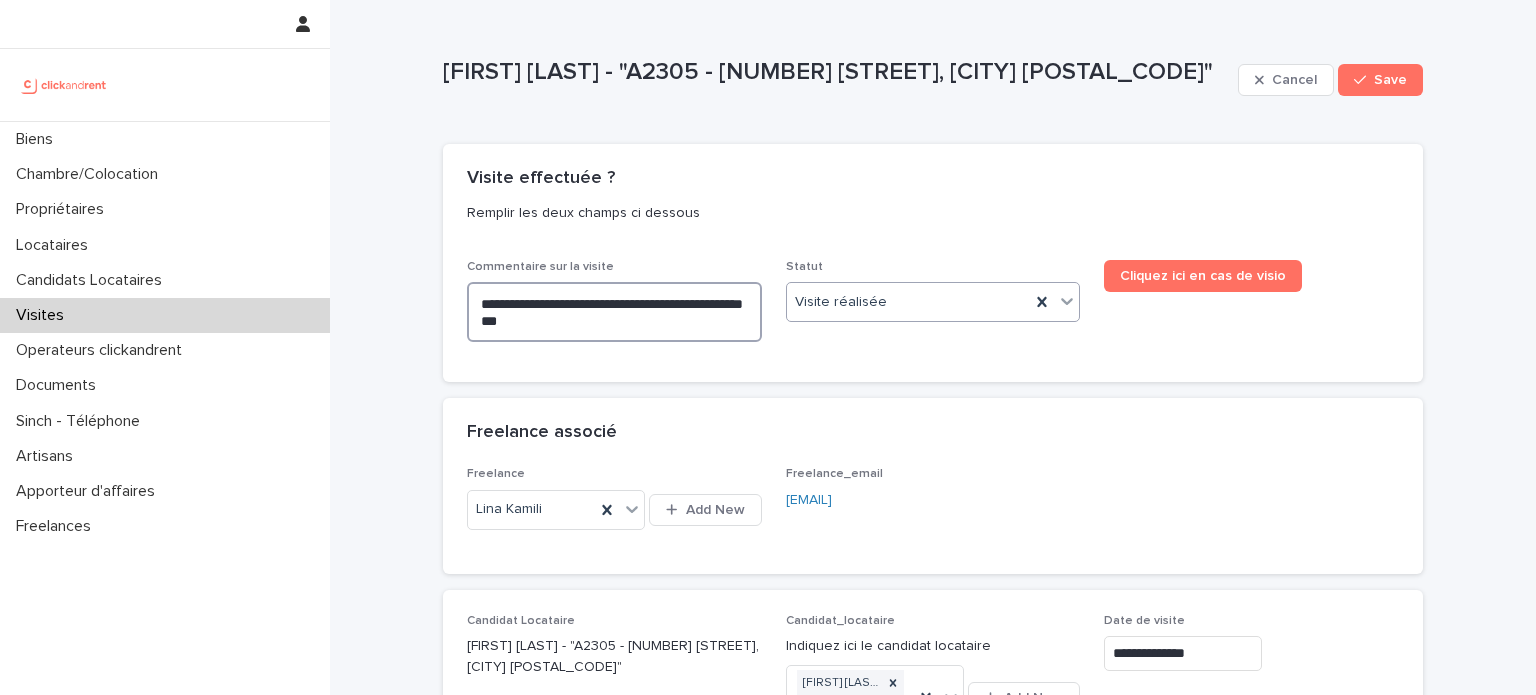 click on "**********" at bounding box center (614, 312) 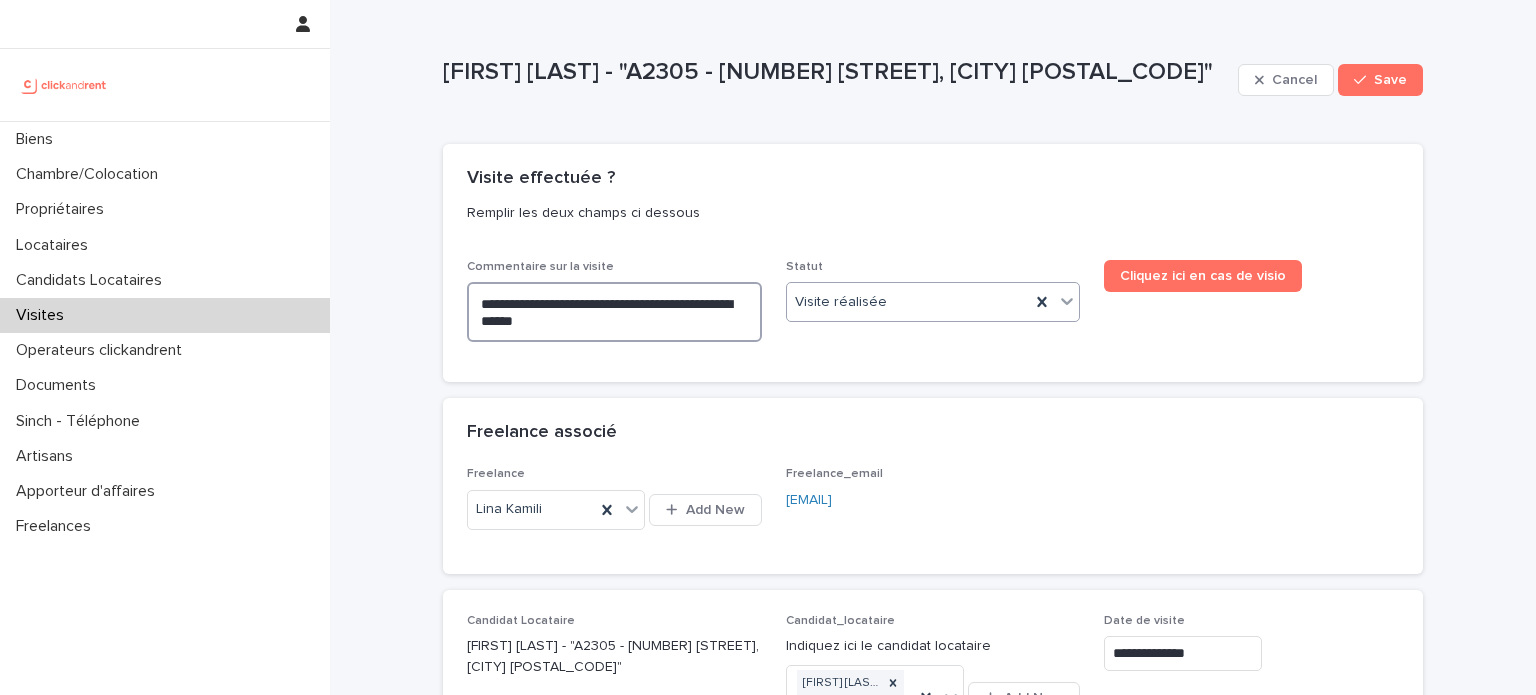 type on "**********" 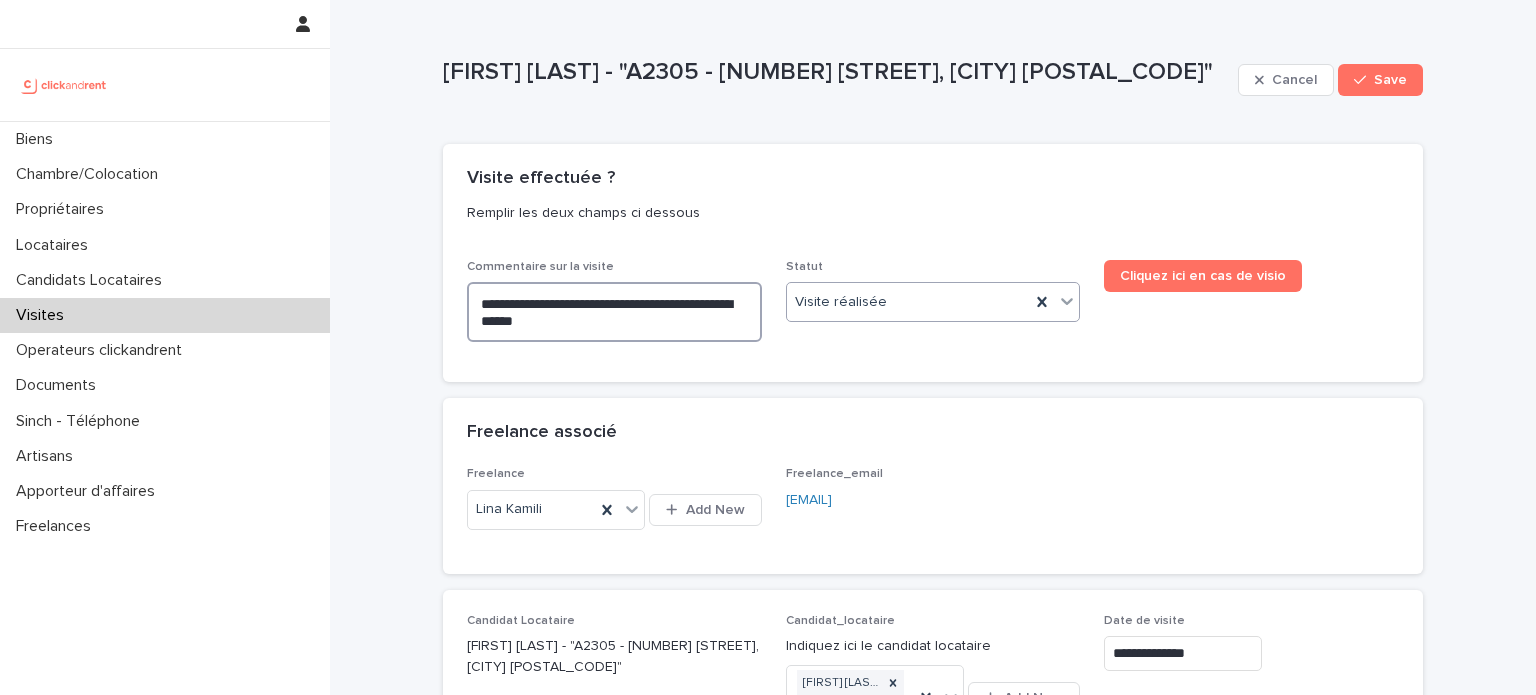type on "**********" 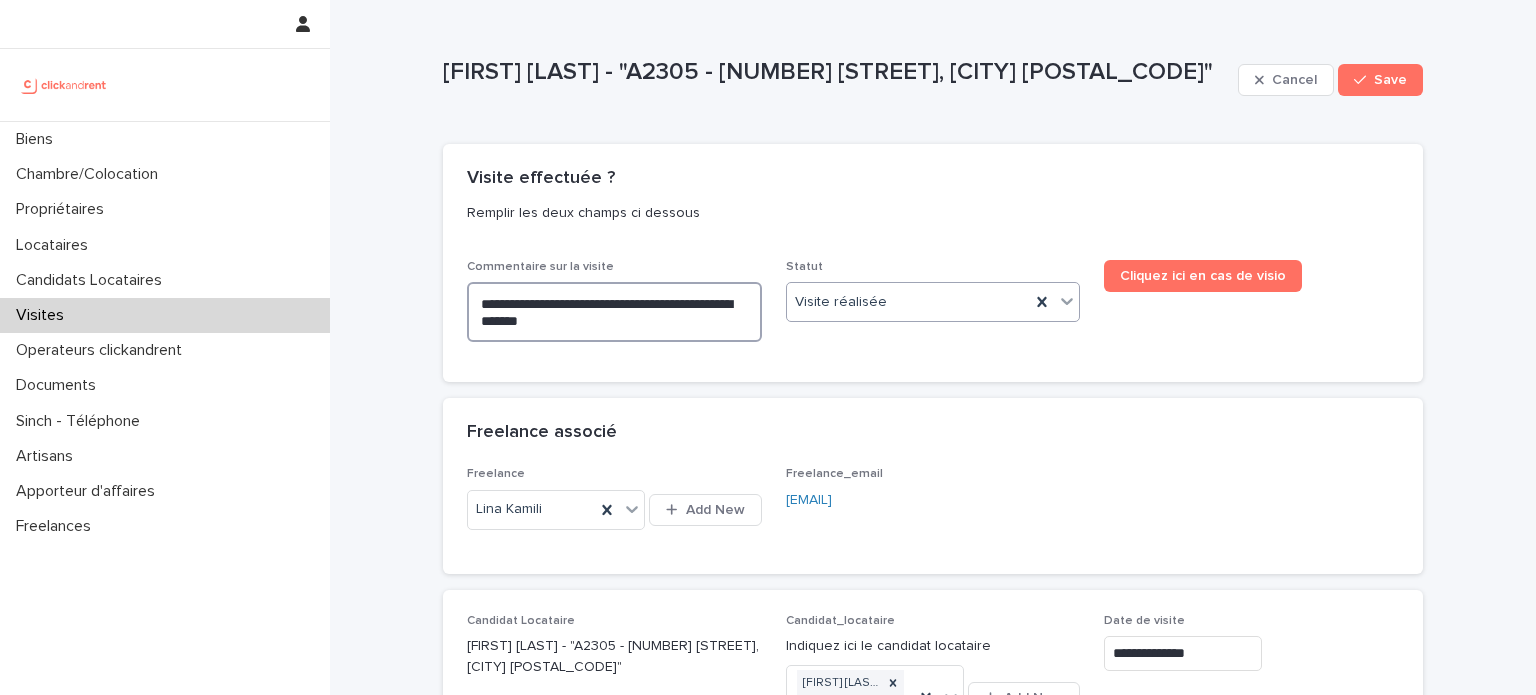 type on "**********" 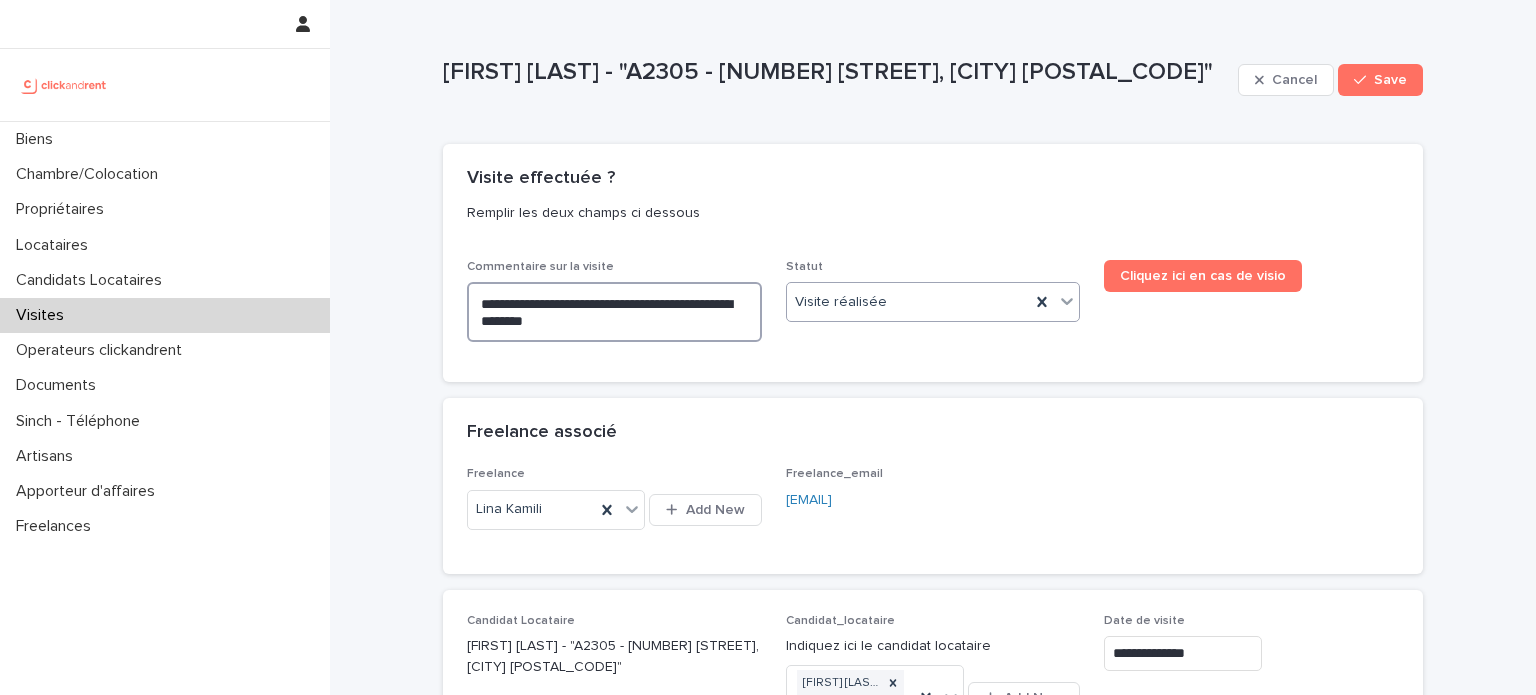 type on "**********" 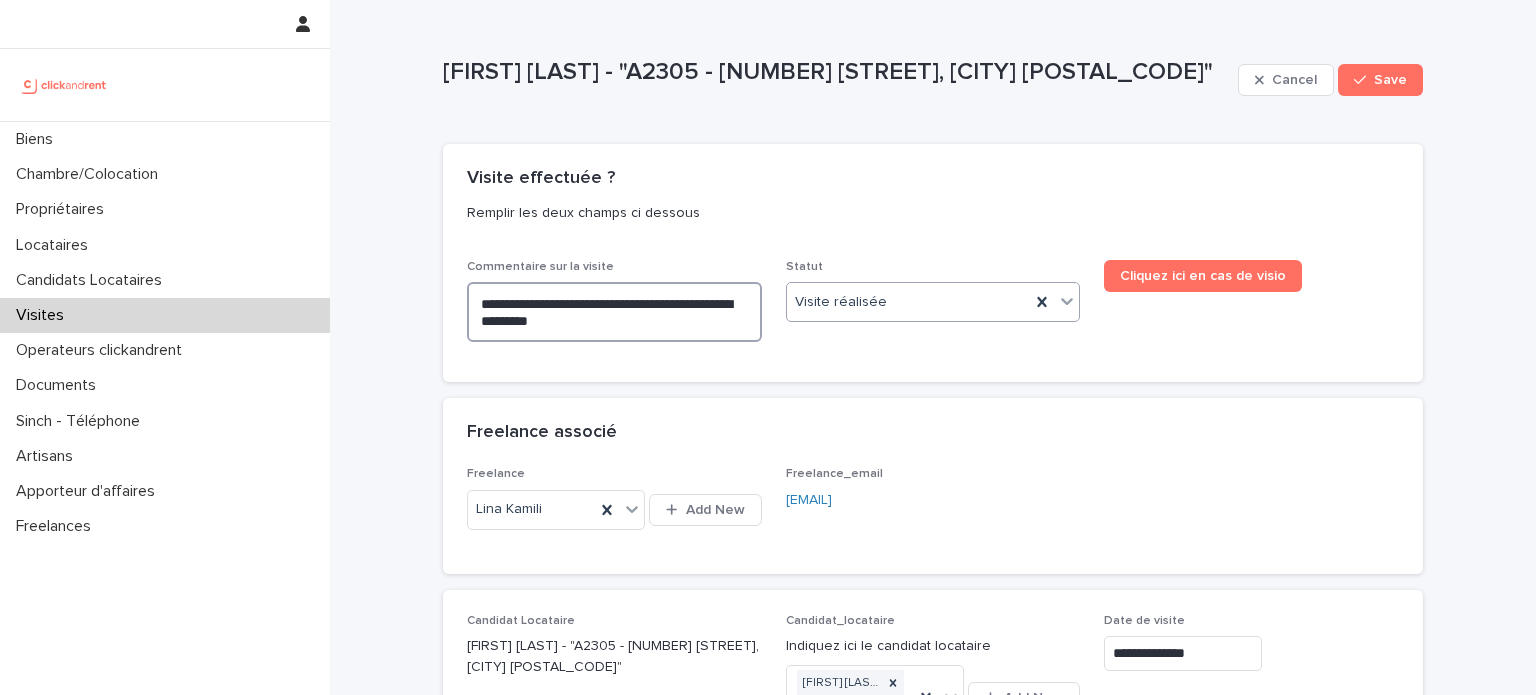 type on "**********" 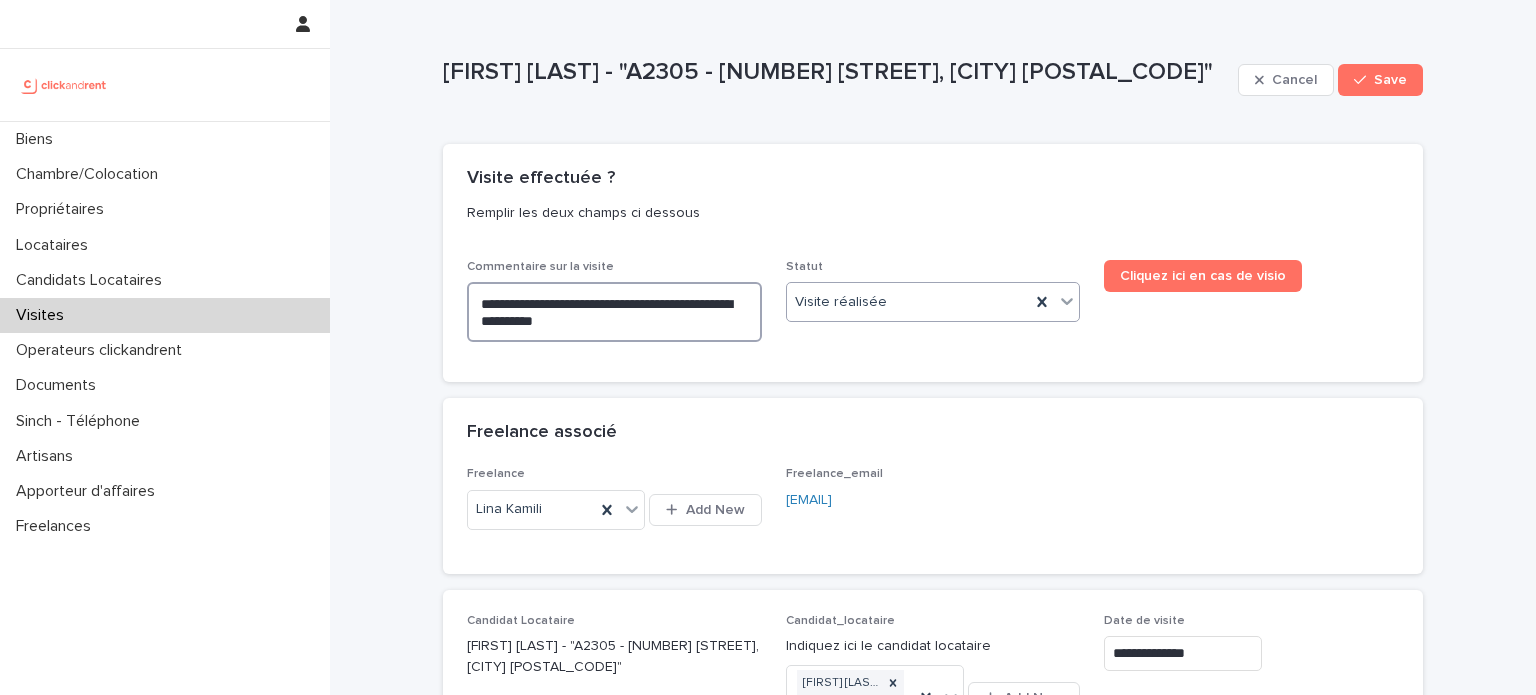 type on "**********" 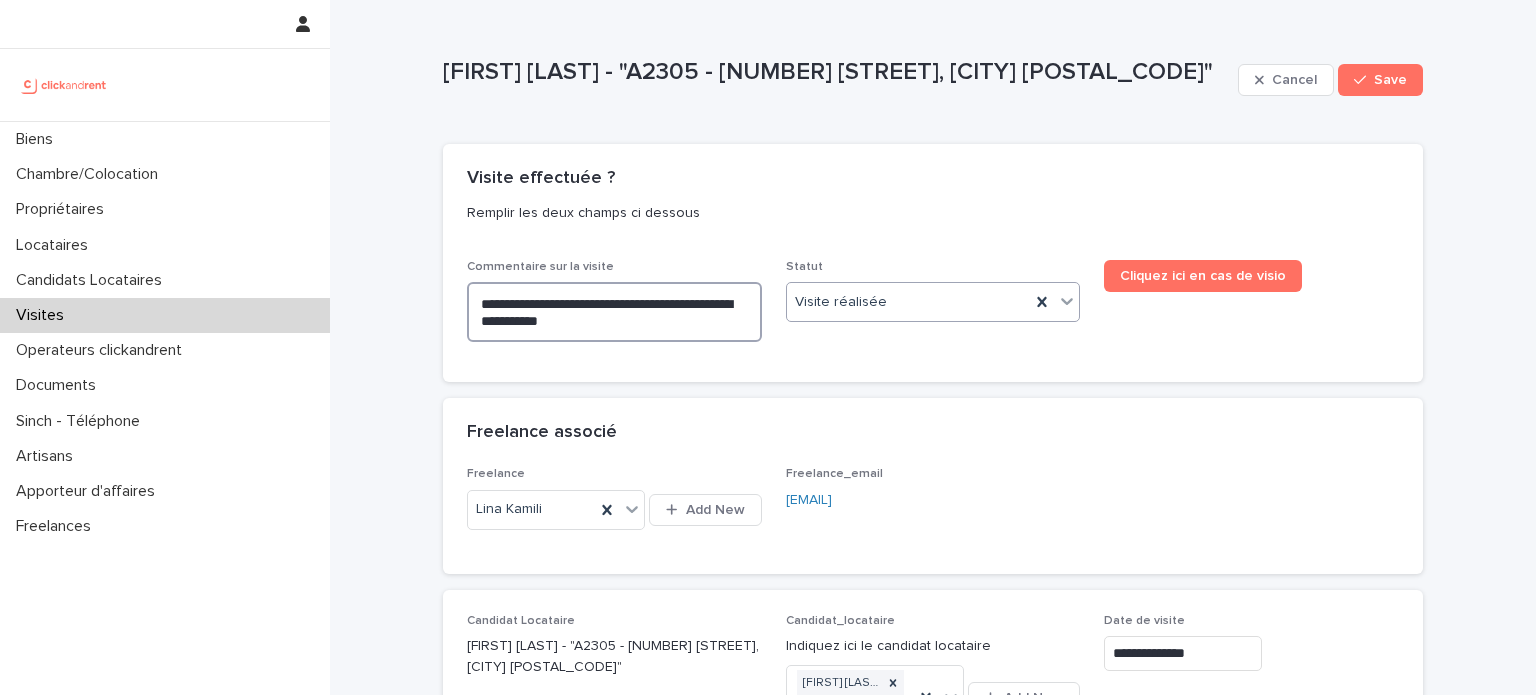 type on "**********" 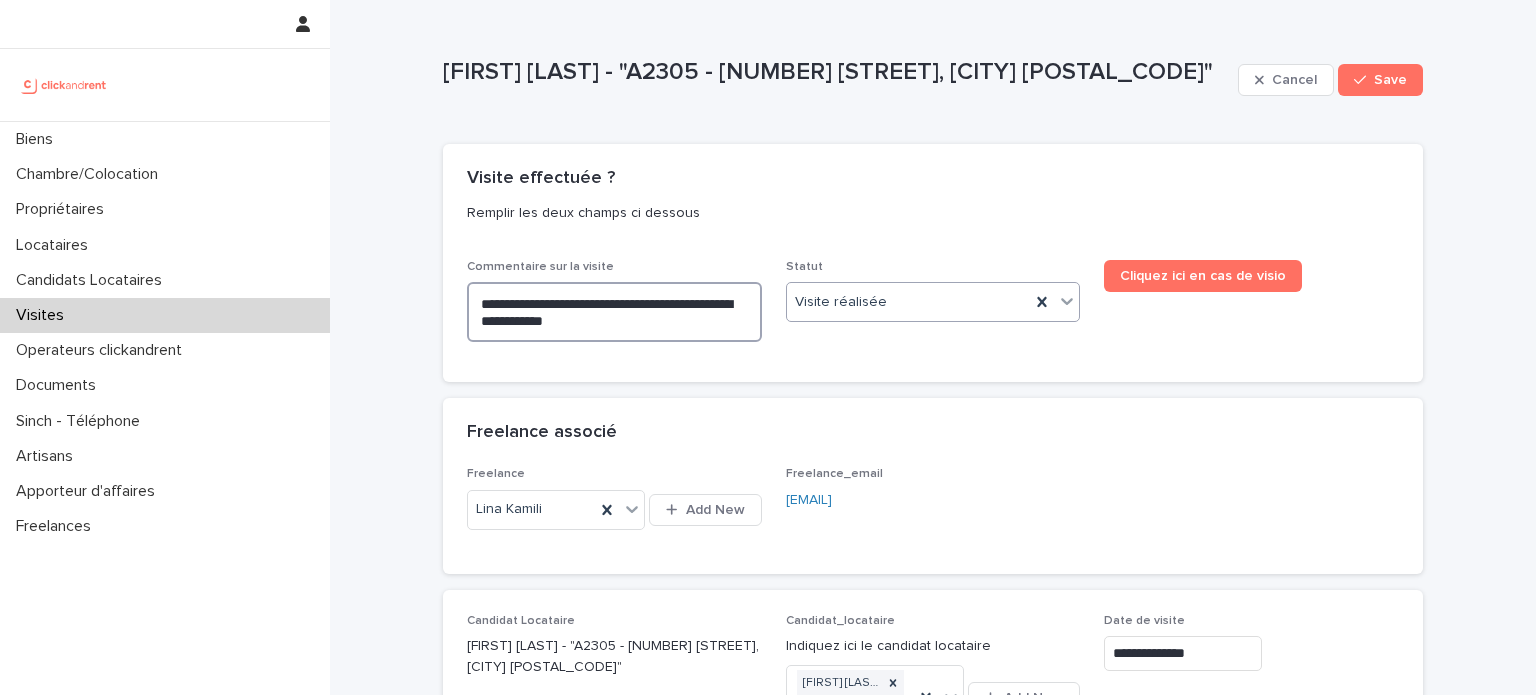 type on "**********" 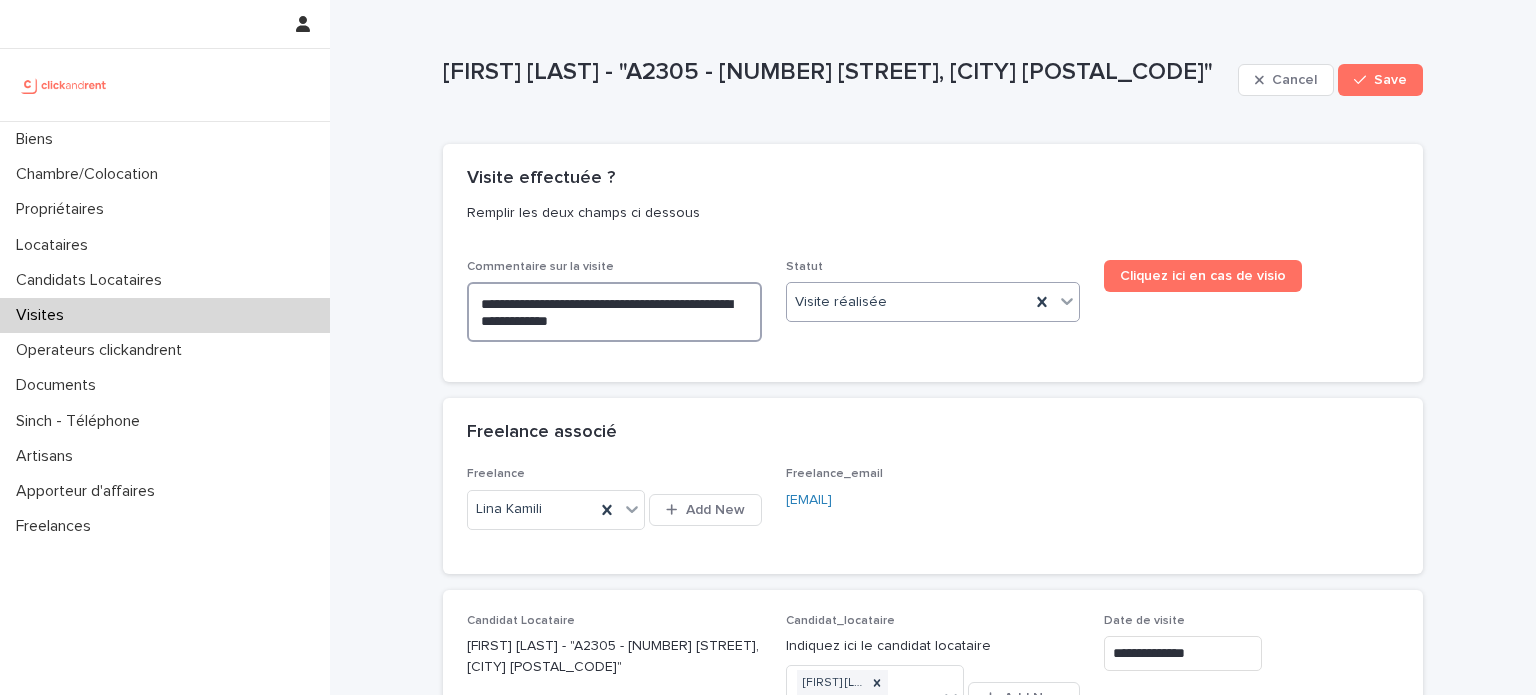 type on "**********" 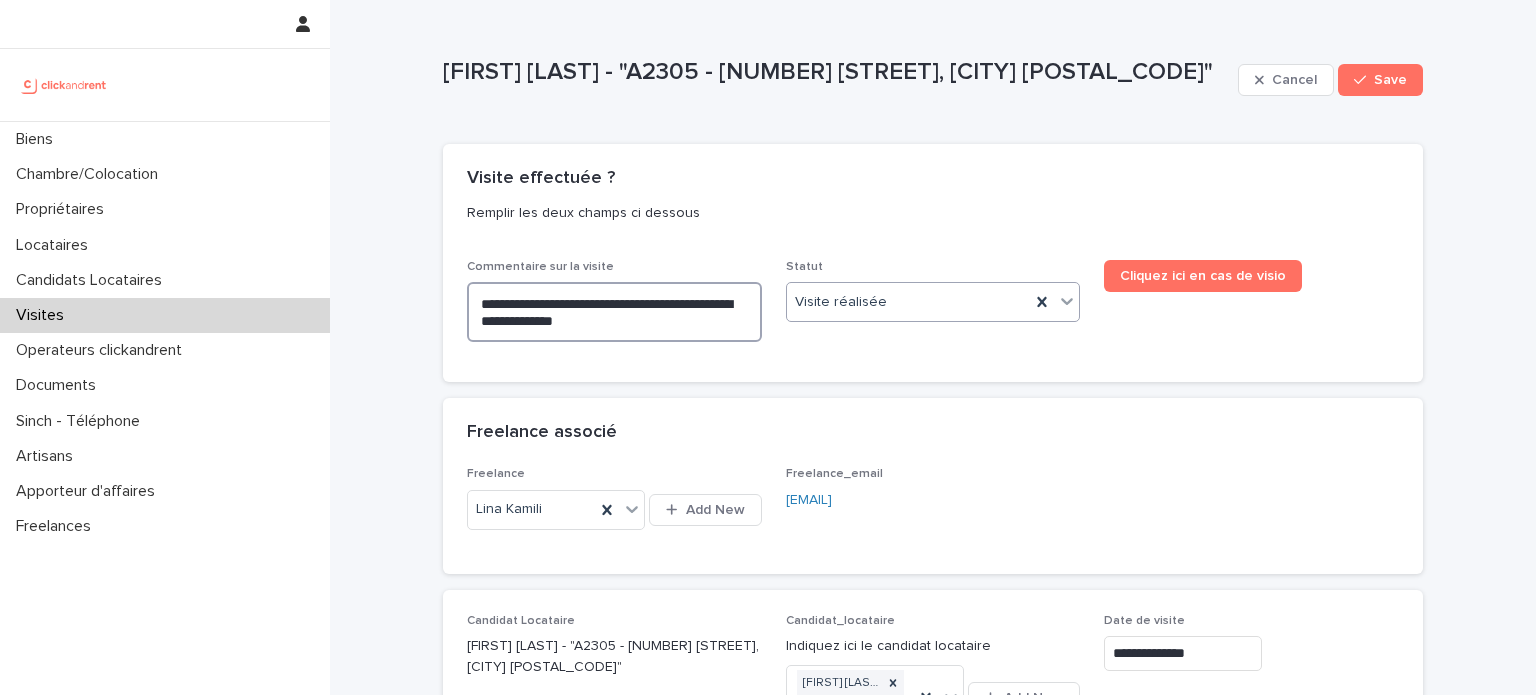 type on "**********" 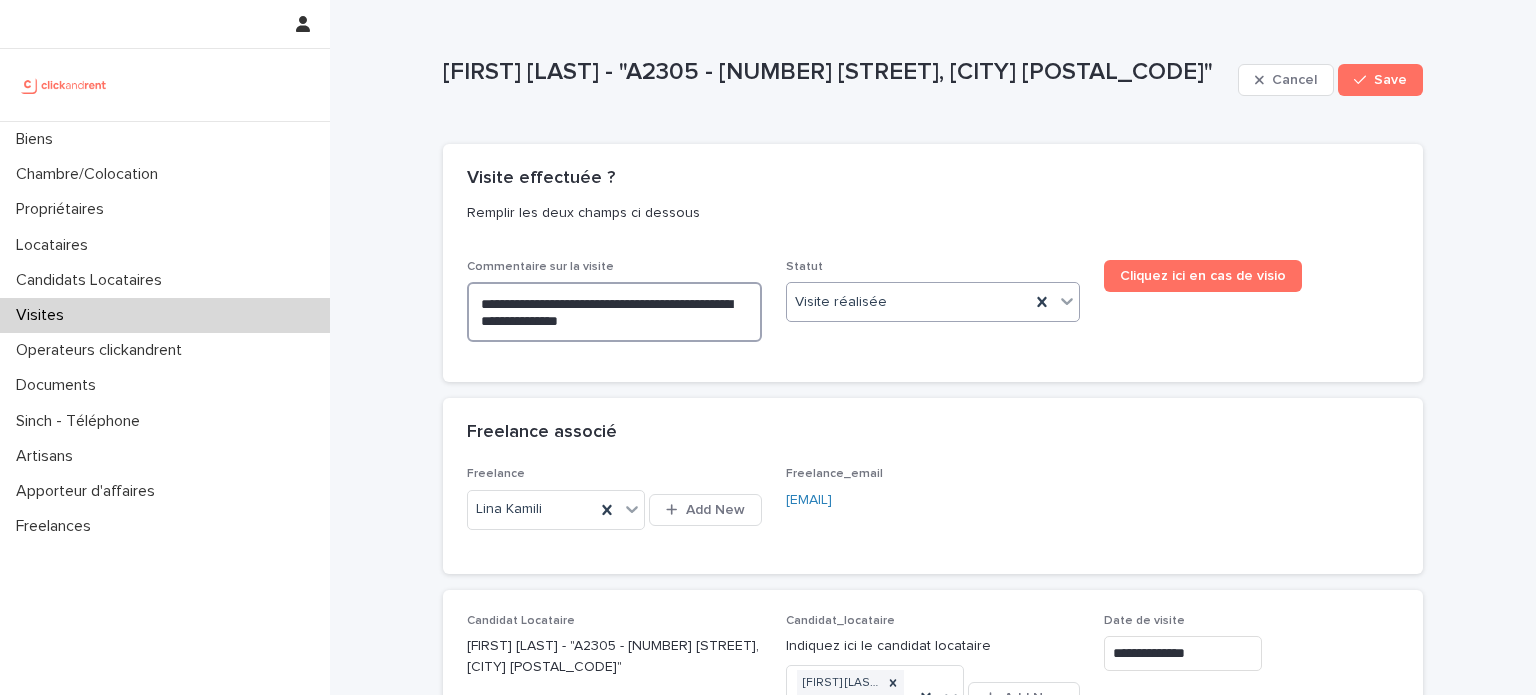 type on "**********" 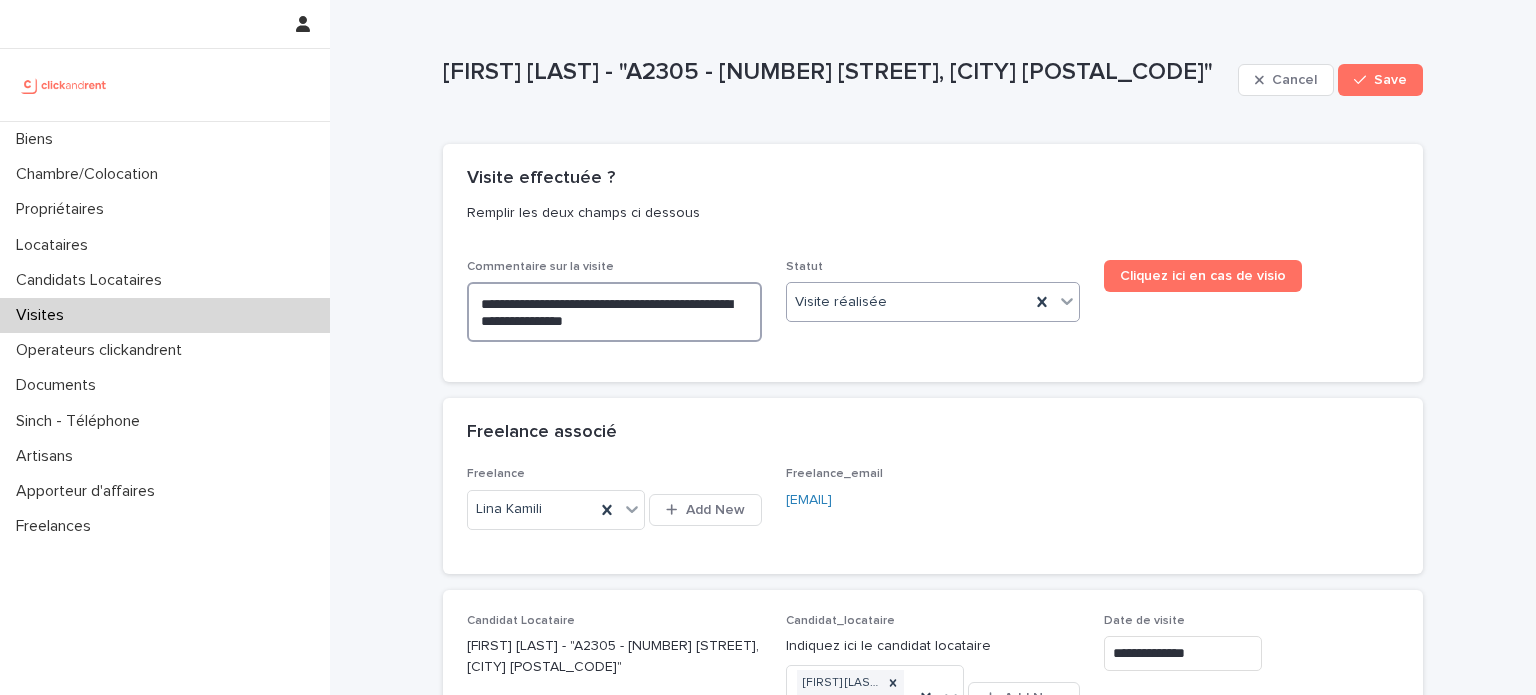 type on "**********" 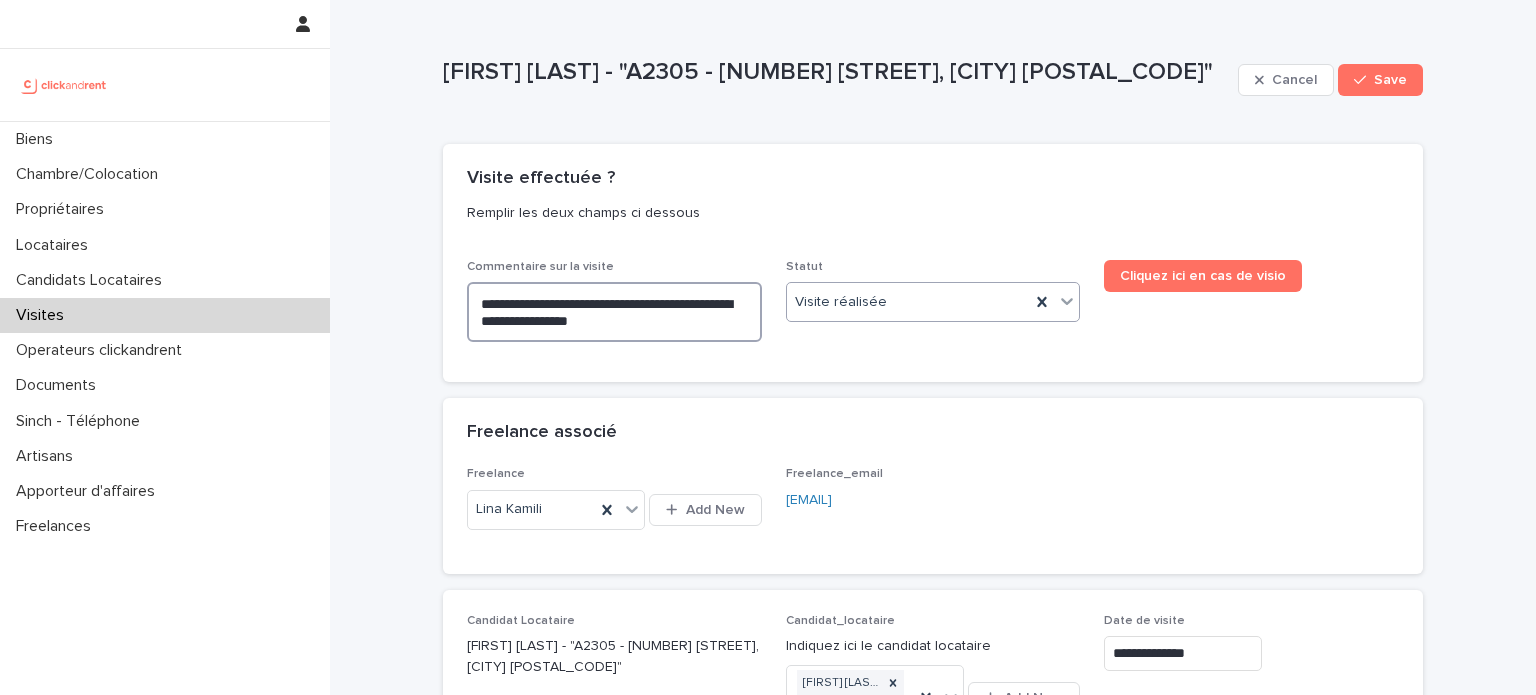 type on "**********" 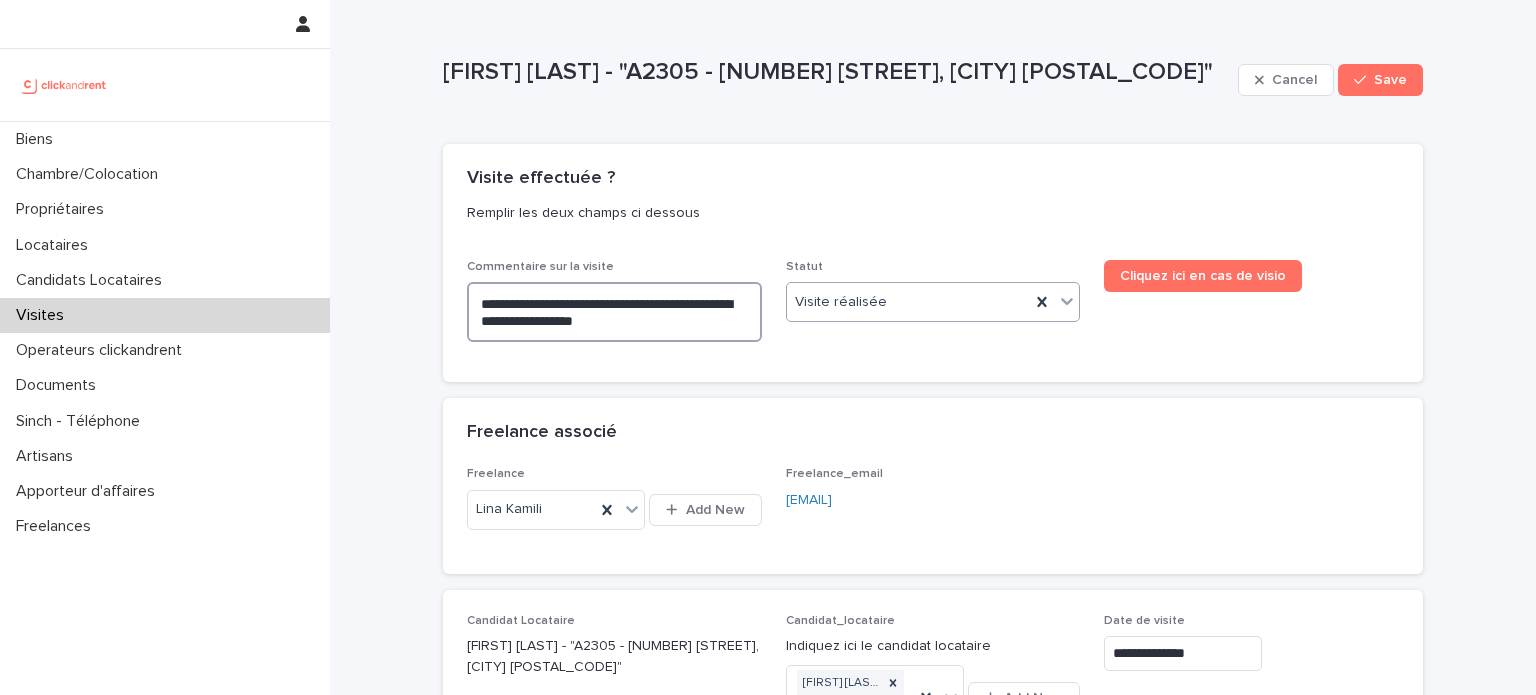 type on "**********" 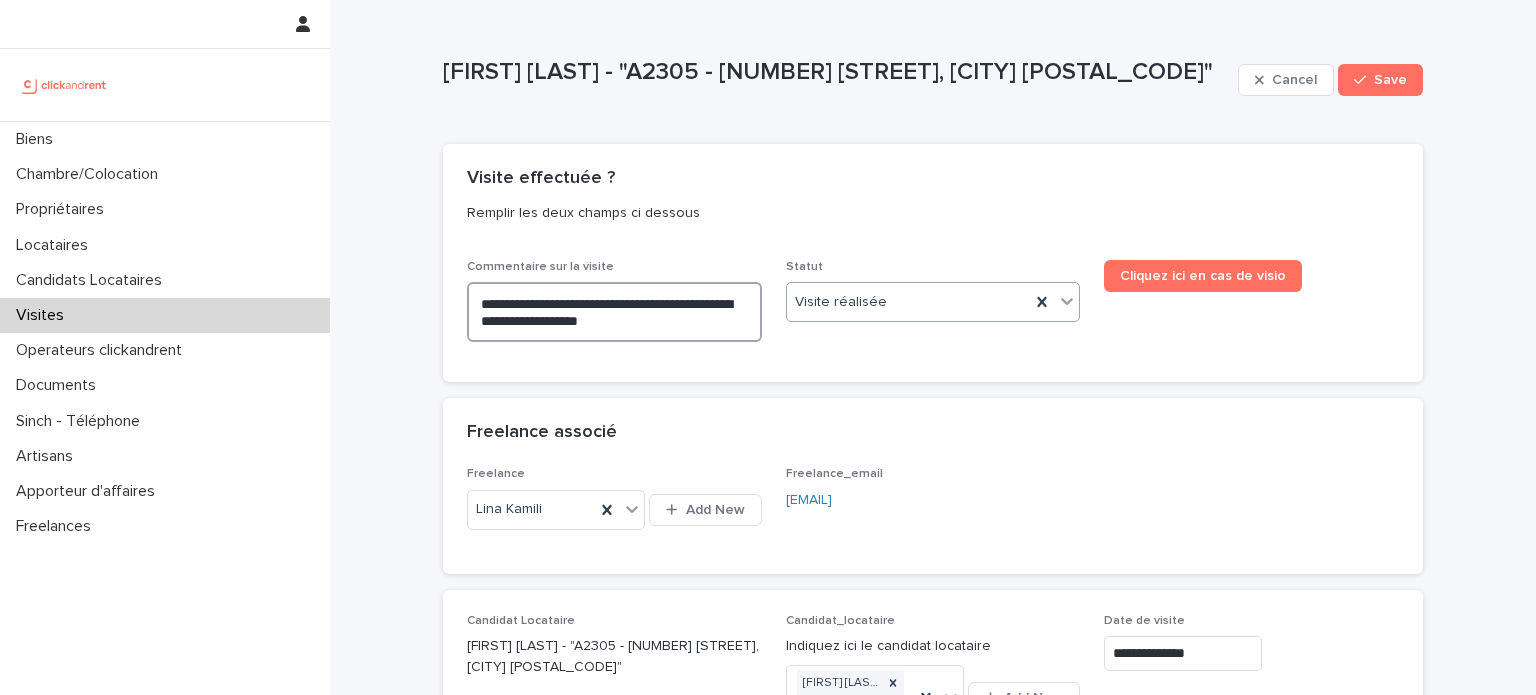 type on "**********" 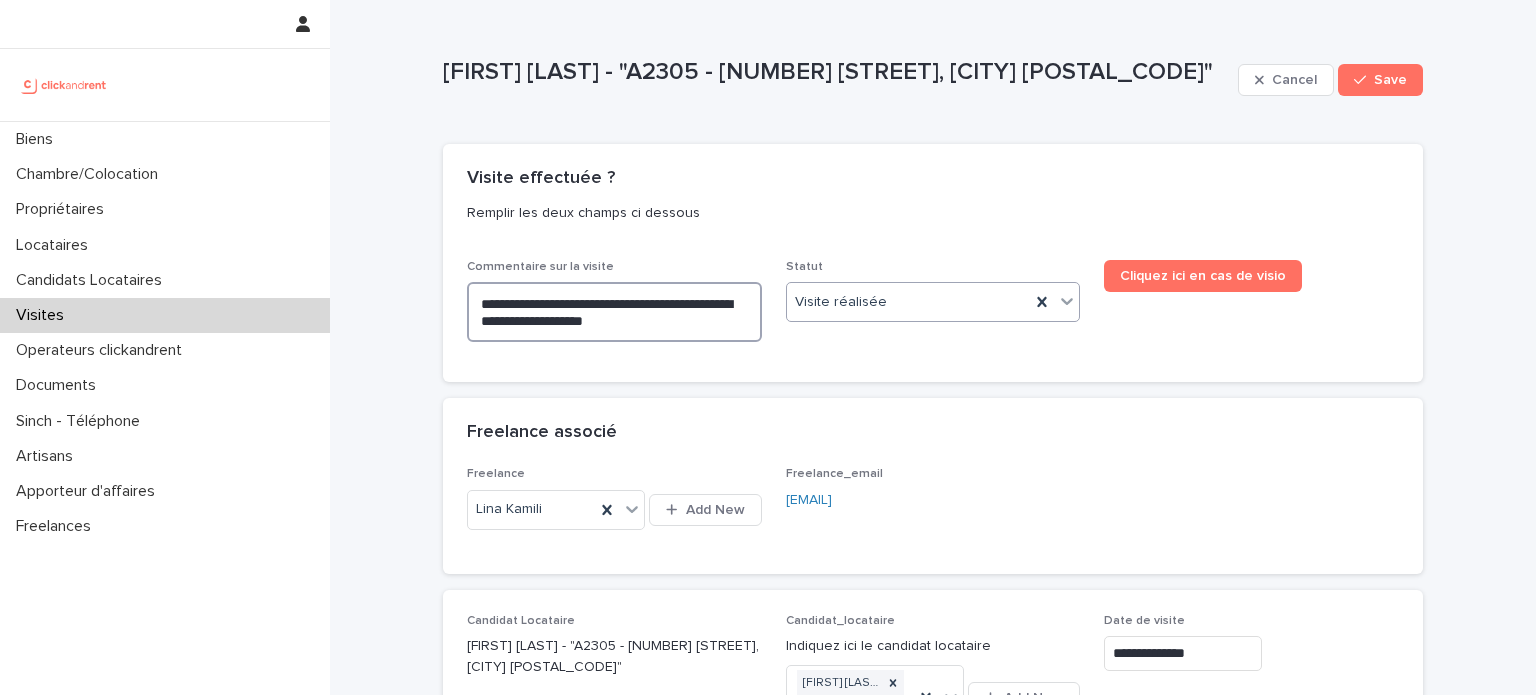 type on "**********" 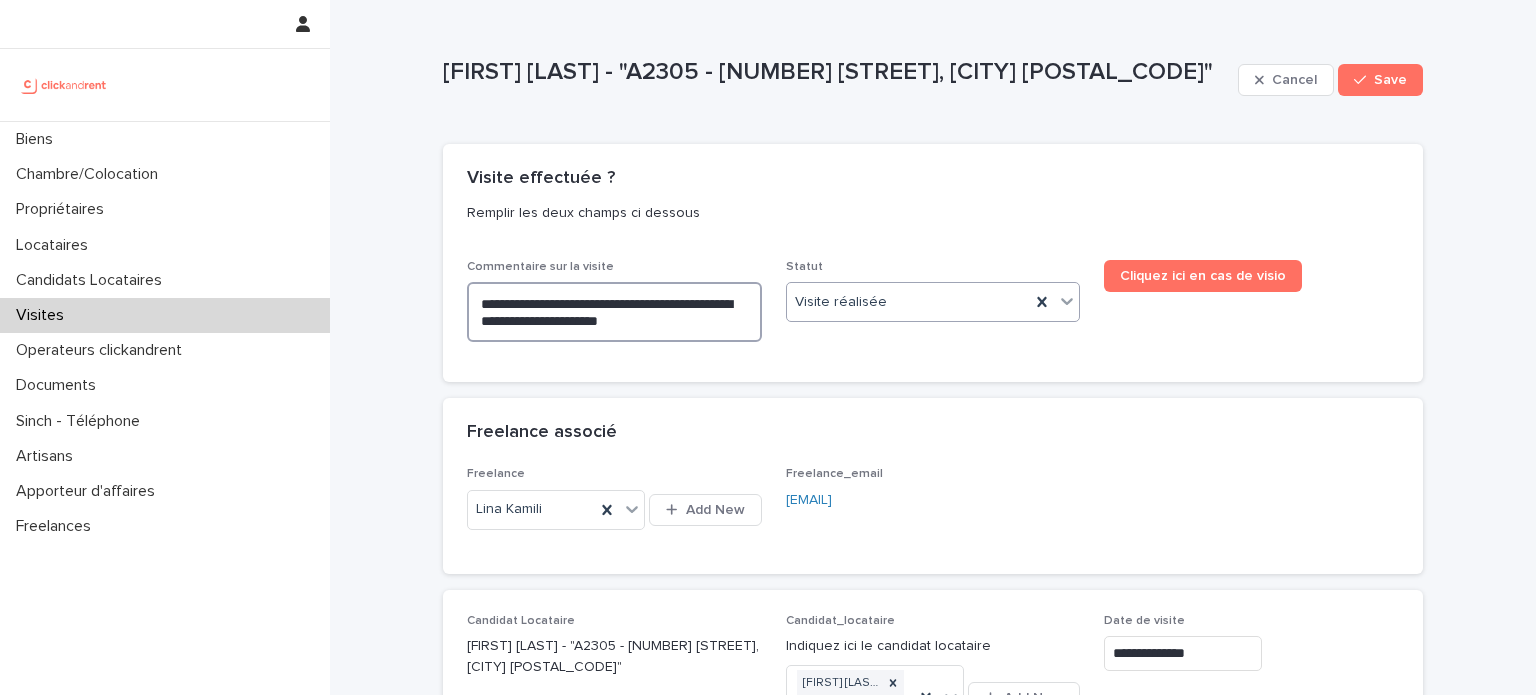 type on "**********" 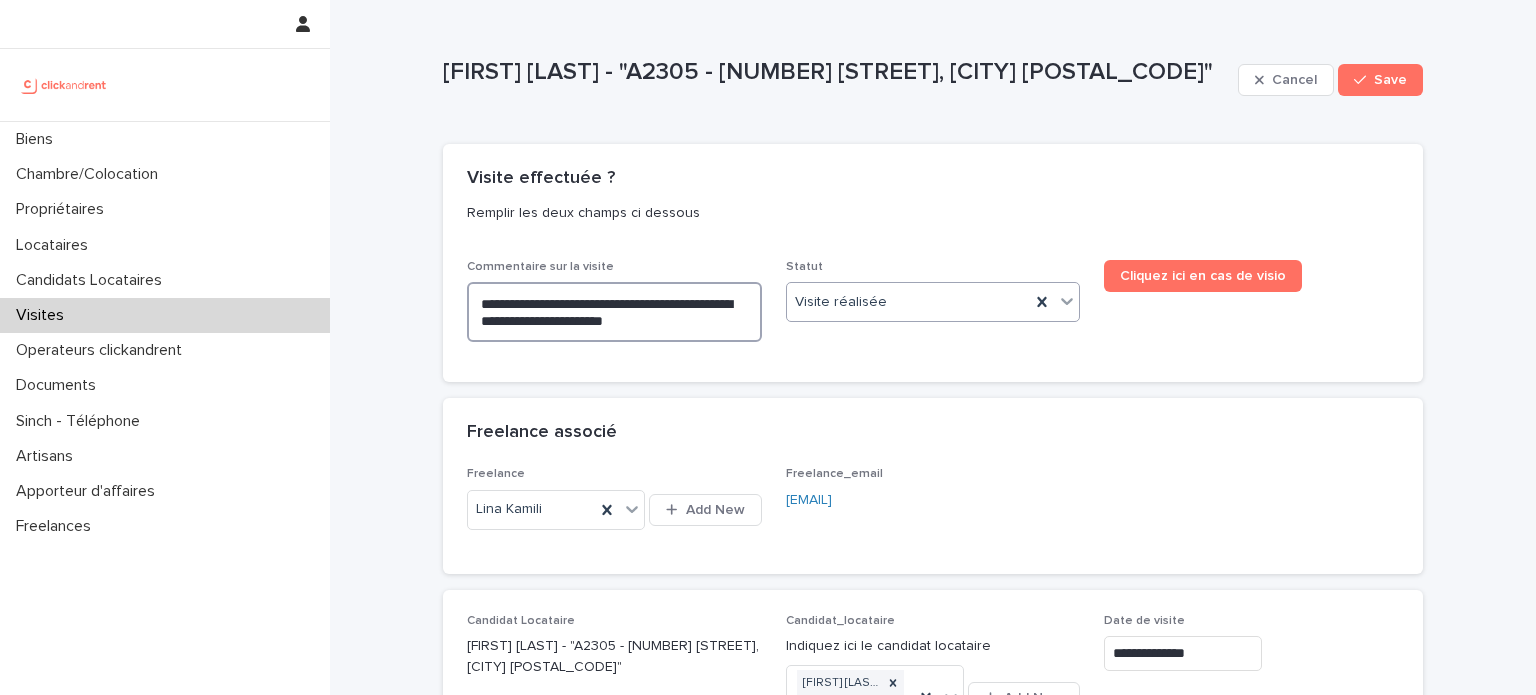 type on "**********" 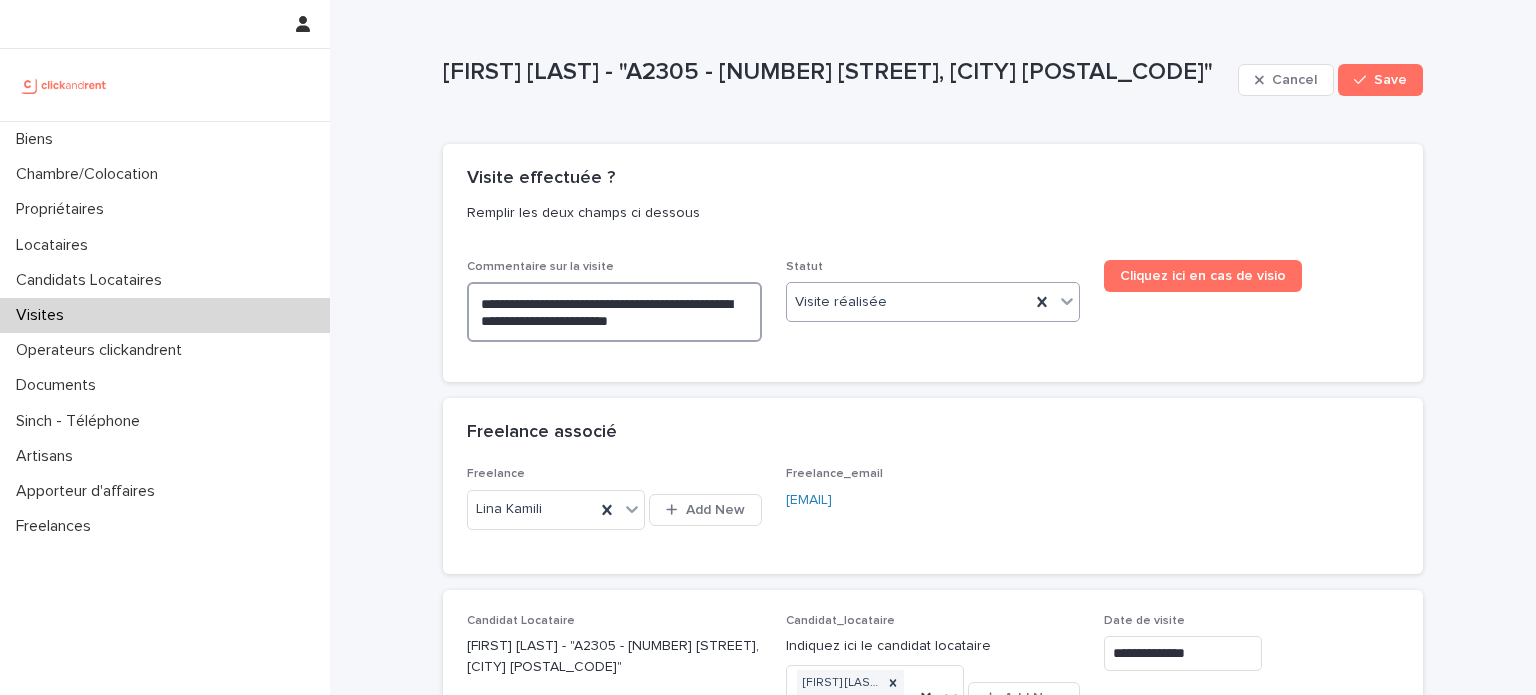 type on "**********" 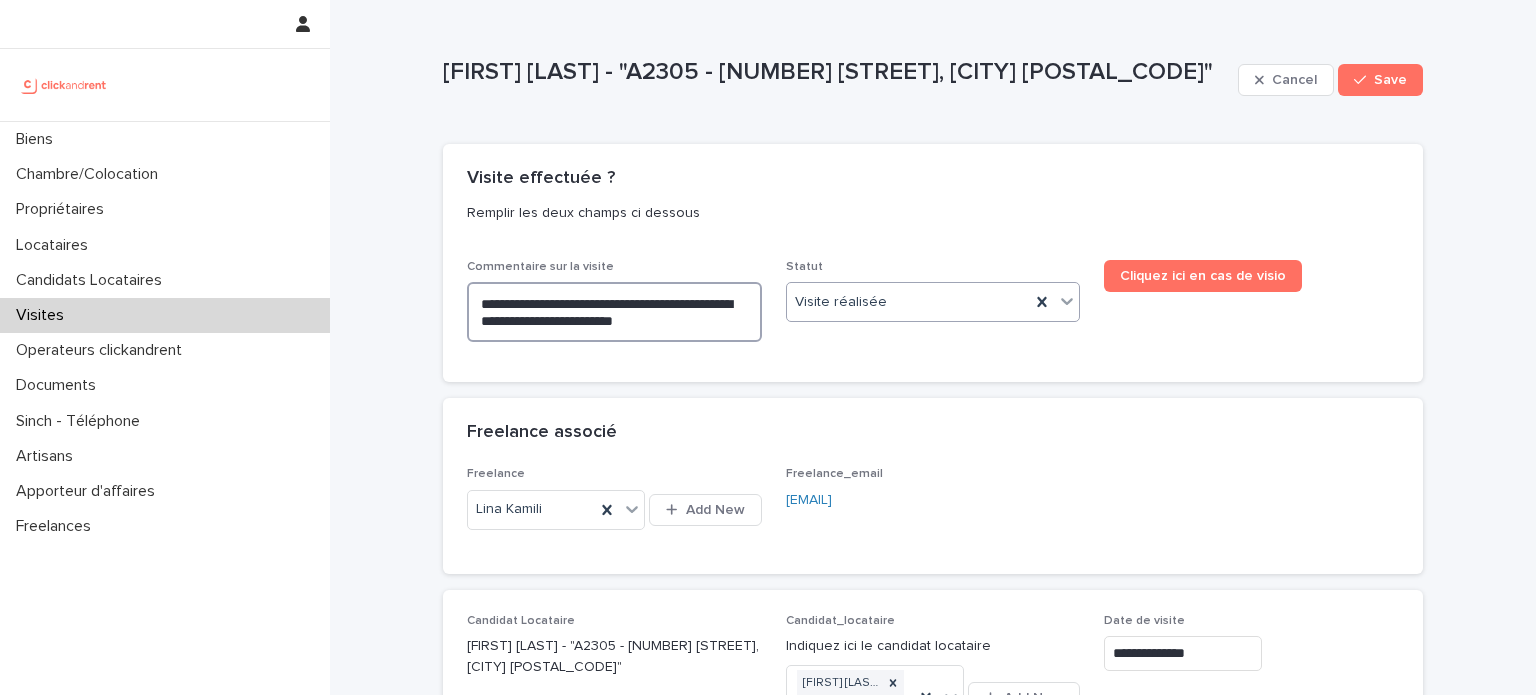 type on "**********" 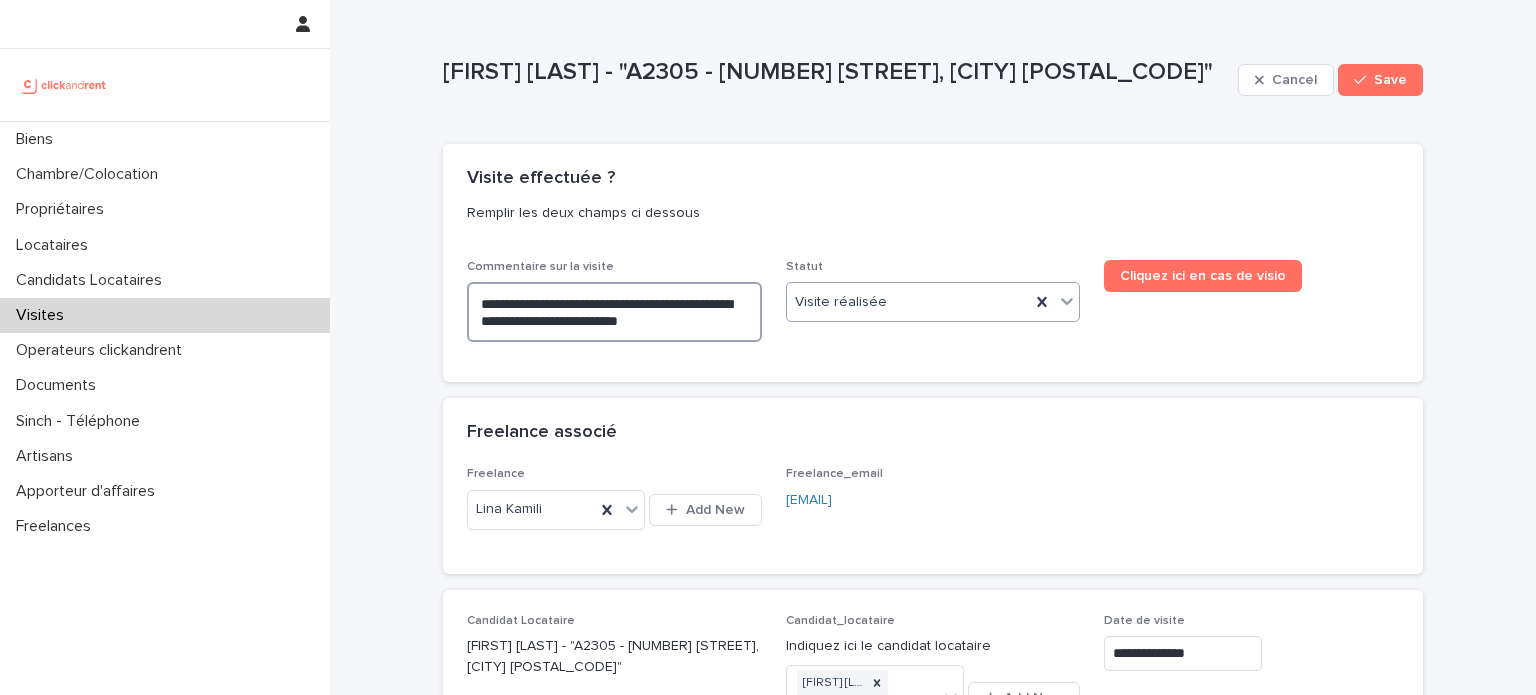 type on "**********" 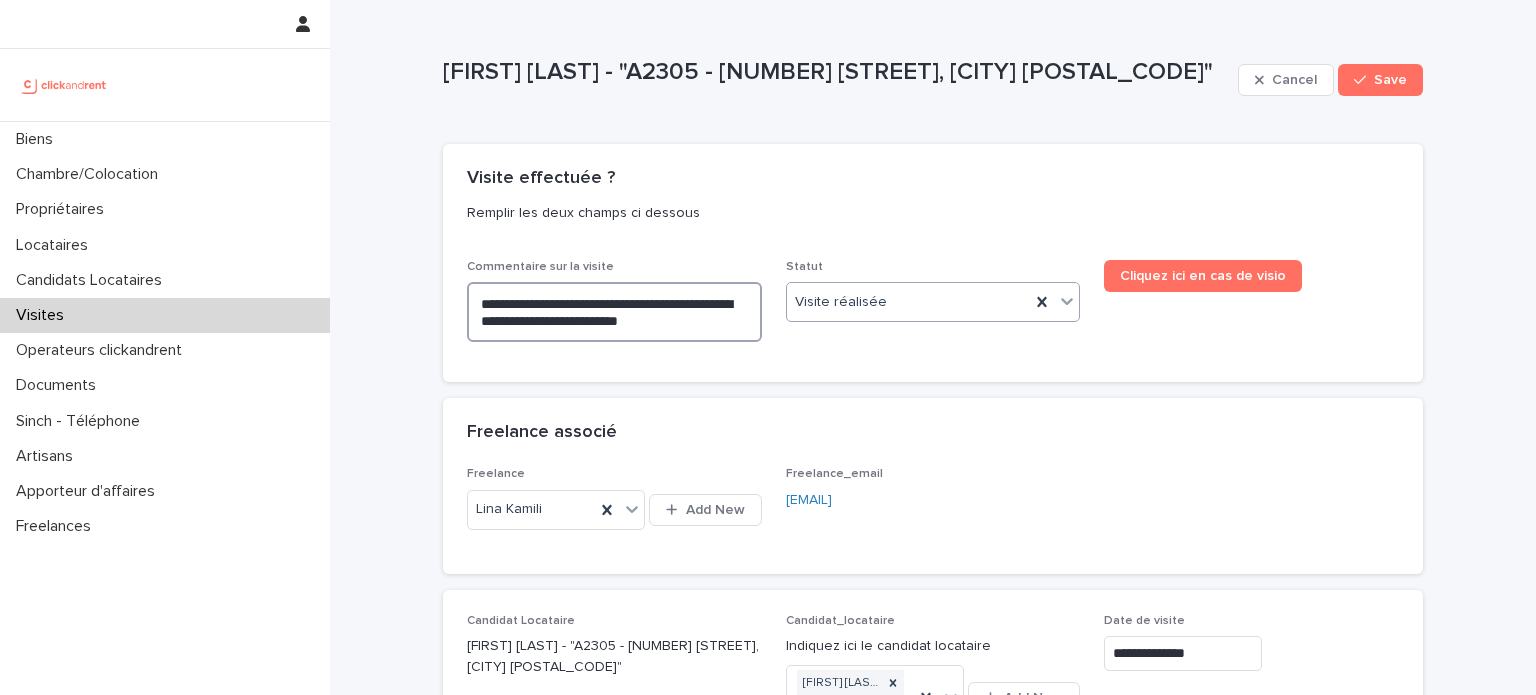type on "**********" 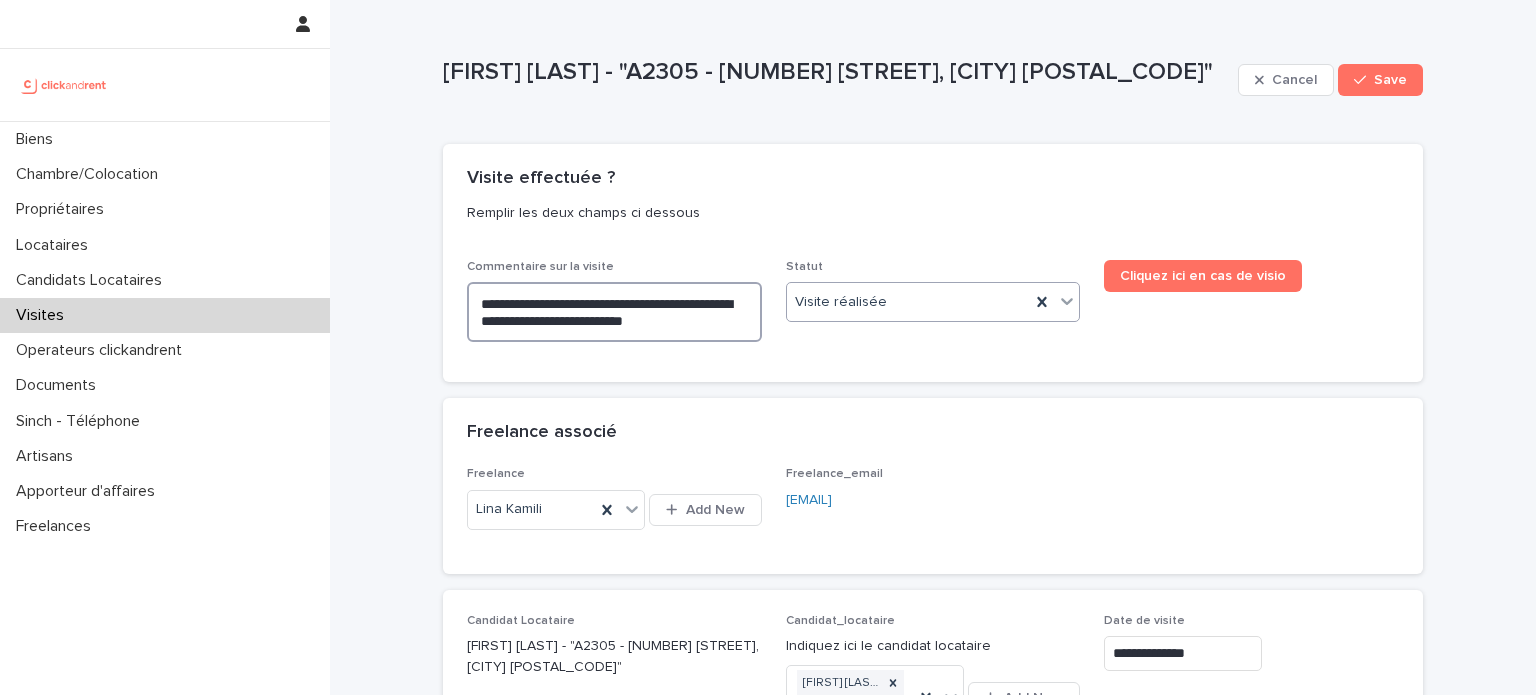 type on "**********" 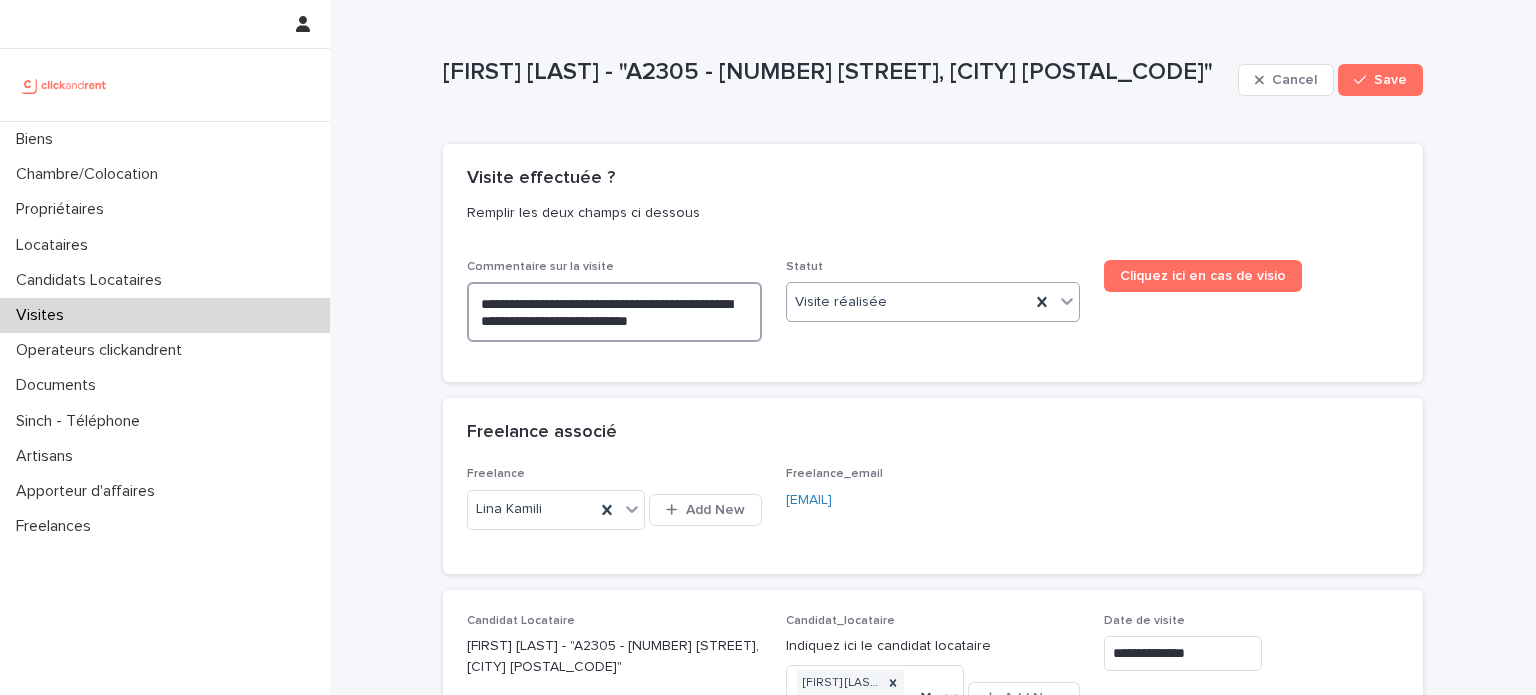 type on "**********" 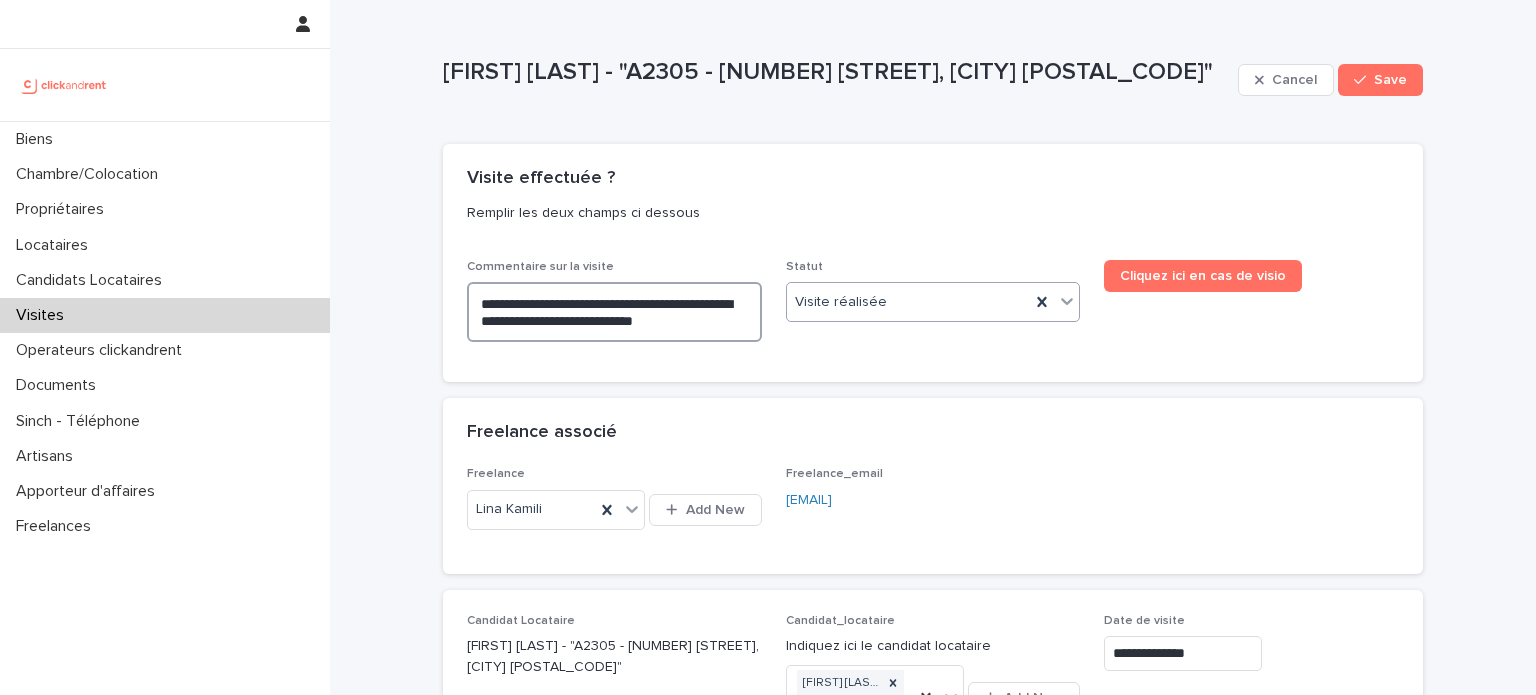 type on "**********" 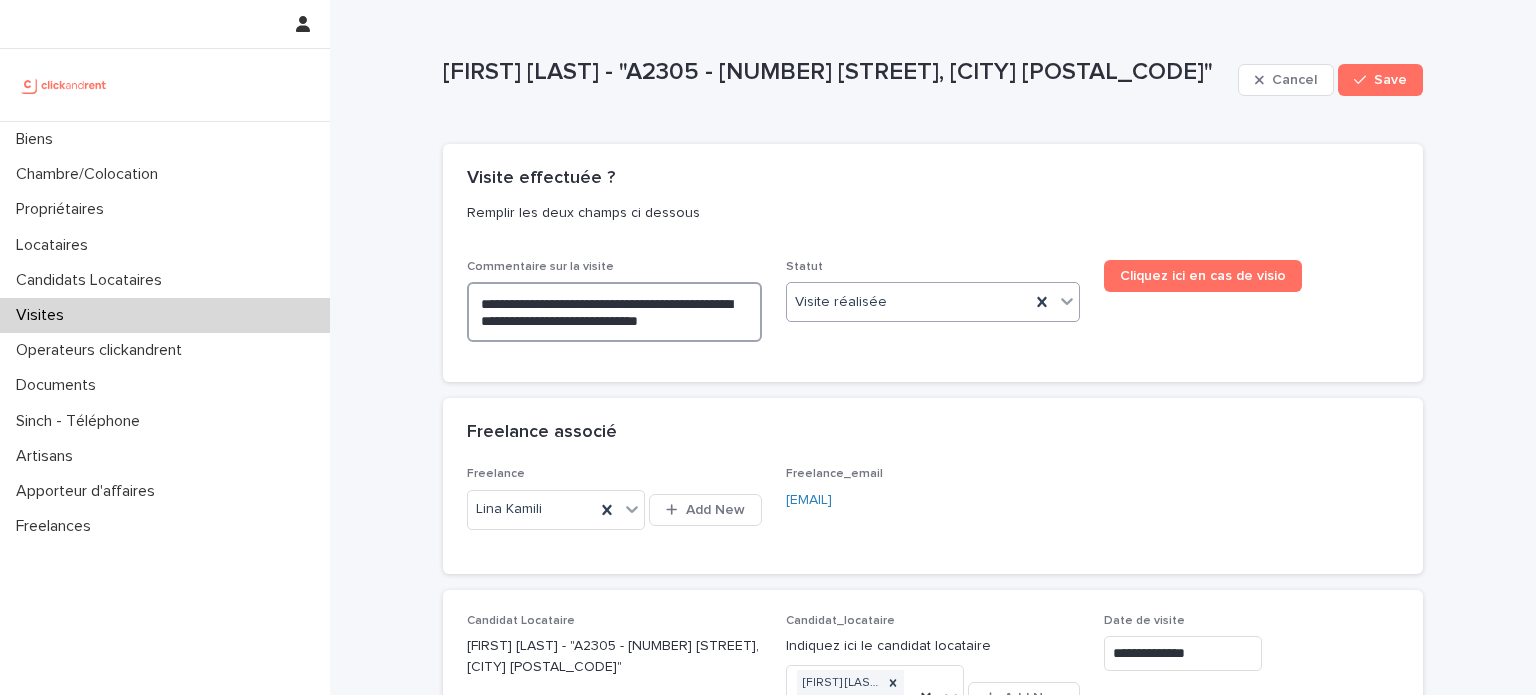 type on "**********" 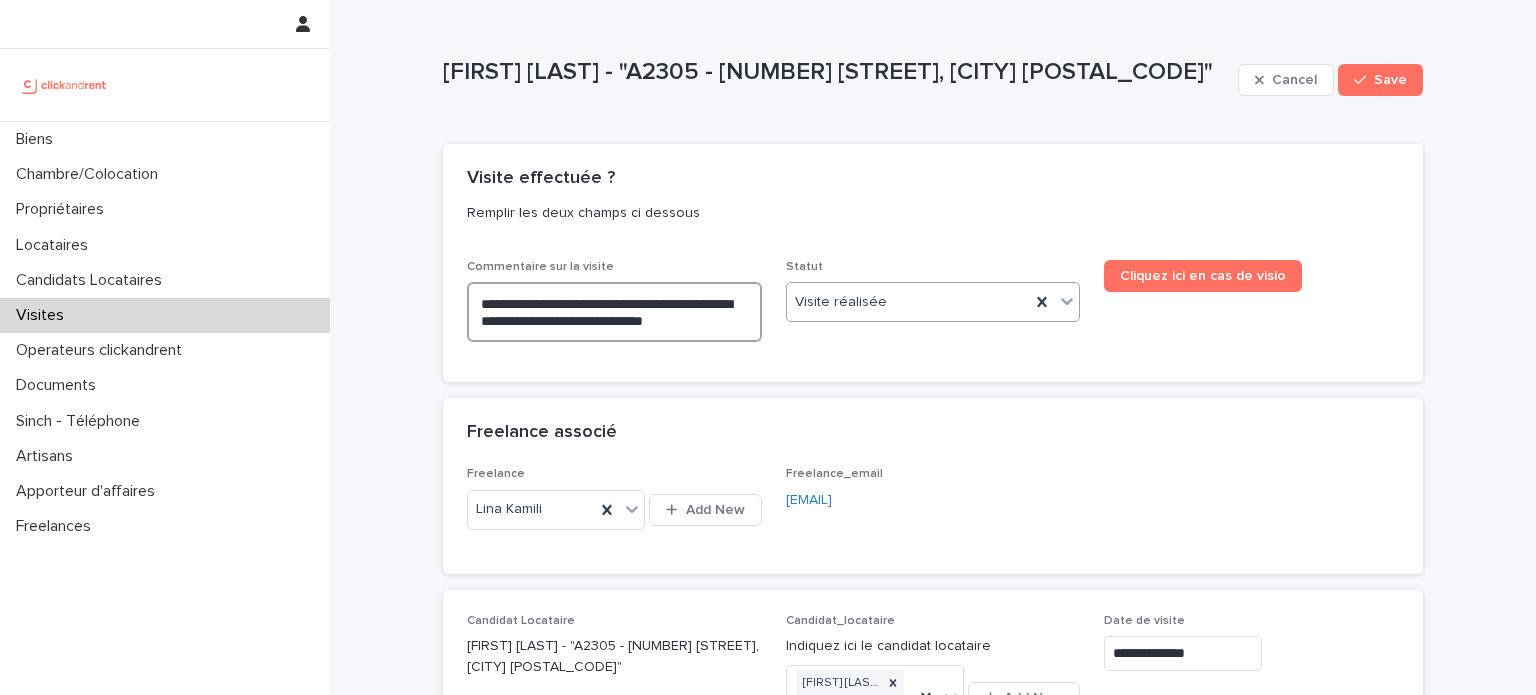 type on "**********" 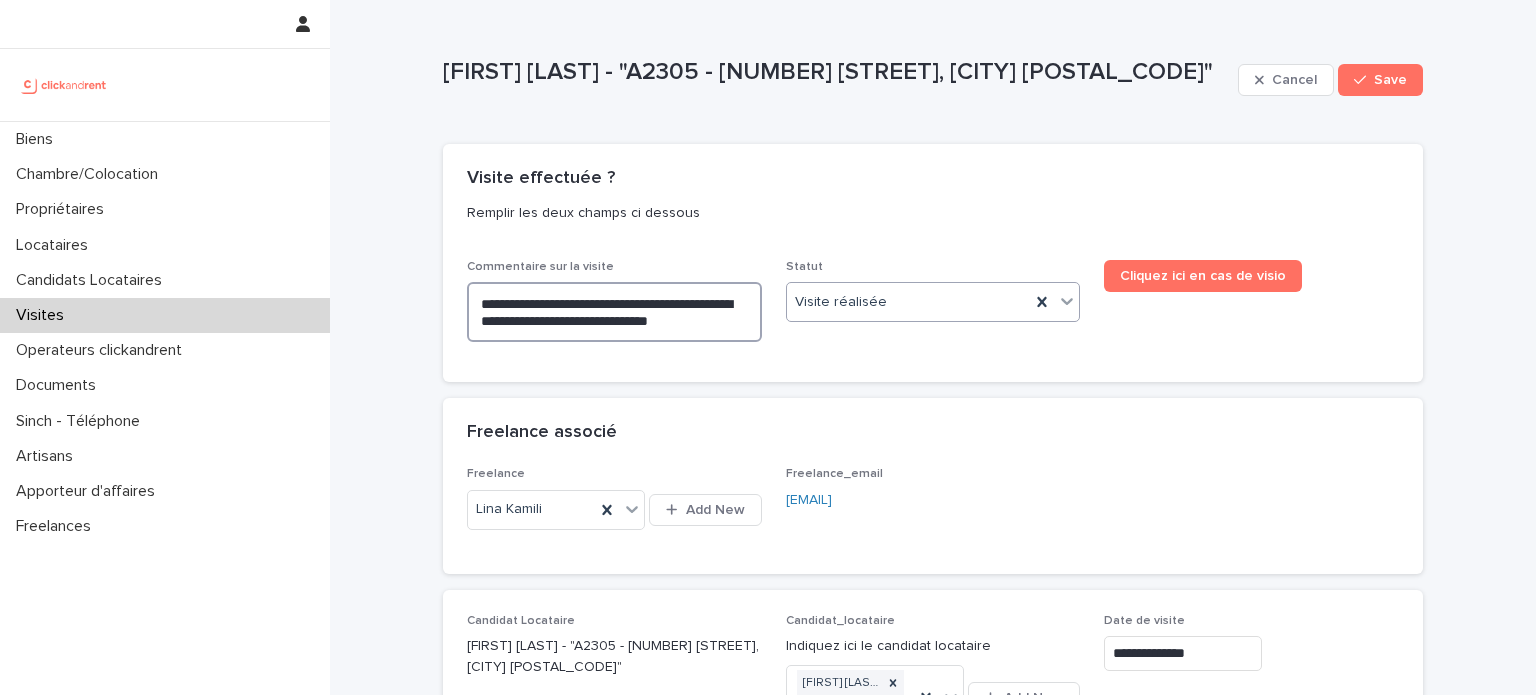 type on "**********" 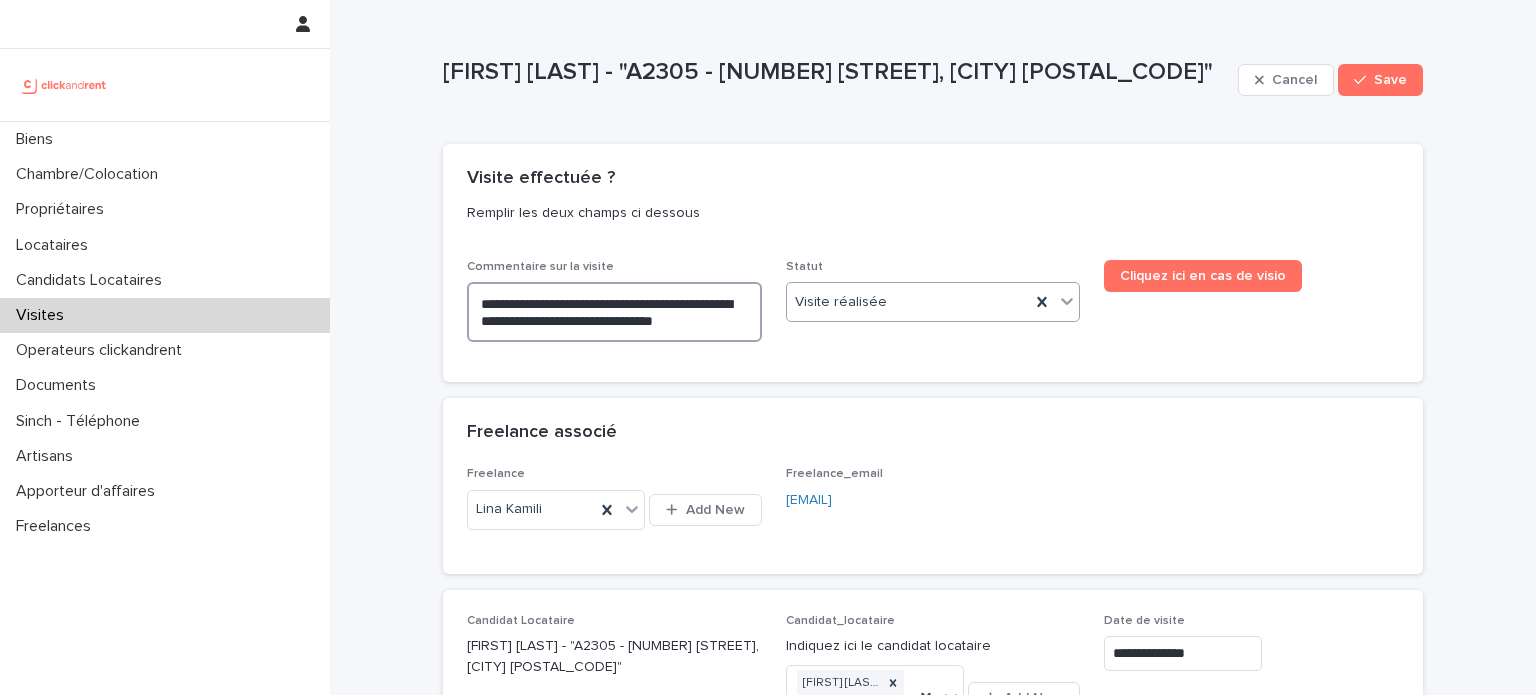 type on "**********" 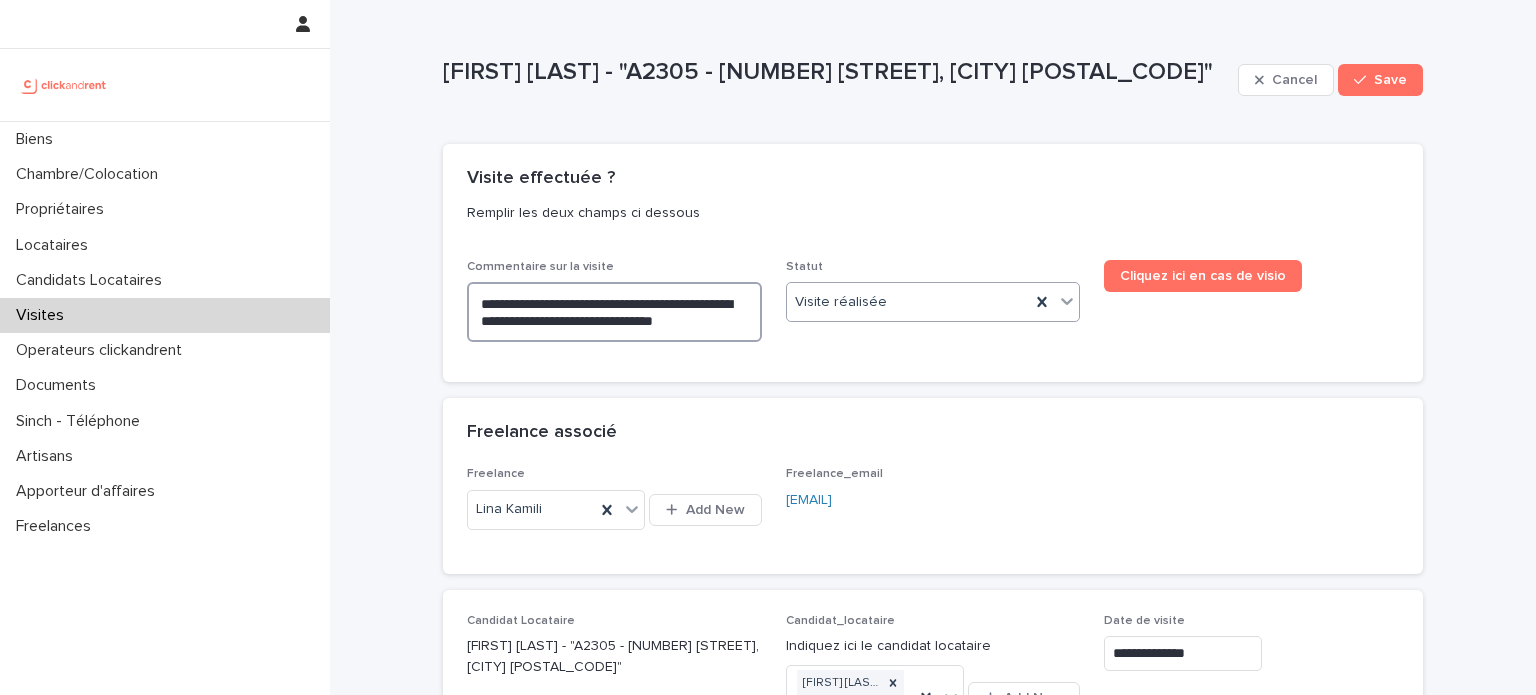 type on "**********" 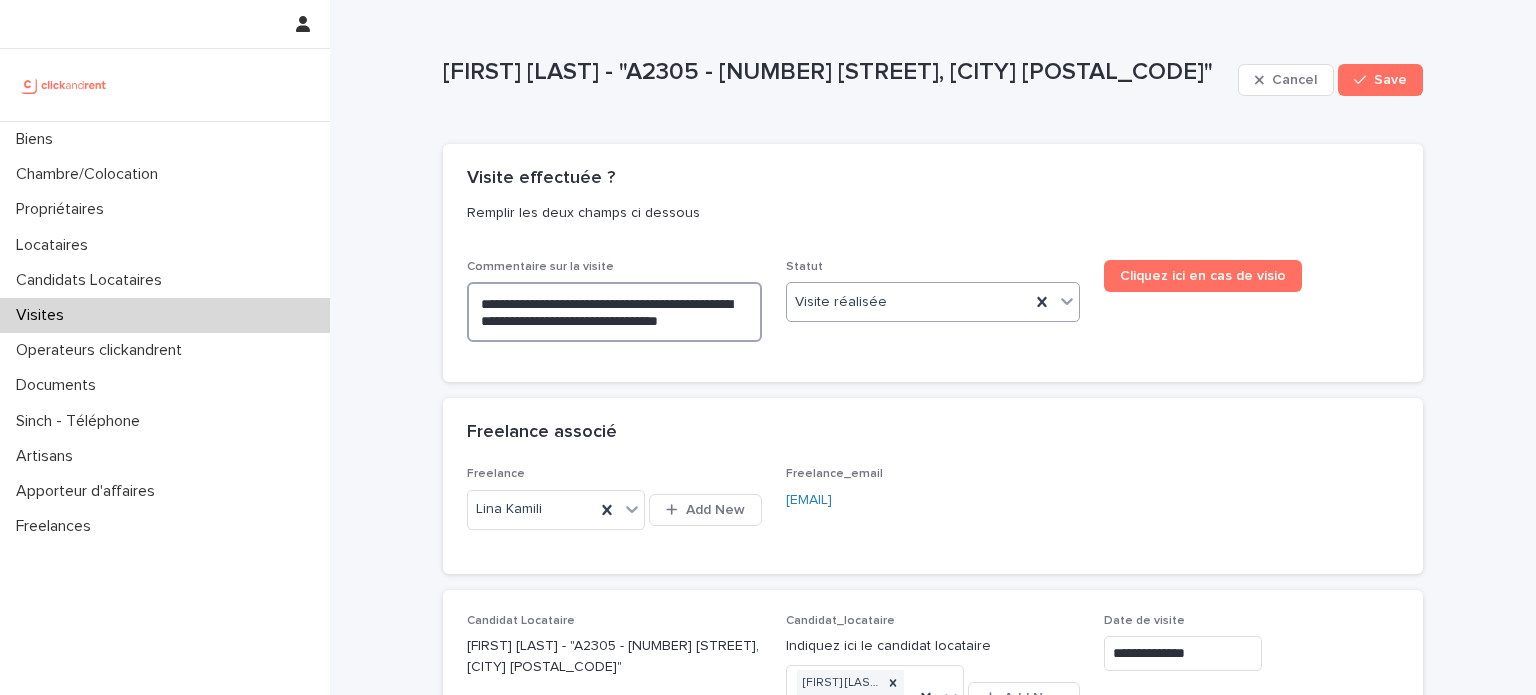 type on "**********" 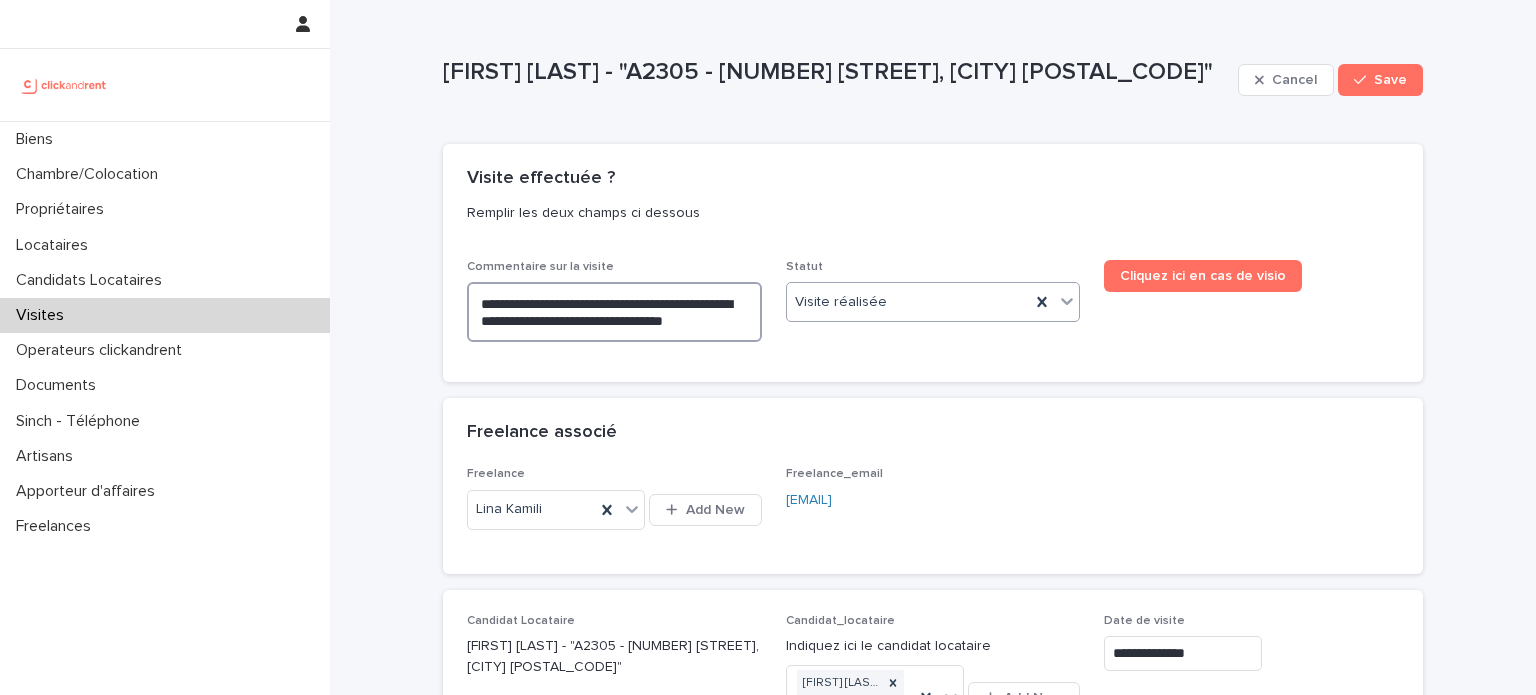 type on "**********" 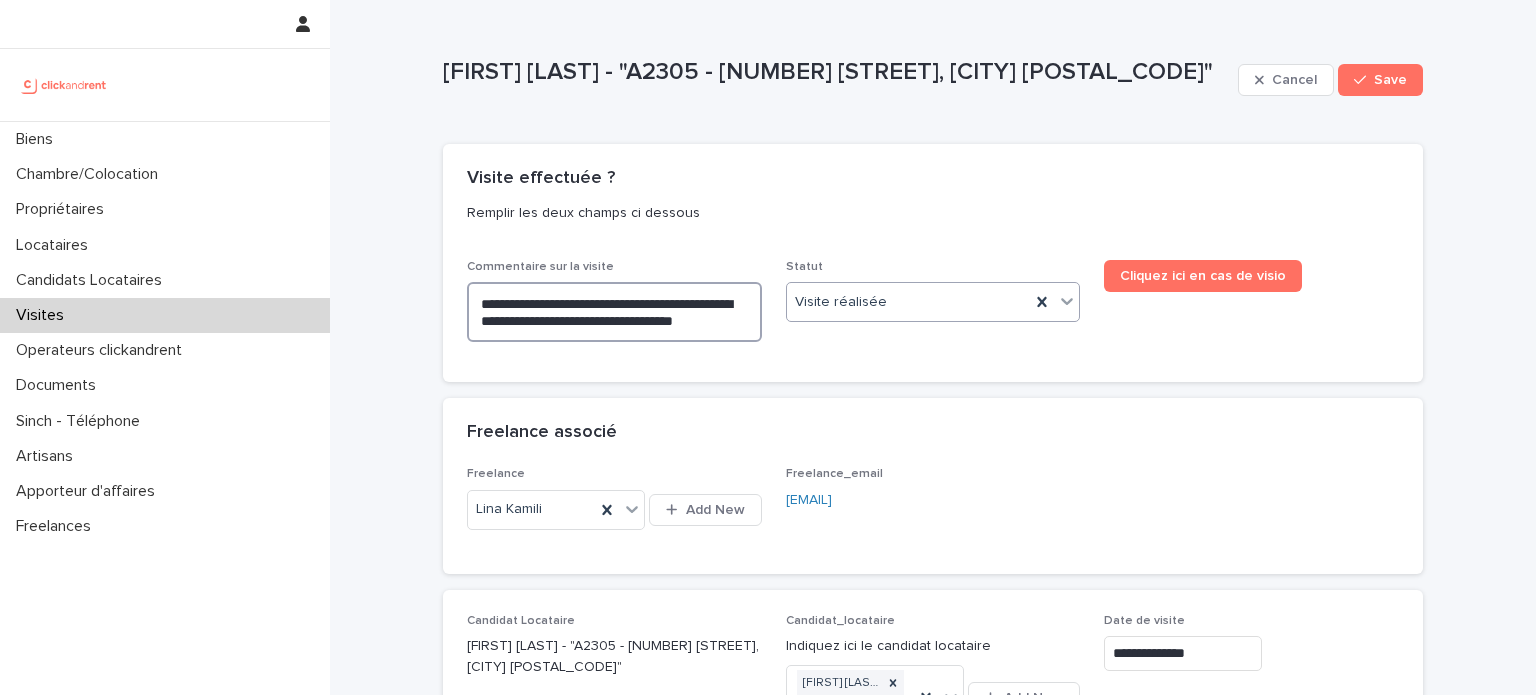 type on "**********" 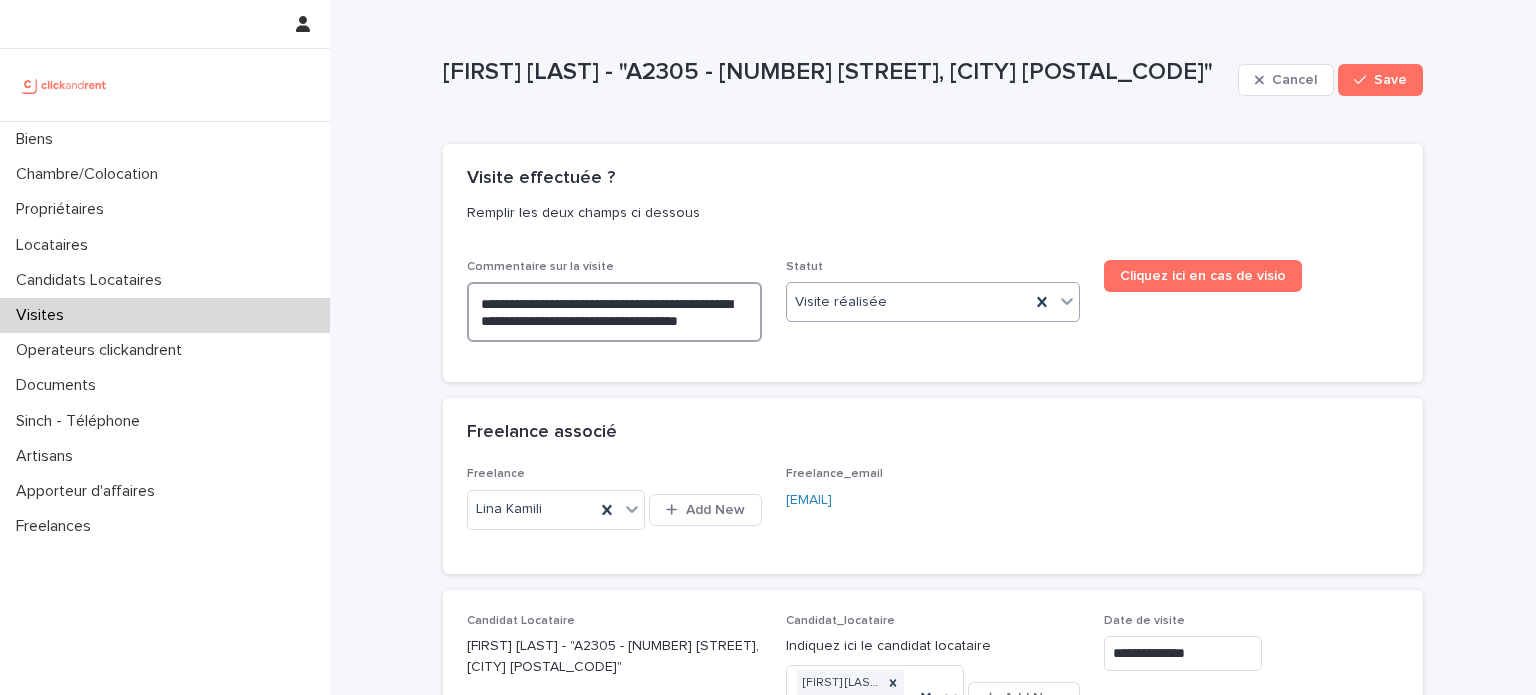 type on "**********" 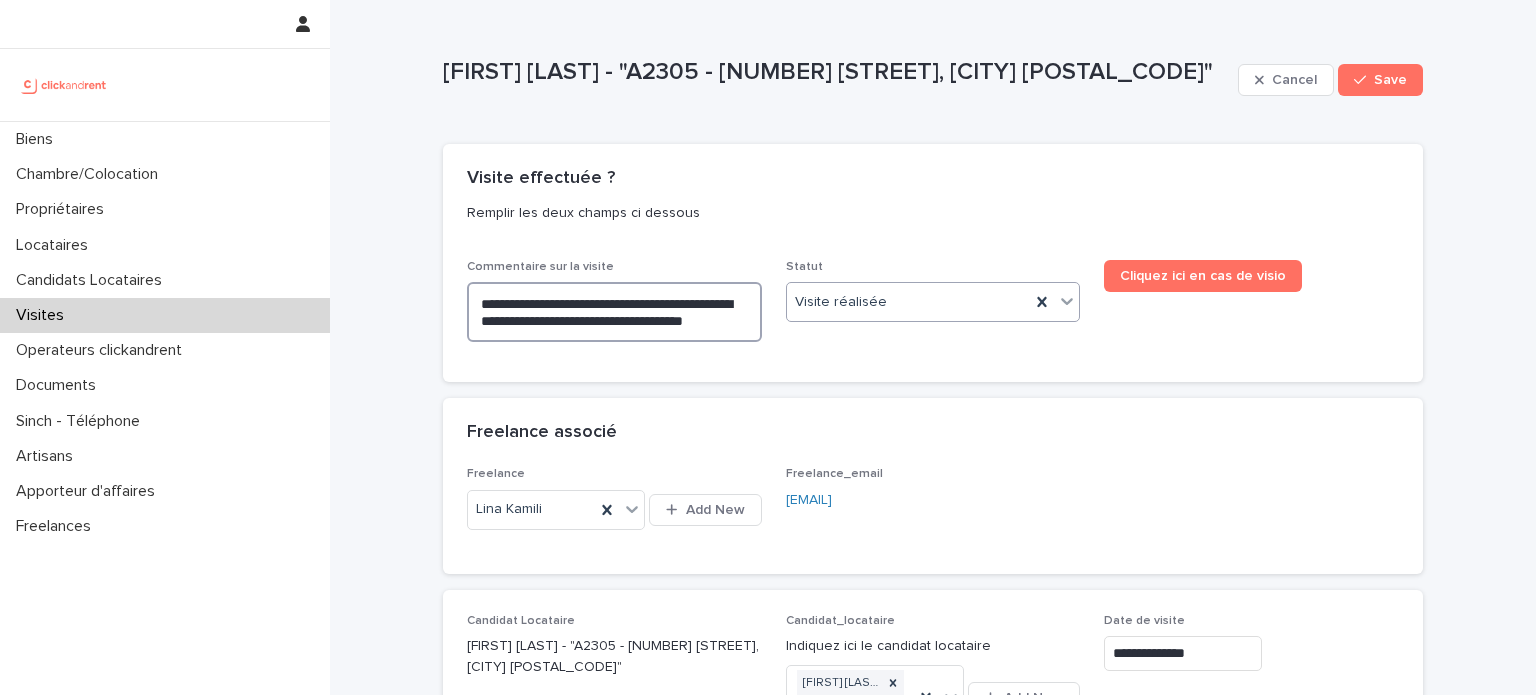 type on "**********" 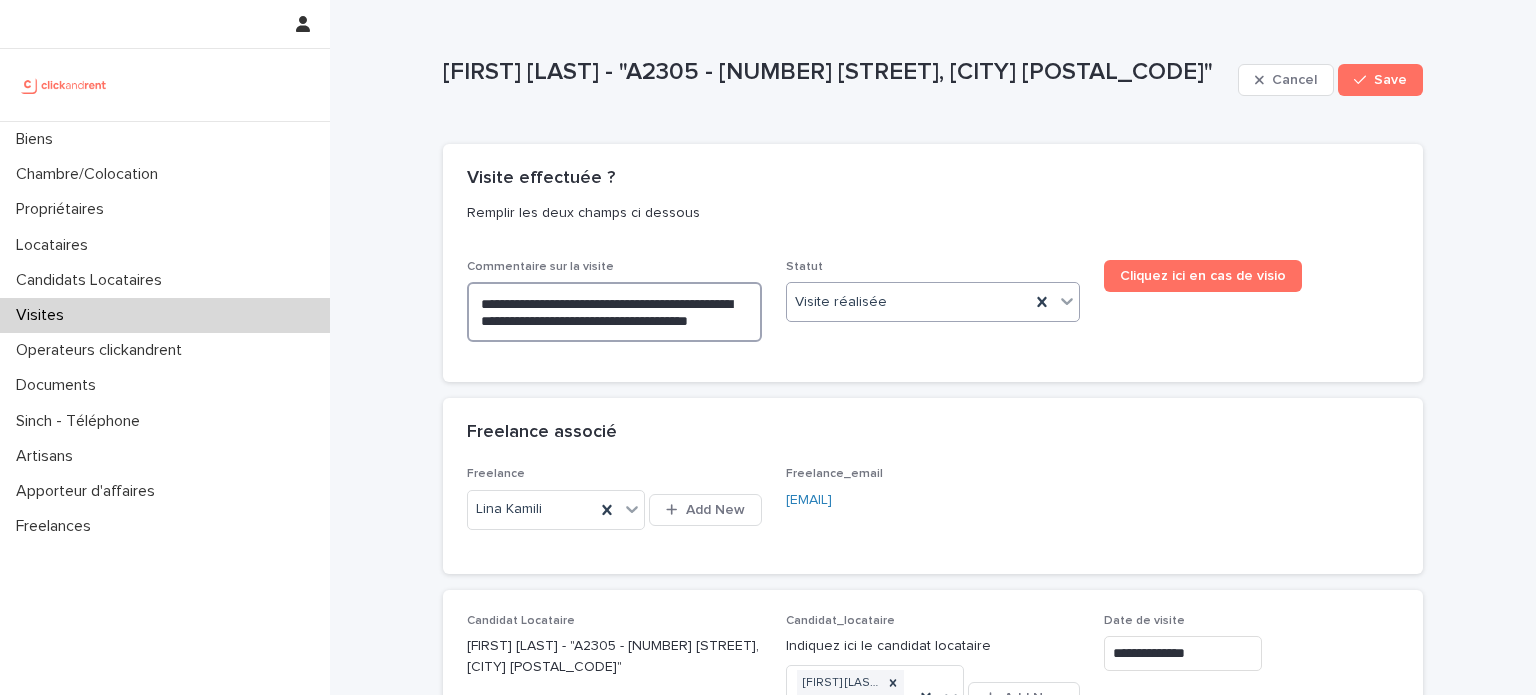 type on "**********" 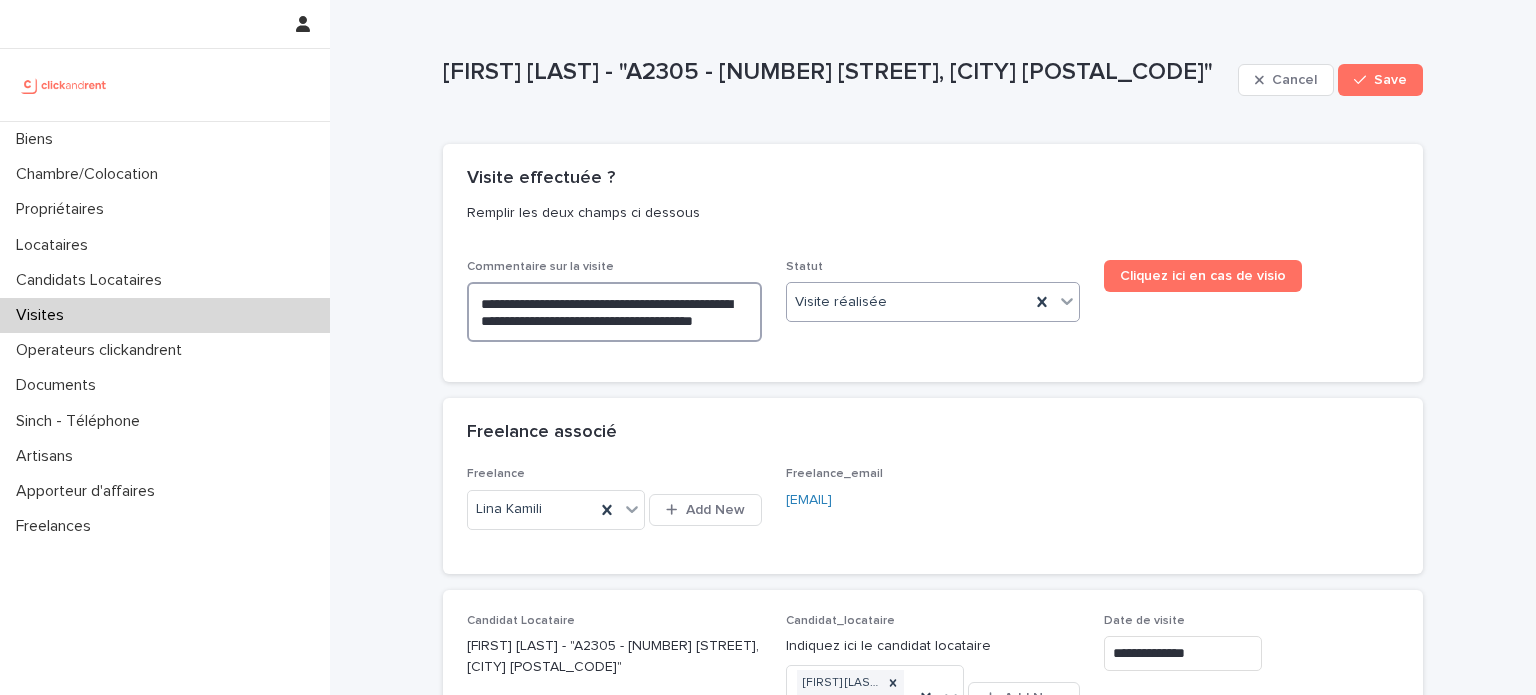 type on "**********" 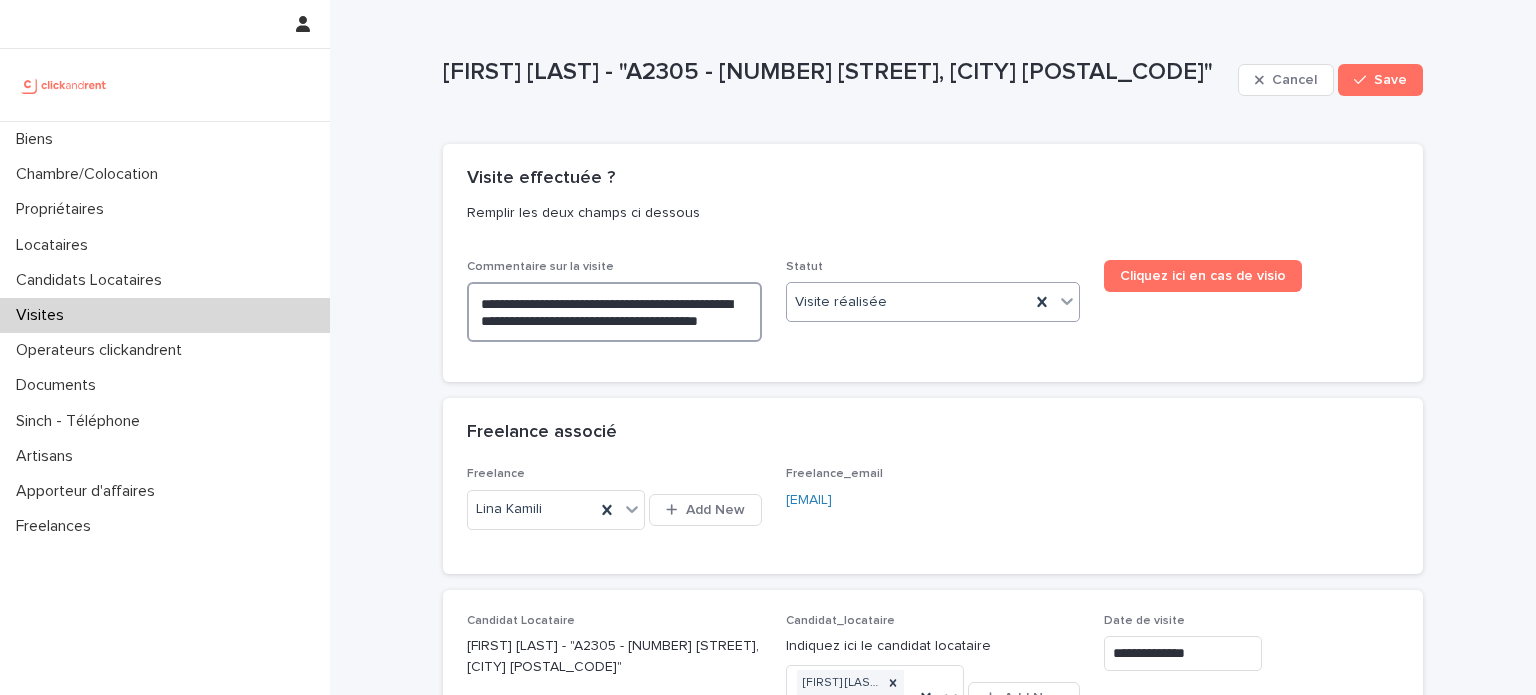 type on "**********" 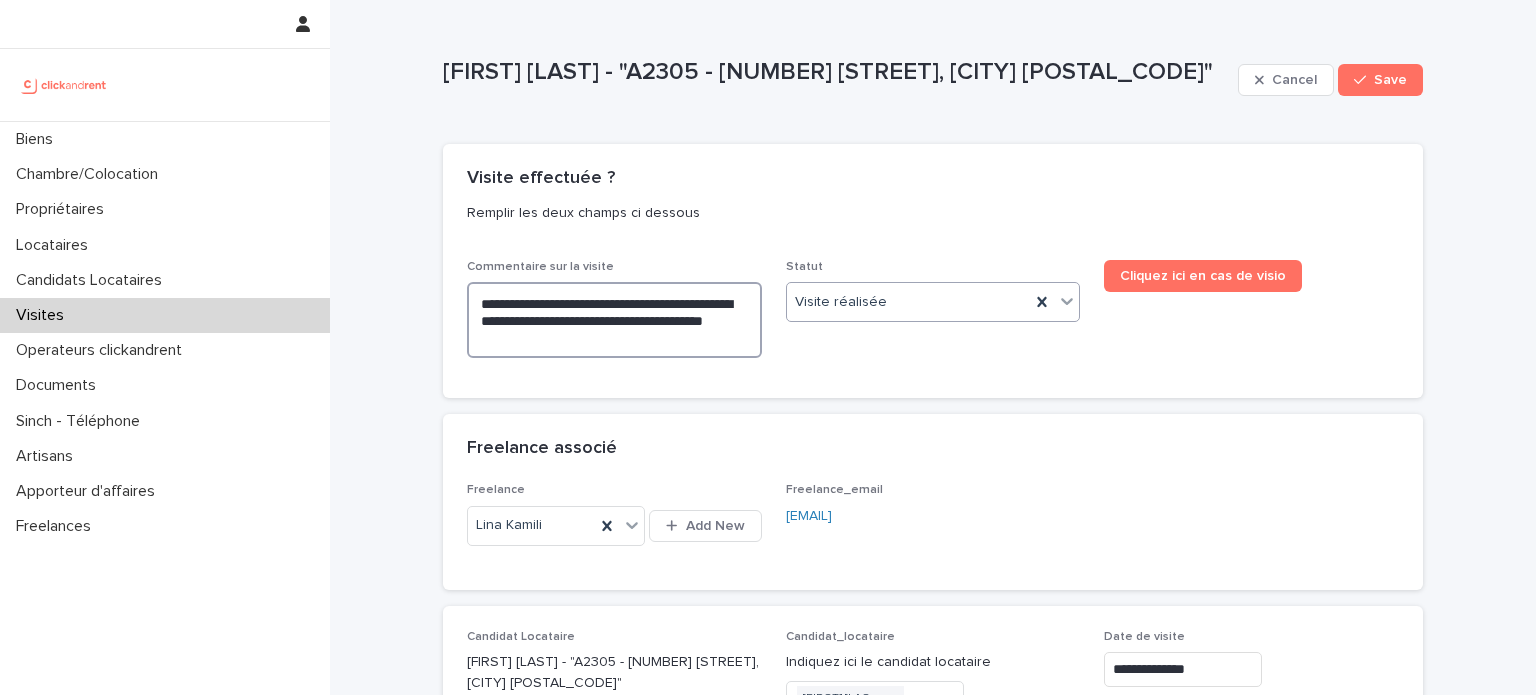 type on "**********" 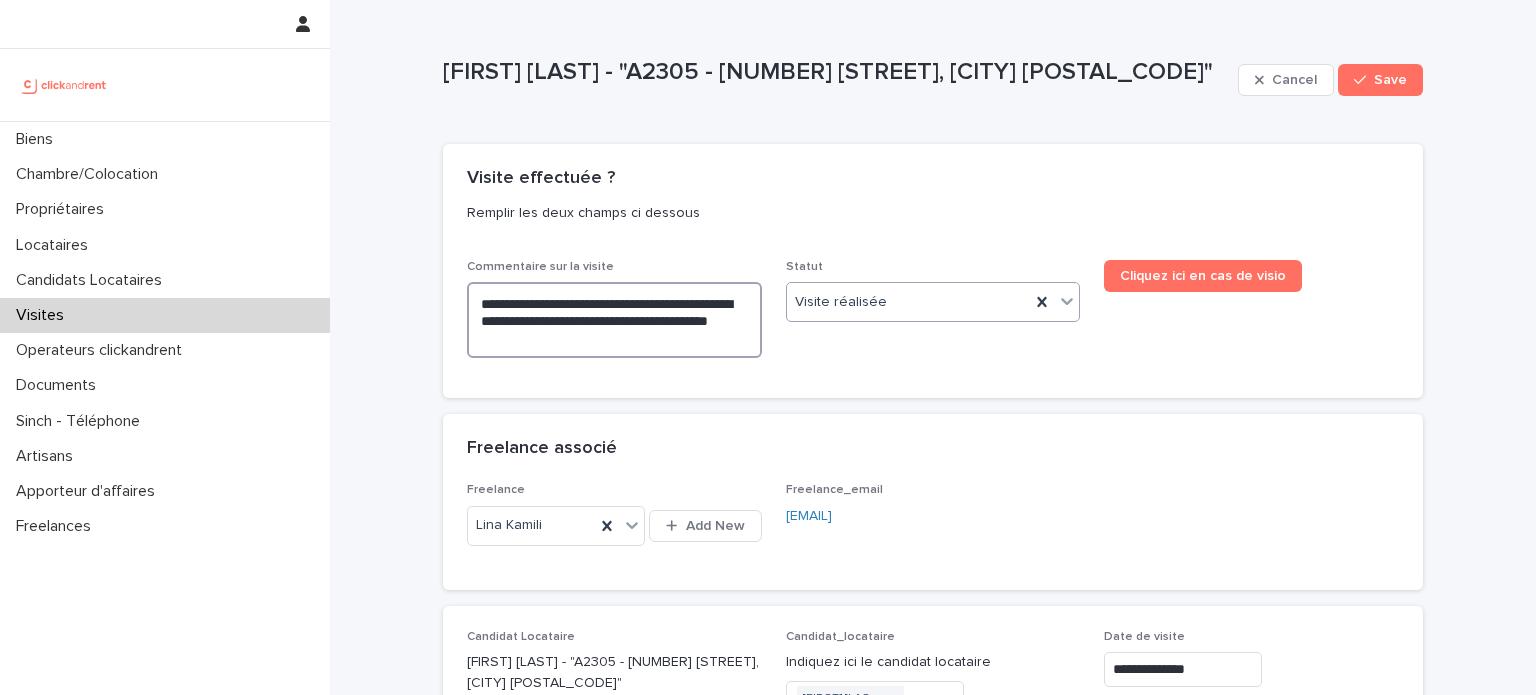 type on "**********" 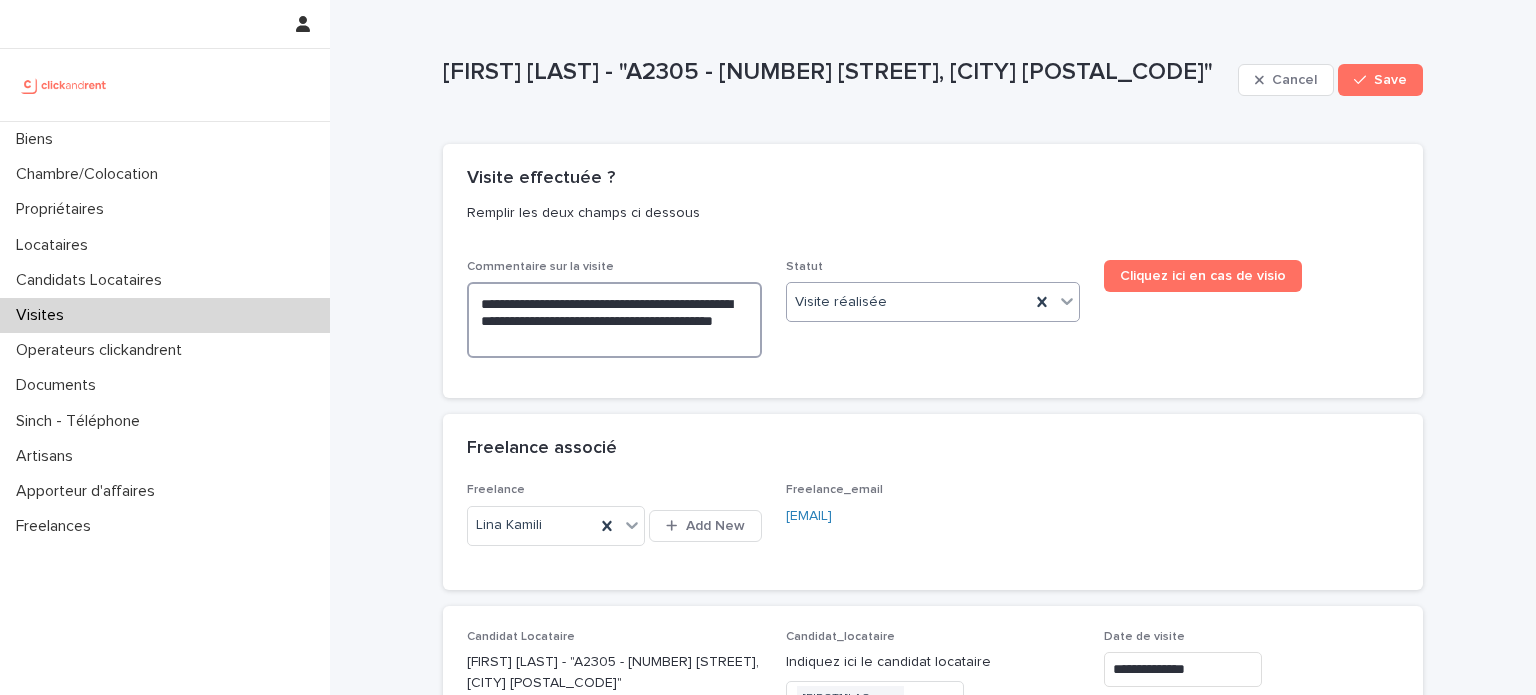 type on "**********" 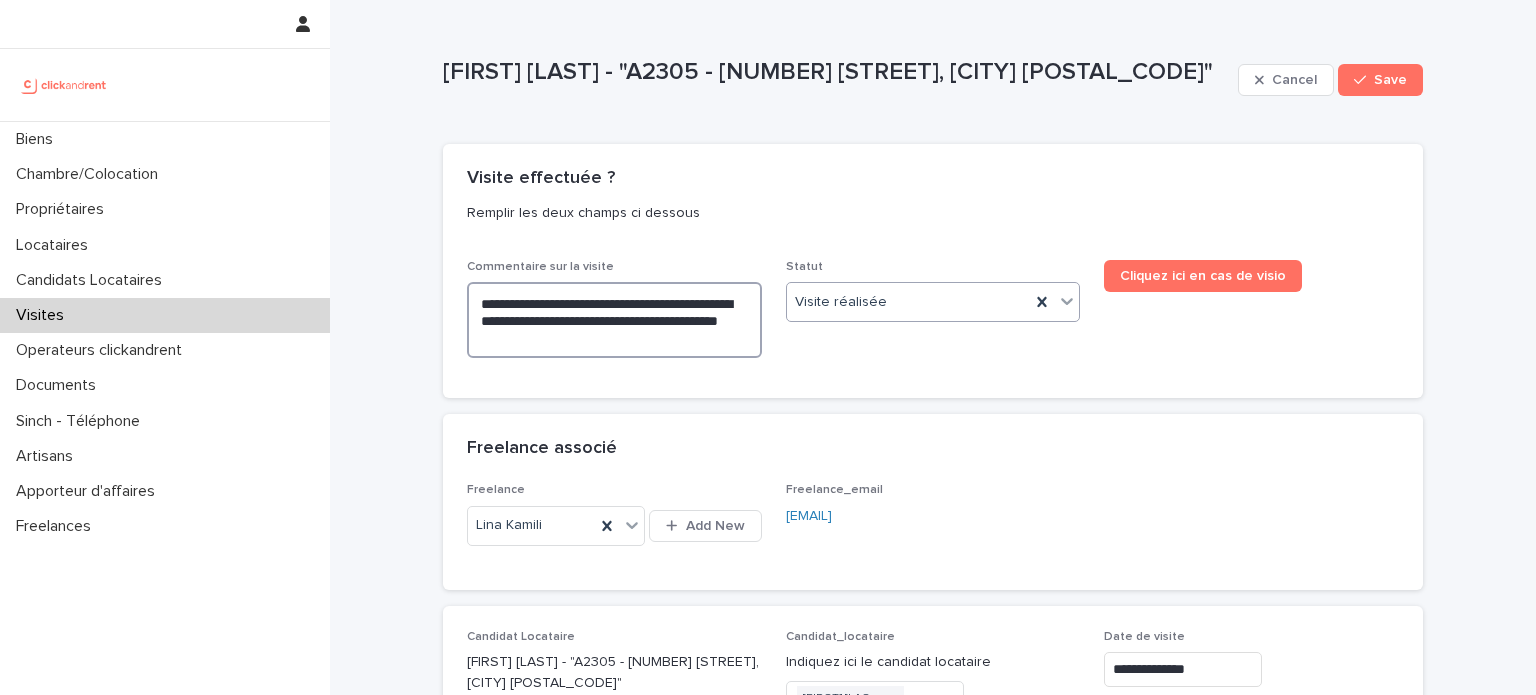 type on "**********" 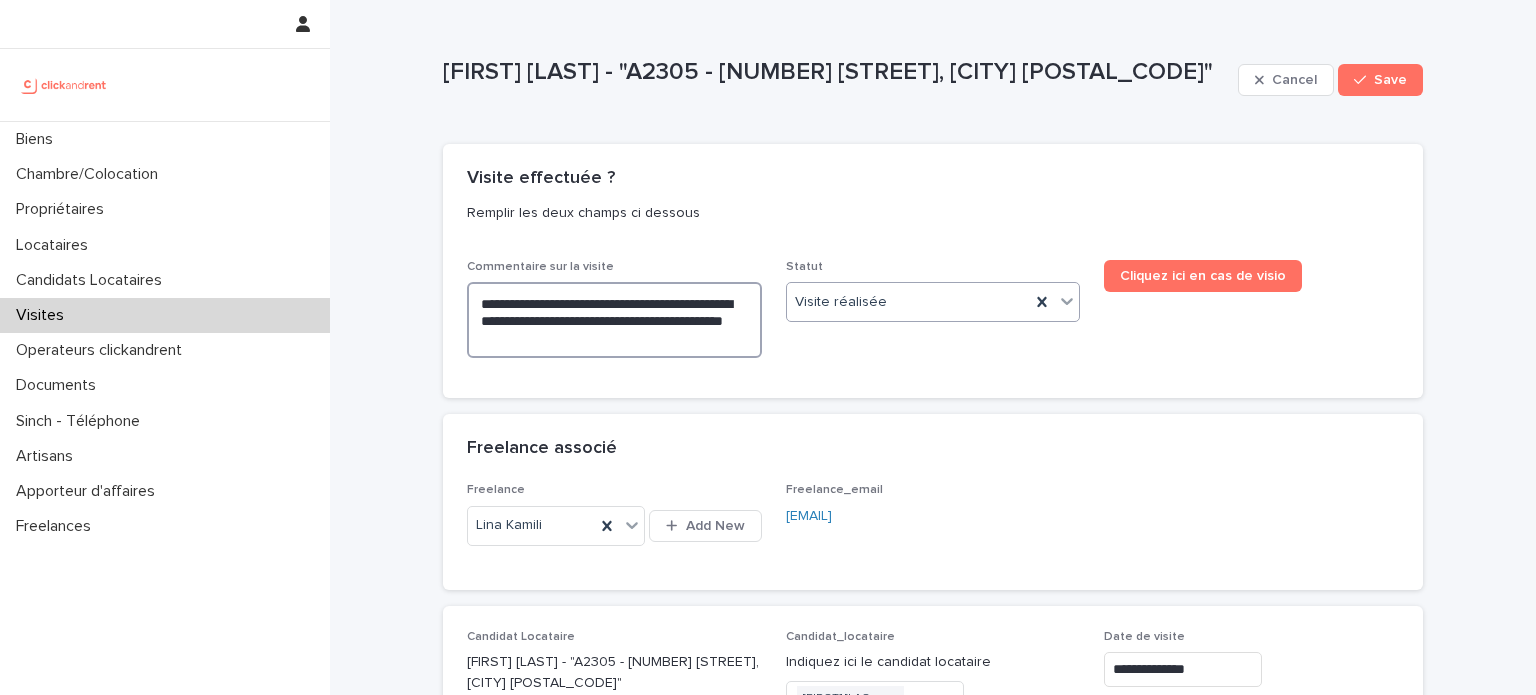 type on "**********" 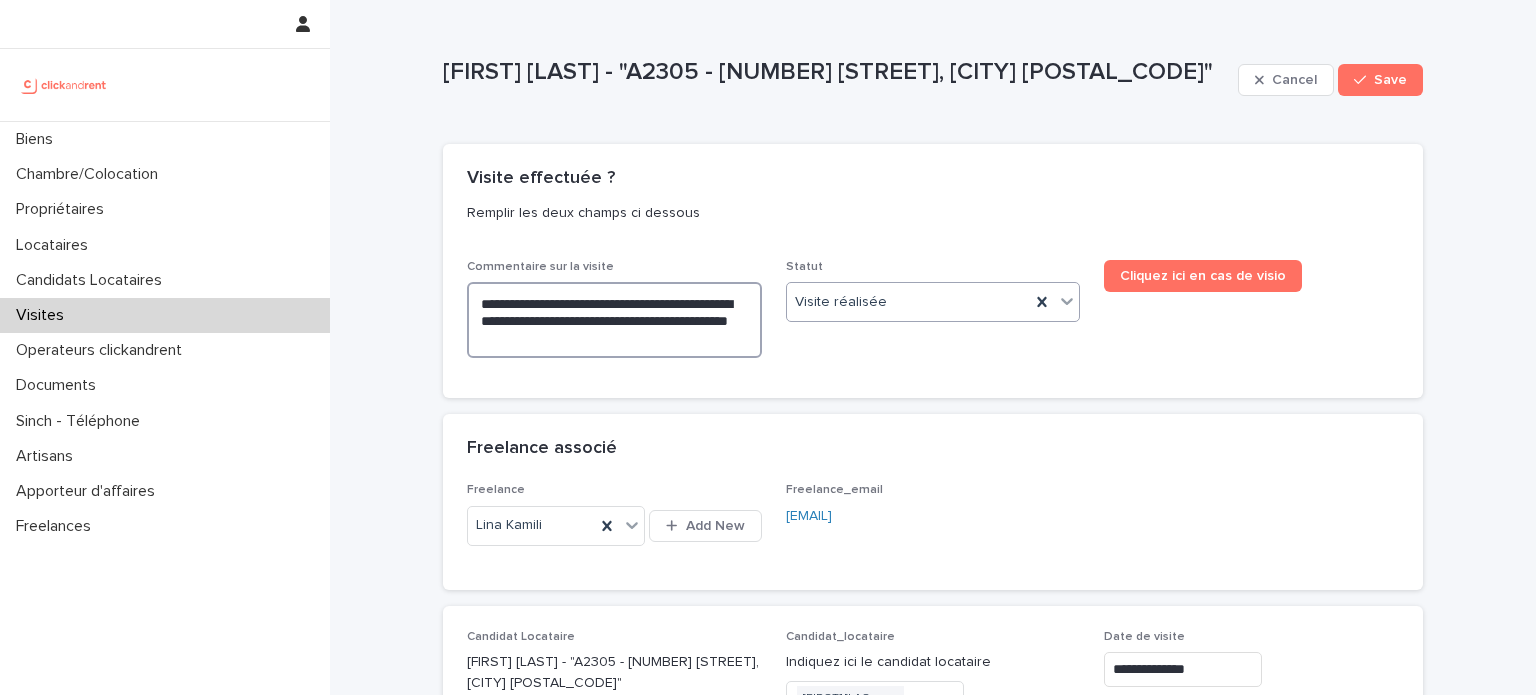 type on "**********" 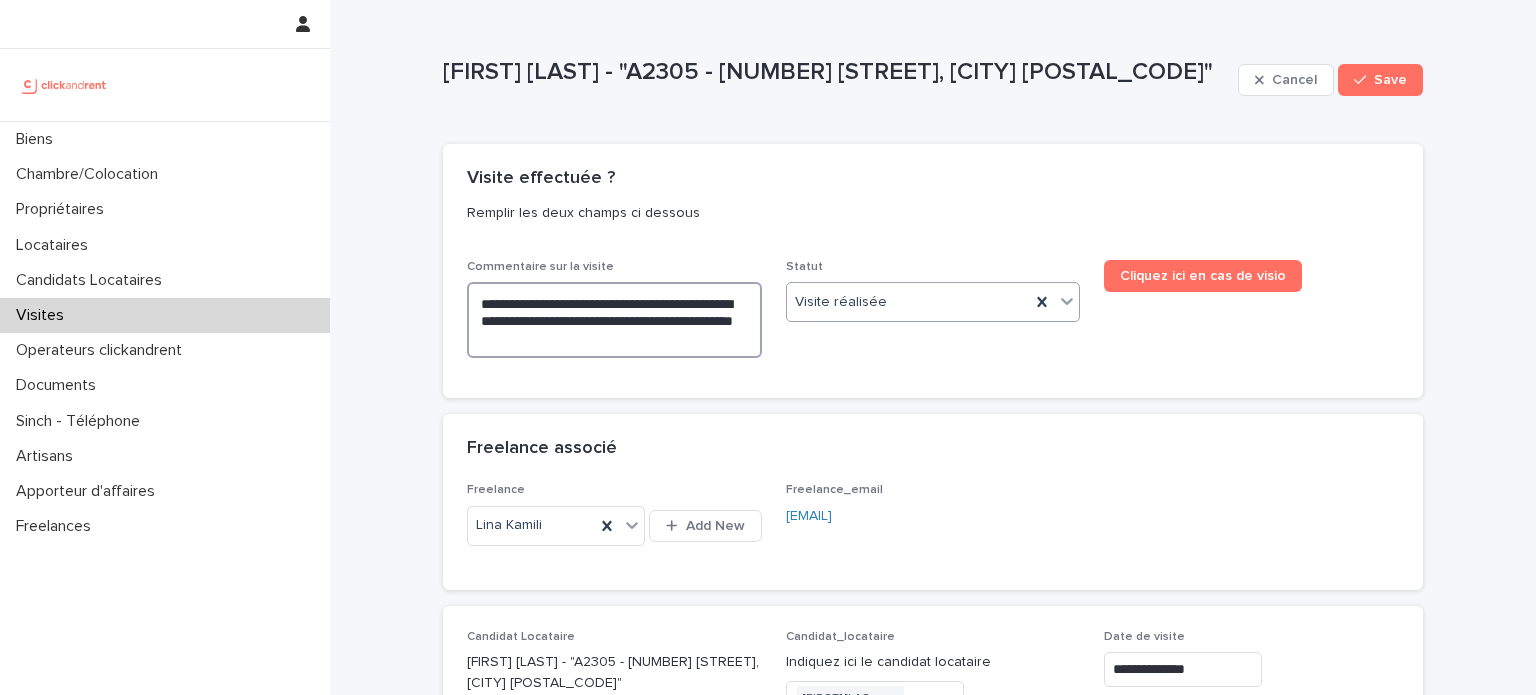 type on "**********" 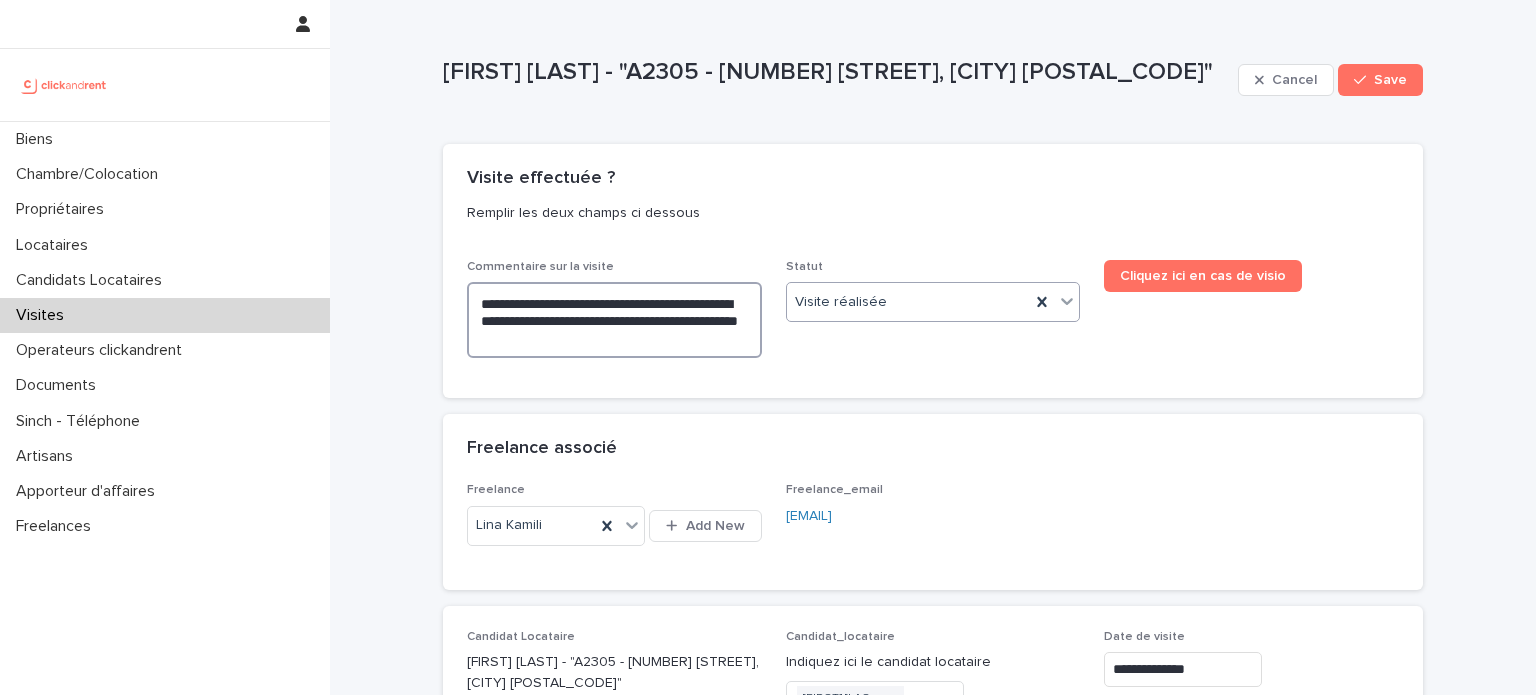 type on "**********" 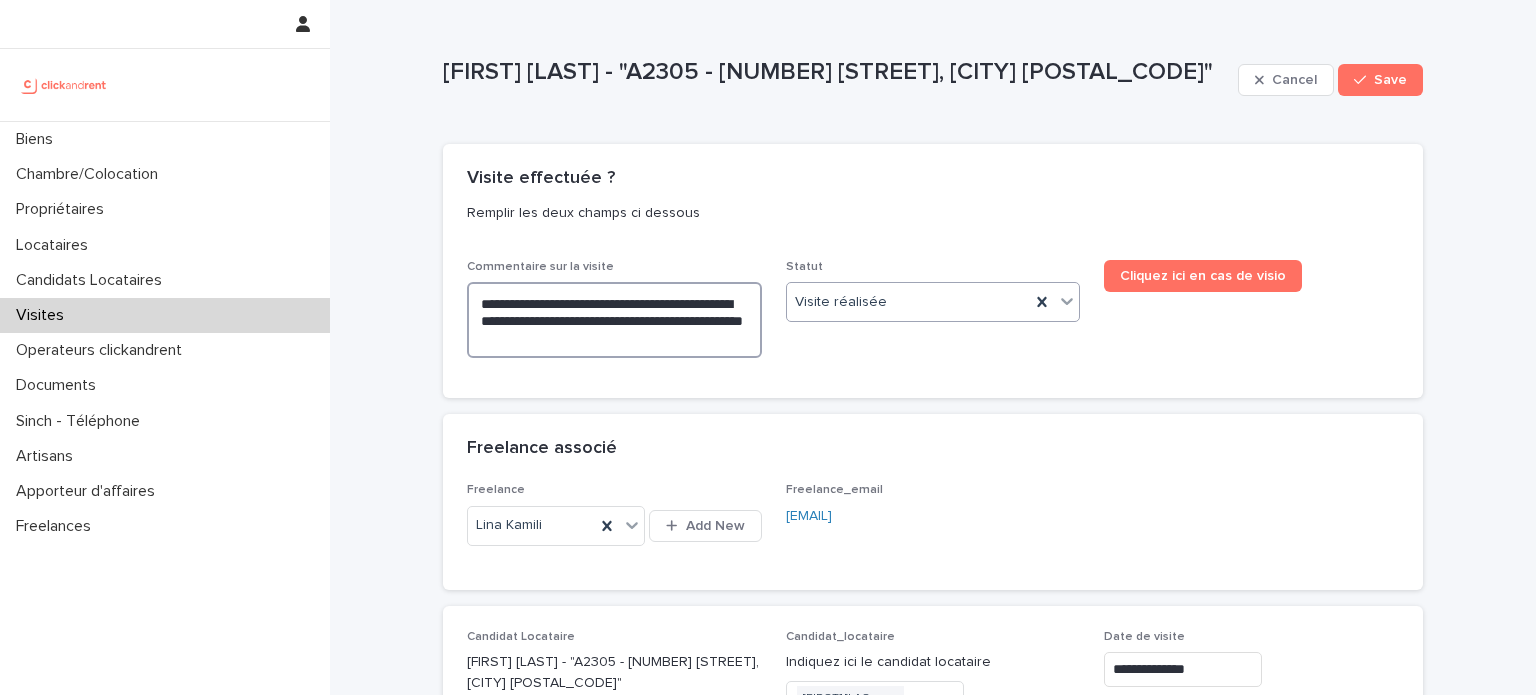 type on "**********" 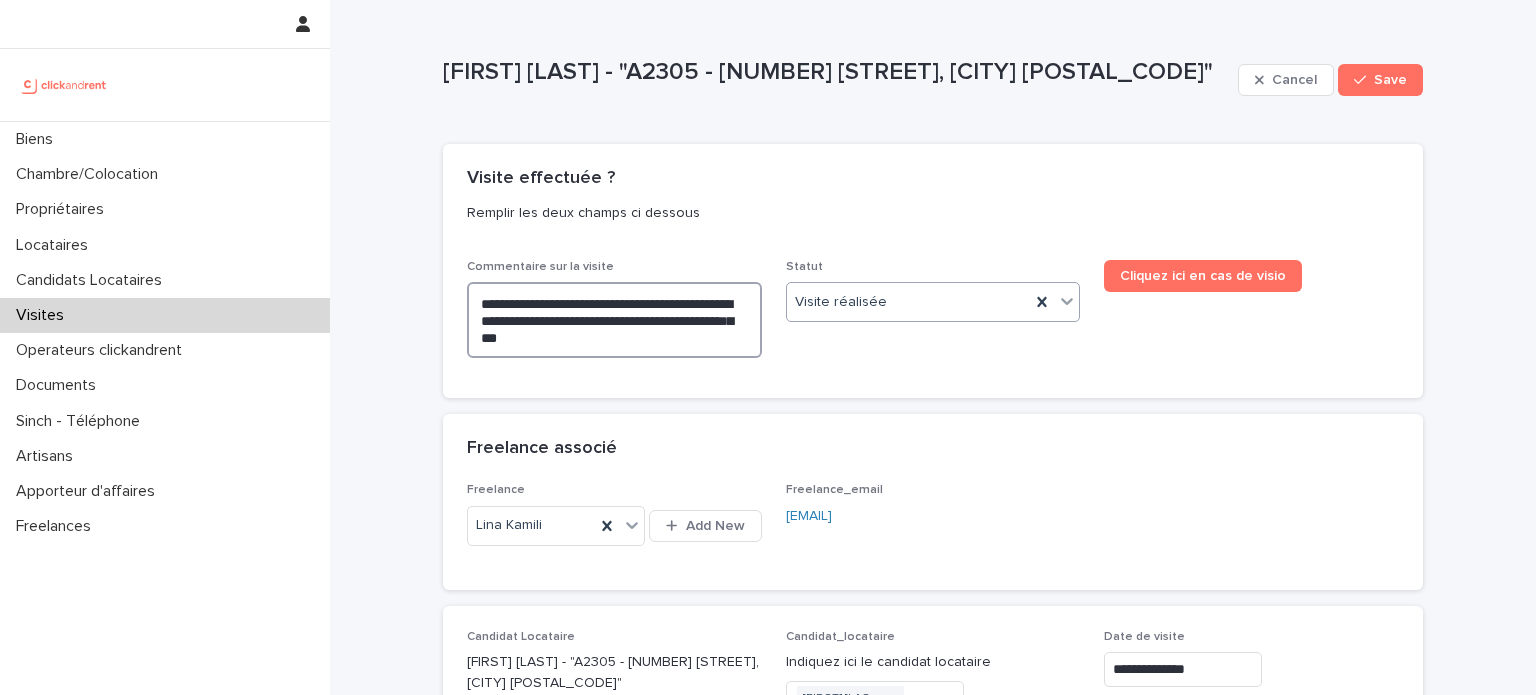 type on "**********" 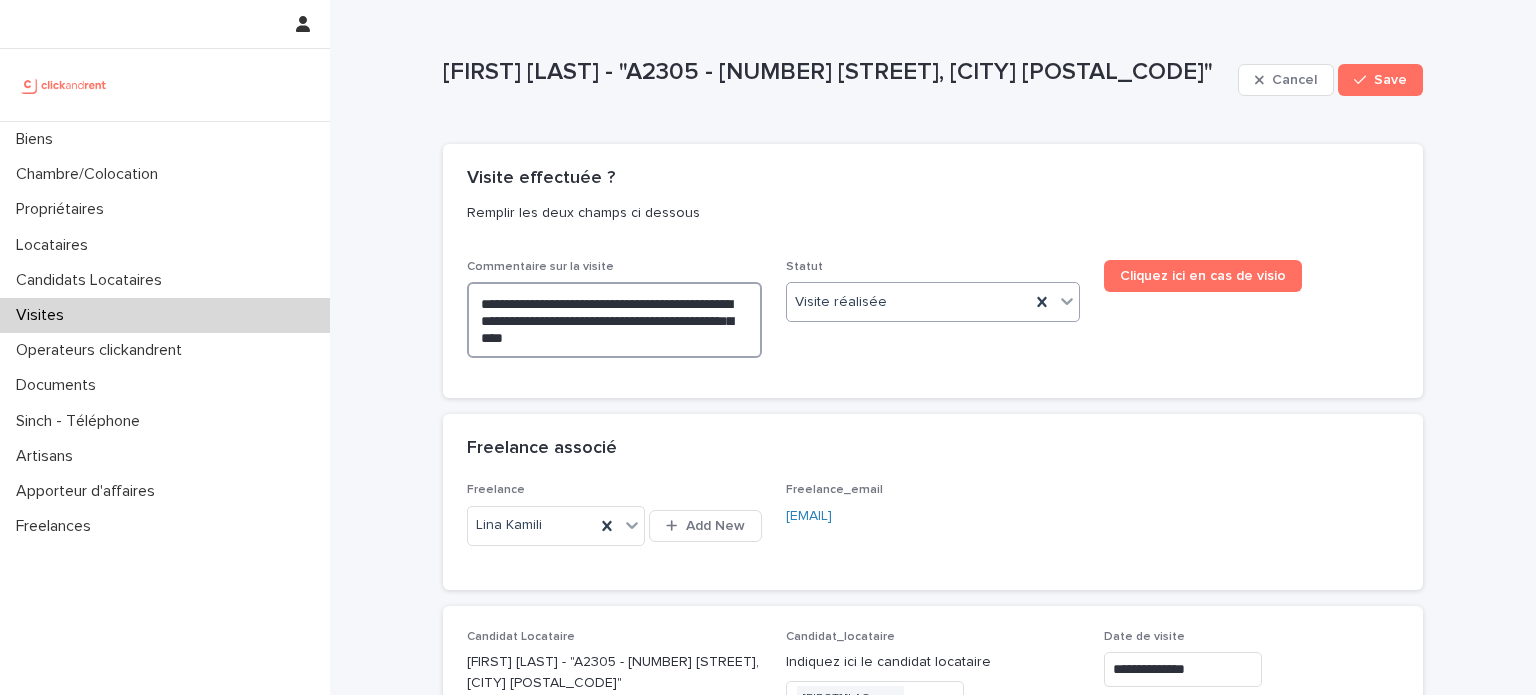 type on "**********" 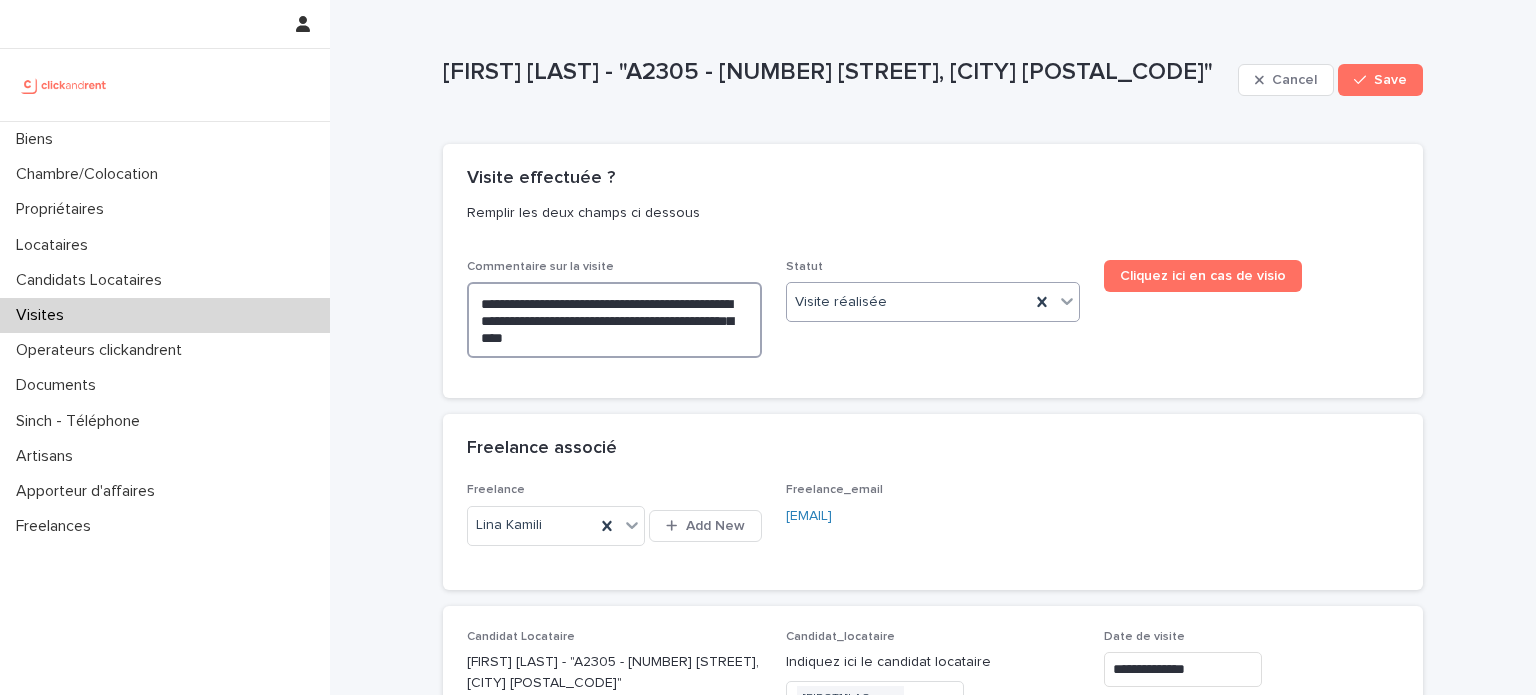 type on "**********" 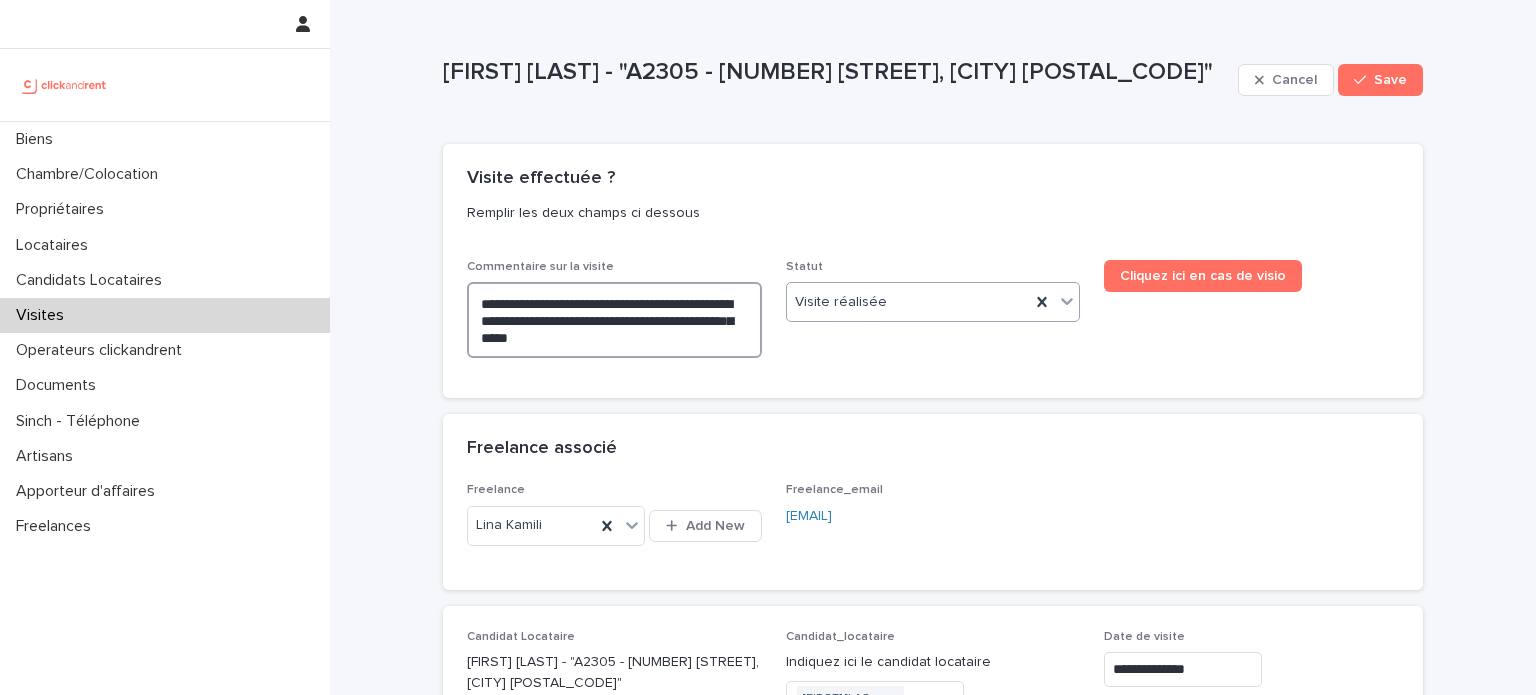type on "**********" 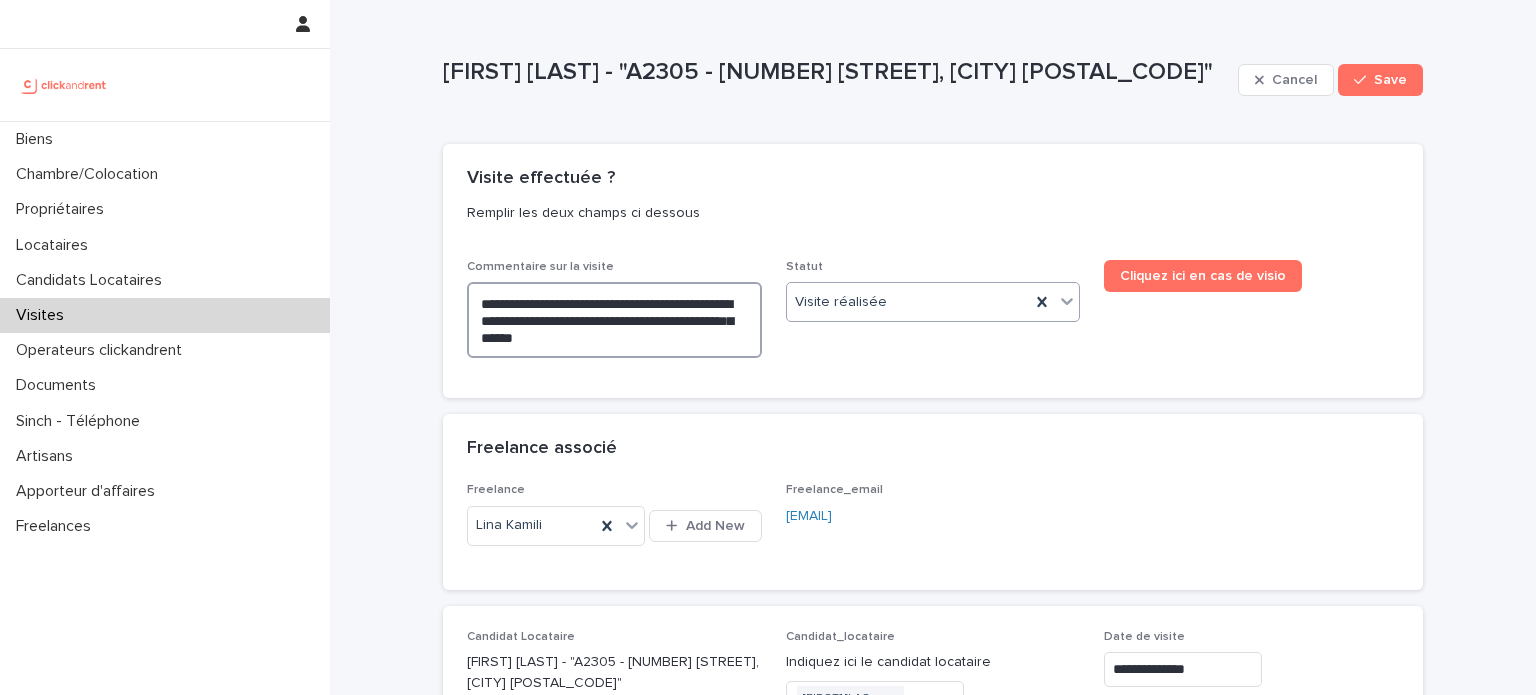type on "**********" 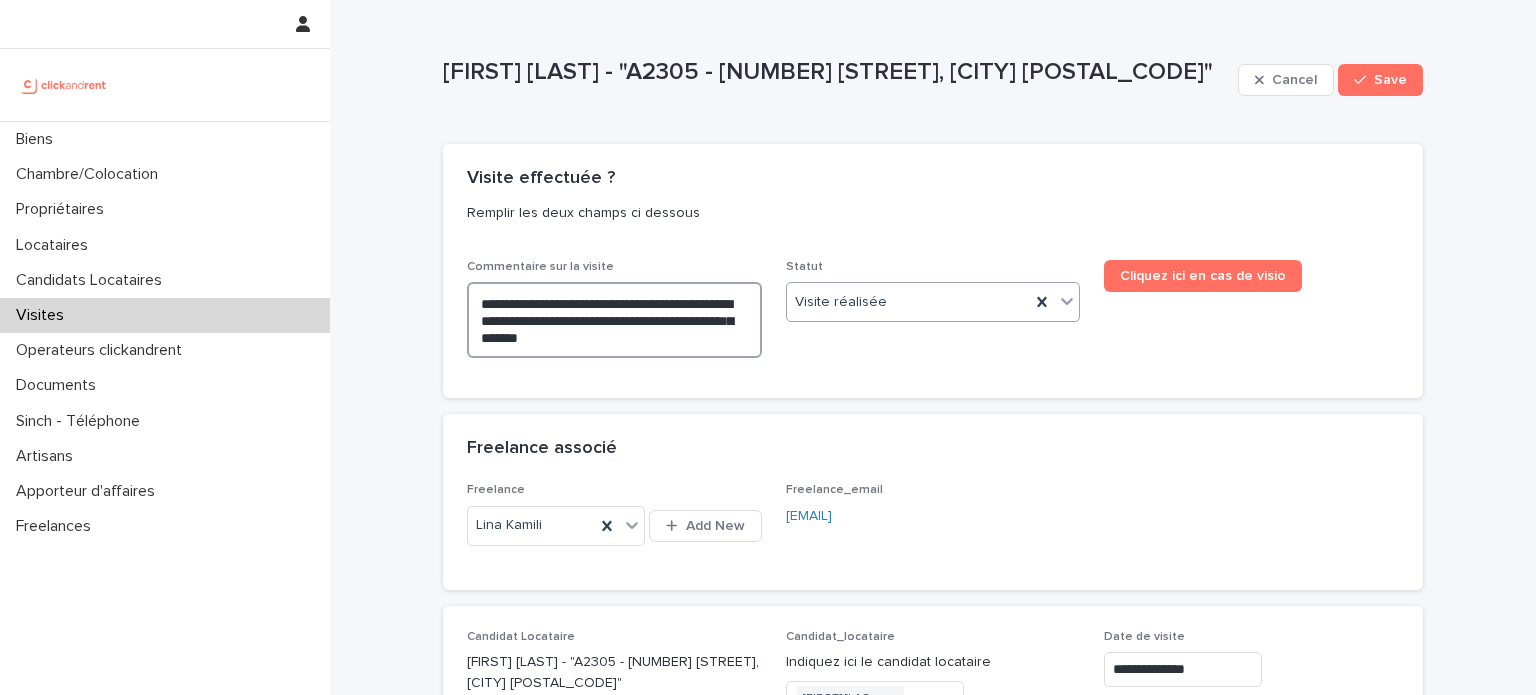 type on "**********" 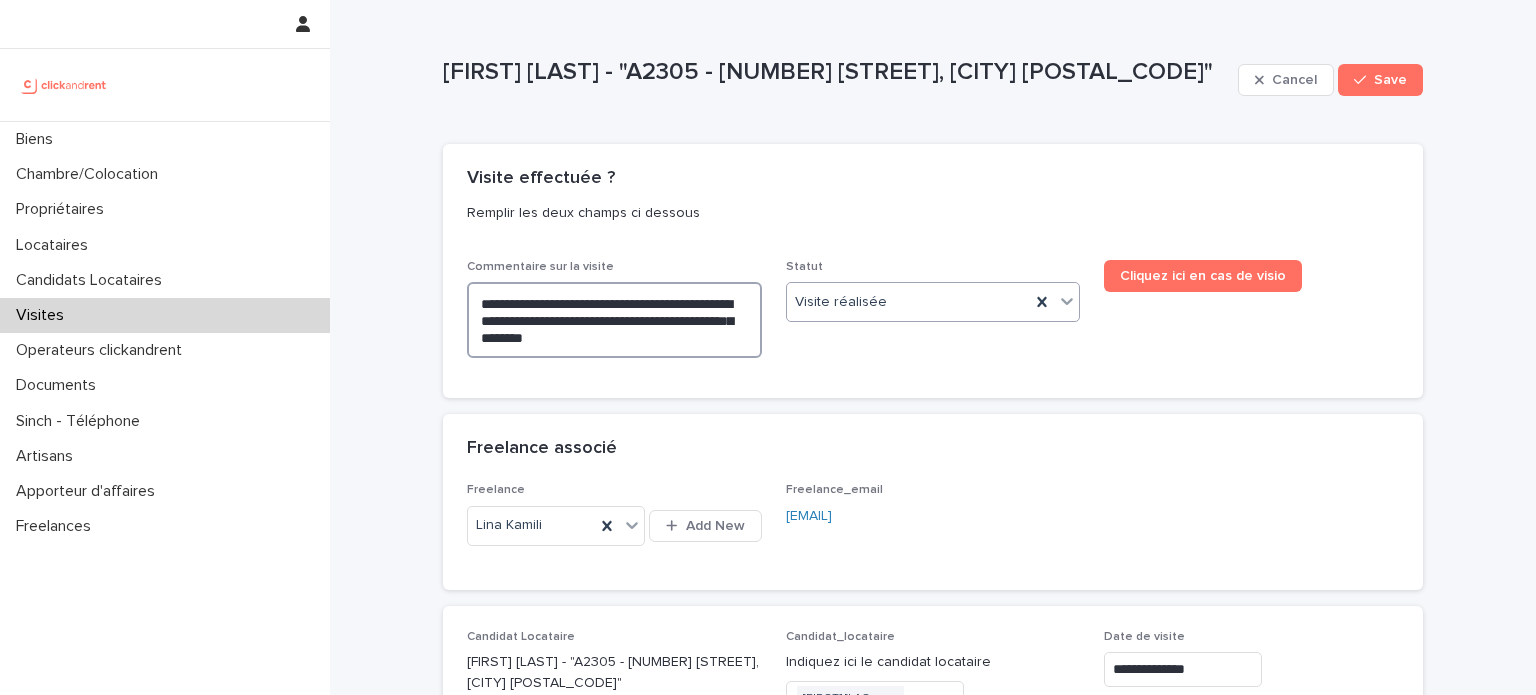 type on "**********" 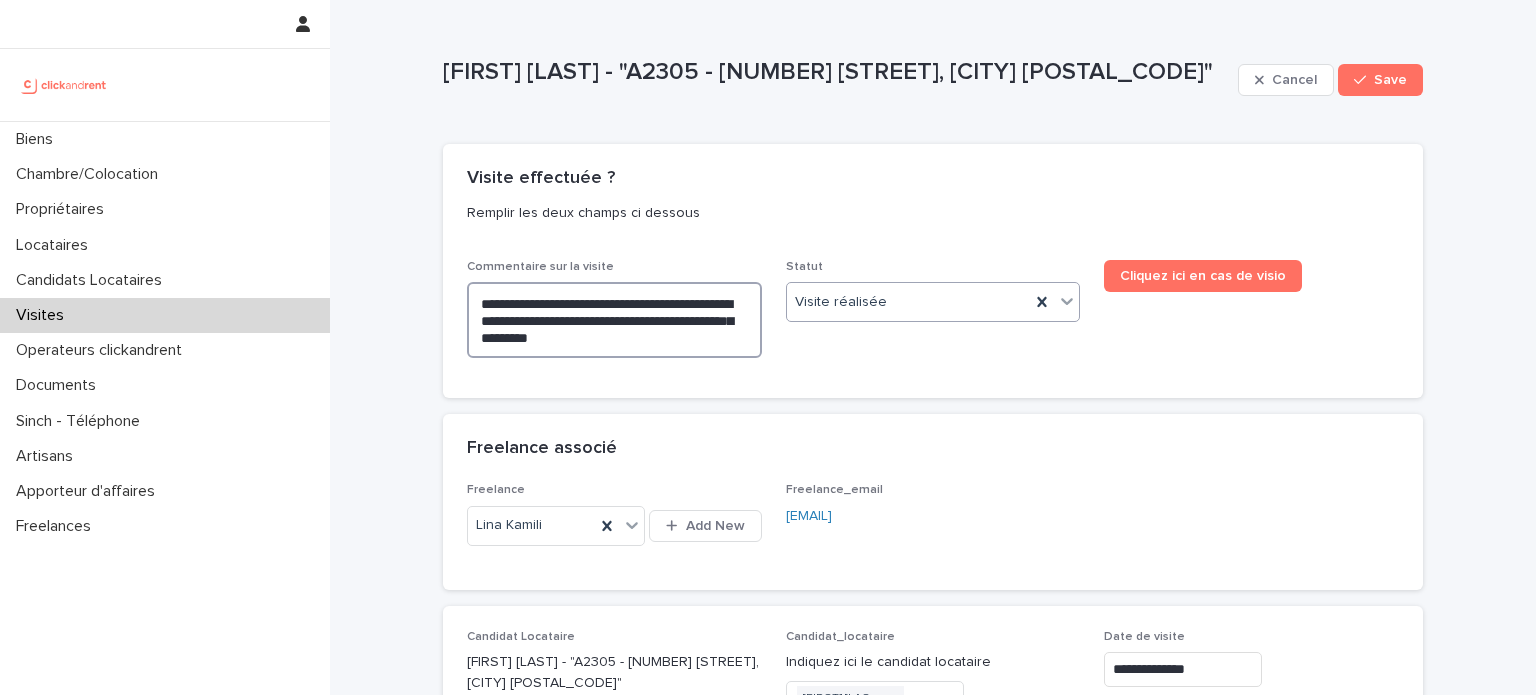 type on "**********" 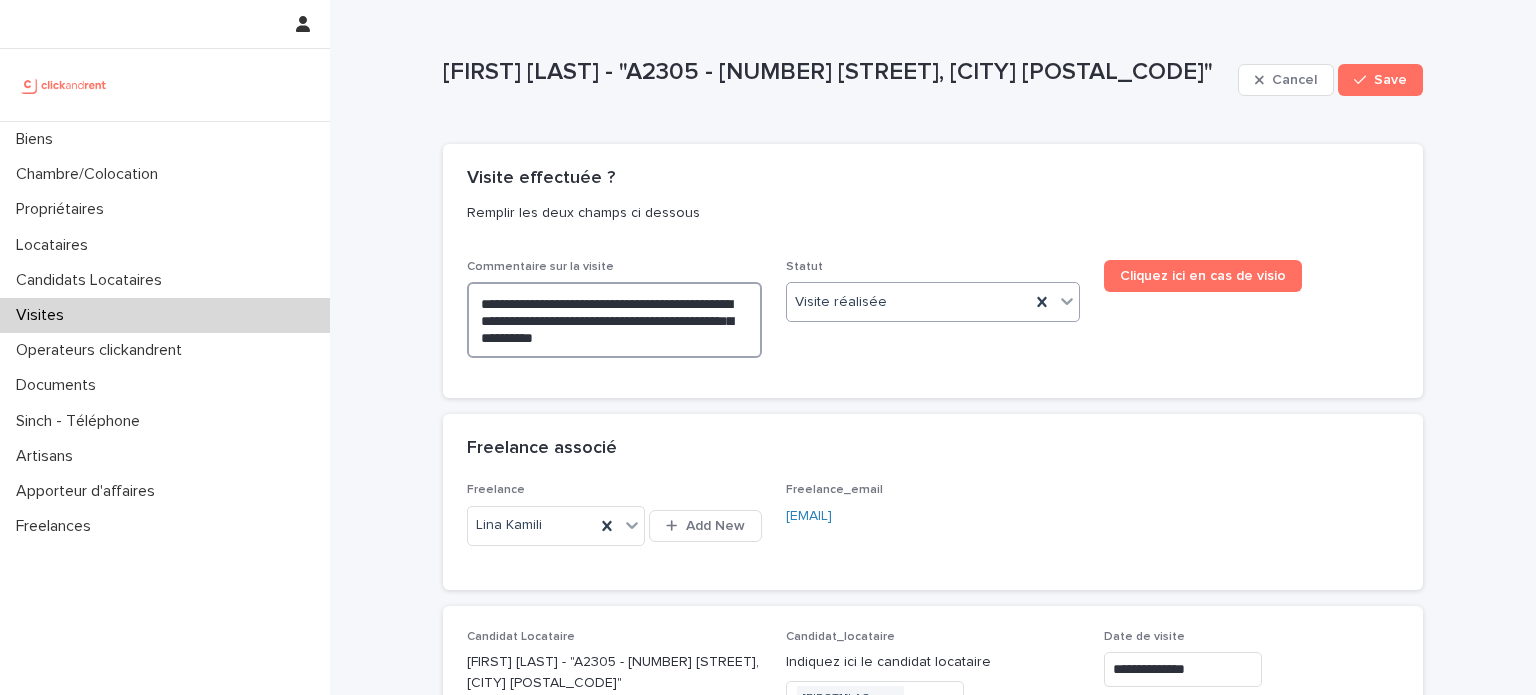 type on "**********" 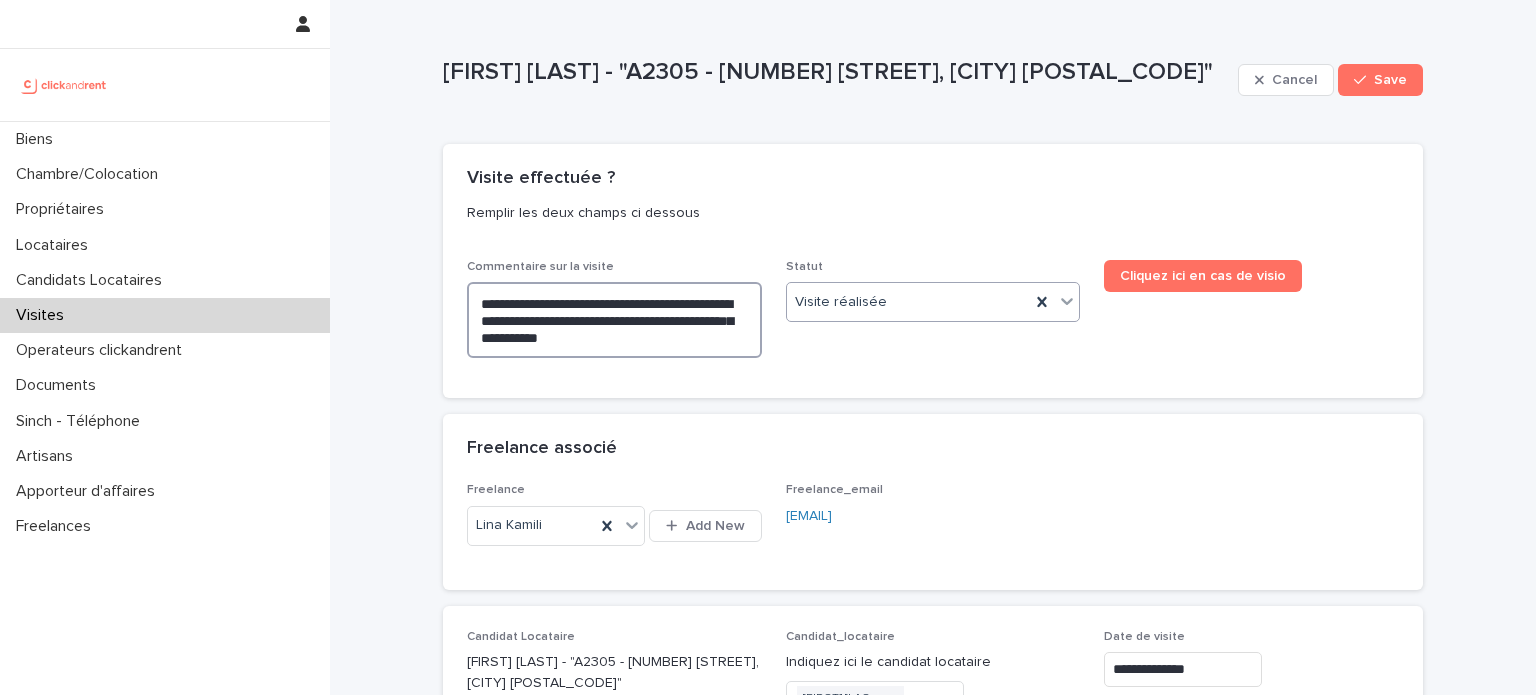 type on "**********" 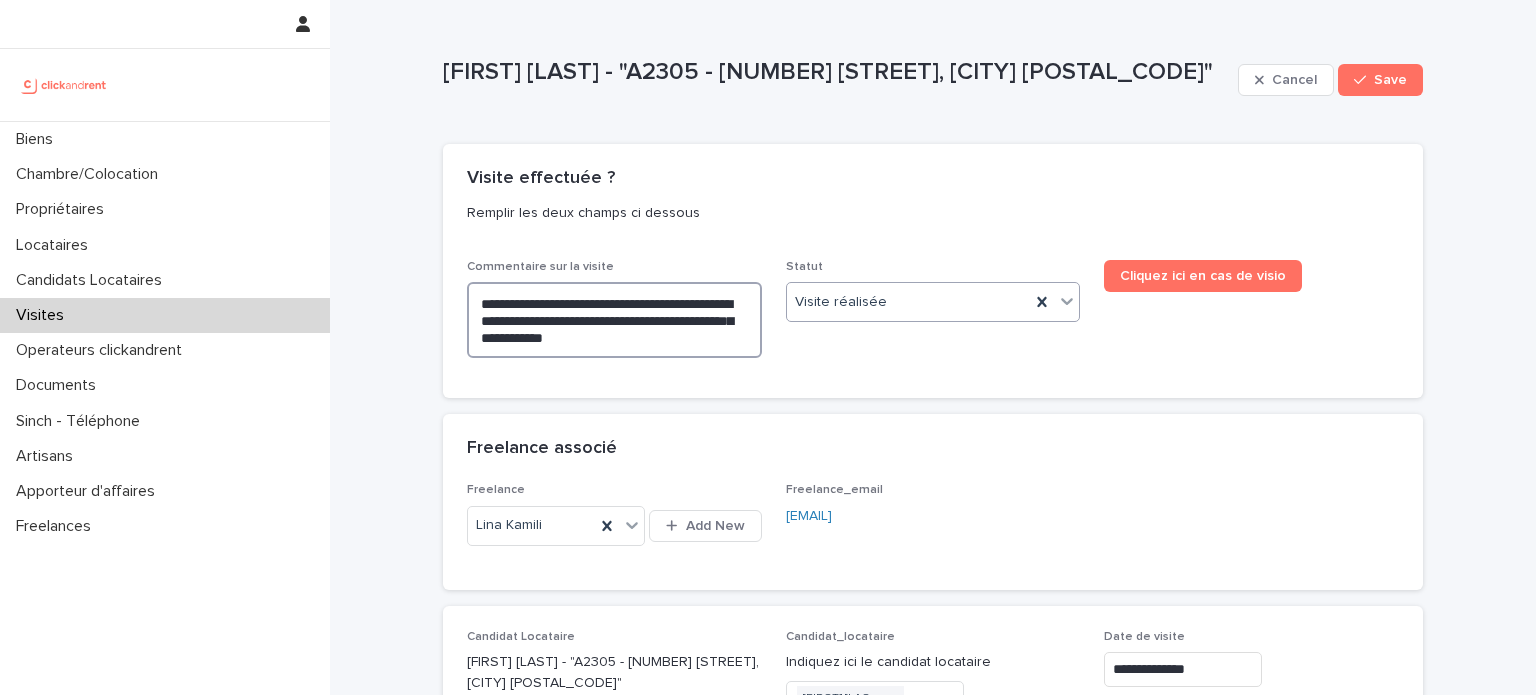 type on "**********" 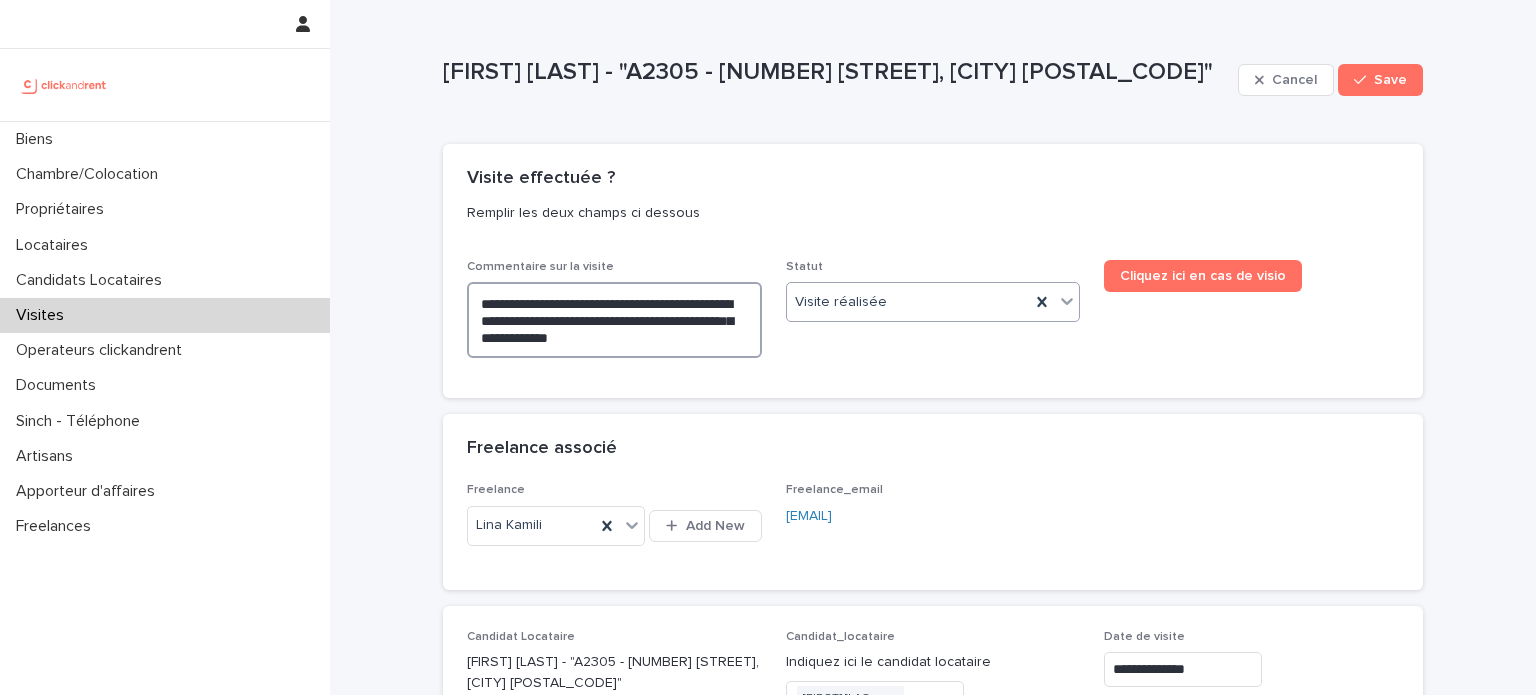type on "**********" 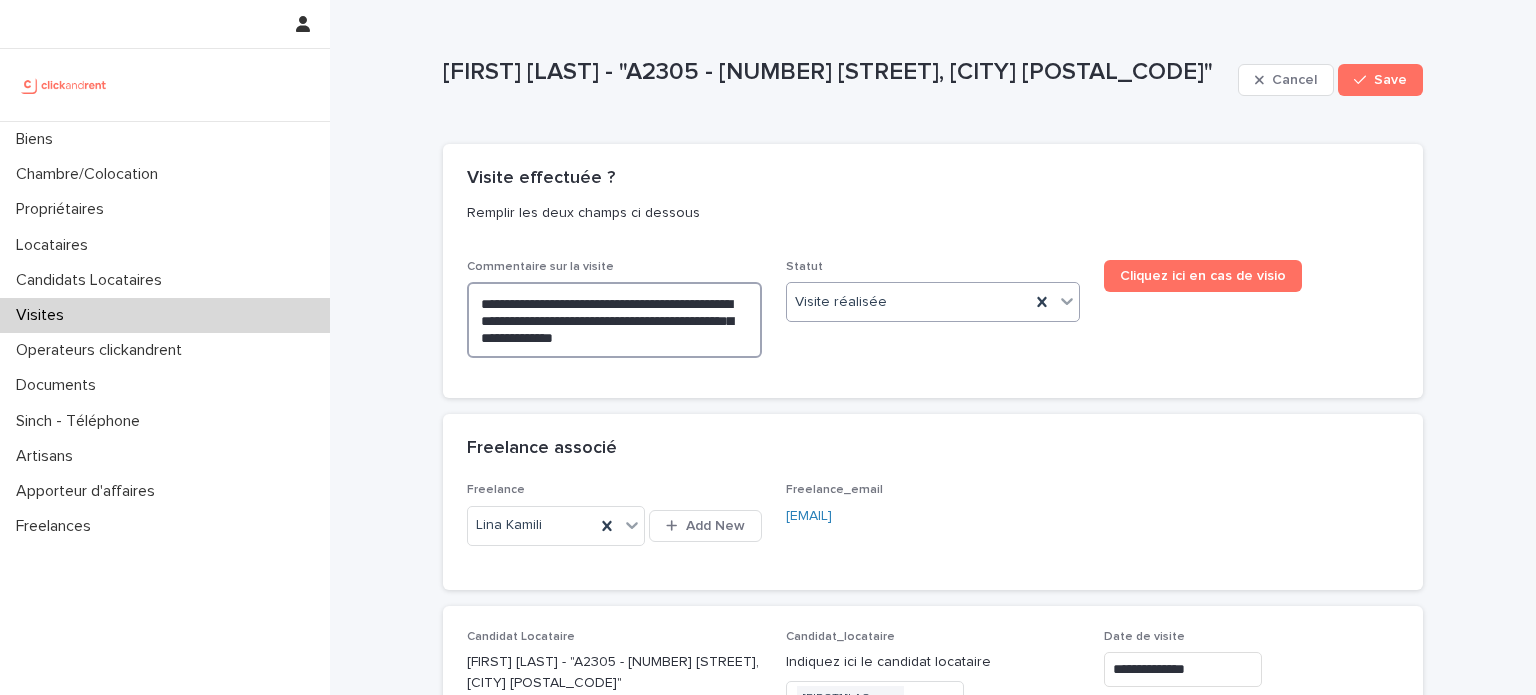 type on "**********" 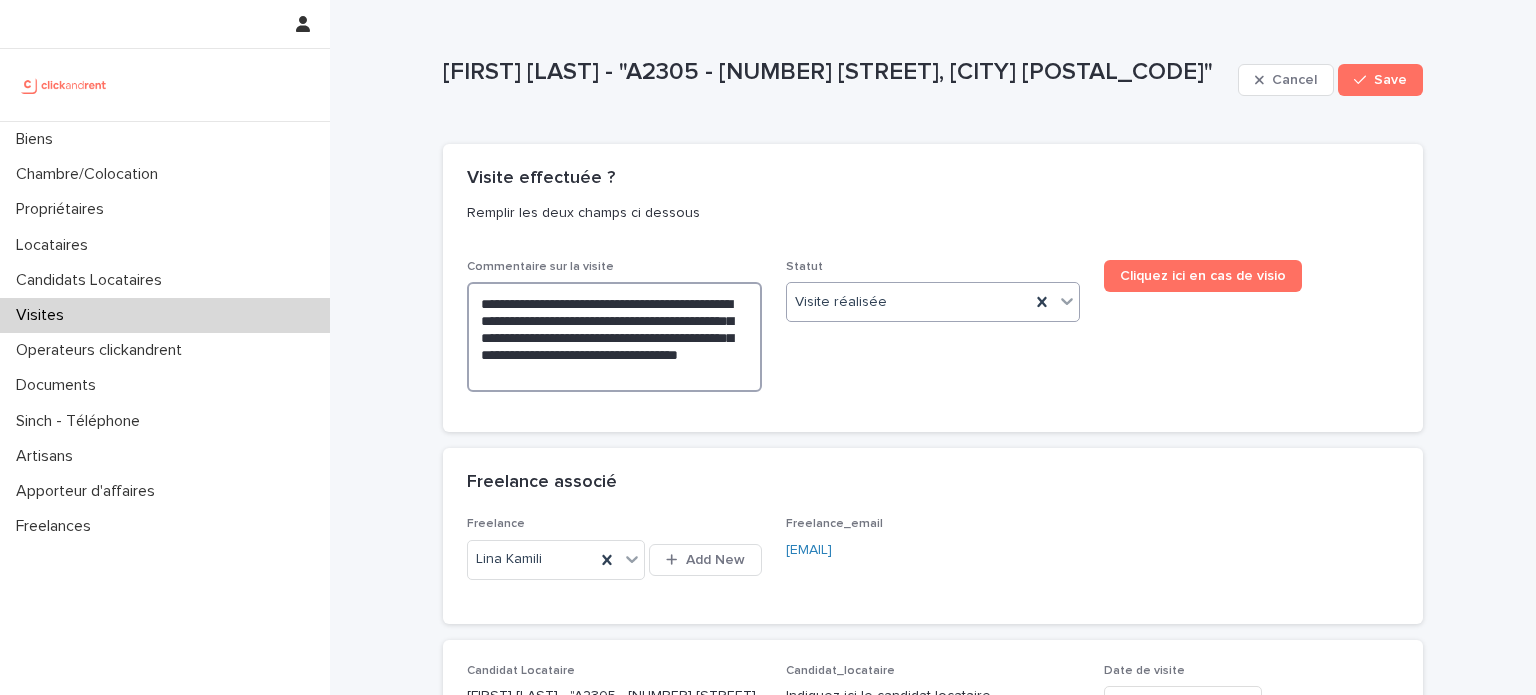 drag, startPoint x: 468, startPoint y: 303, endPoint x: 672, endPoint y: 383, distance: 219.12553 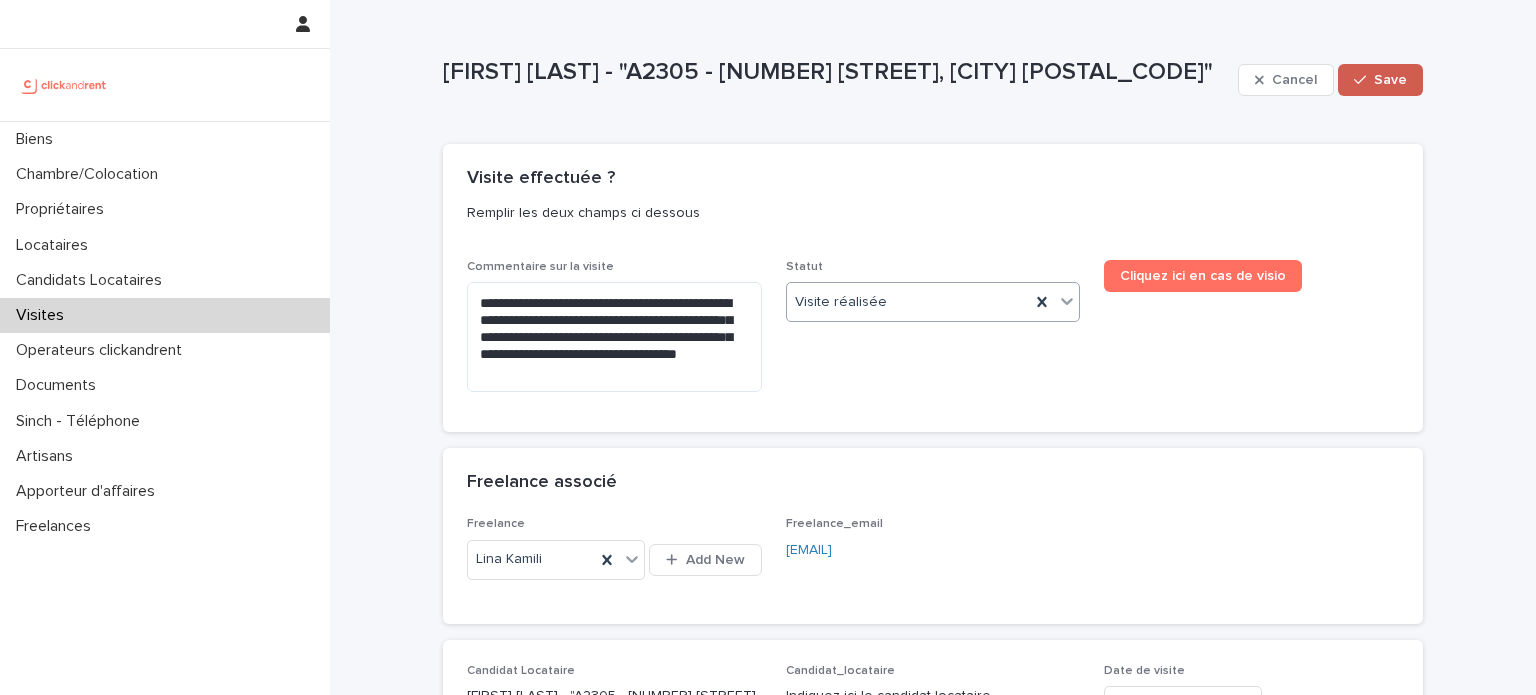 click on "Save" at bounding box center [1390, 80] 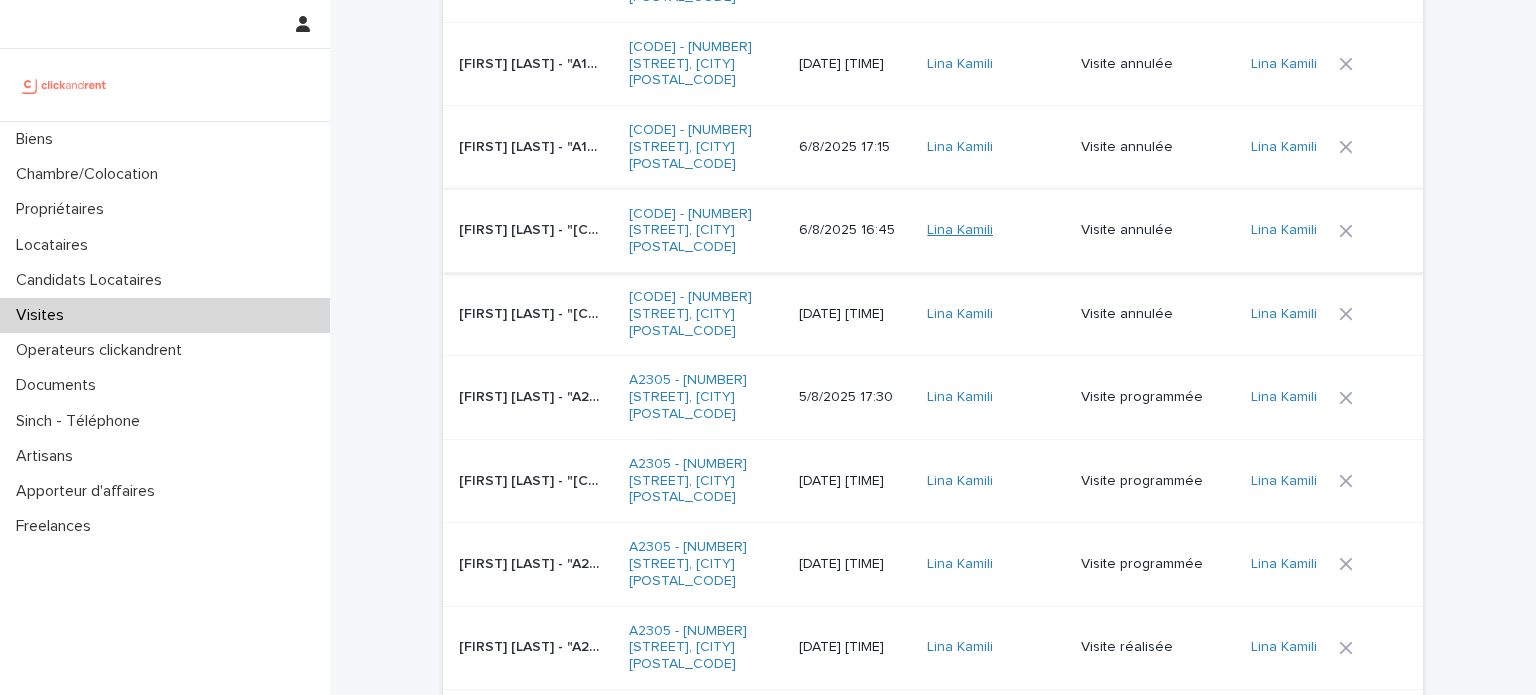 scroll, scrollTop: 284, scrollLeft: 0, axis: vertical 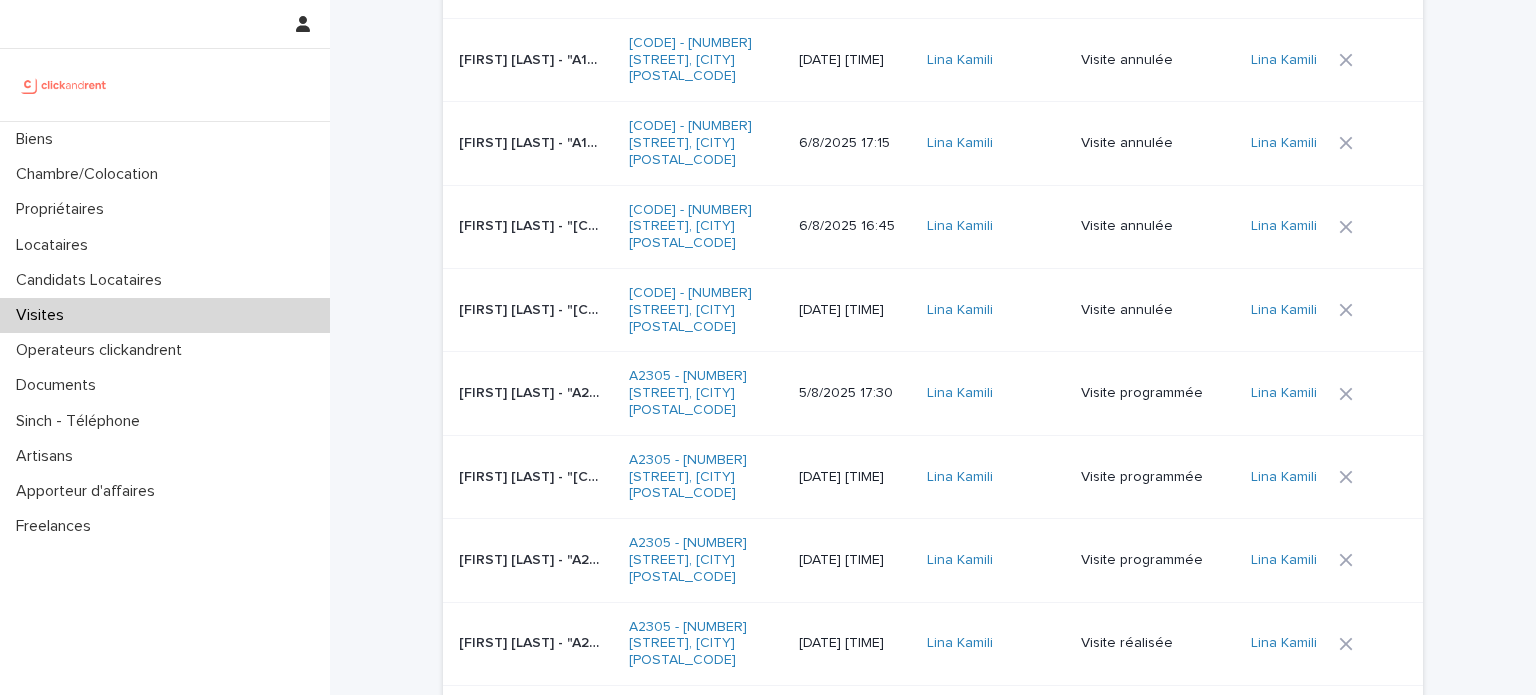 click on "Lina Kamili" at bounding box center (996, 560) 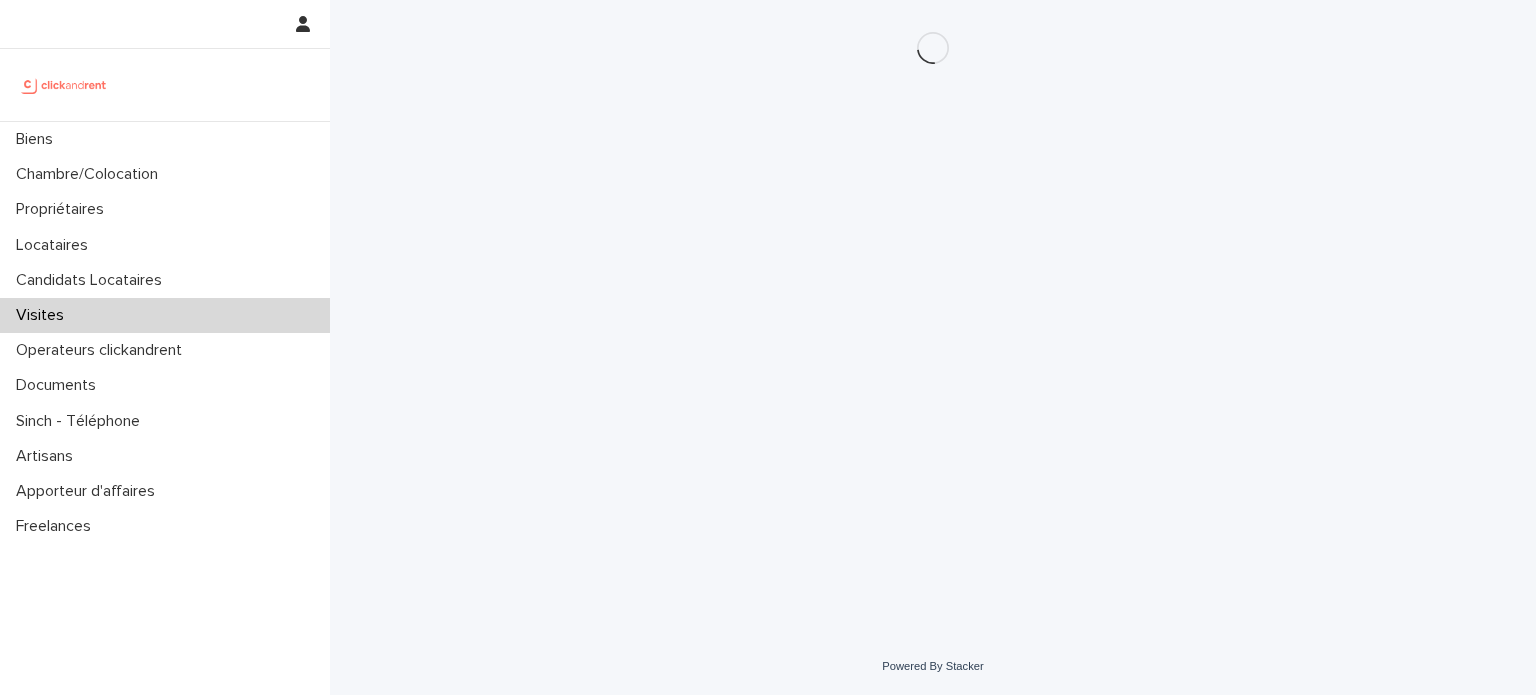 scroll, scrollTop: 0, scrollLeft: 0, axis: both 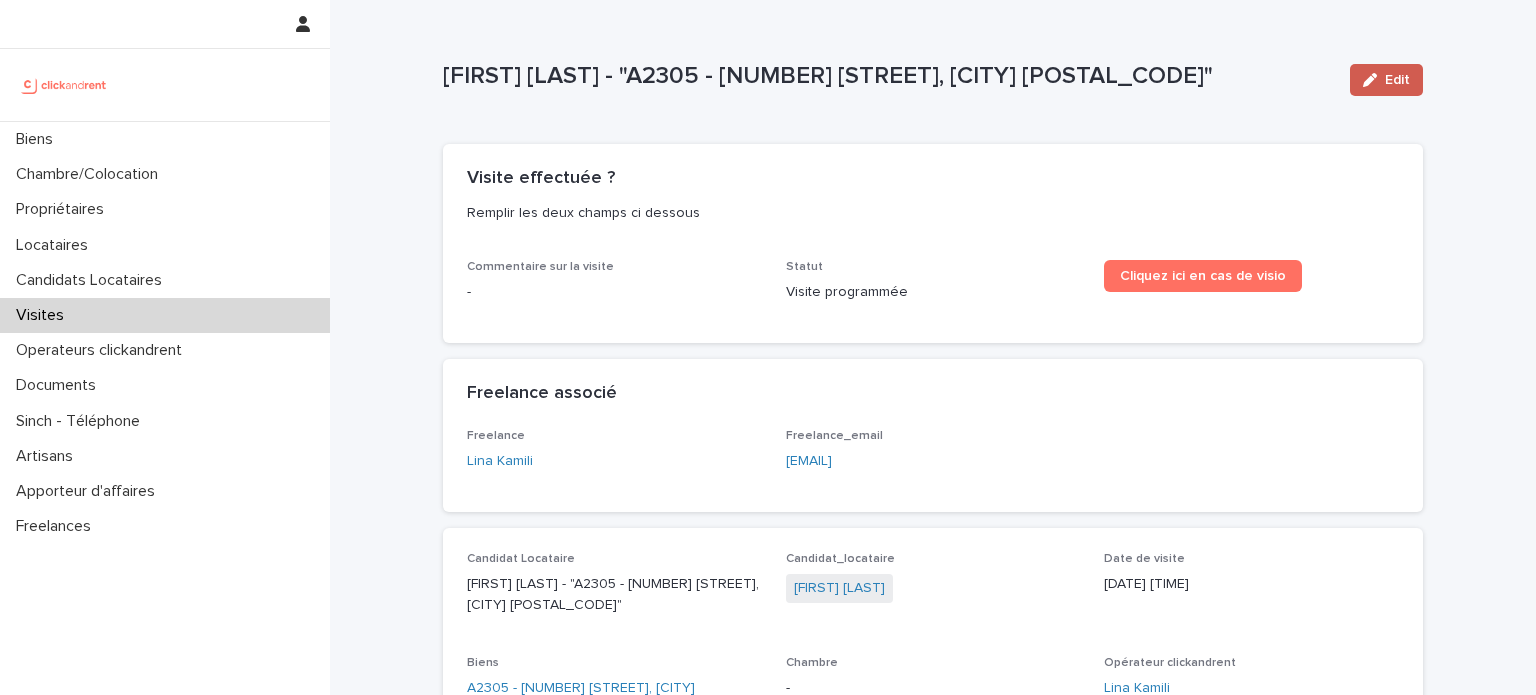 click on "Edit" at bounding box center (1386, 80) 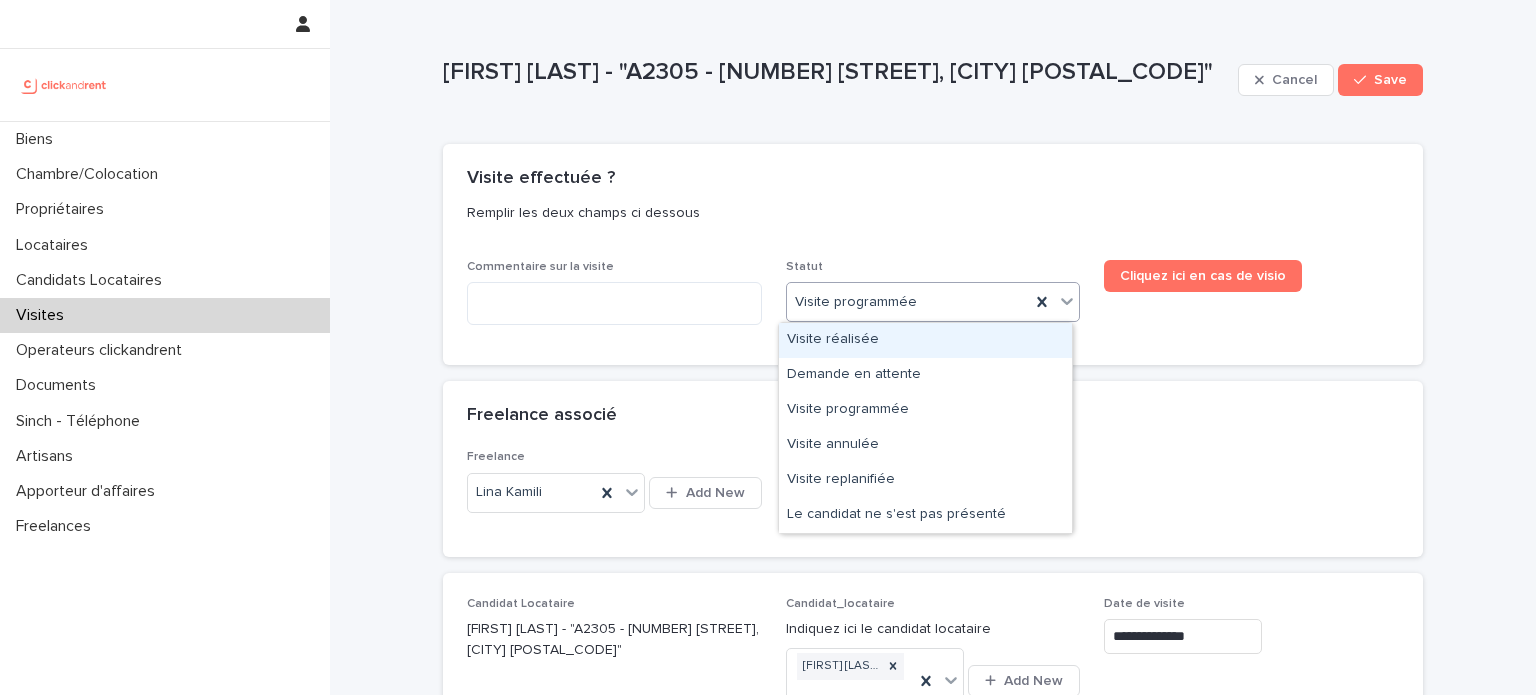 click on "Visite programmée" at bounding box center (909, 302) 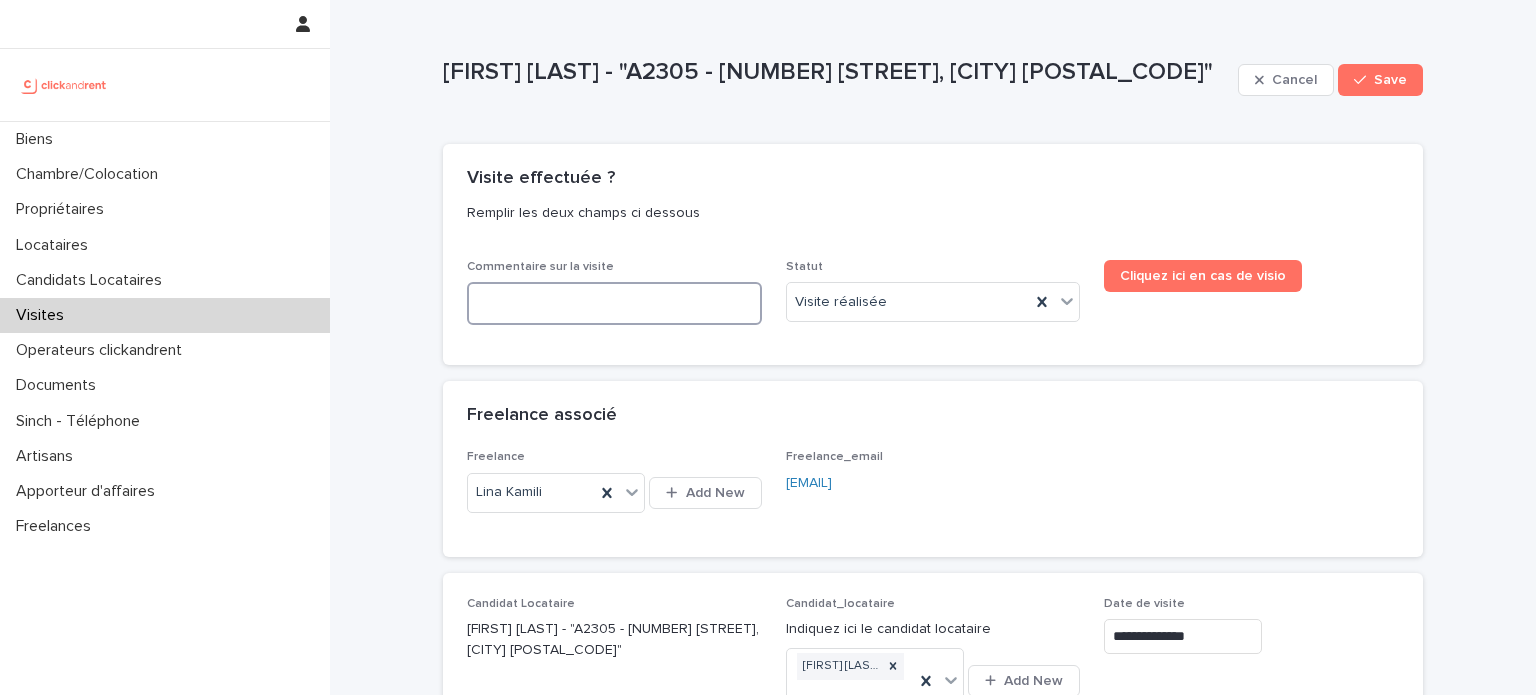 click at bounding box center [614, 303] 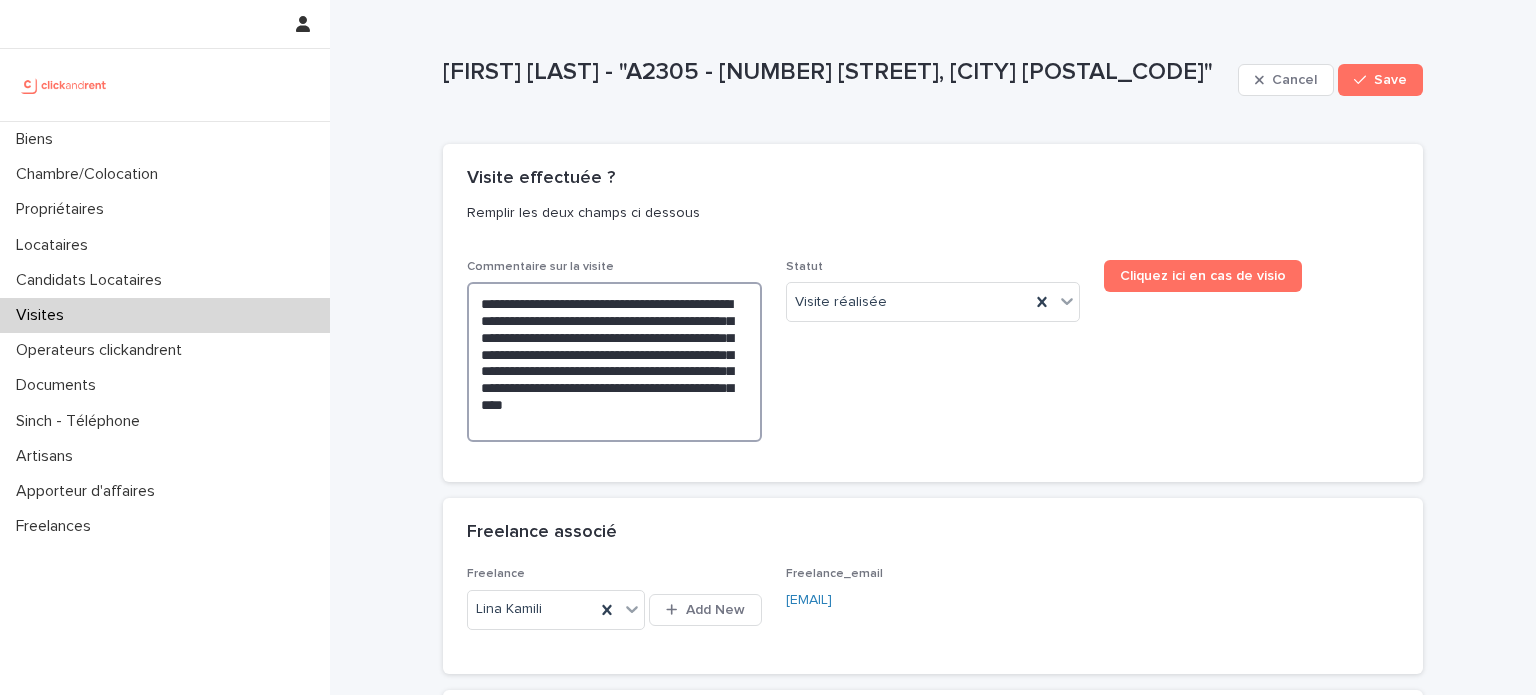 drag, startPoint x: 469, startPoint y: 307, endPoint x: 574, endPoint y: 423, distance: 156.46405 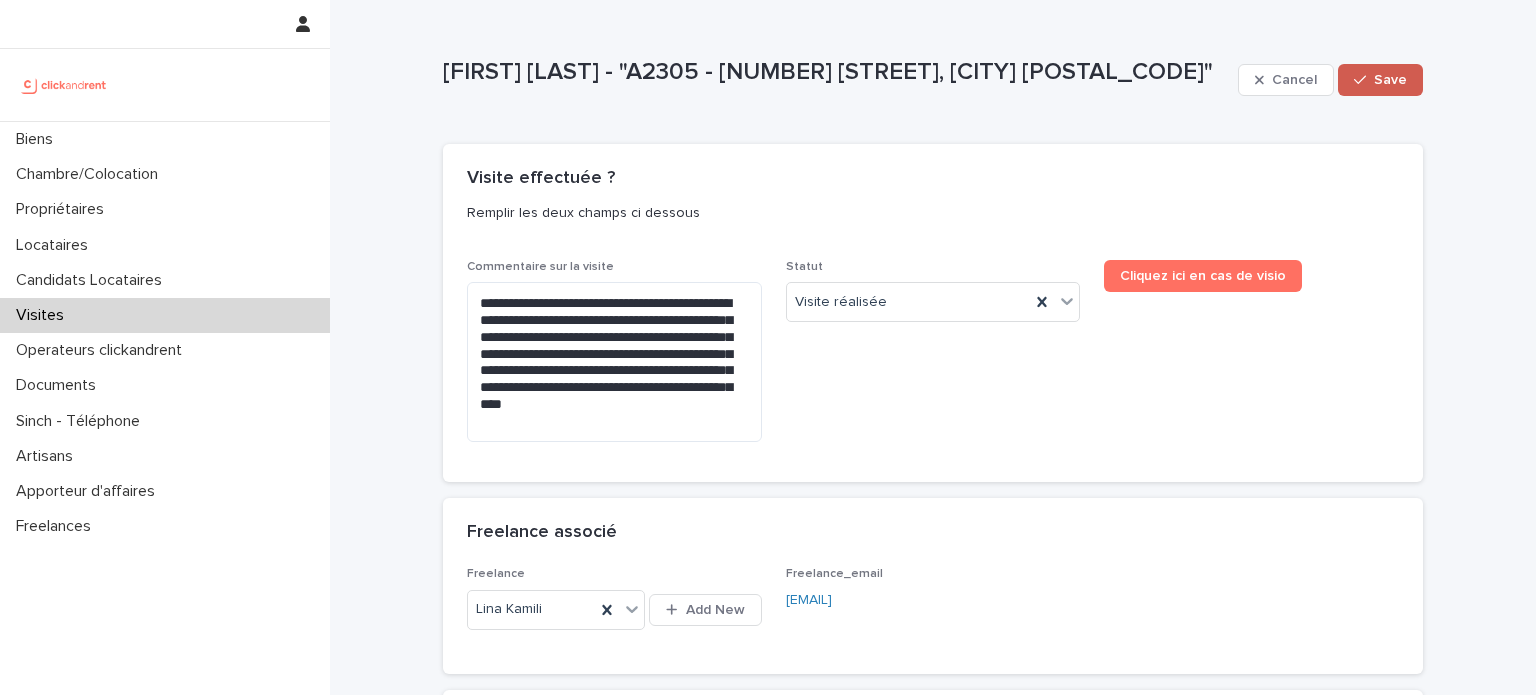 click on "Save" at bounding box center [1390, 80] 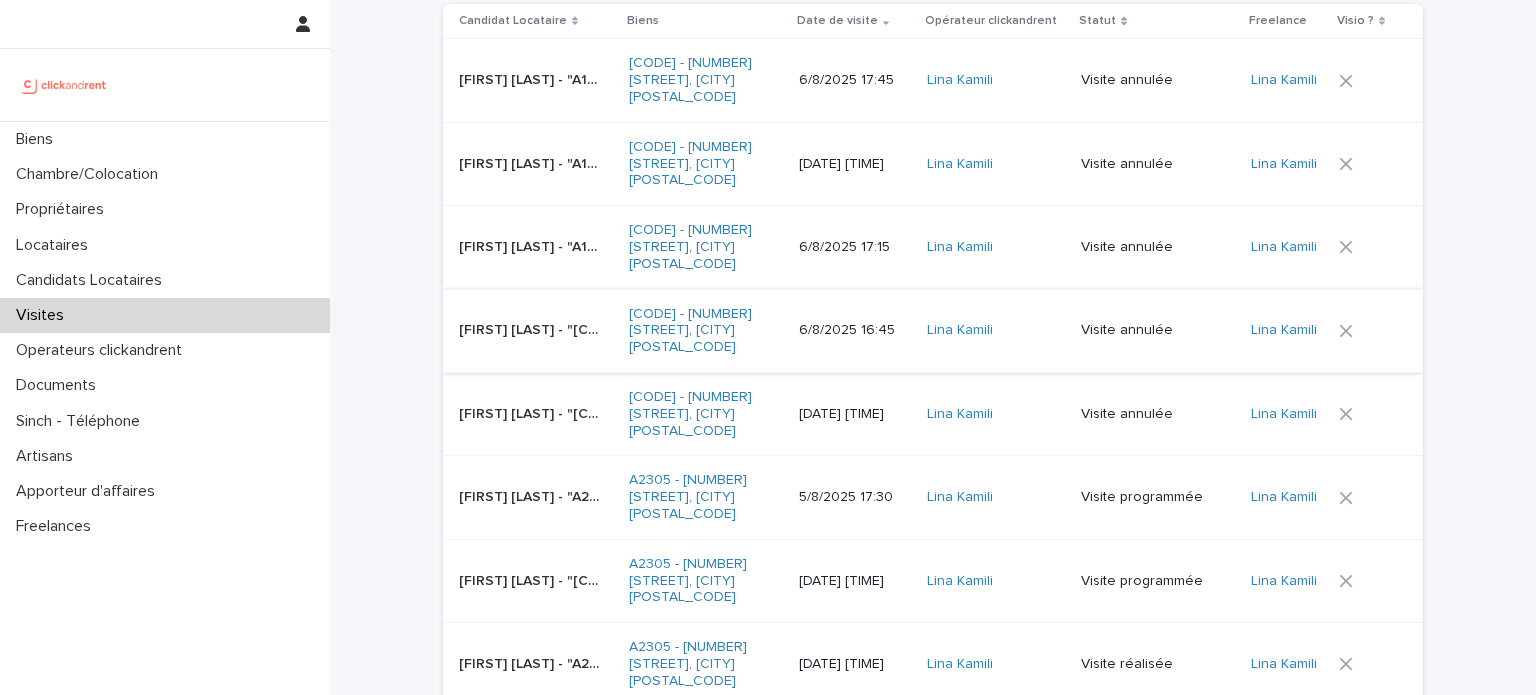 scroll, scrollTop: 180, scrollLeft: 0, axis: vertical 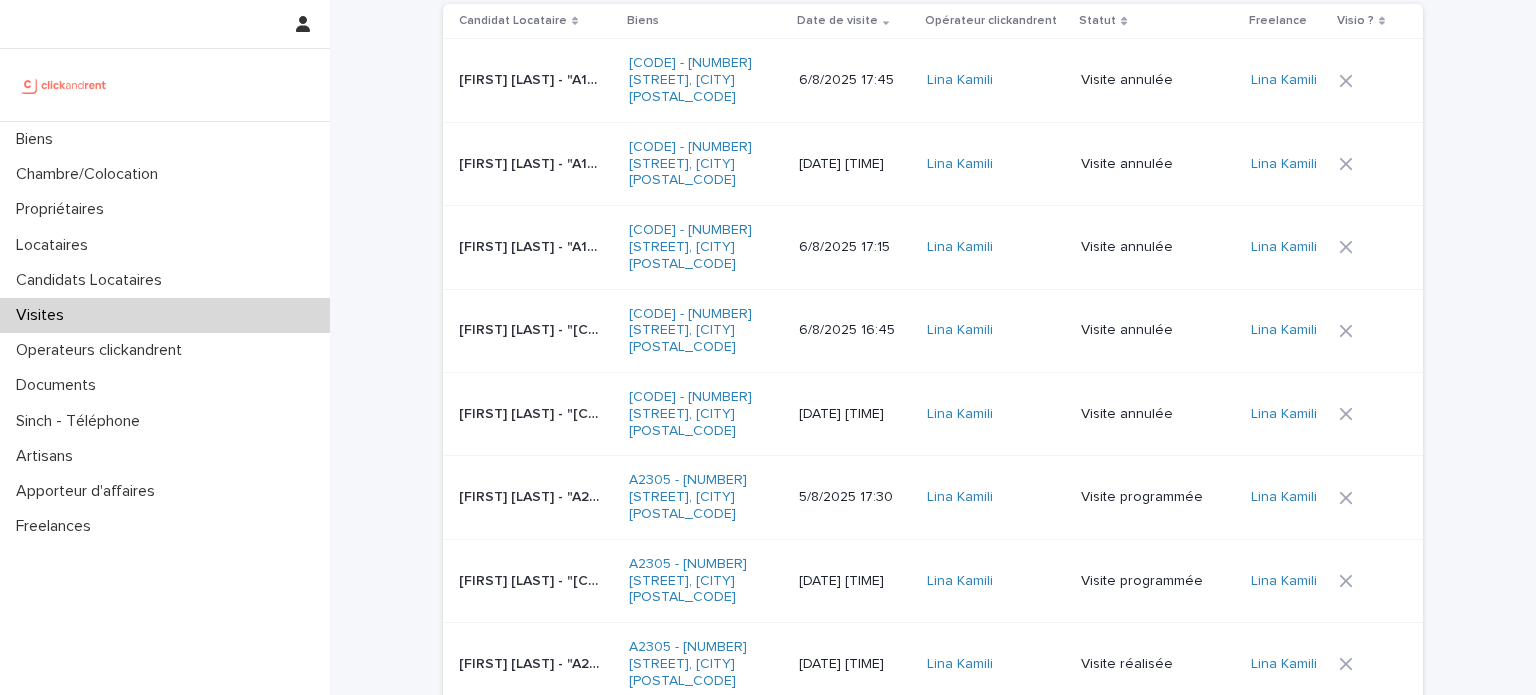 click on "[FIRST] [LAST] - "A2305 - [NUMBER] [STREET], [CITY] [POSTAL_CODE]" [FIRST] [LAST] - "A2305 - [NUMBER] [STREET], [CITY] [POSTAL_CODE]"" at bounding box center [532, 580] 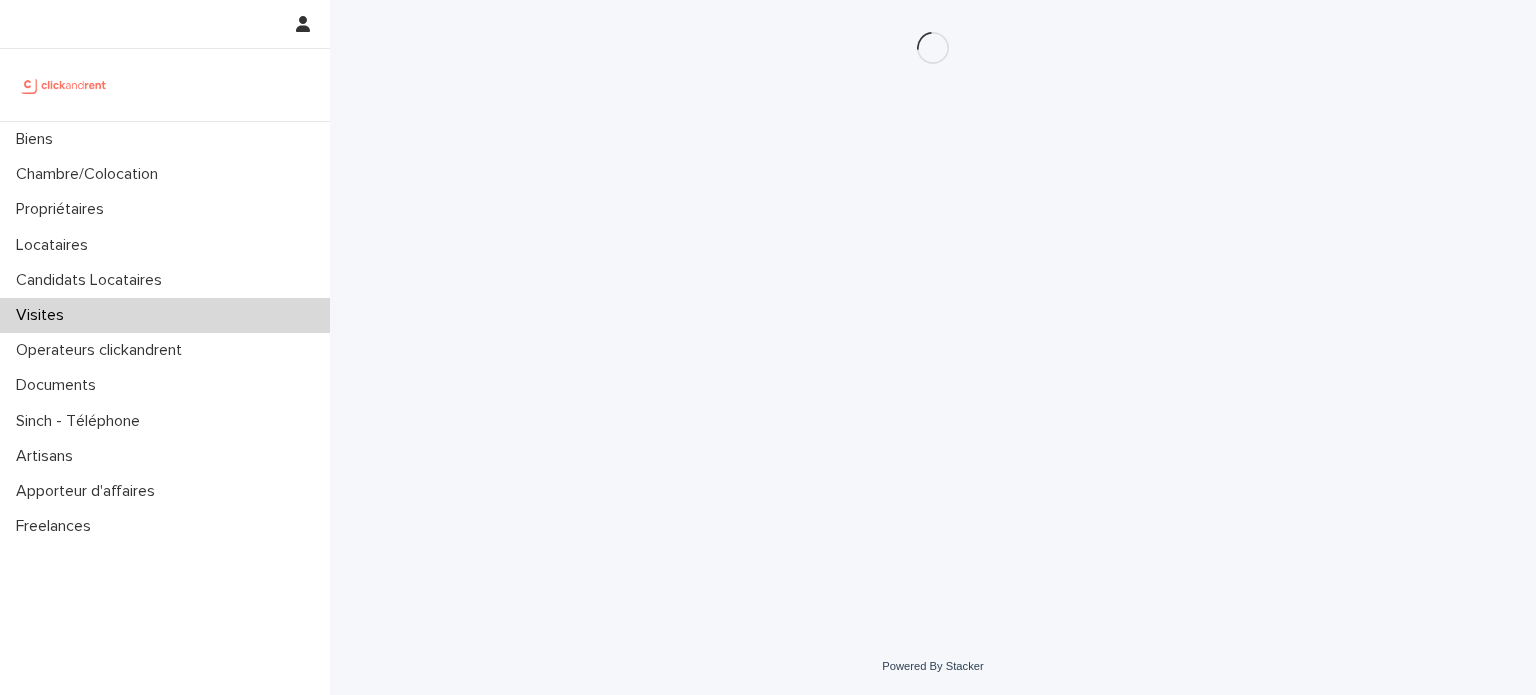 scroll, scrollTop: 0, scrollLeft: 0, axis: both 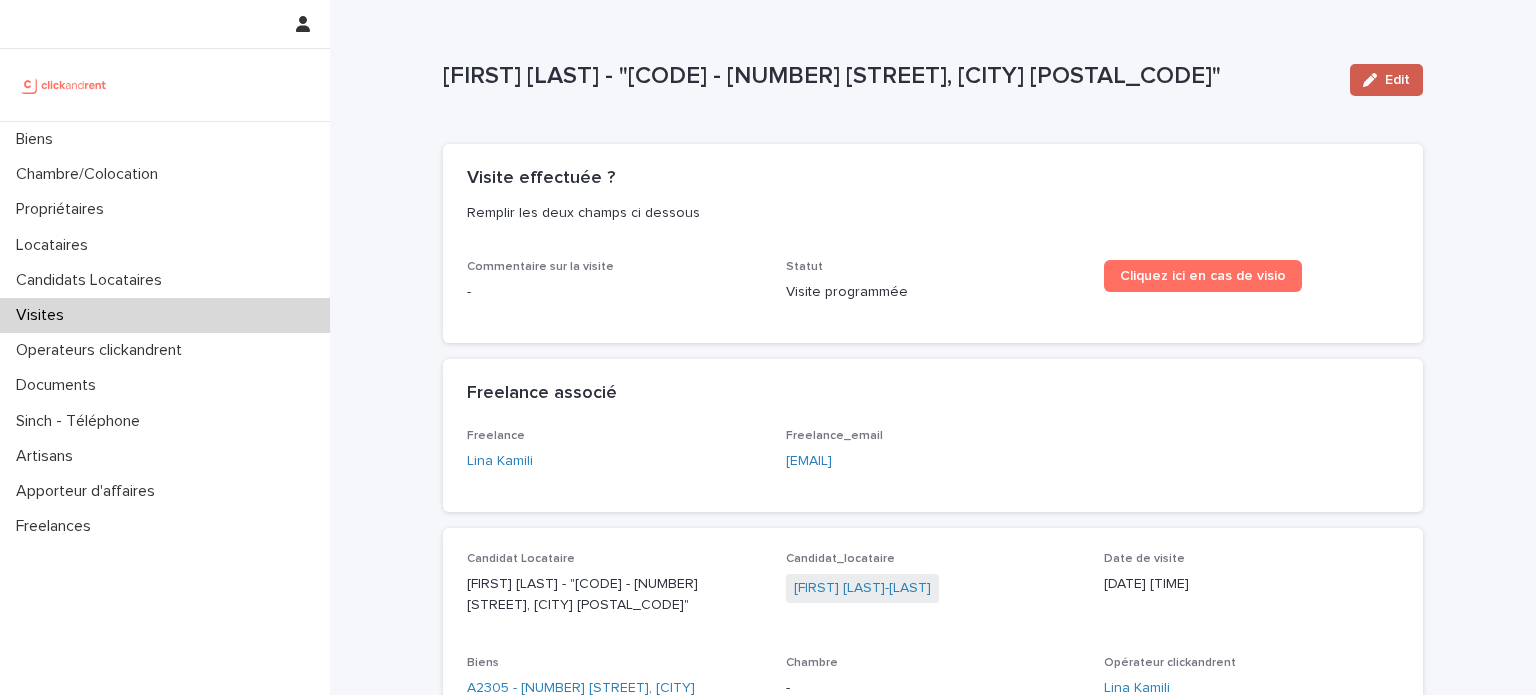 click on "Edit" at bounding box center [1397, 80] 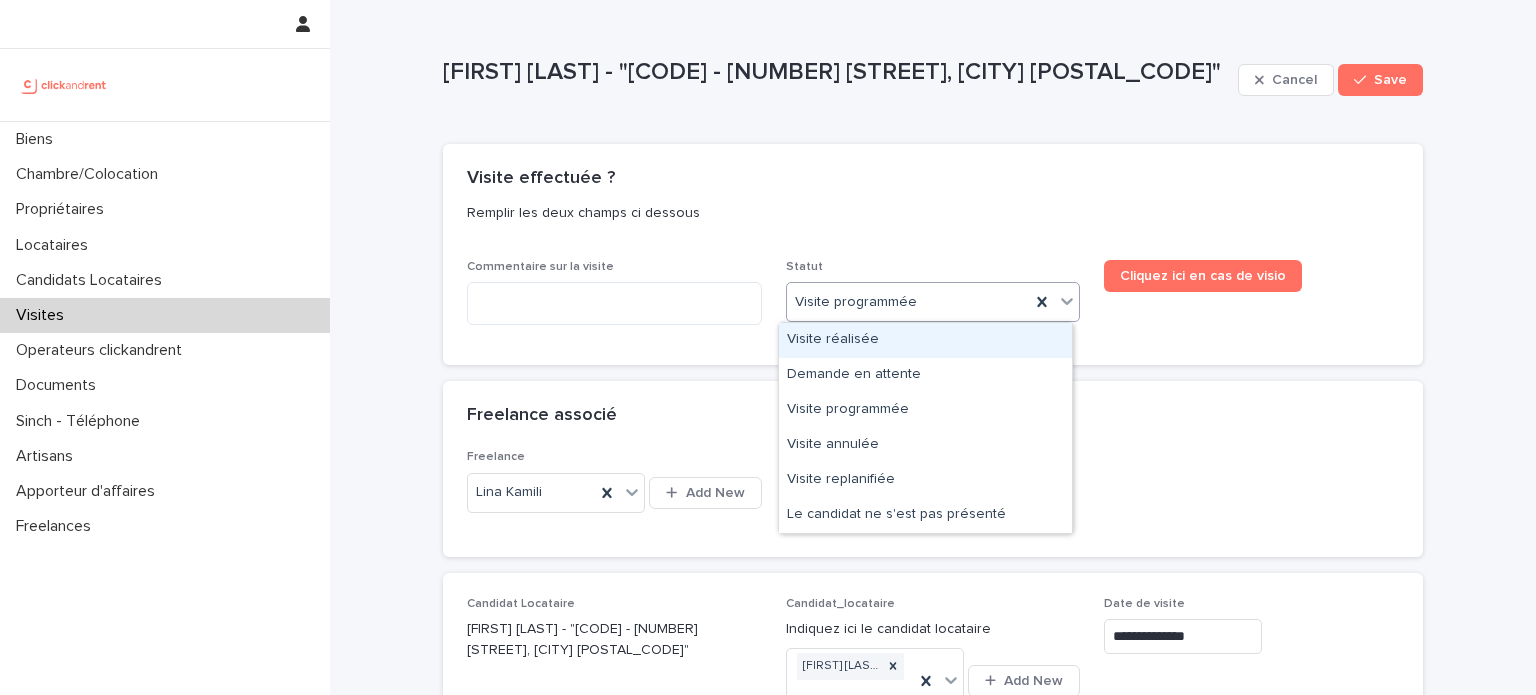 click on "Visite programmée" at bounding box center (909, 302) 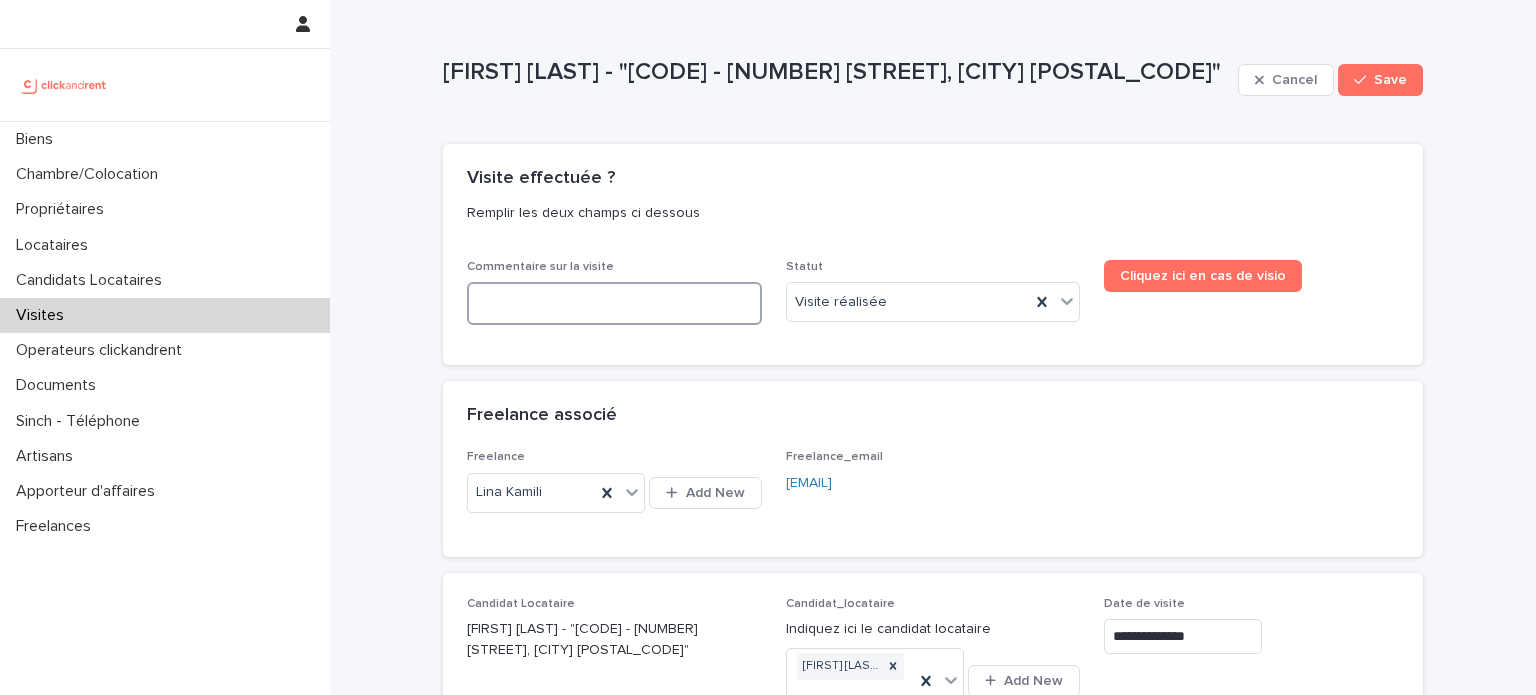click at bounding box center [614, 303] 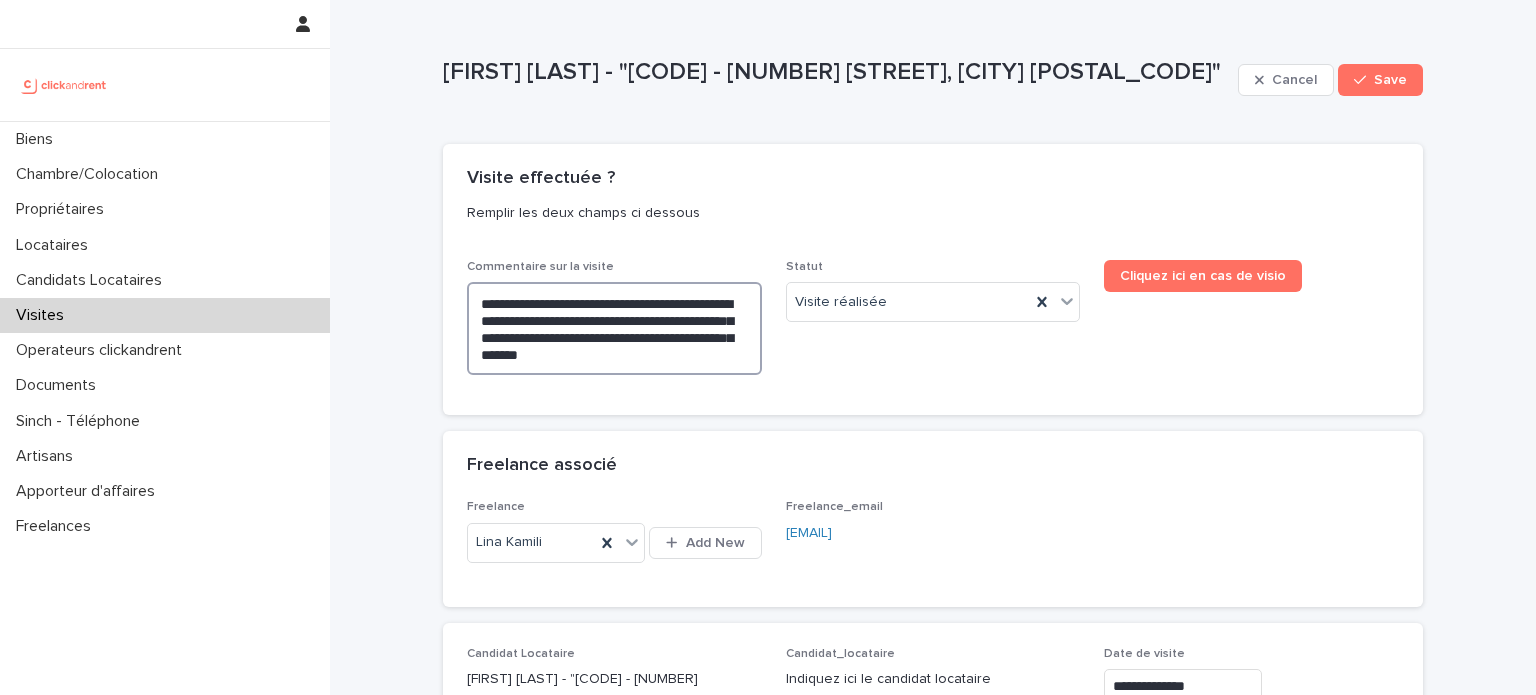 click on "**********" at bounding box center [614, 328] 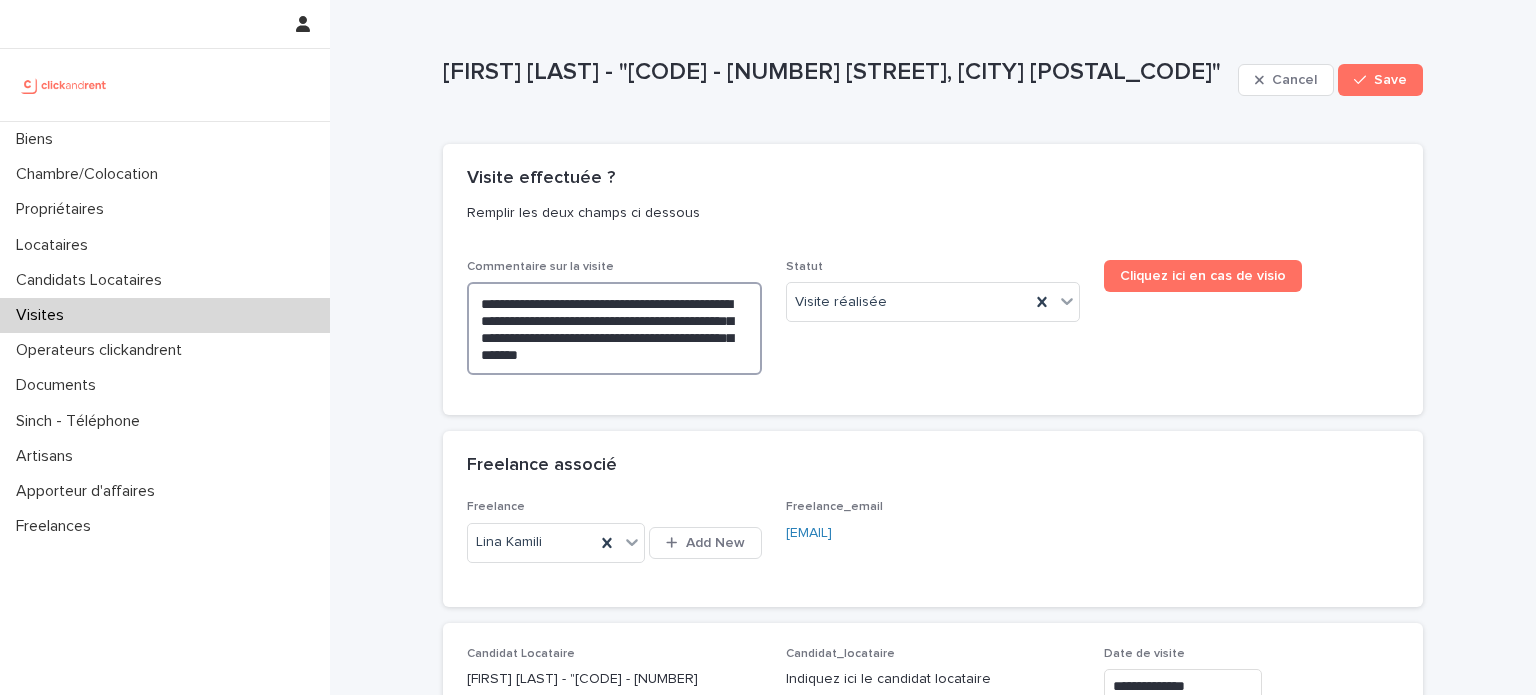 click on "********" 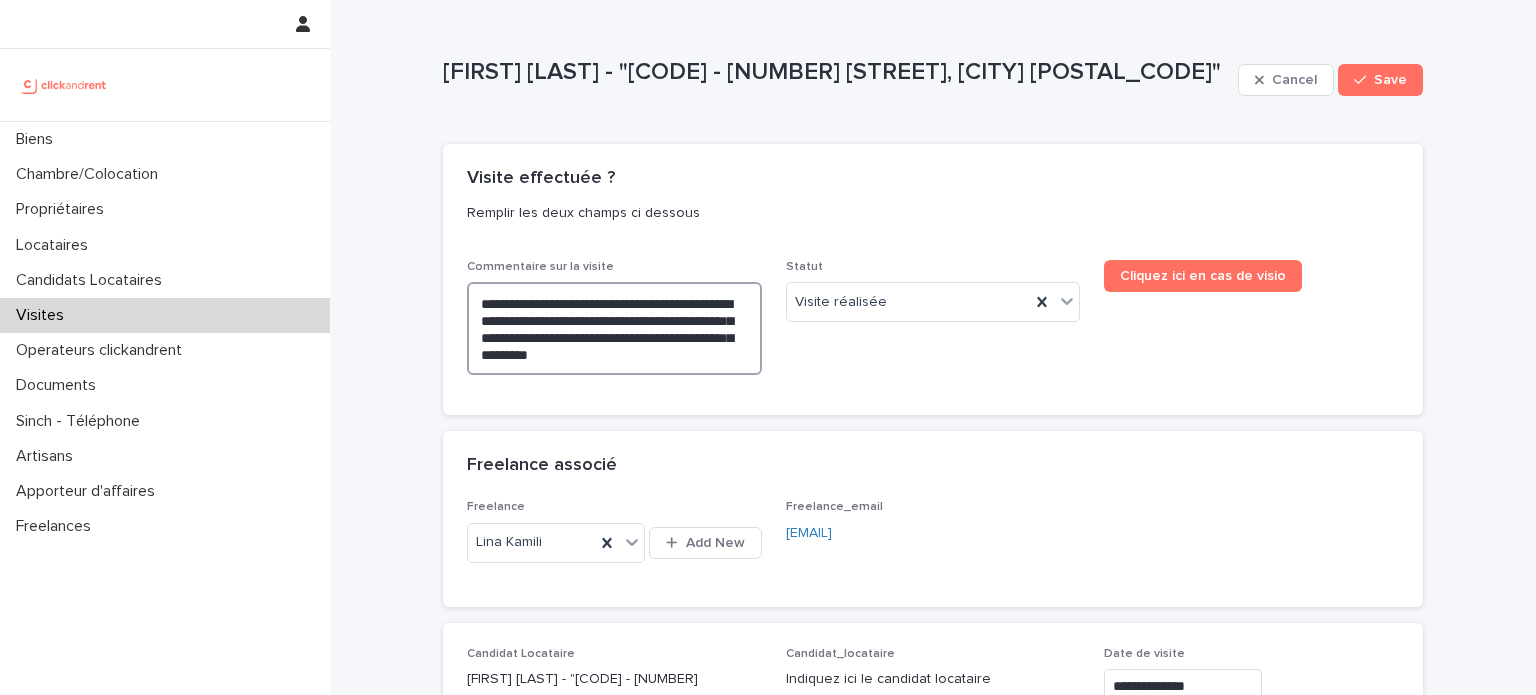 drag, startPoint x: 468, startPoint y: 302, endPoint x: 768, endPoint y: 363, distance: 306.13885 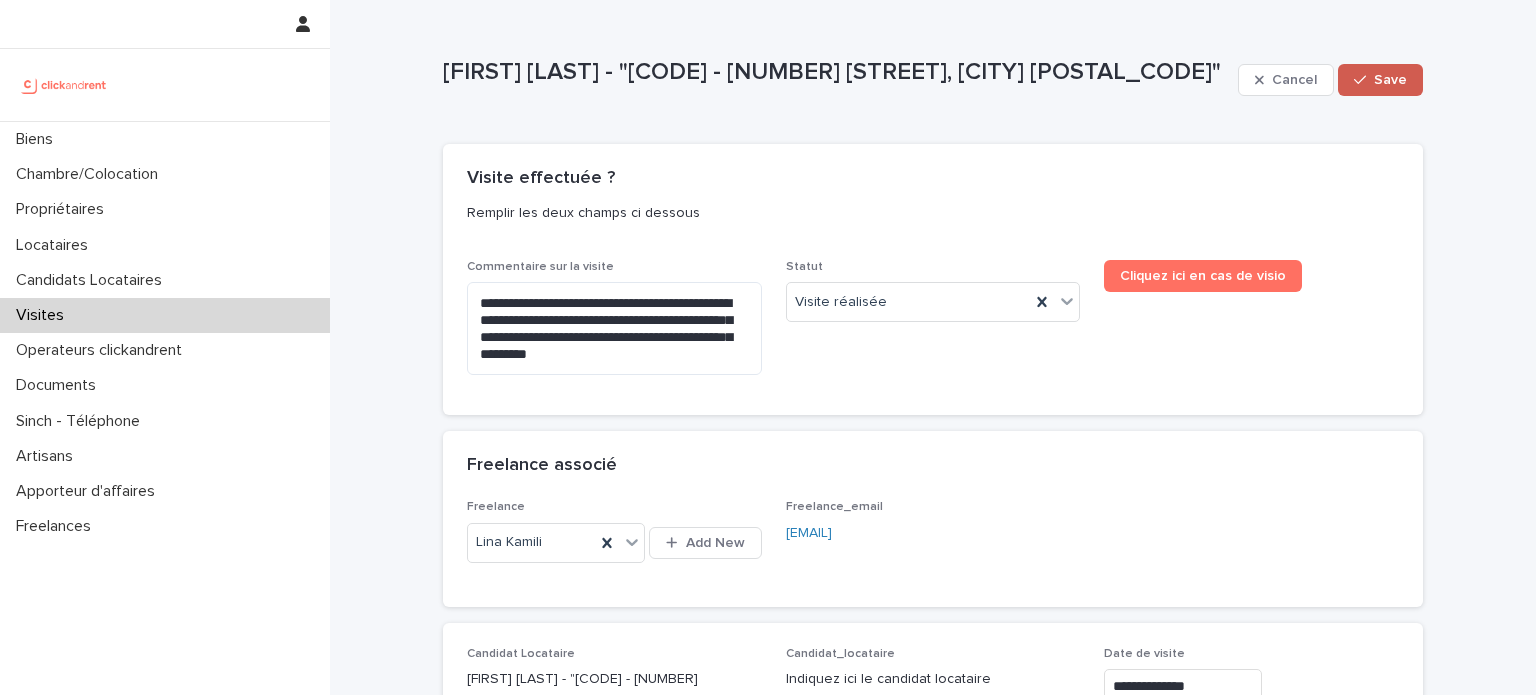 click on "Save" at bounding box center [1390, 80] 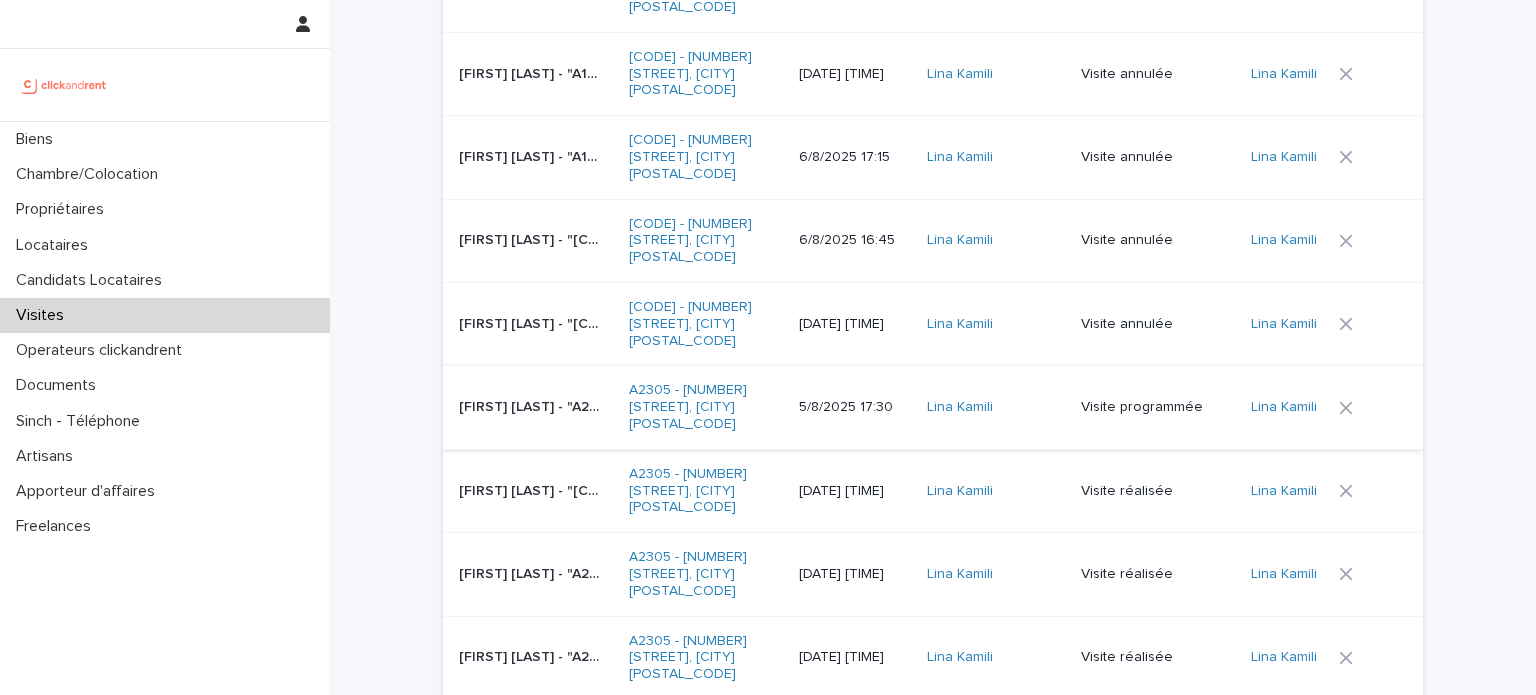 scroll, scrollTop: 268, scrollLeft: 0, axis: vertical 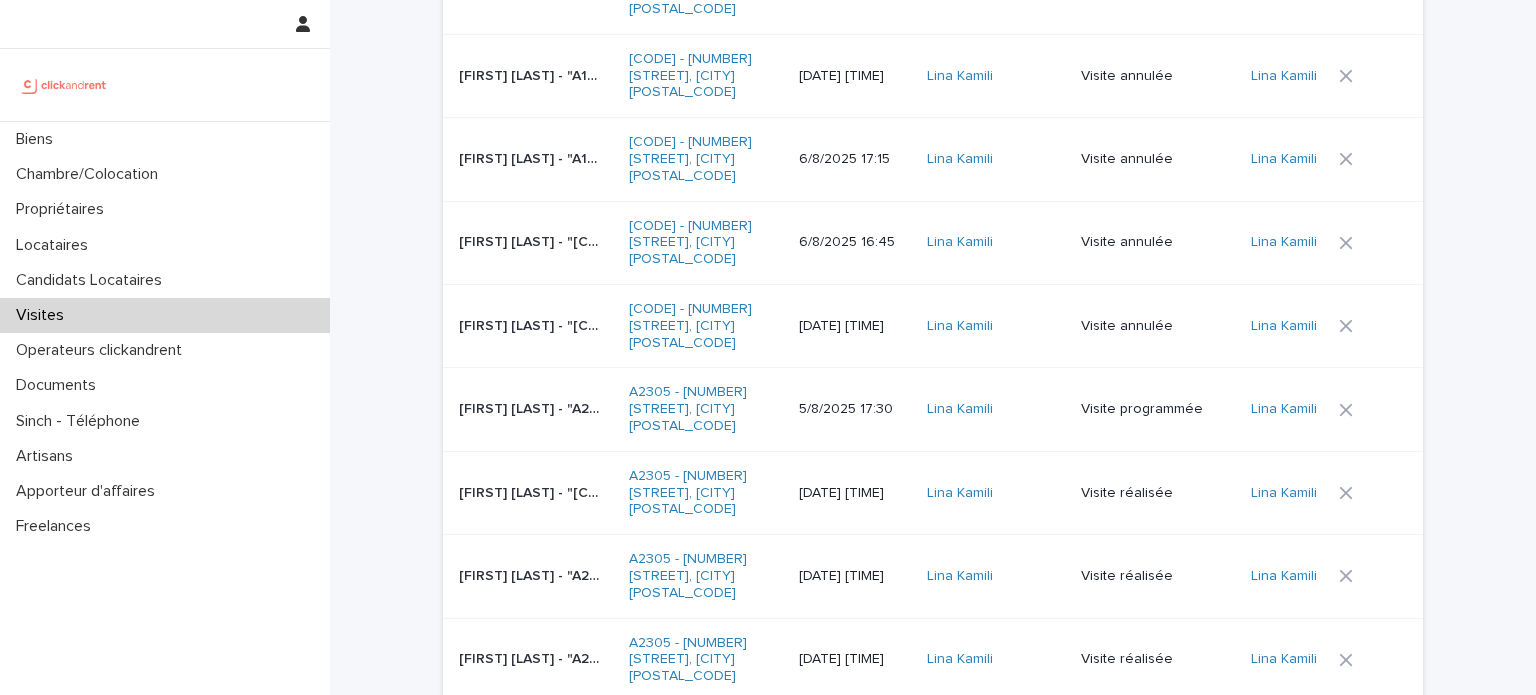 click on "Visite programmée" at bounding box center (1152, 409) 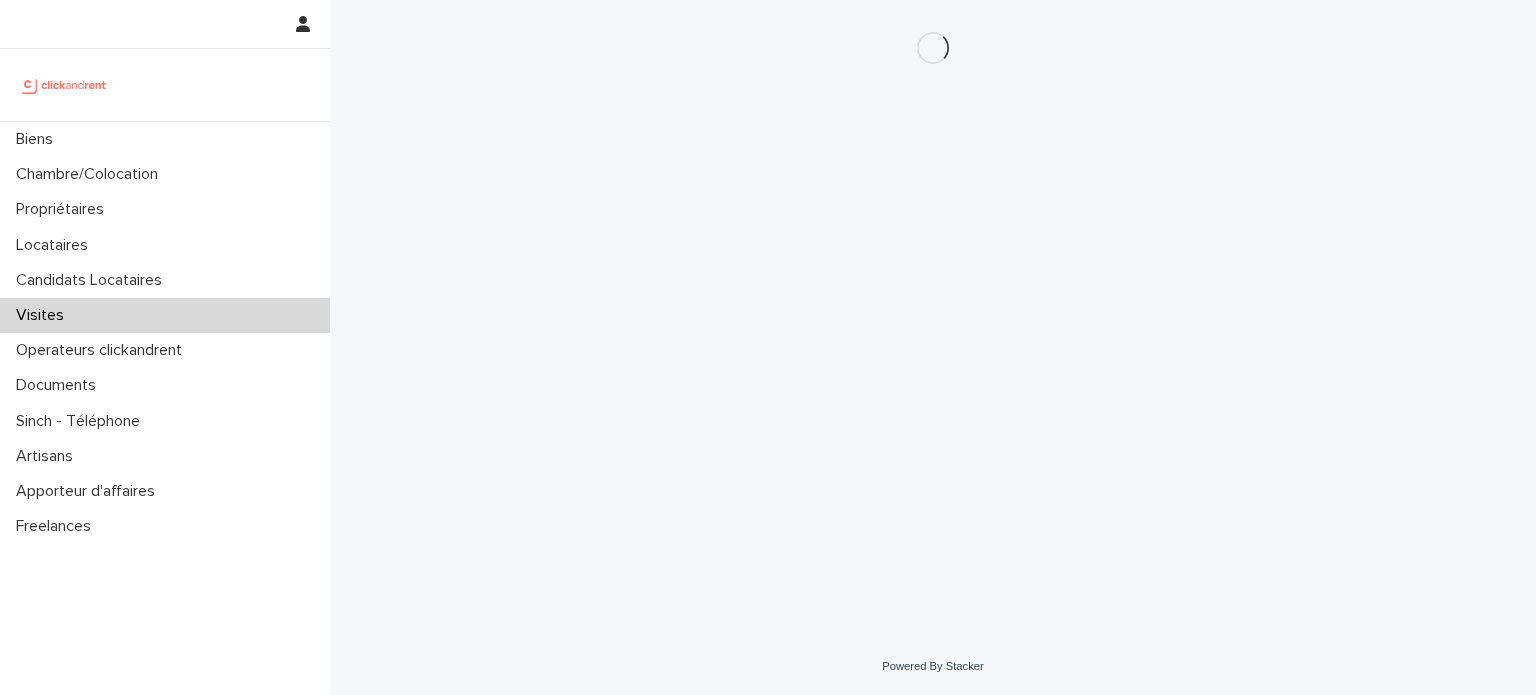 scroll, scrollTop: 0, scrollLeft: 0, axis: both 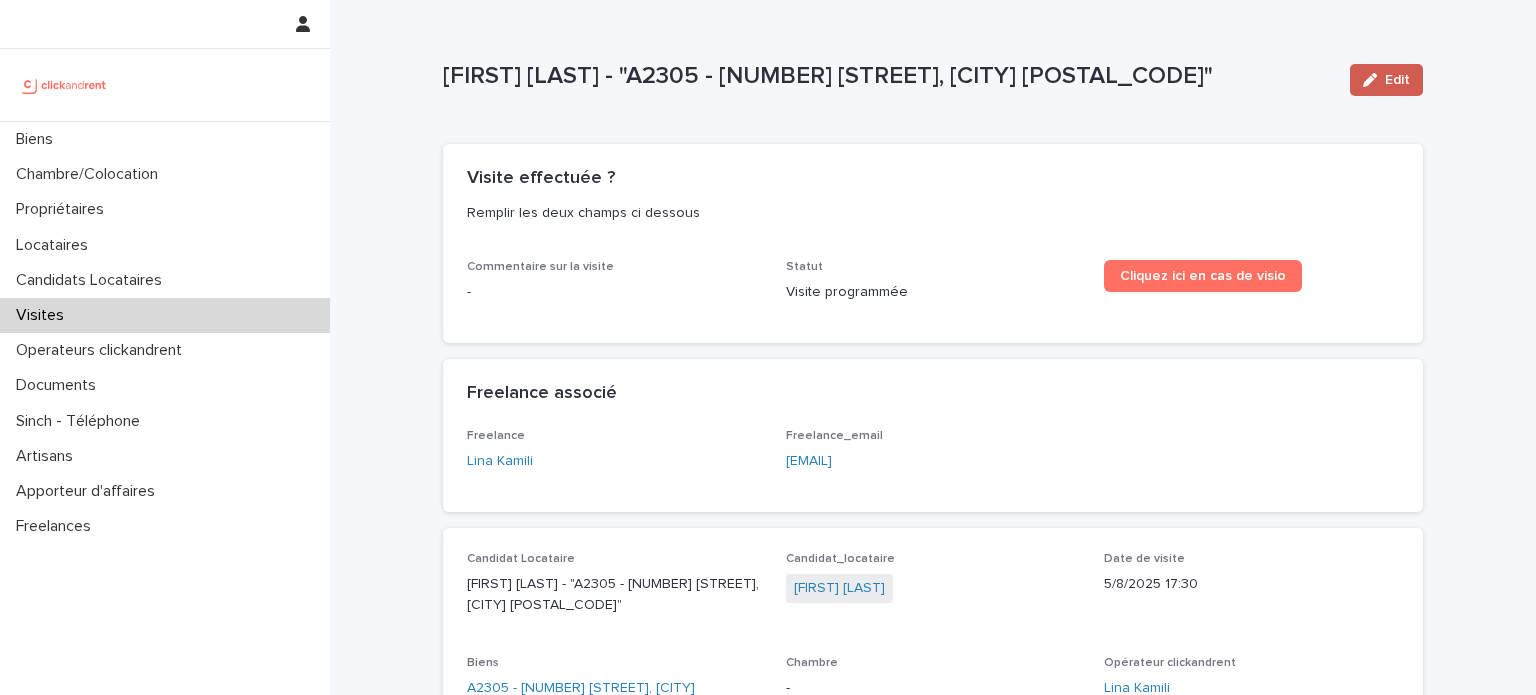 click on "Edit" at bounding box center [1386, 80] 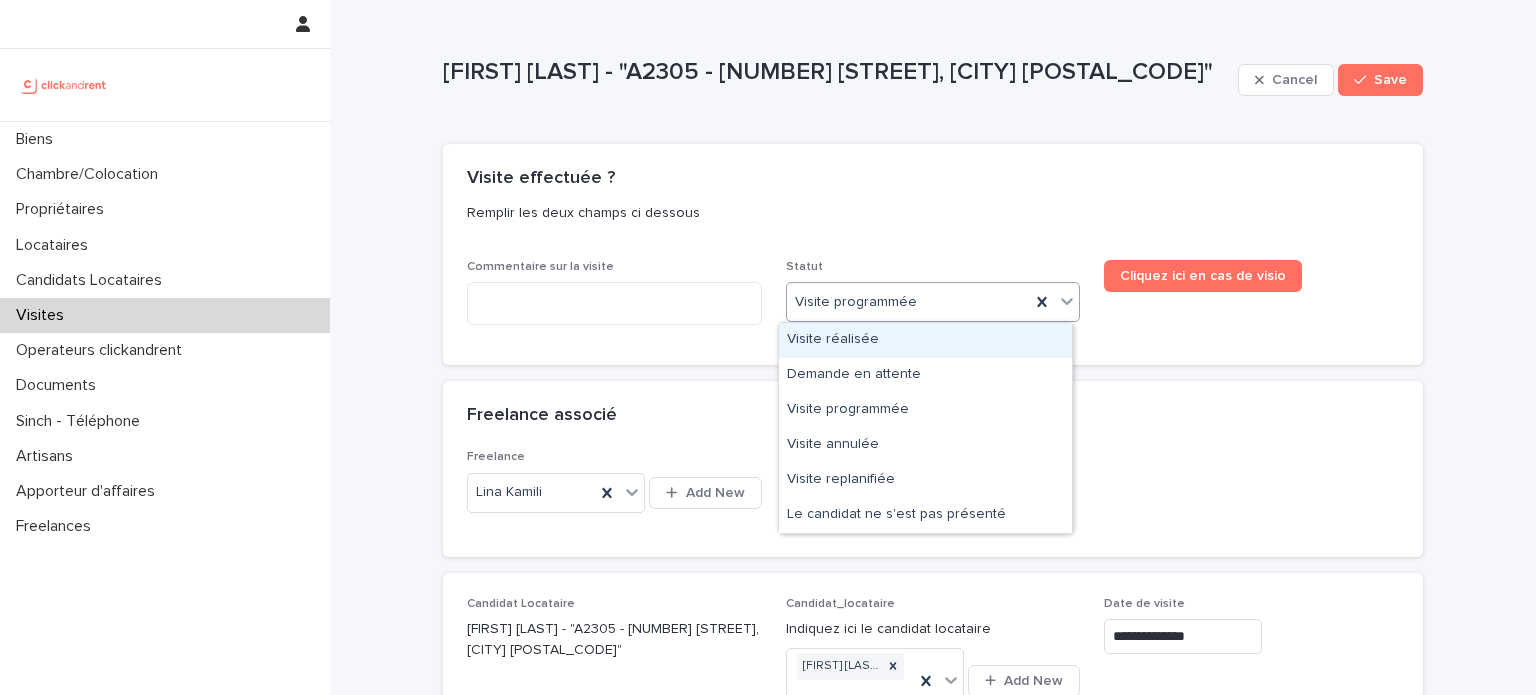click on "Visite programmée" at bounding box center (909, 302) 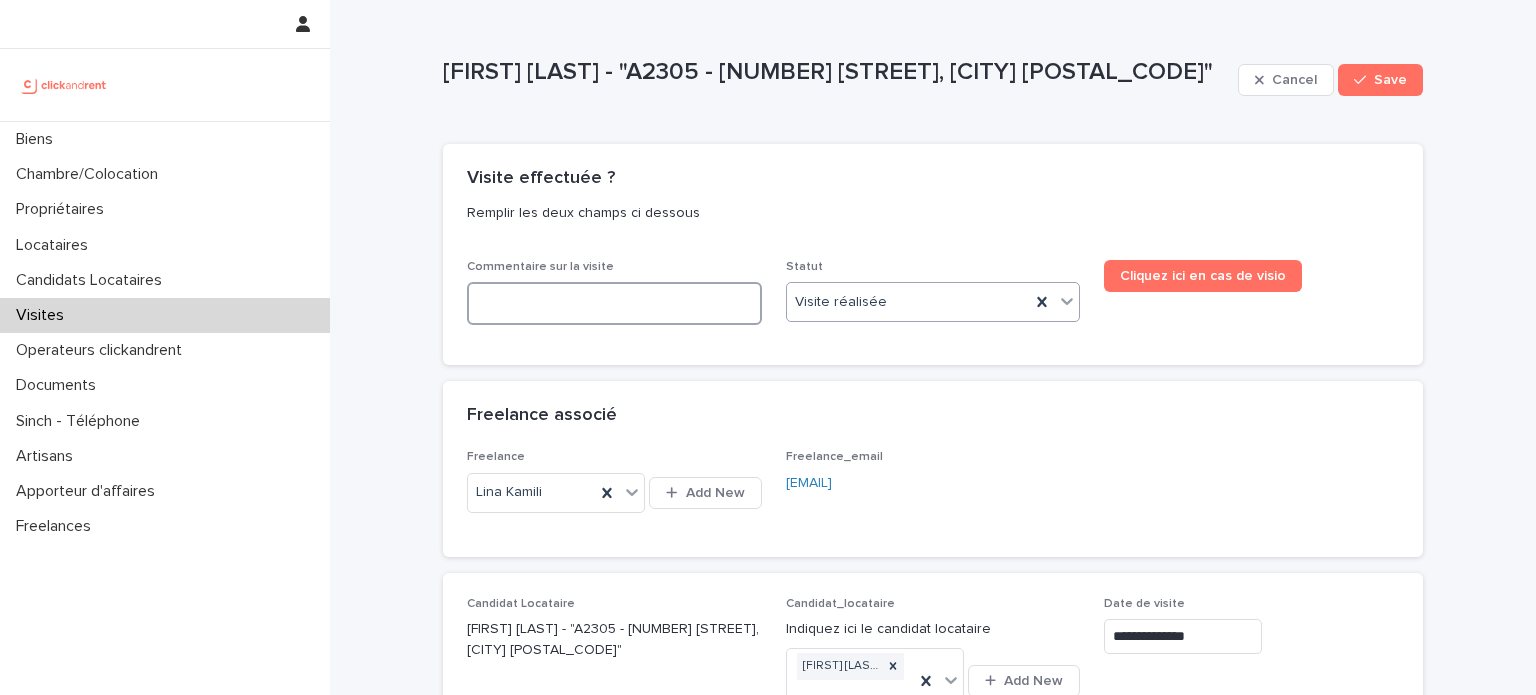 click at bounding box center [614, 303] 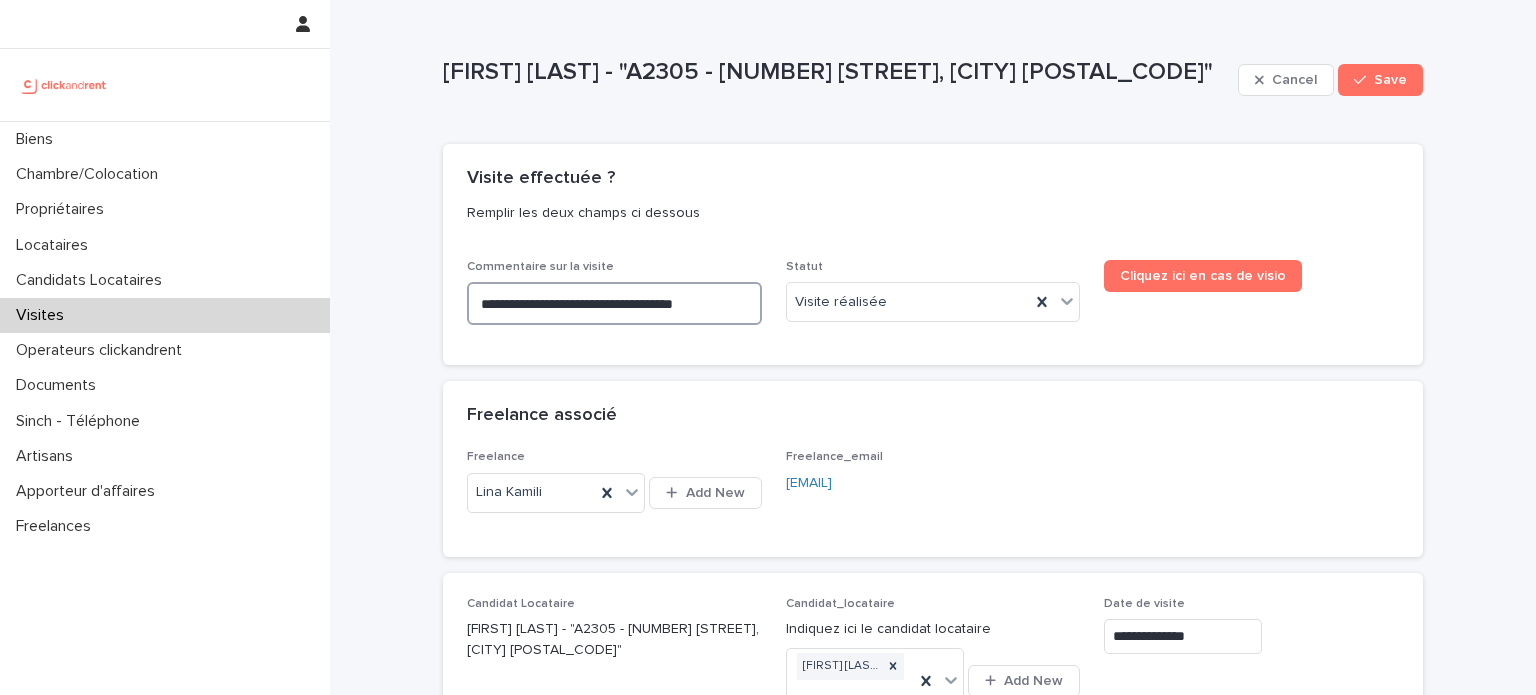 click on "**********" at bounding box center (614, 303) 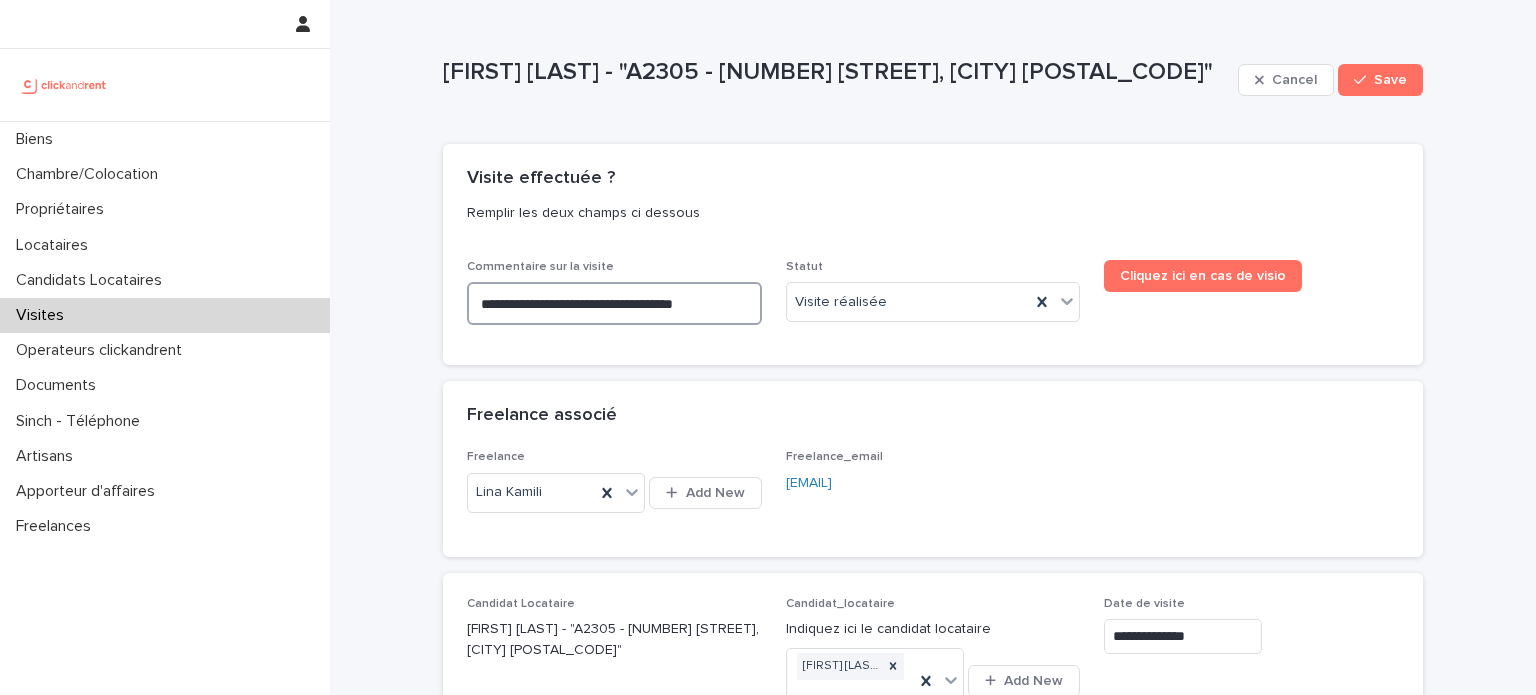 click on "* * **" 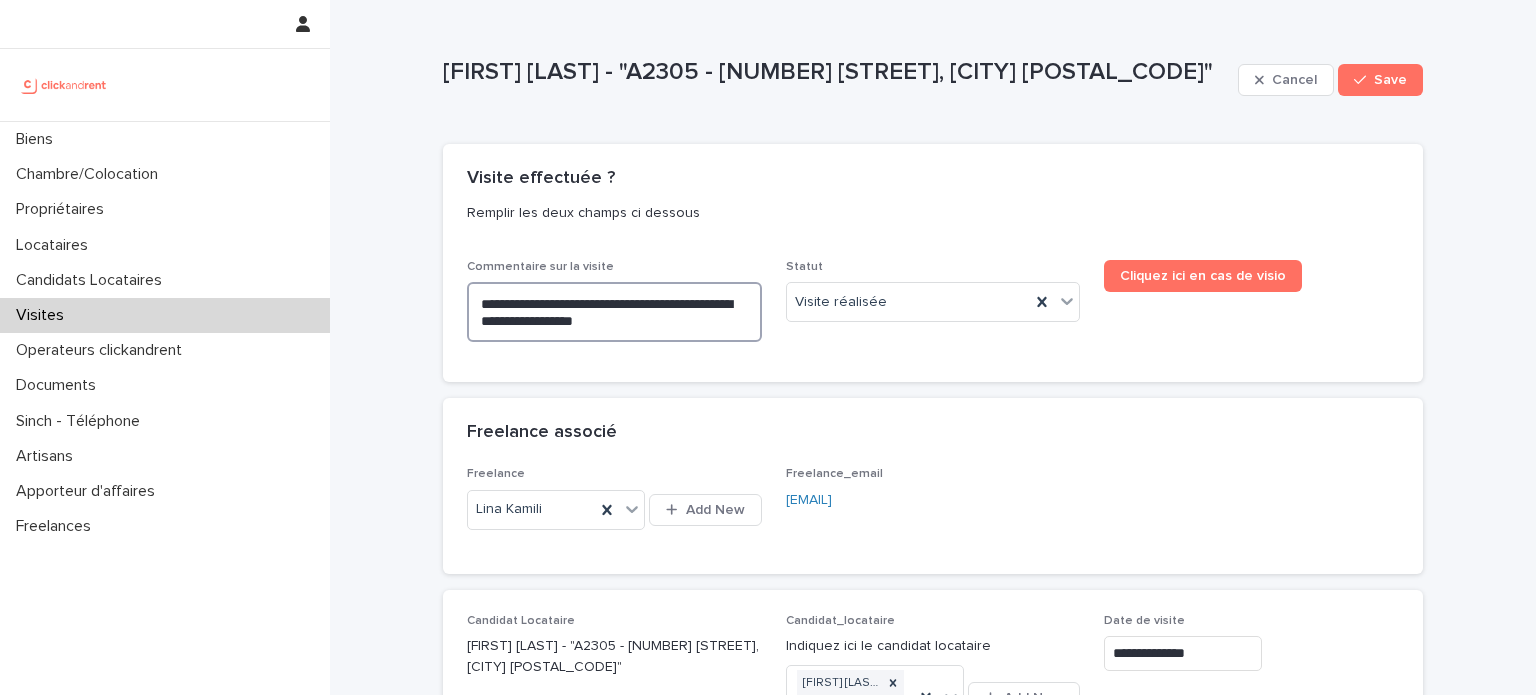 click on "**********" at bounding box center [614, 312] 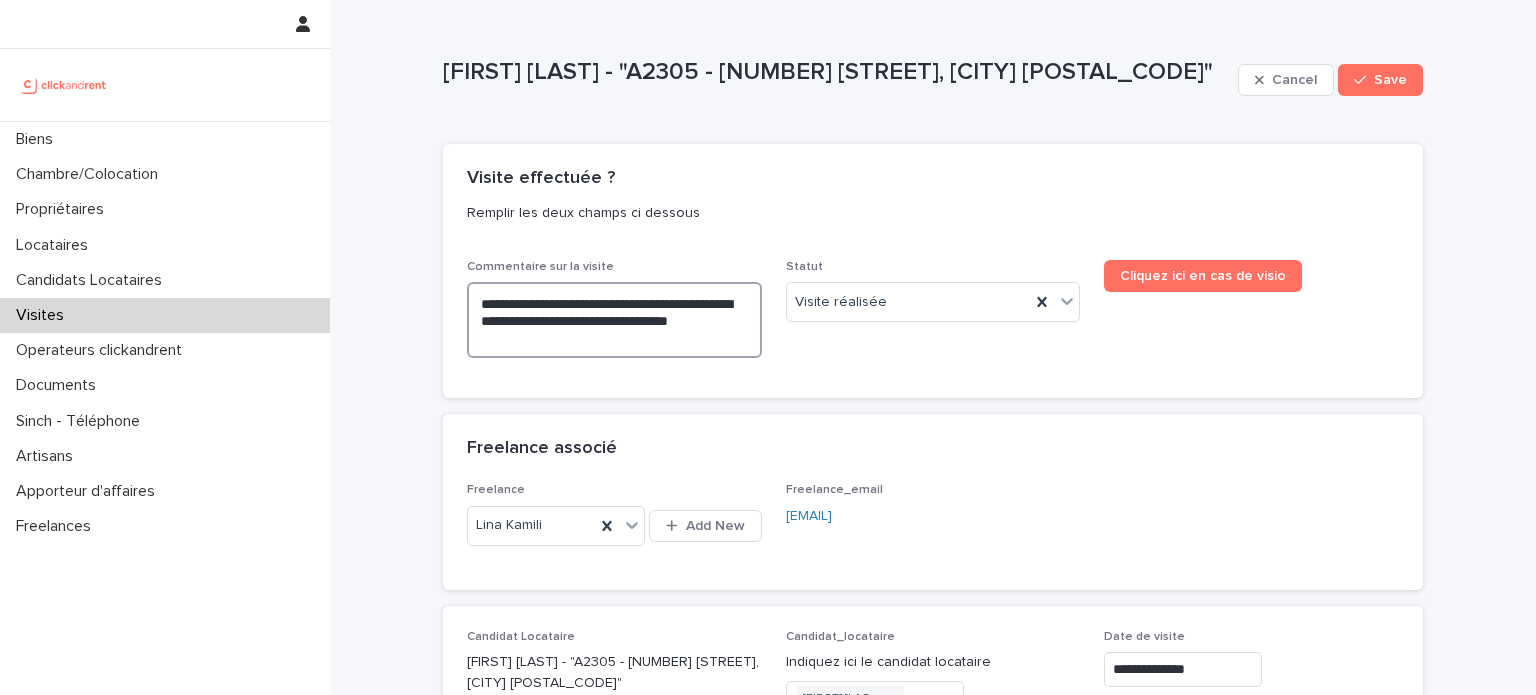 click on "**********" at bounding box center (614, 320) 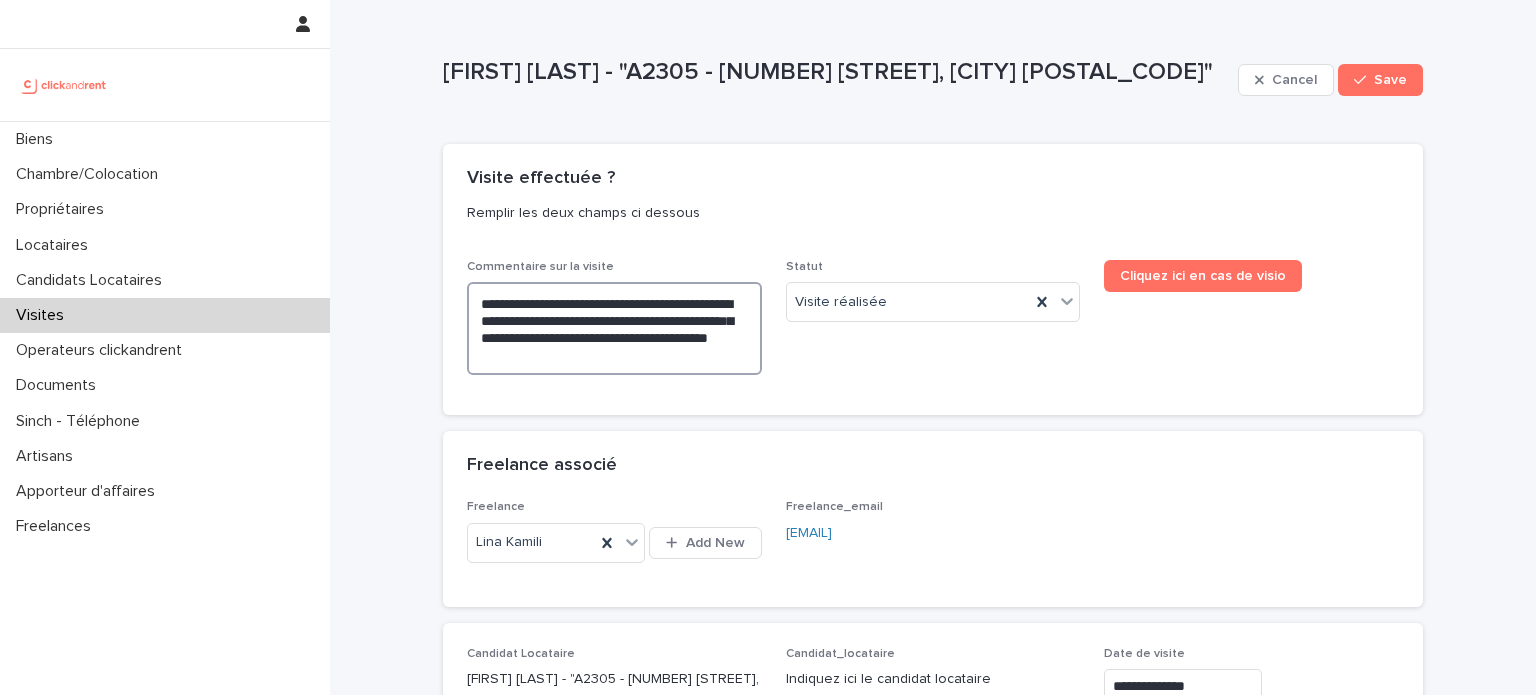 drag, startPoint x: 467, startPoint y: 302, endPoint x: 629, endPoint y: 390, distance: 184.35835 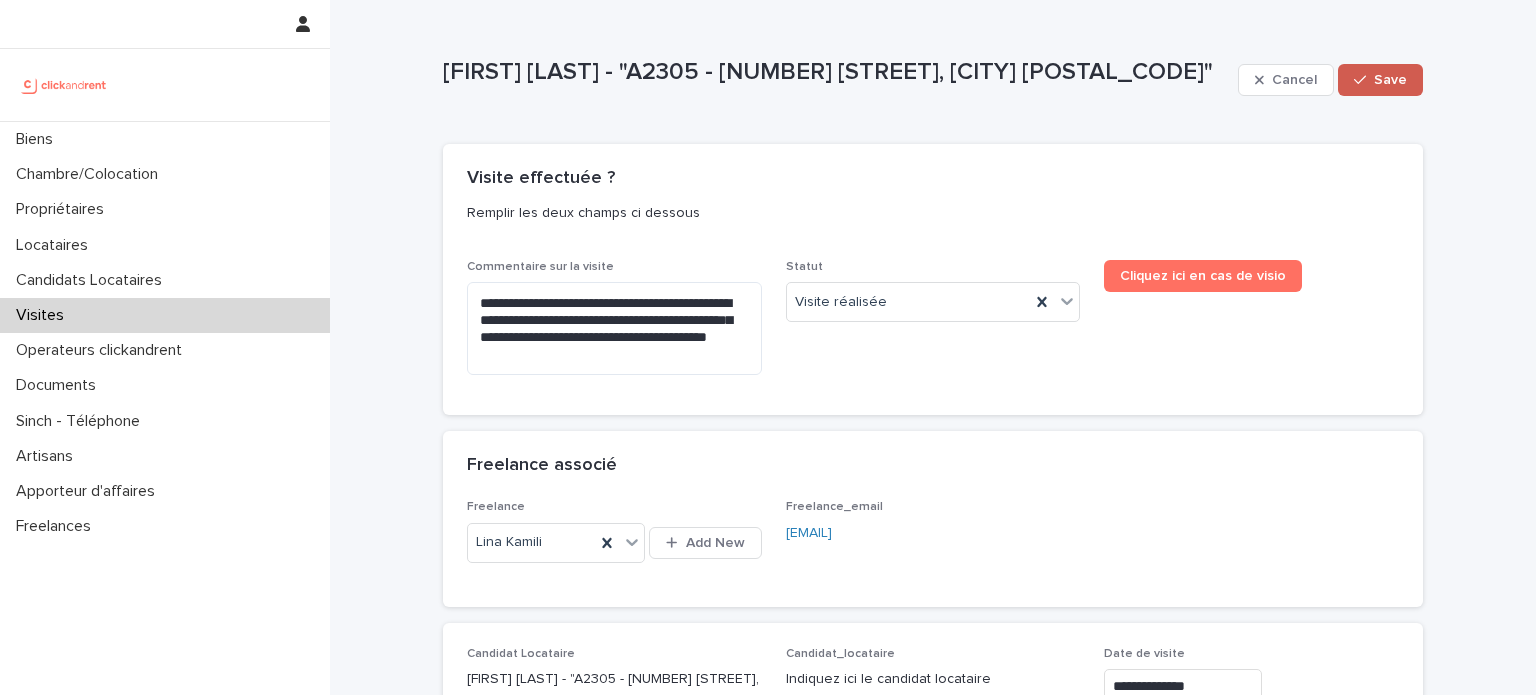 click on "Save" at bounding box center (1390, 80) 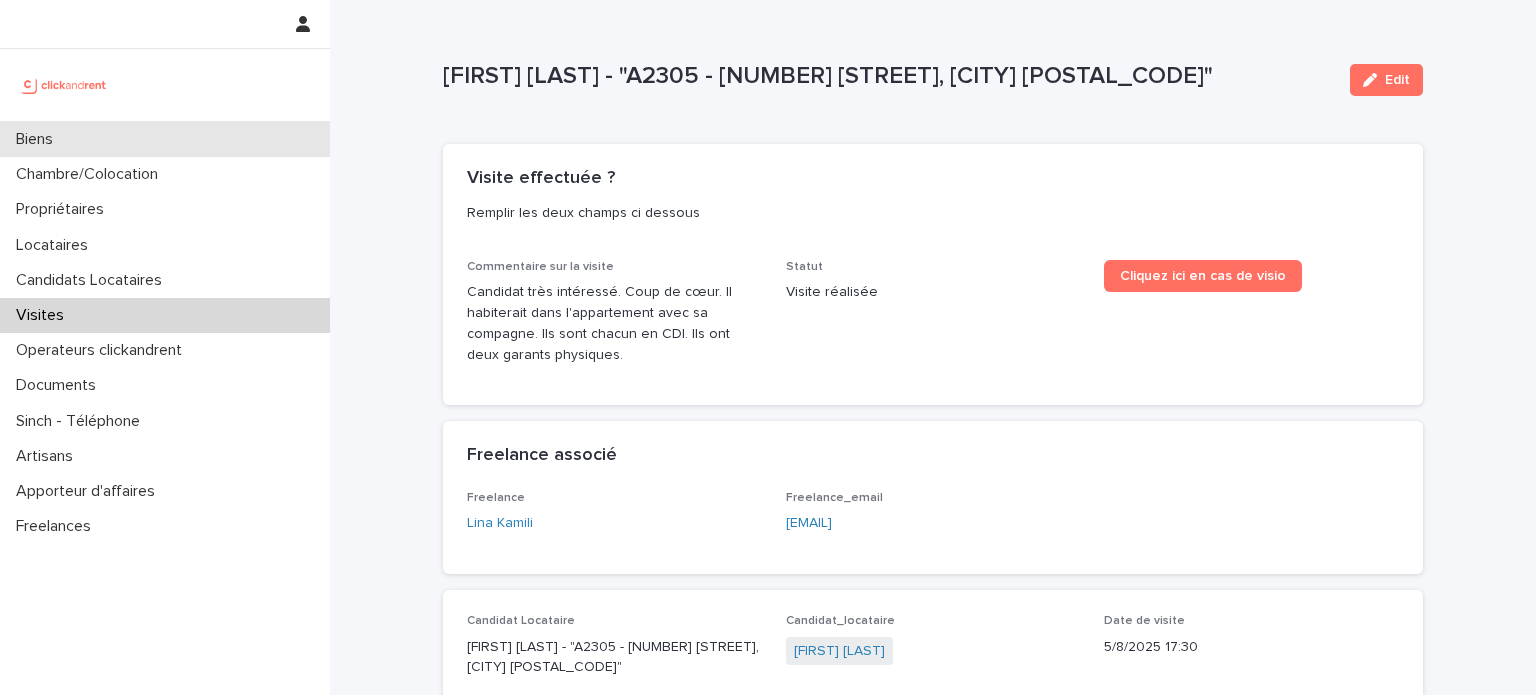click on "Biens" at bounding box center [165, 139] 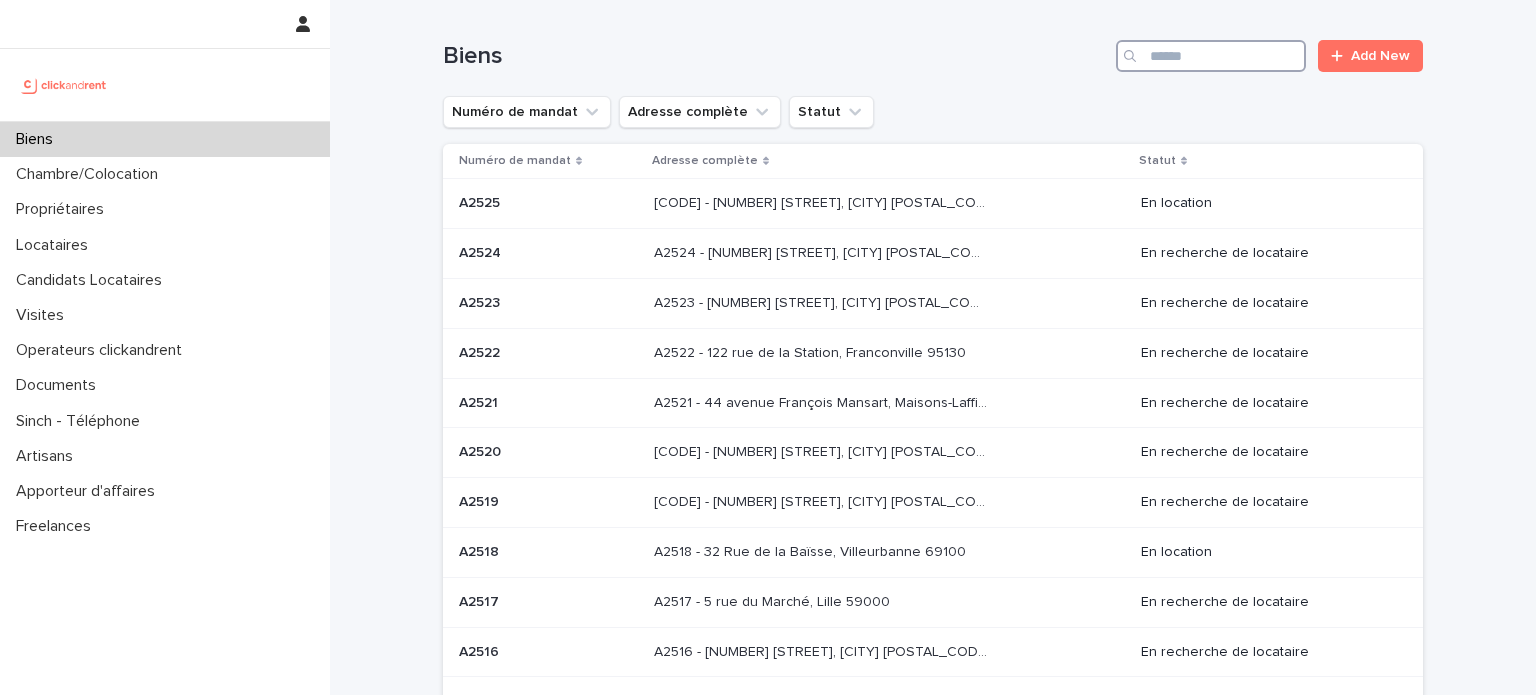 click at bounding box center (1211, 56) 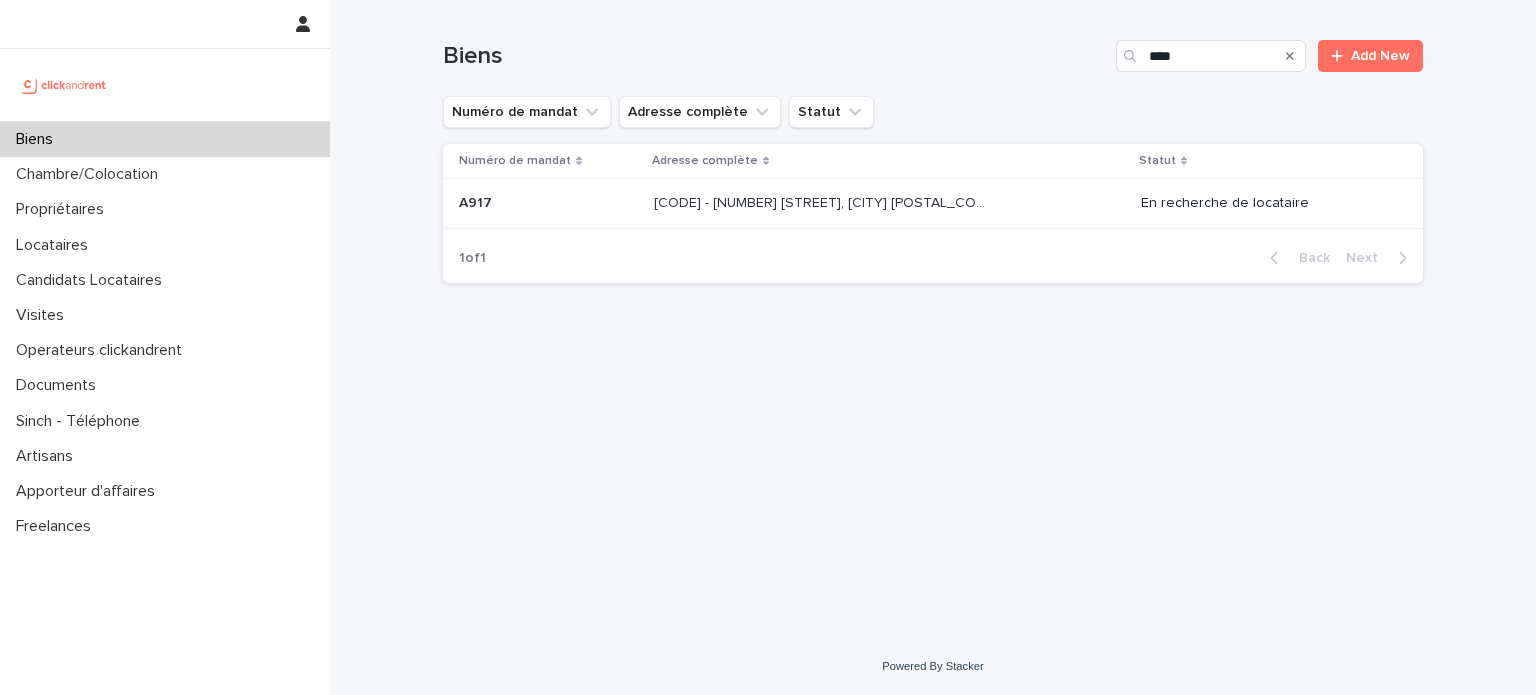 click at bounding box center [820, 203] 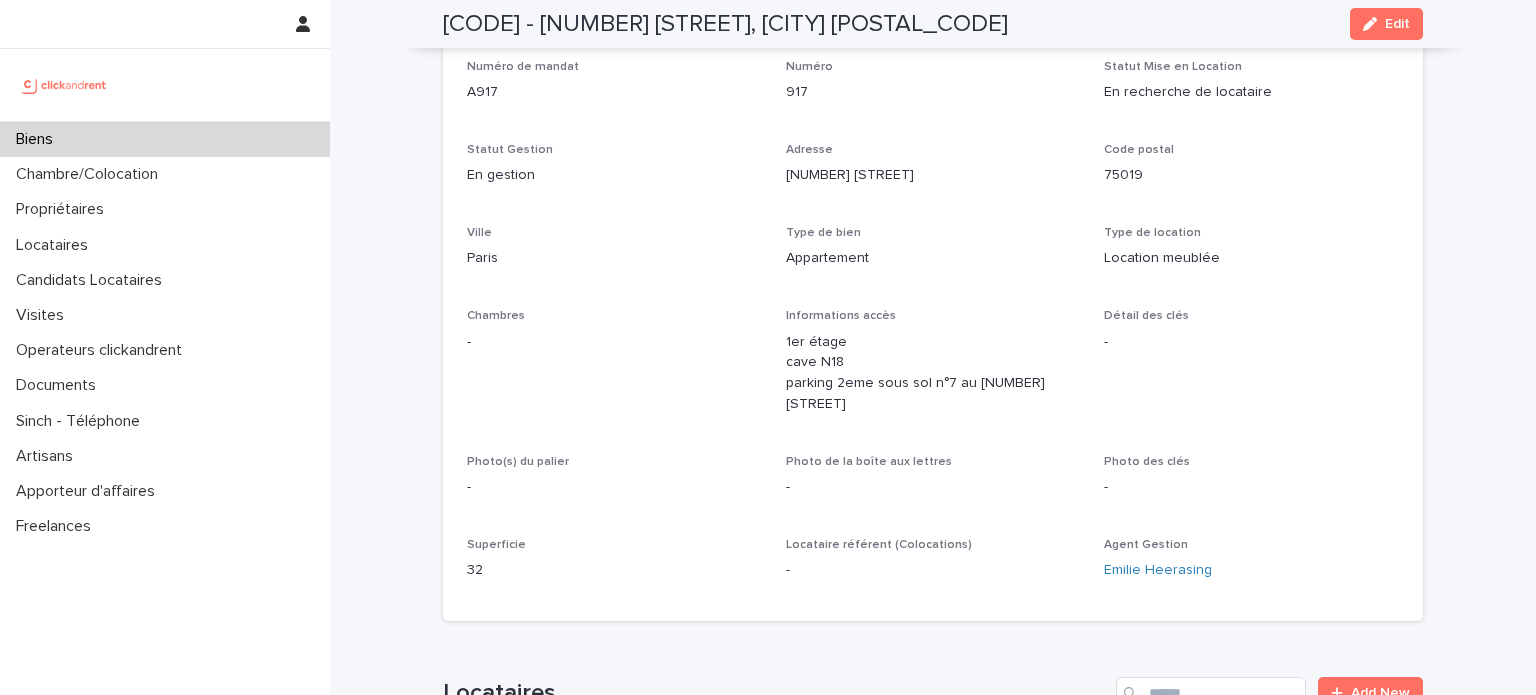 scroll, scrollTop: 0, scrollLeft: 0, axis: both 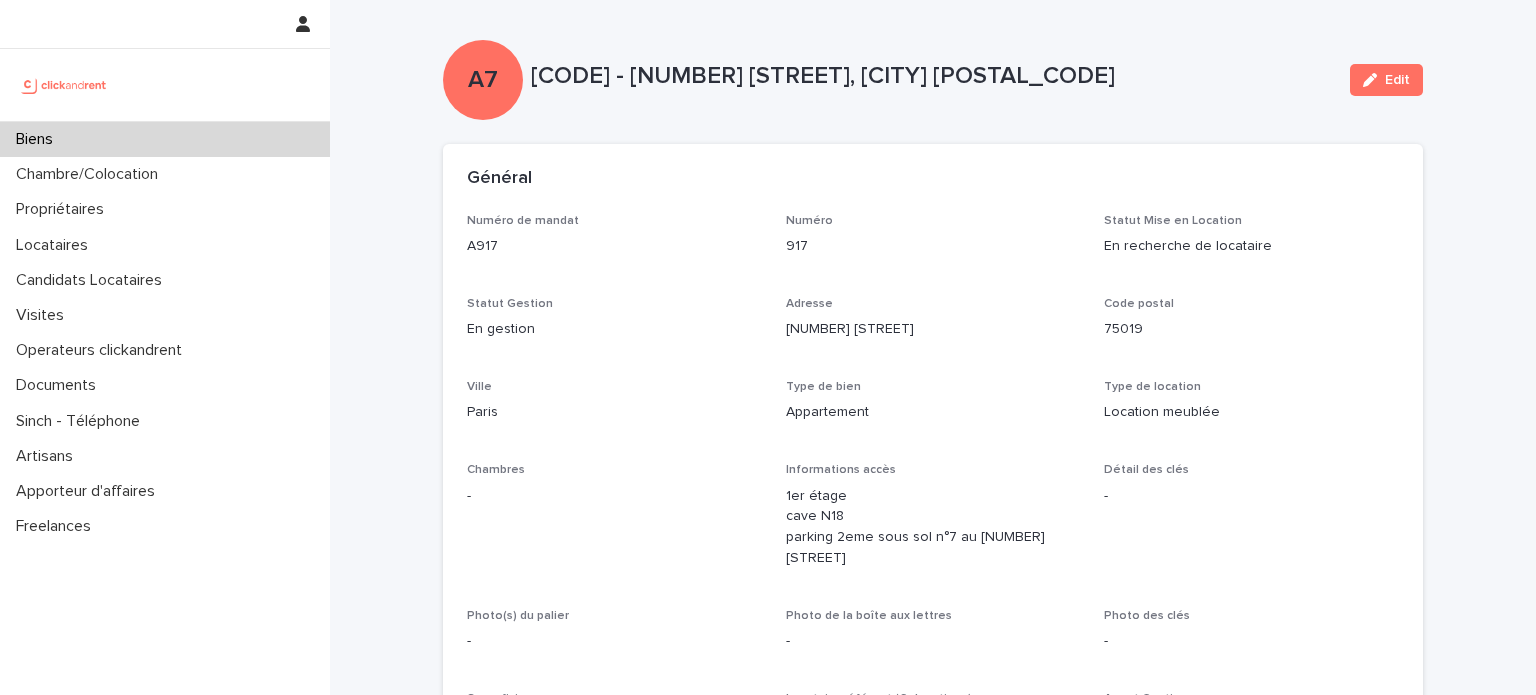 click on "Biens" at bounding box center [165, 139] 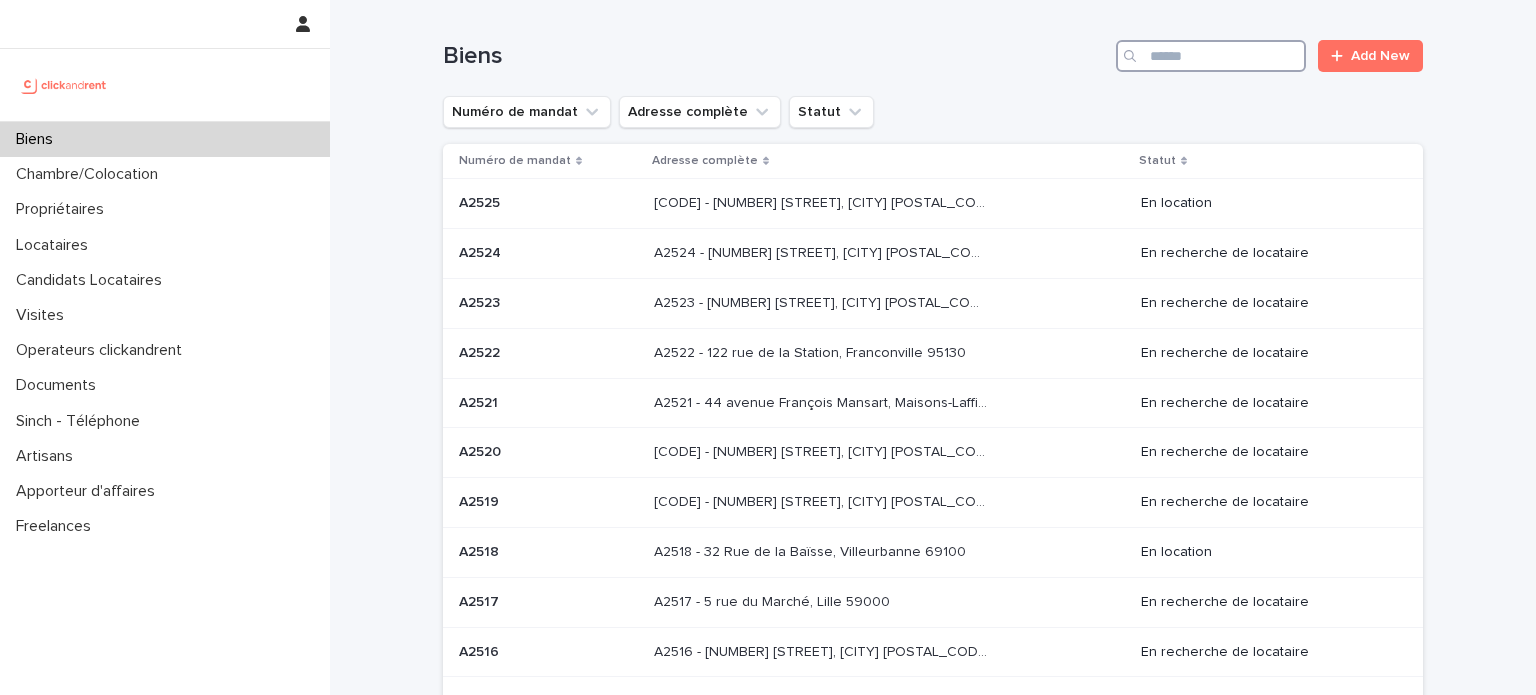 click at bounding box center [1211, 56] 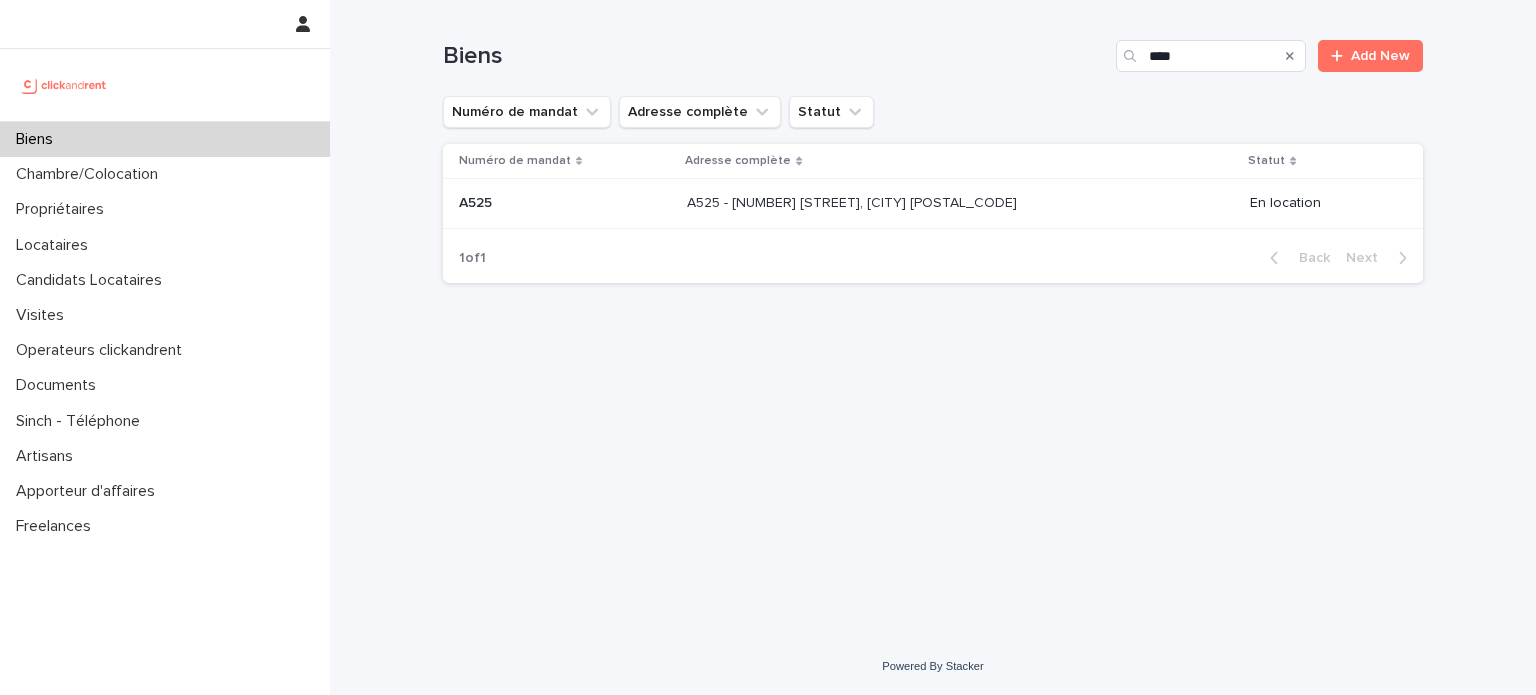 click on "A525 - [NUMBER] [STREET], [CITY] [POSTAL_CODE] A525 - [NUMBER] [STREET], [CITY] [POSTAL_CODE]" at bounding box center (960, 204) 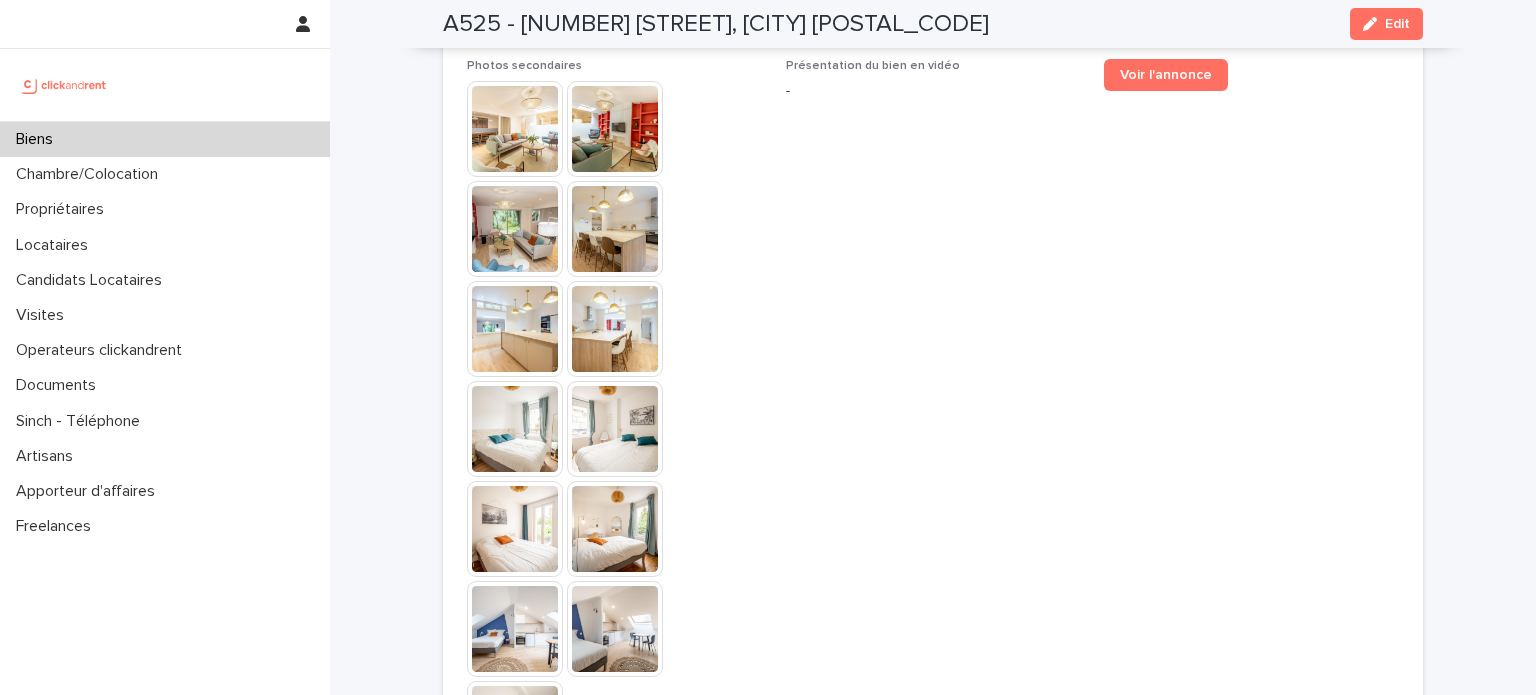 scroll, scrollTop: 5600, scrollLeft: 0, axis: vertical 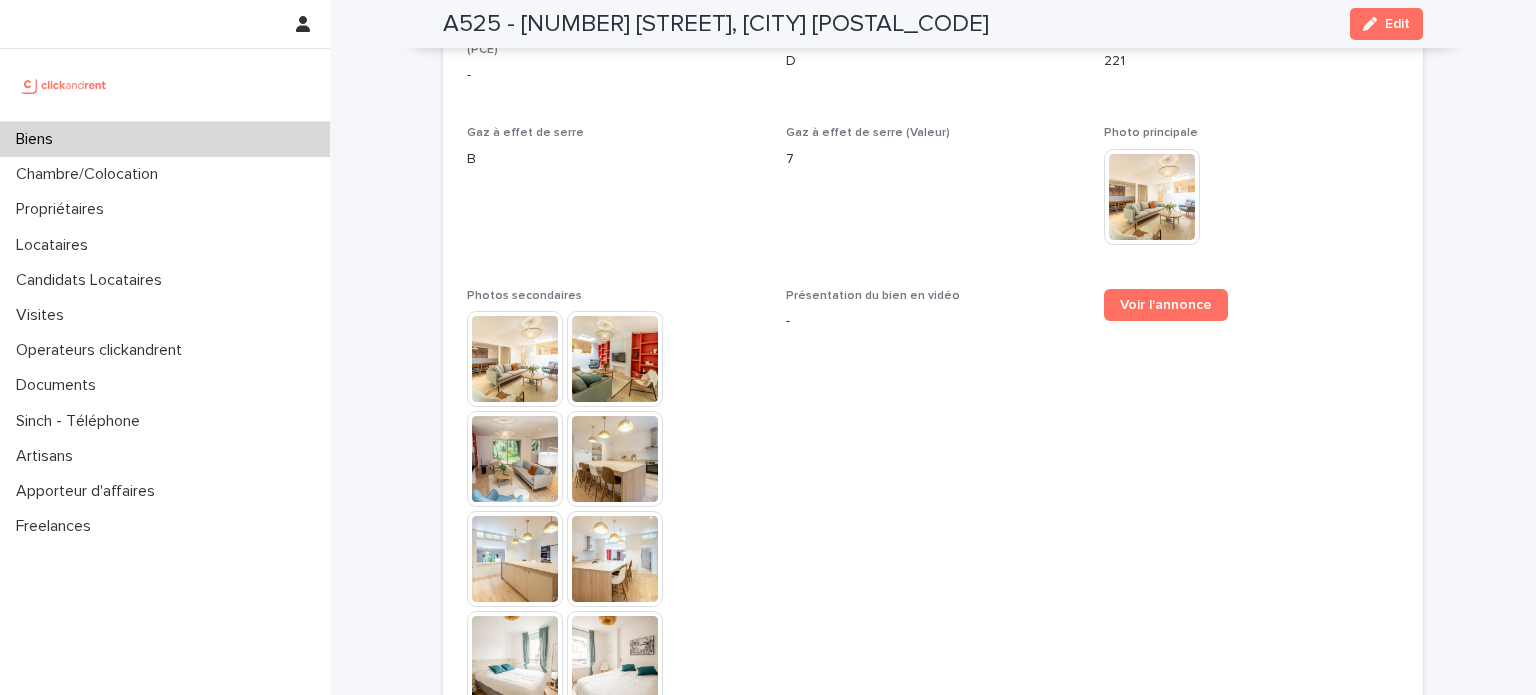 click at bounding box center (515, 359) 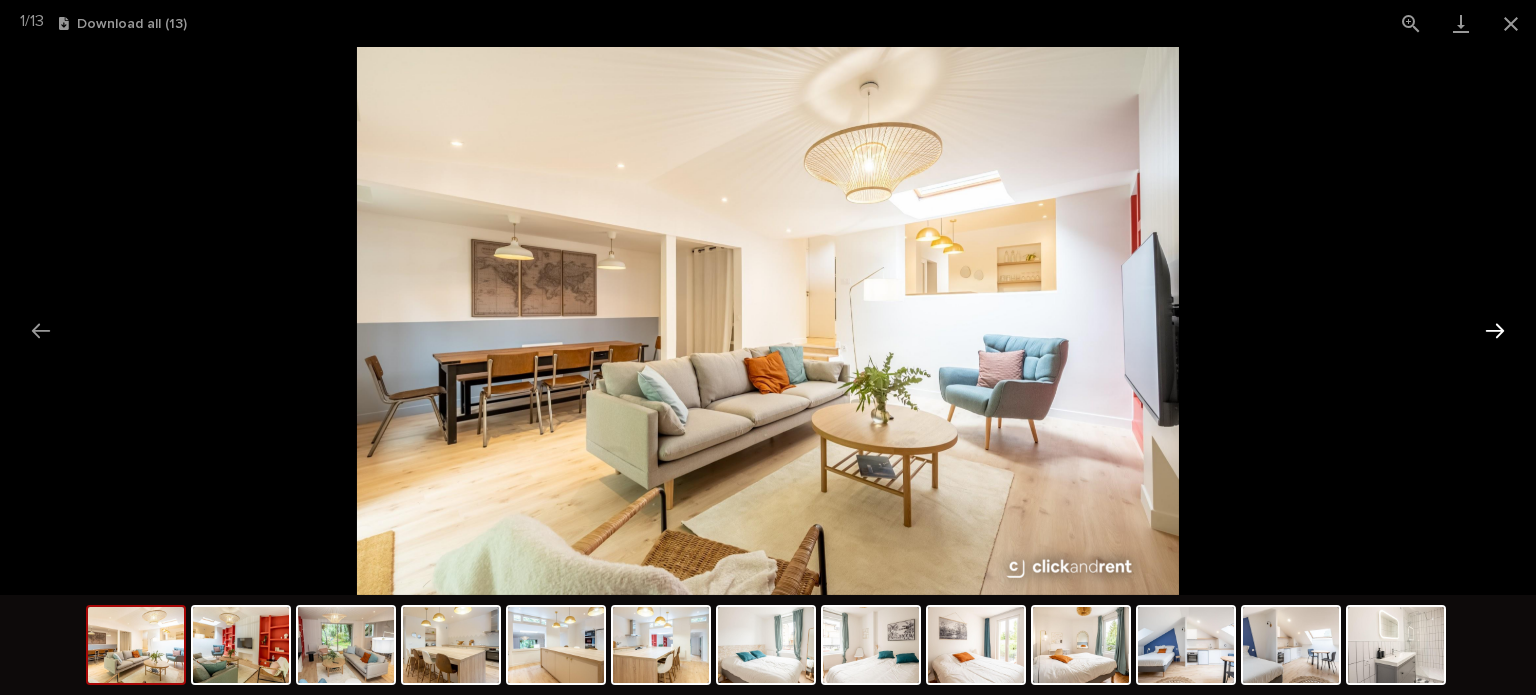click at bounding box center [1495, 330] 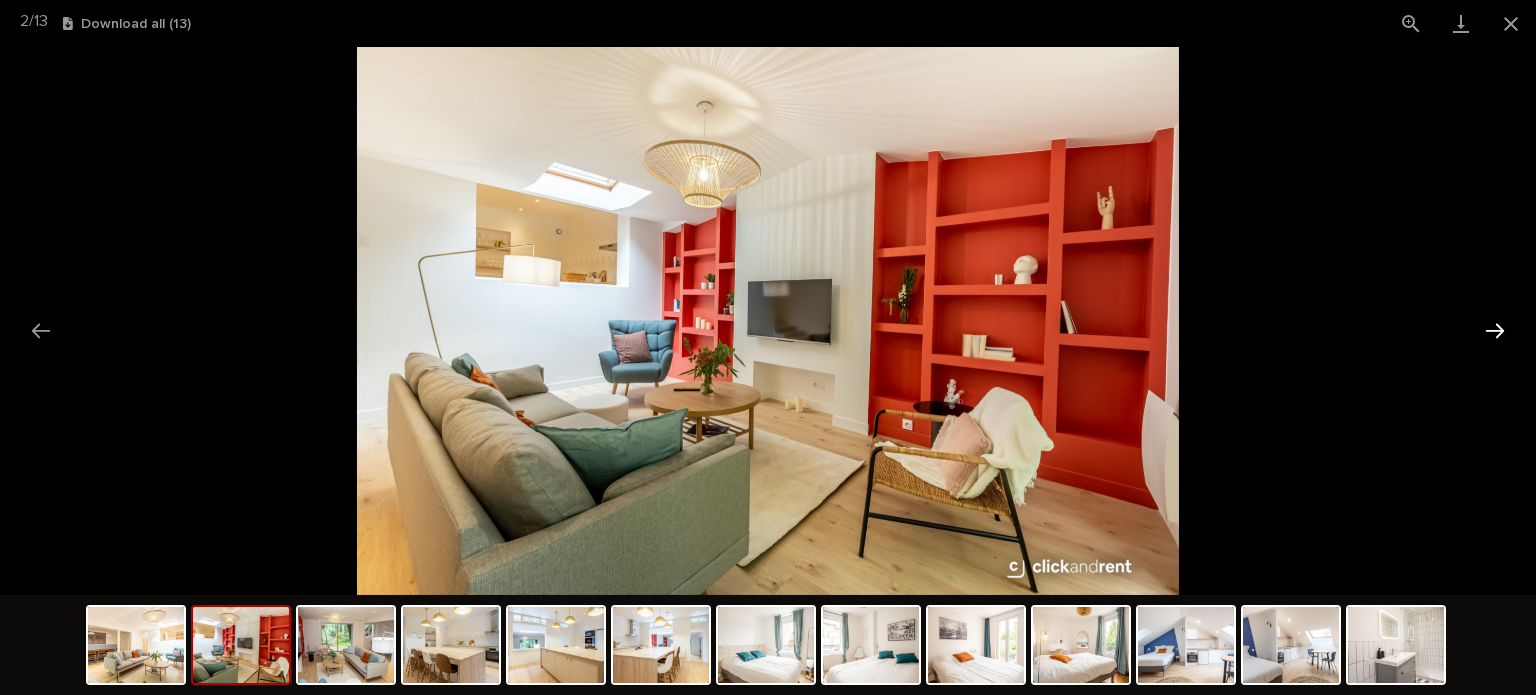 click at bounding box center (1495, 330) 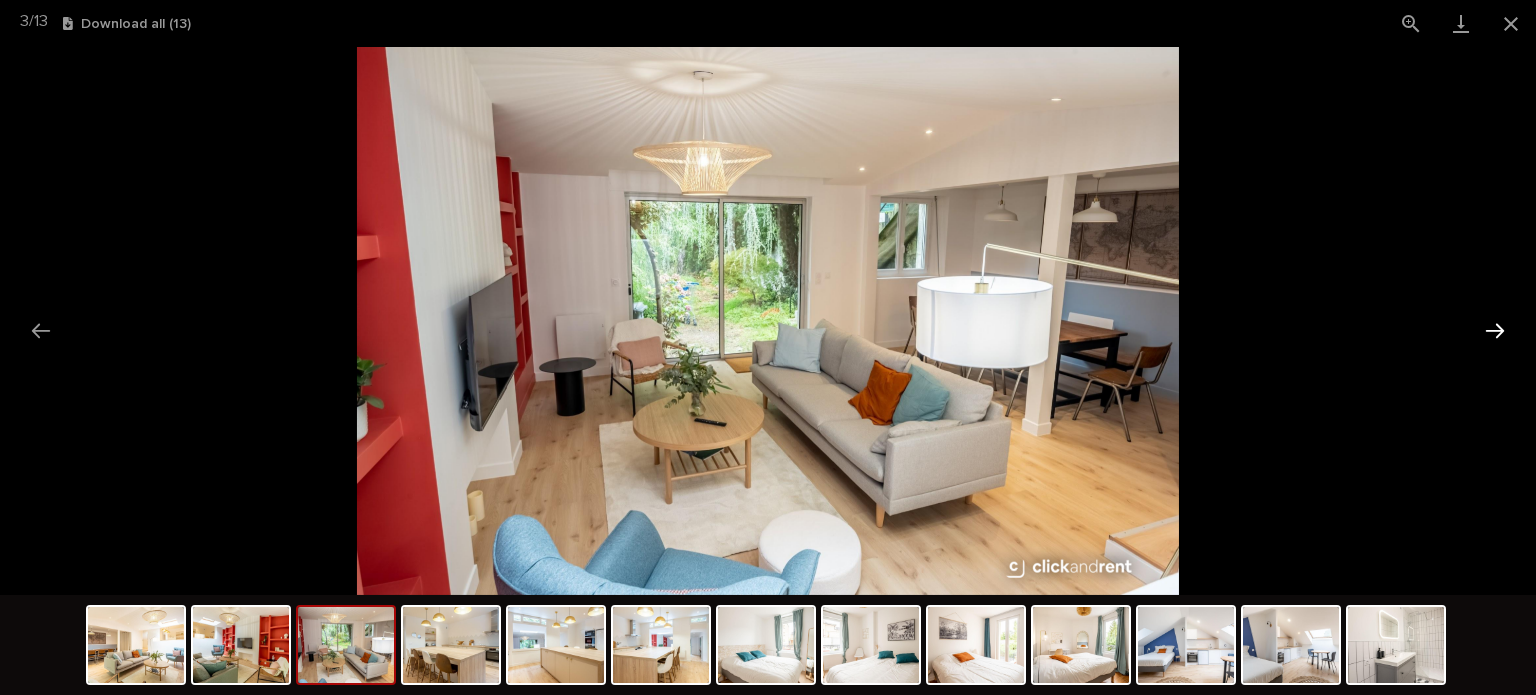 click at bounding box center (1495, 330) 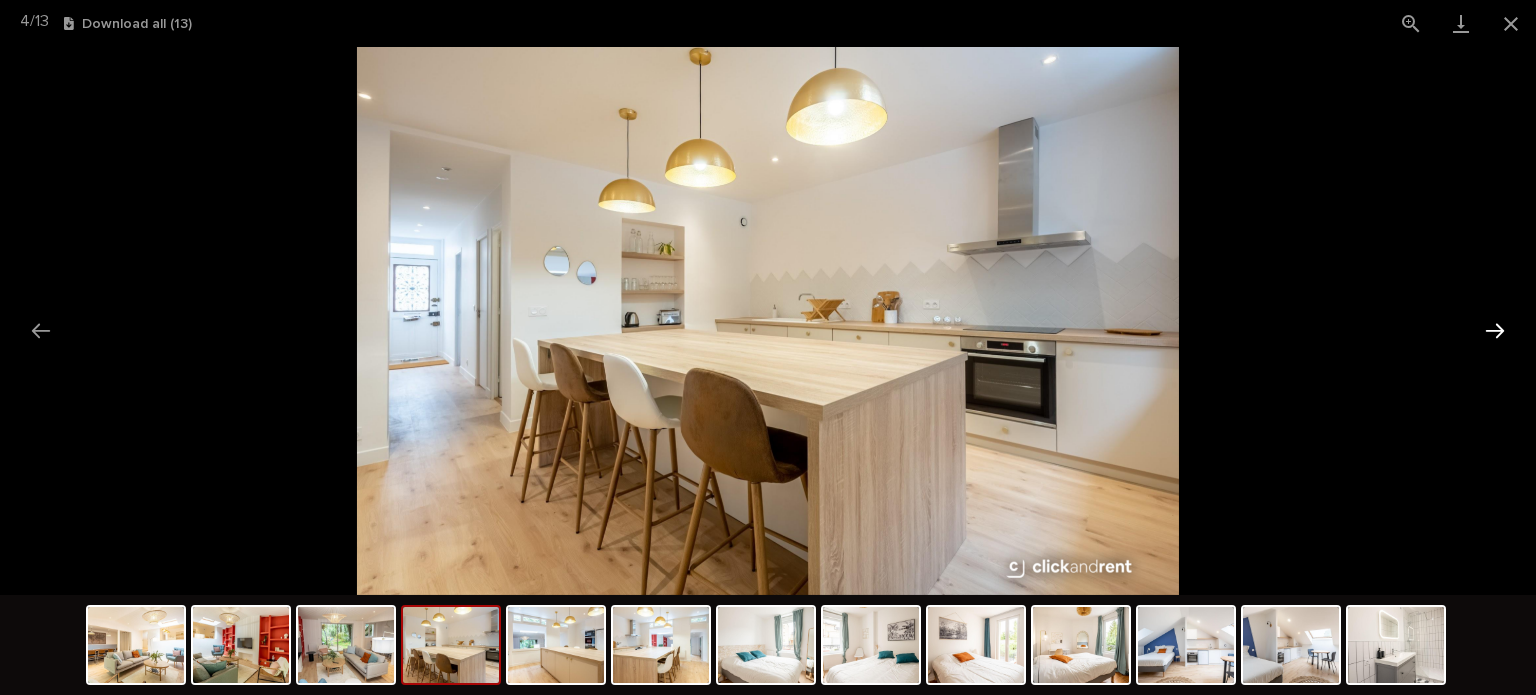 click at bounding box center (1495, 330) 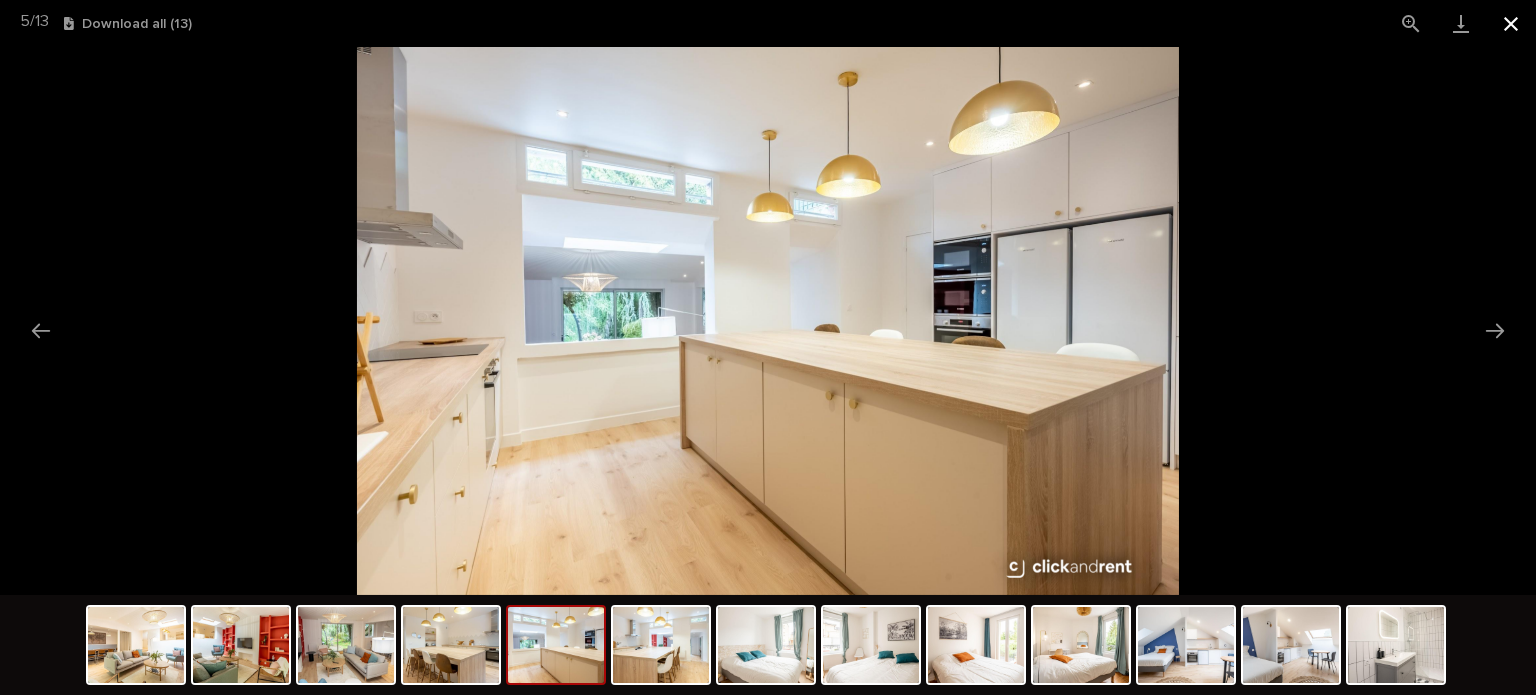 click at bounding box center [1511, 23] 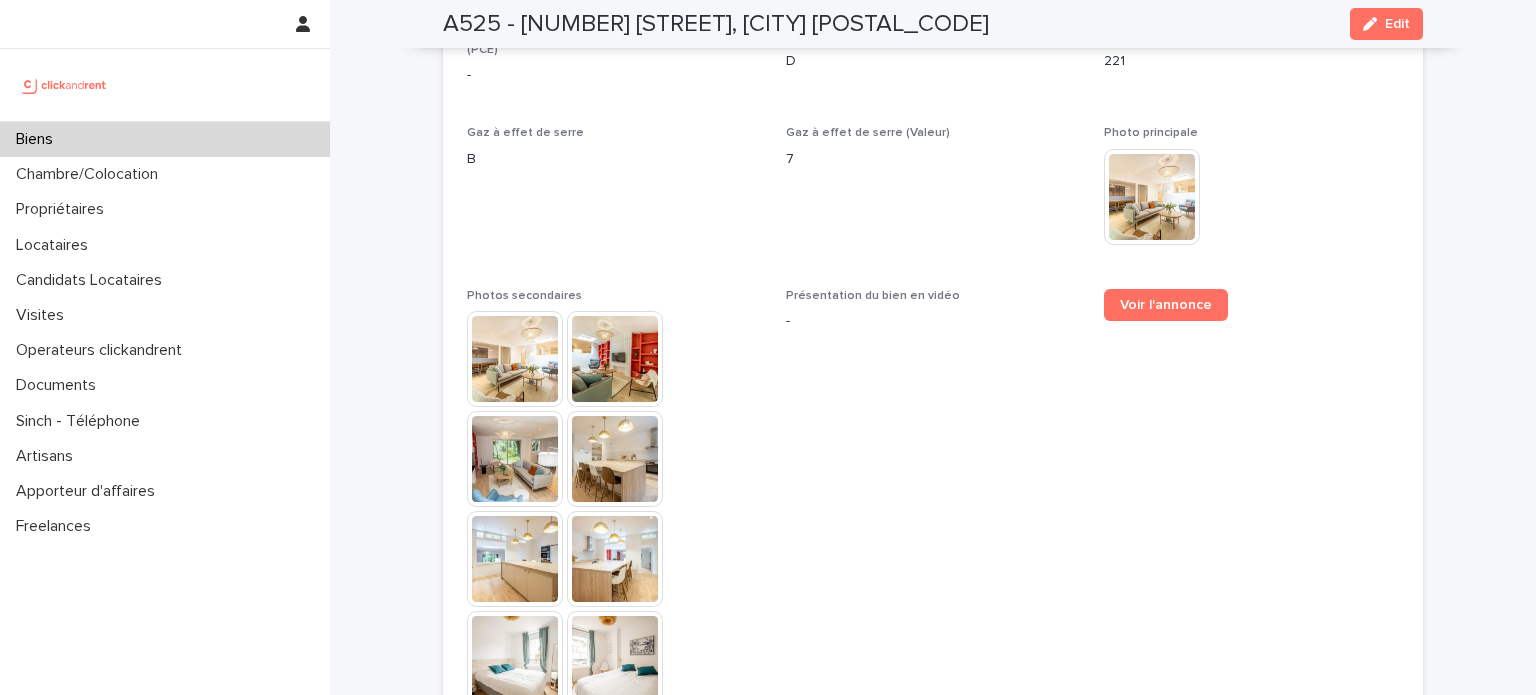 click on "Biens" at bounding box center [165, 139] 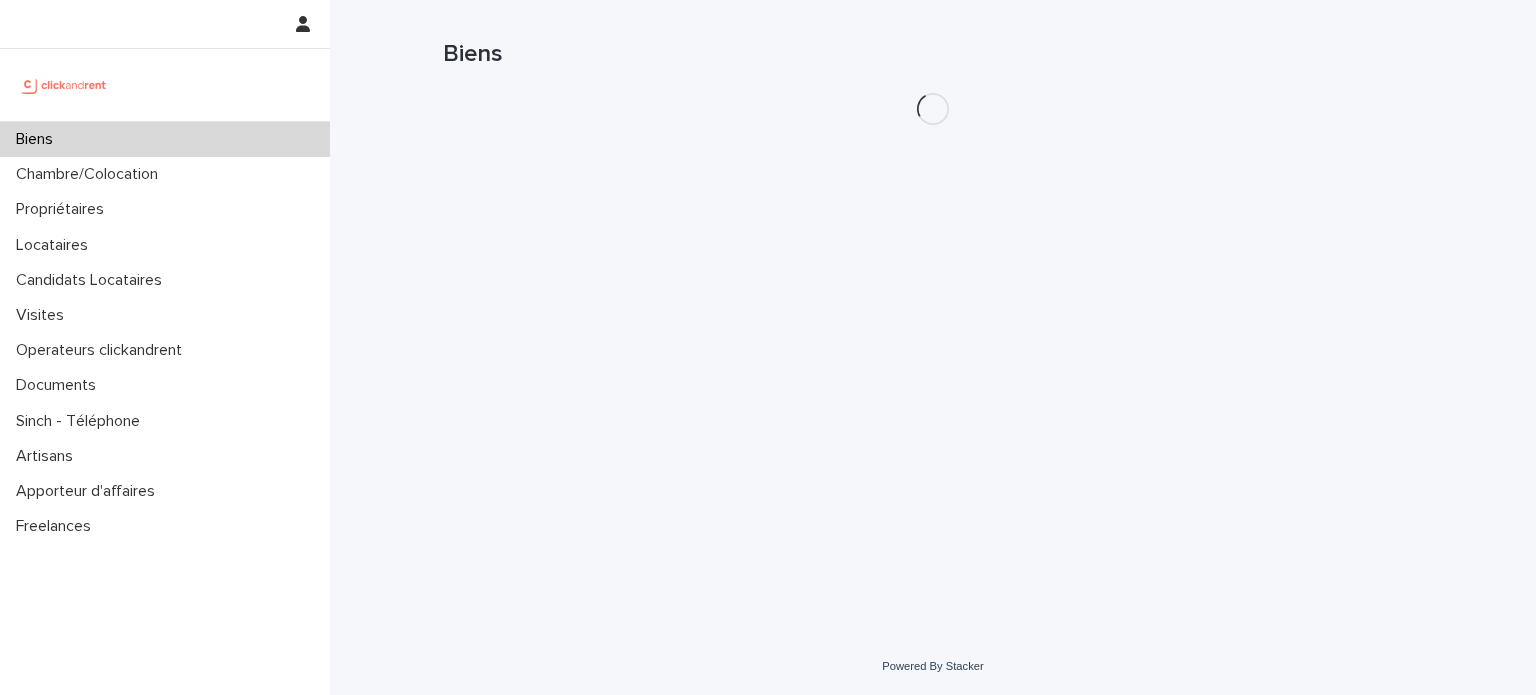scroll, scrollTop: 0, scrollLeft: 0, axis: both 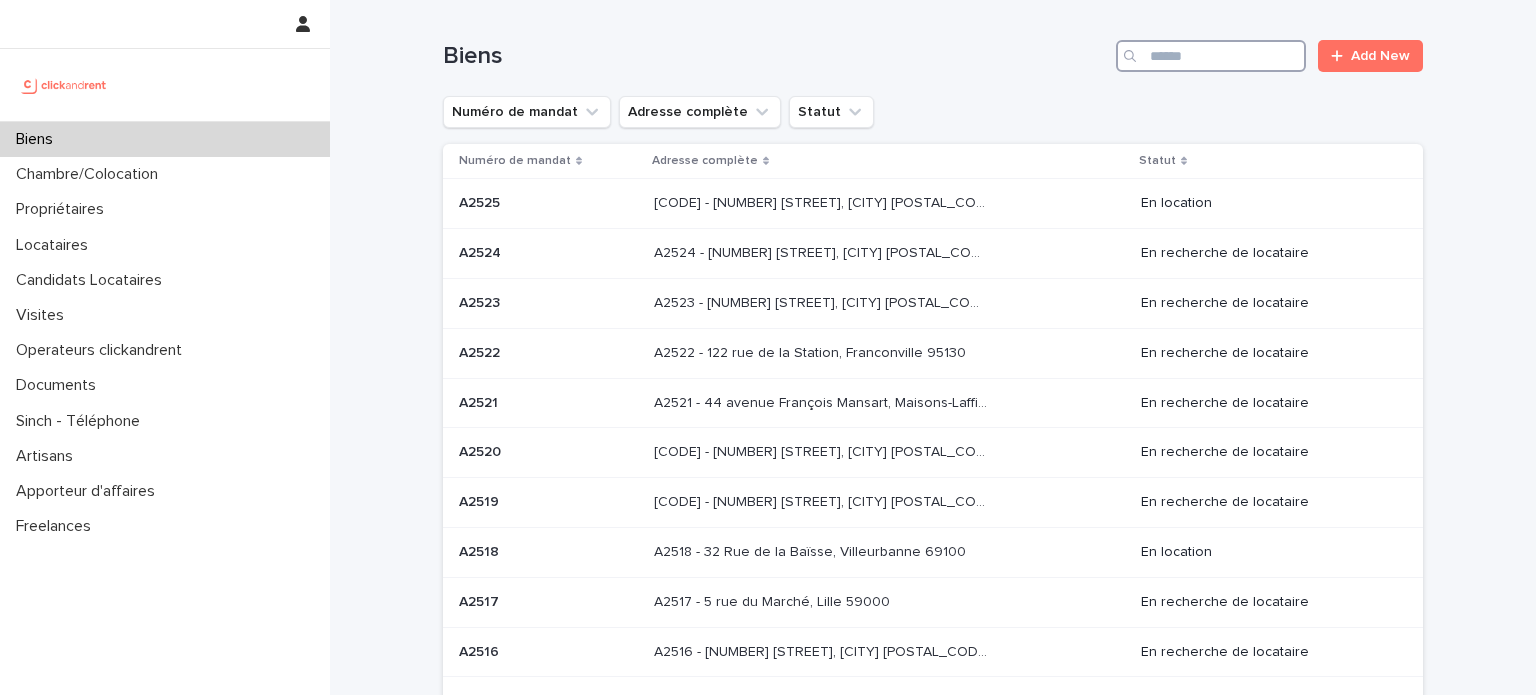 click at bounding box center [1211, 56] 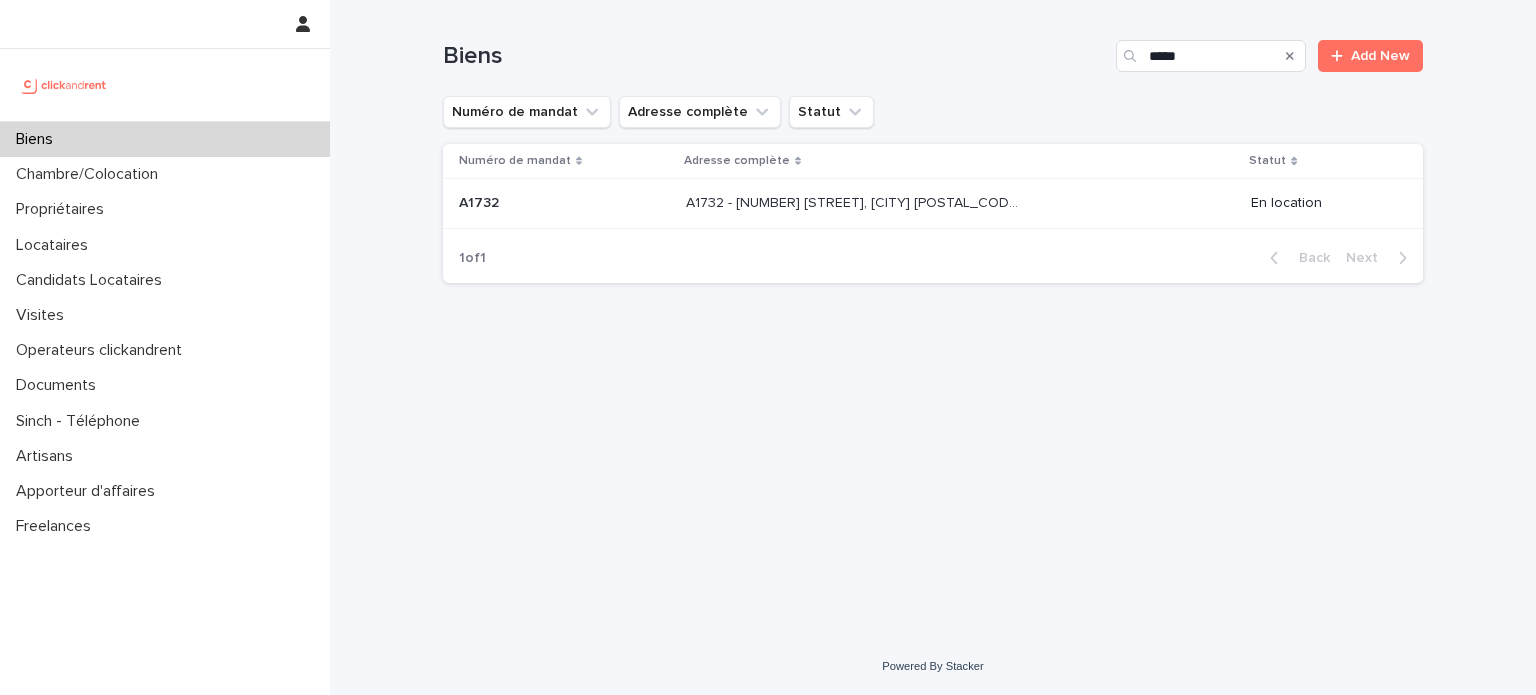 click on "[CODE] - [NUMBER] [STREET], [CITY] [POSTAL_CODE] [CODE] - [NUMBER] [STREET], [CITY] [POSTAL_CODE]" at bounding box center (960, 203) 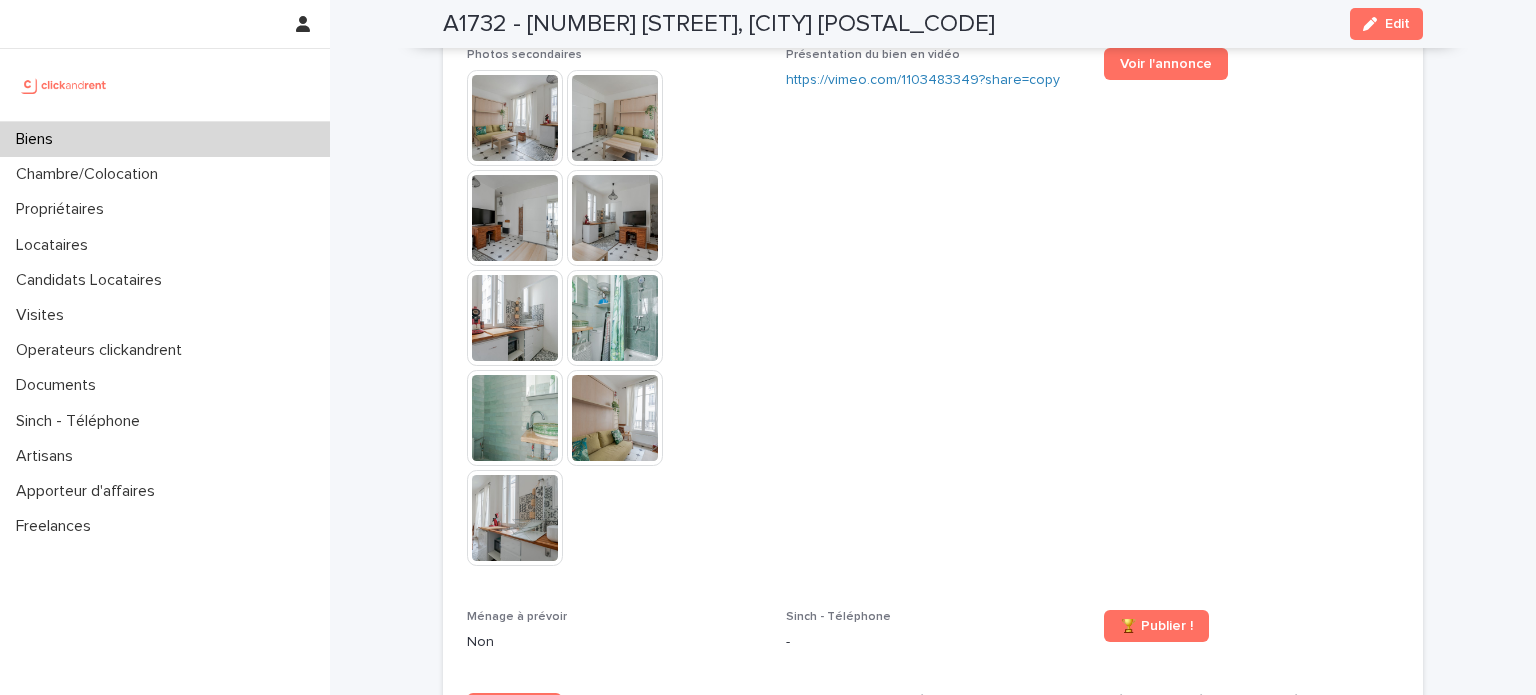 scroll, scrollTop: 5107, scrollLeft: 0, axis: vertical 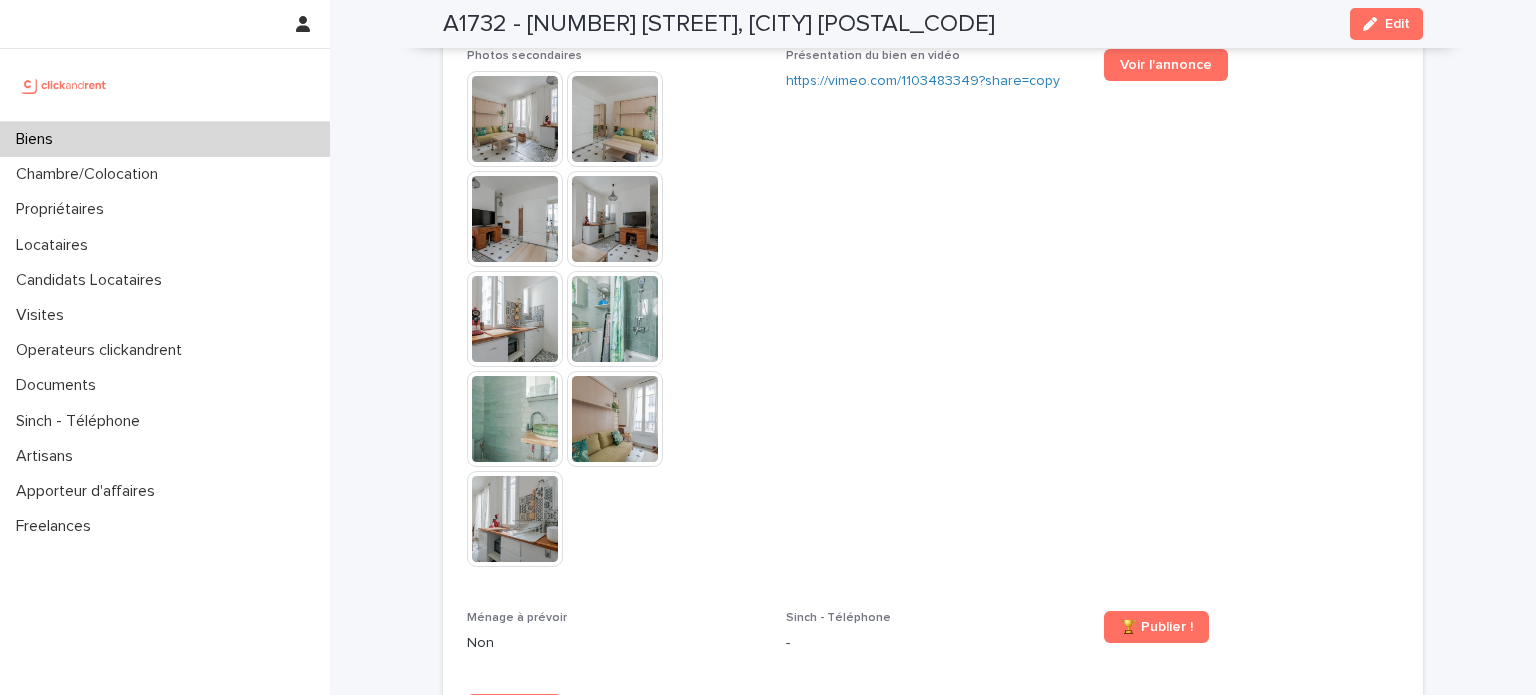 click at bounding box center (515, 119) 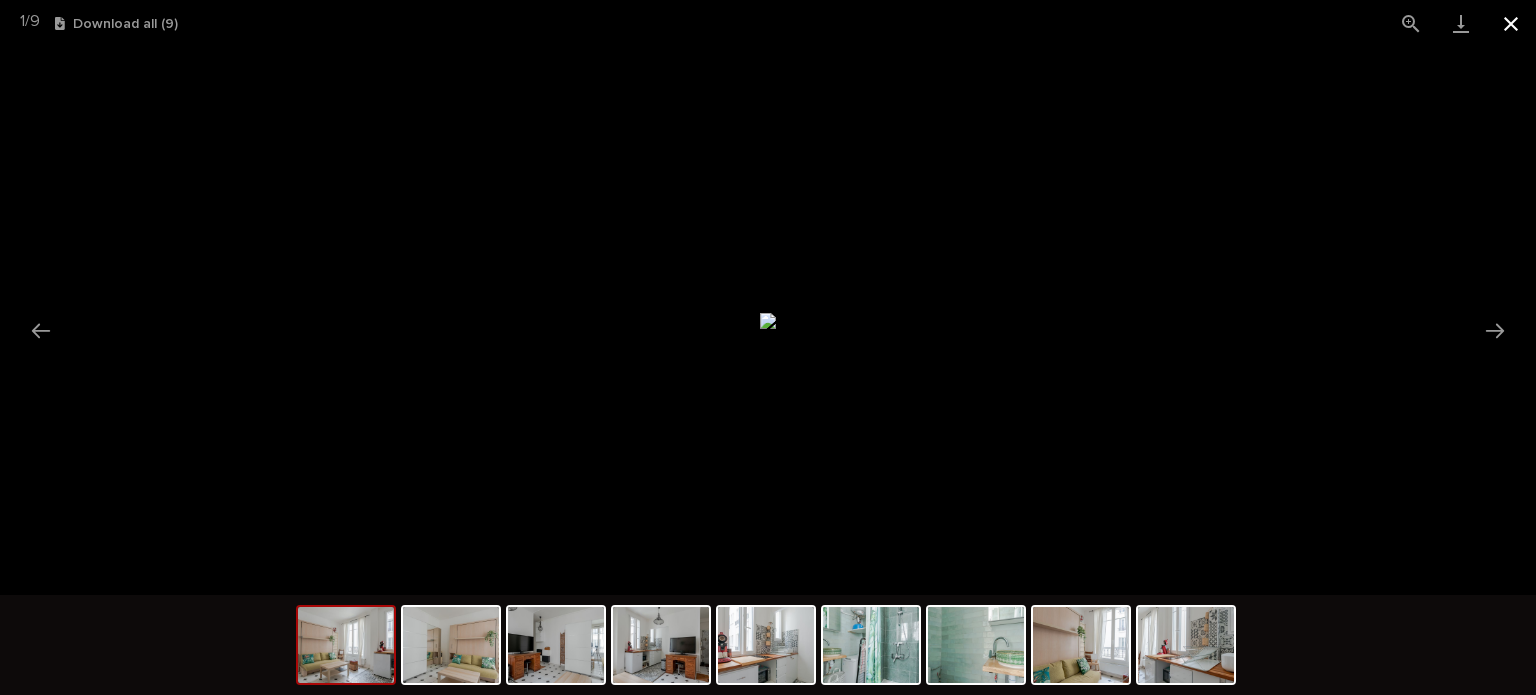 click at bounding box center [1511, 23] 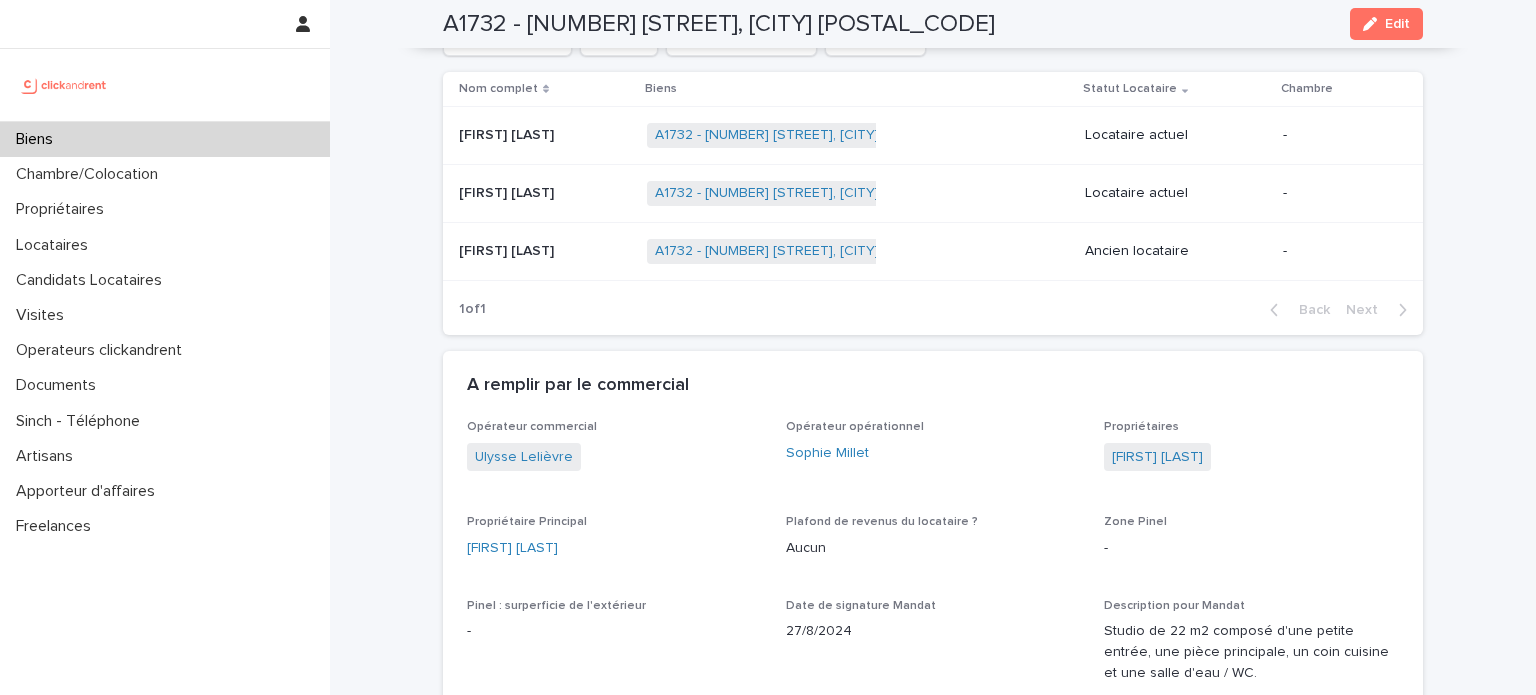scroll, scrollTop: 982, scrollLeft: 0, axis: vertical 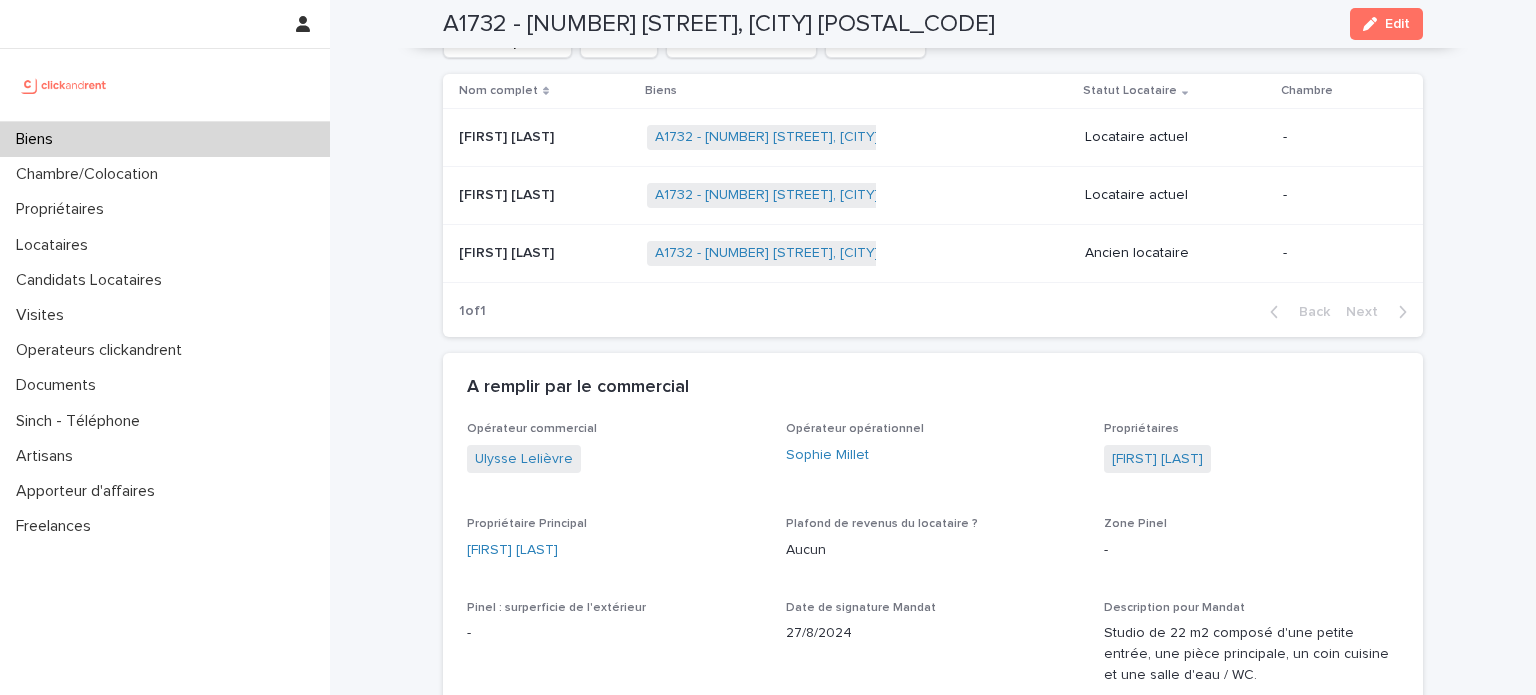 click on "[CODE] - [NUMBER] [STREET], [CITY] [POSTAL_CODE]   + [NUMBER]" at bounding box center (858, 137) 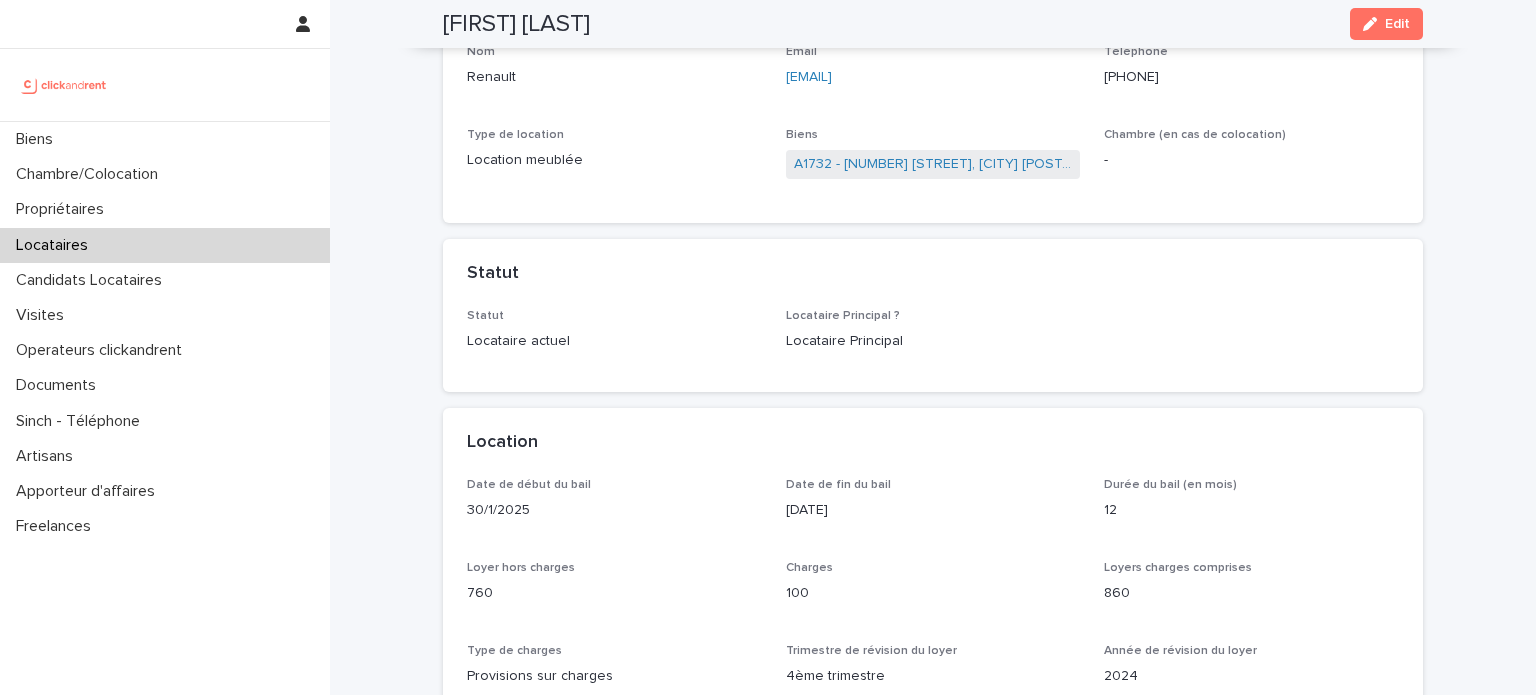 scroll, scrollTop: 0, scrollLeft: 0, axis: both 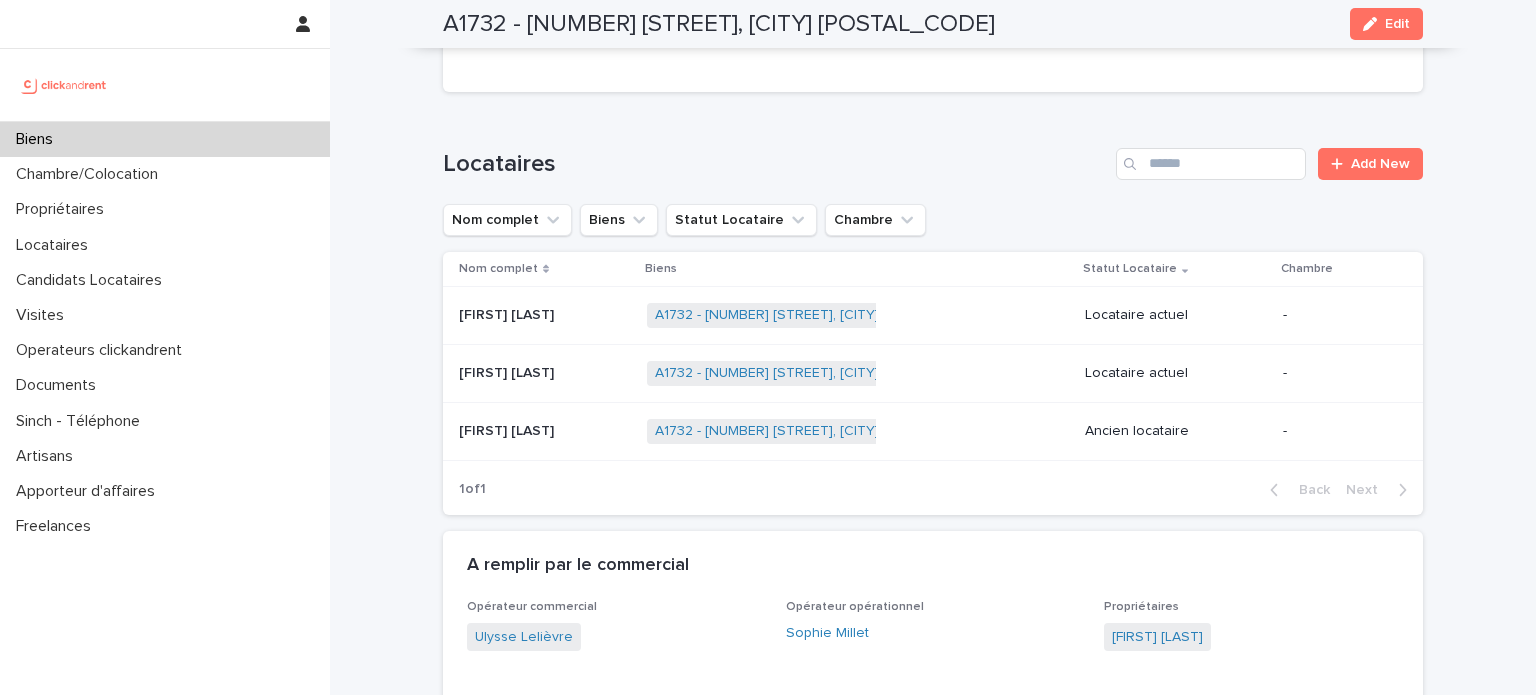 click on "[CODE] - [NUMBER] [STREET], [CITY] [POSTAL_CODE]   + [NUMBER]" at bounding box center (858, 374) 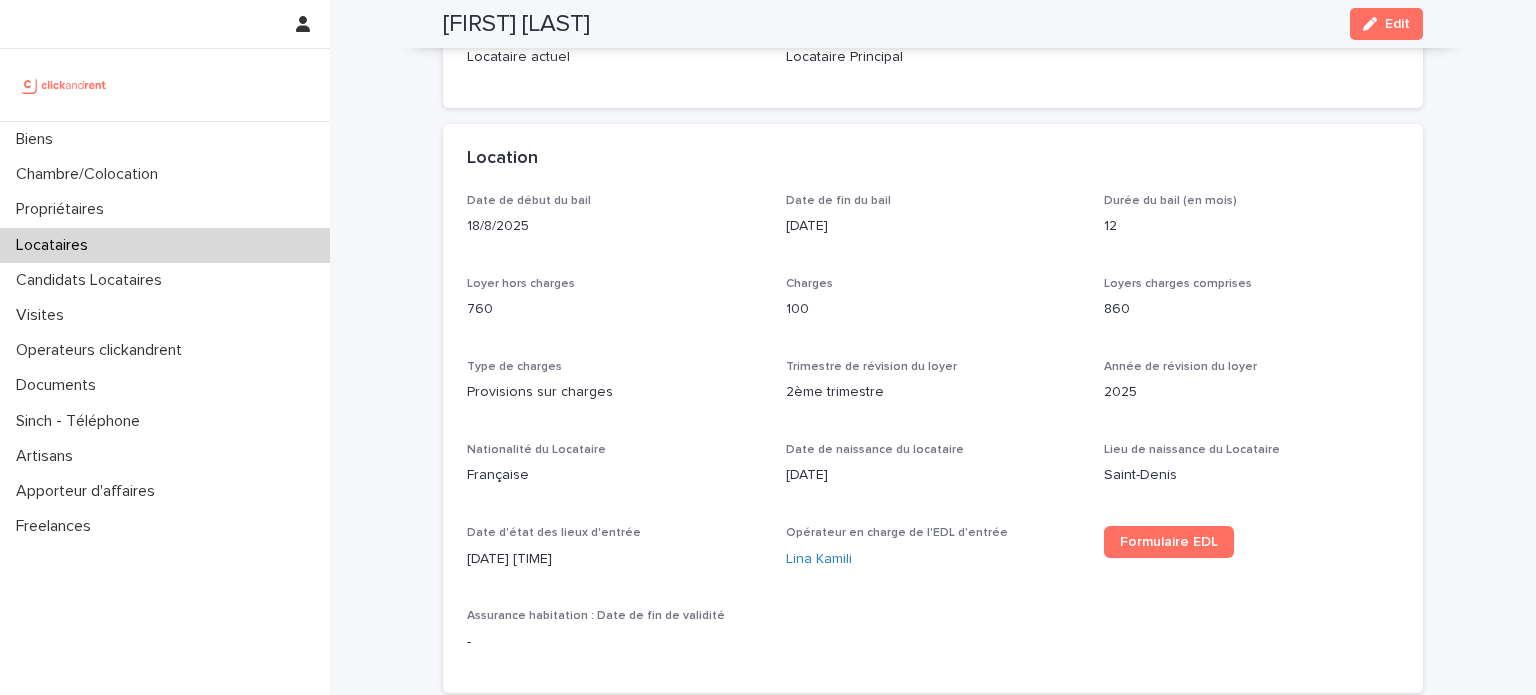 scroll, scrollTop: 534, scrollLeft: 0, axis: vertical 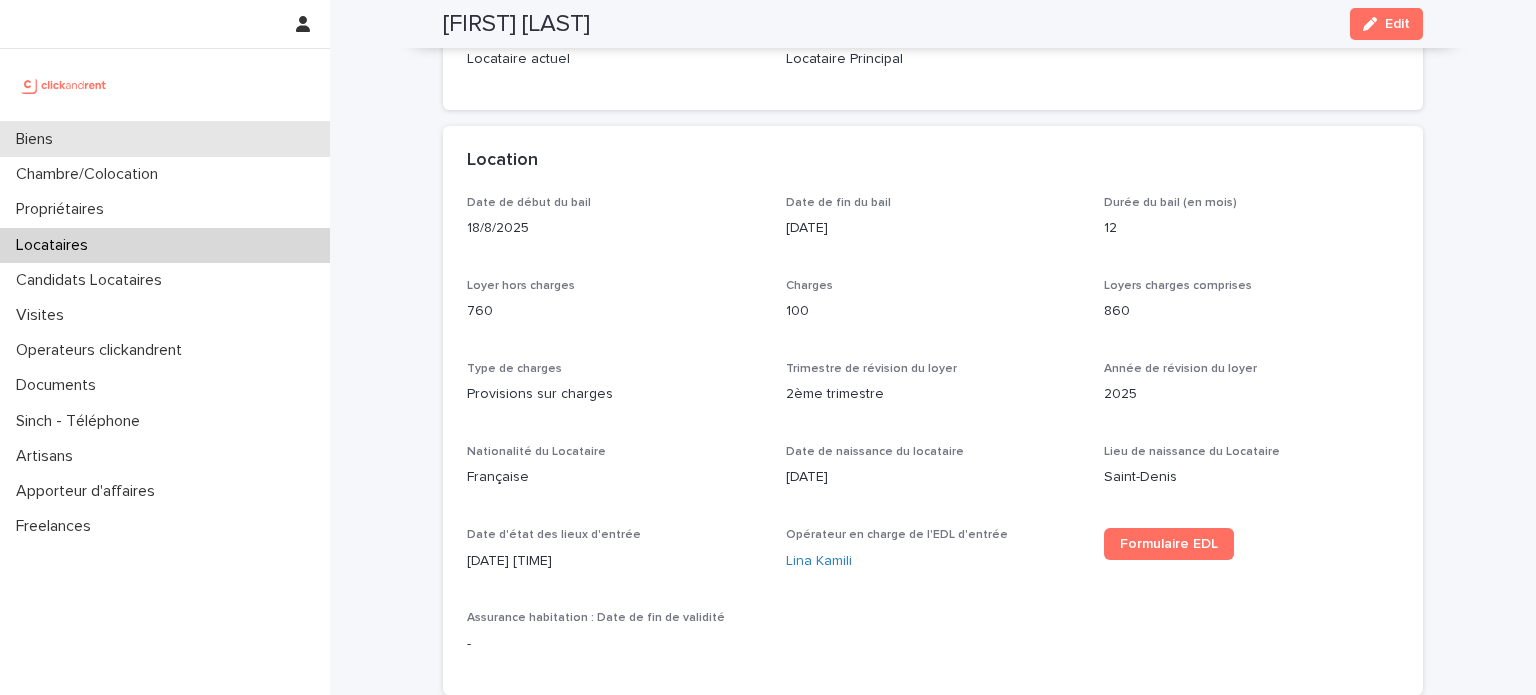 click on "Biens" at bounding box center [165, 139] 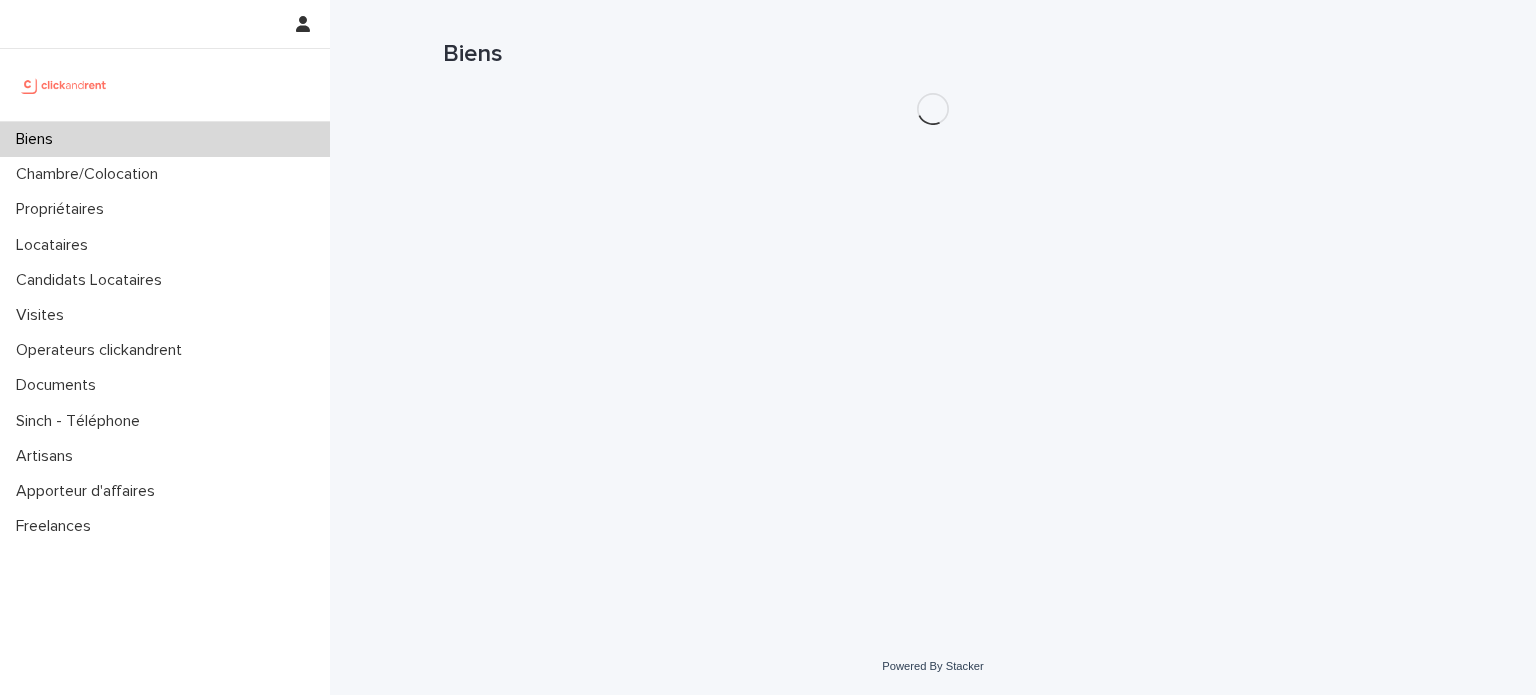 scroll, scrollTop: 0, scrollLeft: 0, axis: both 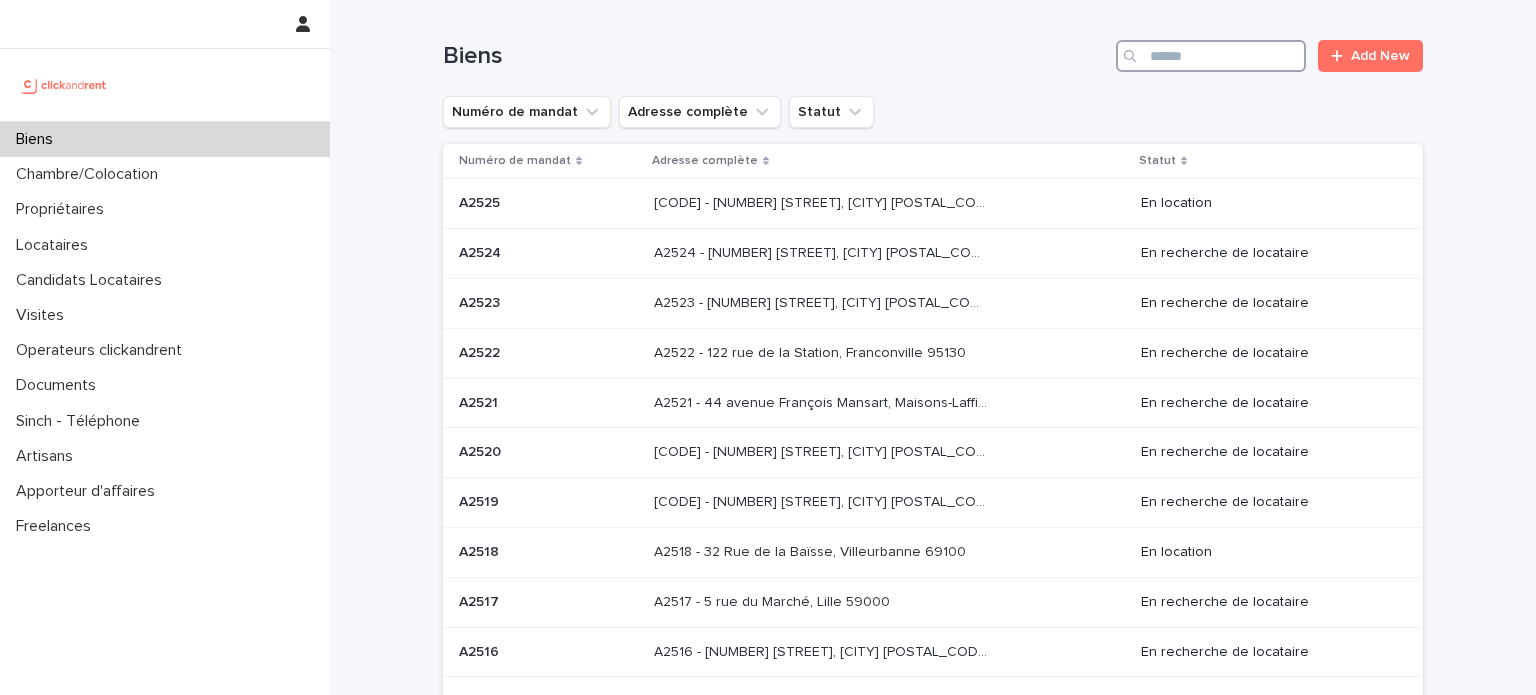click at bounding box center (1211, 56) 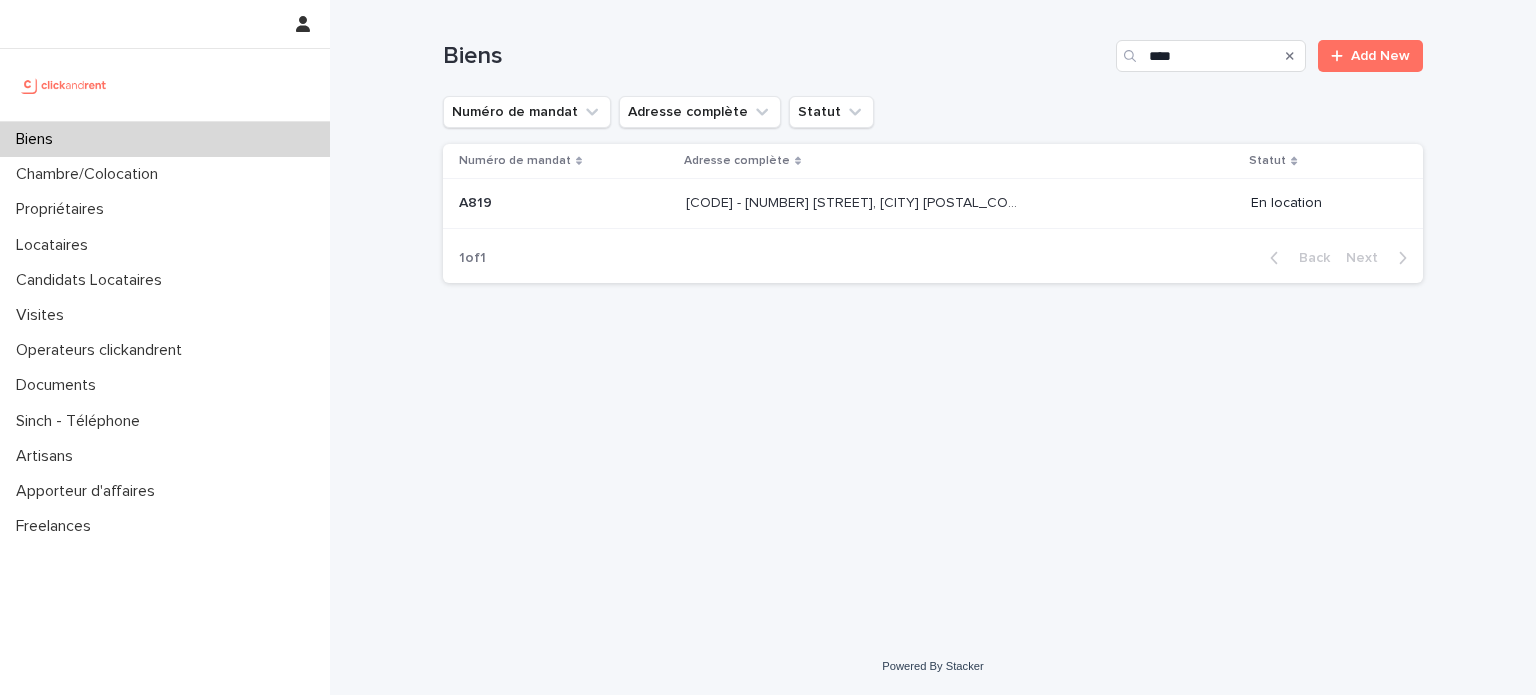 click on "[CODE] - [NUMBER] [STREET], [CITY] [POSTAL_CODE] [CODE] - [NUMBER] [STREET], [CITY] [POSTAL_CODE]" at bounding box center [960, 203] 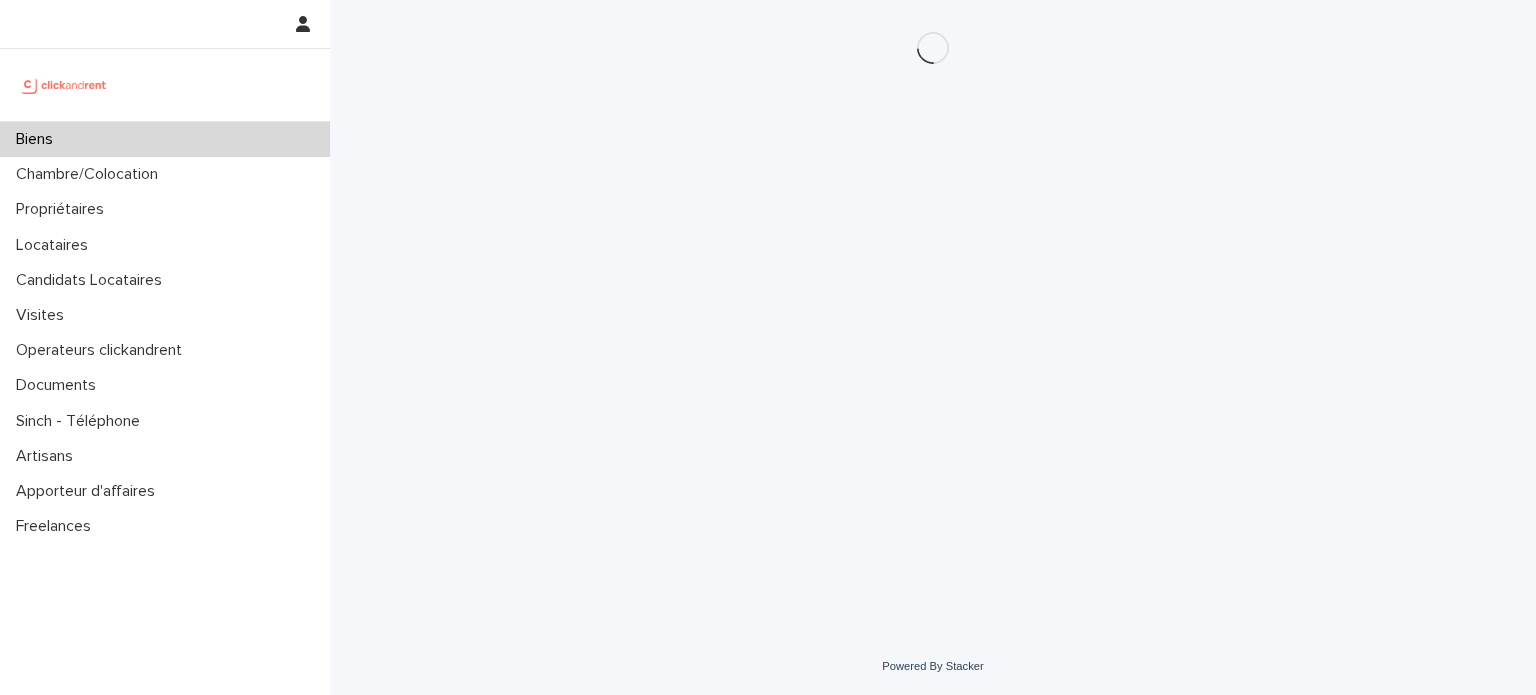 click on "Loading... Saving… Loading... Saving…" at bounding box center (933, 294) 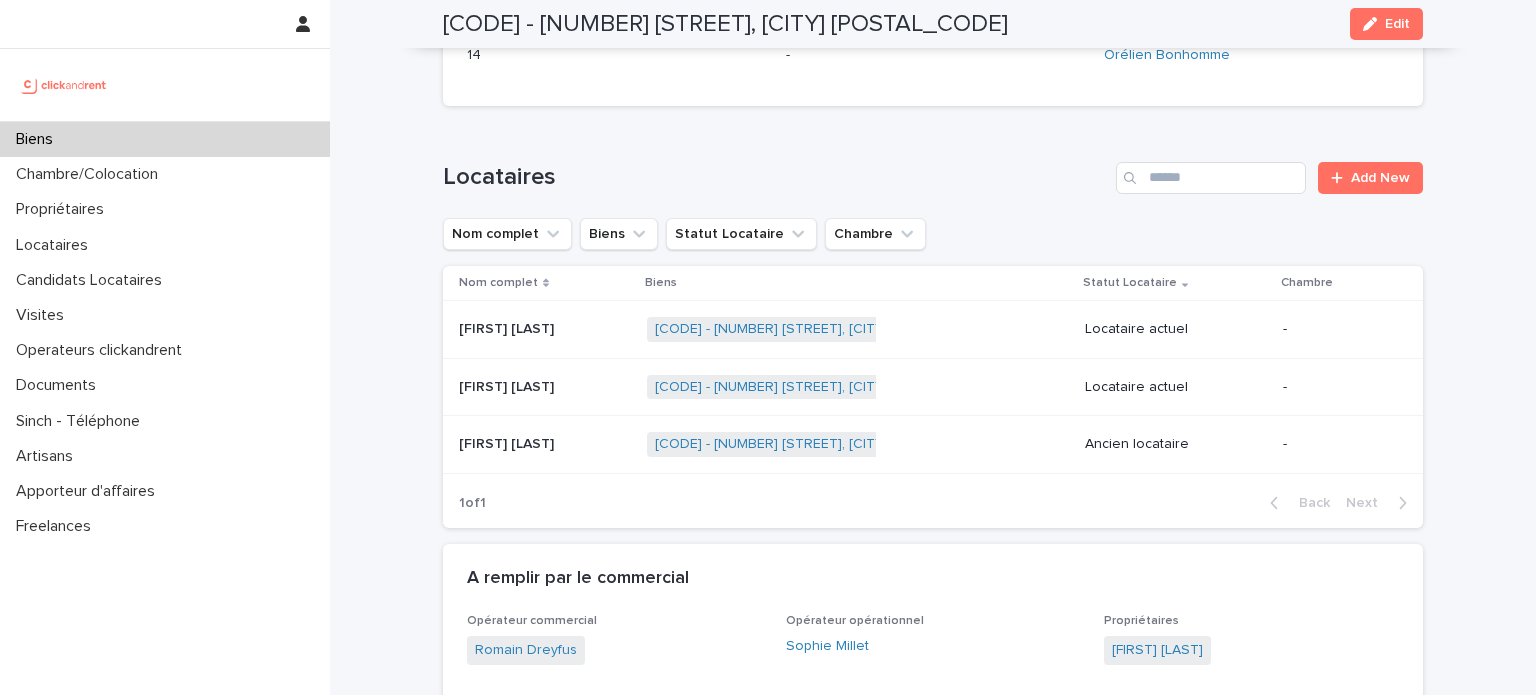 scroll, scrollTop: 830, scrollLeft: 0, axis: vertical 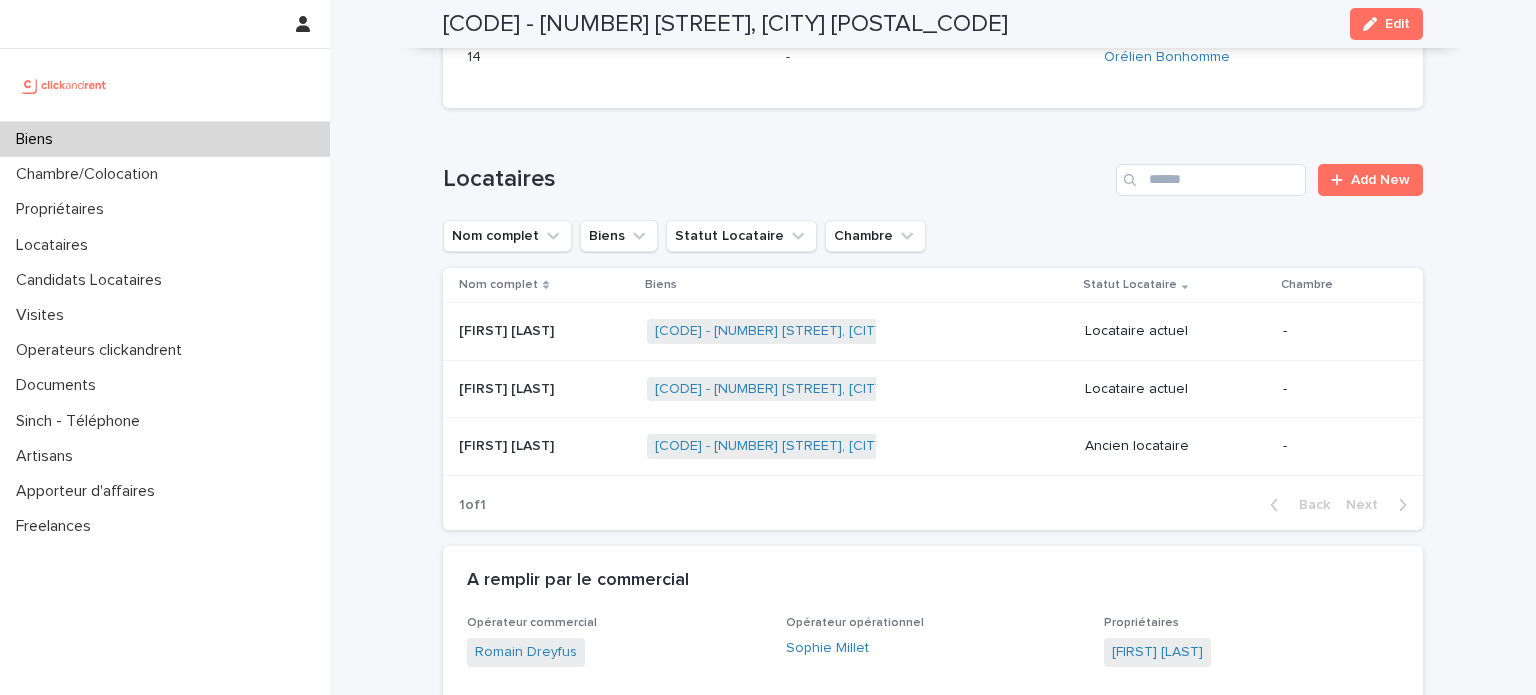 click on "[FIRST] [LAST] [FIRST] [LAST]" at bounding box center [545, 331] 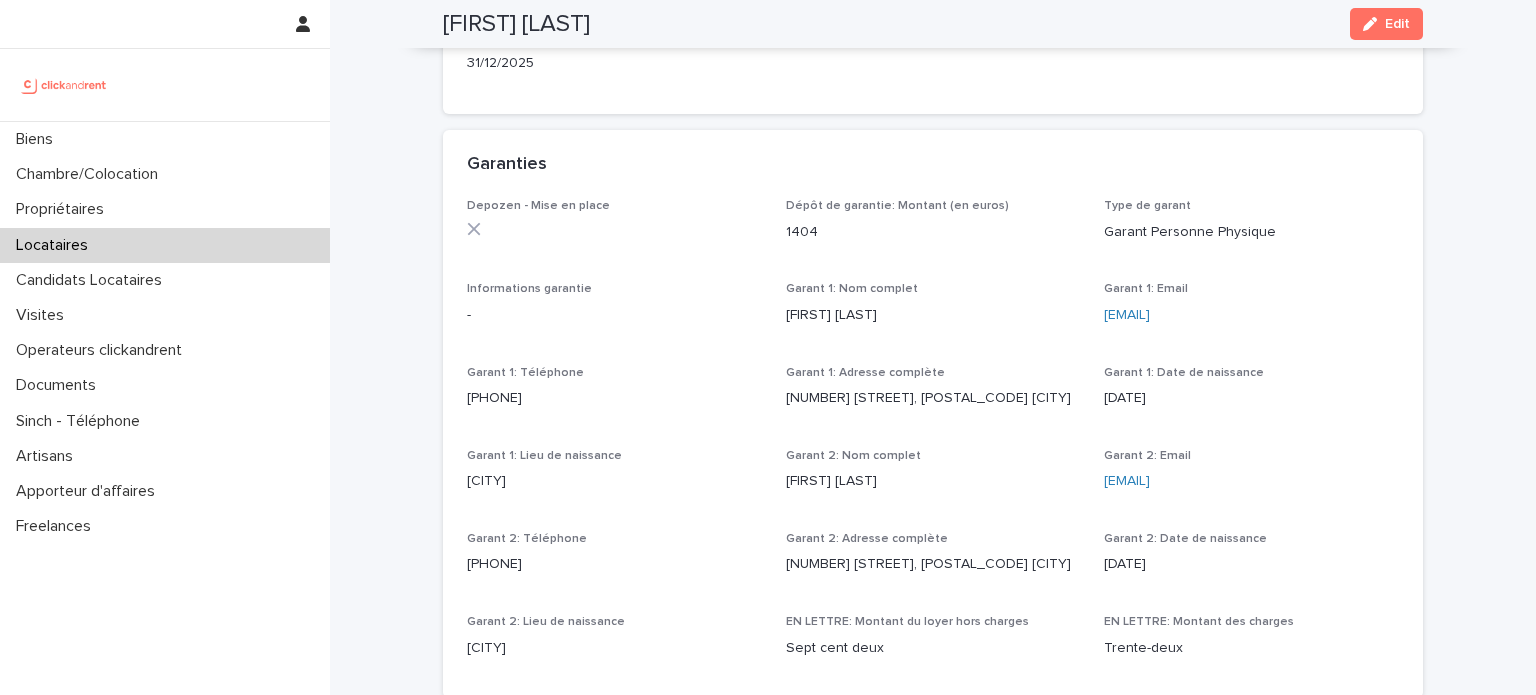 scroll, scrollTop: 1114, scrollLeft: 0, axis: vertical 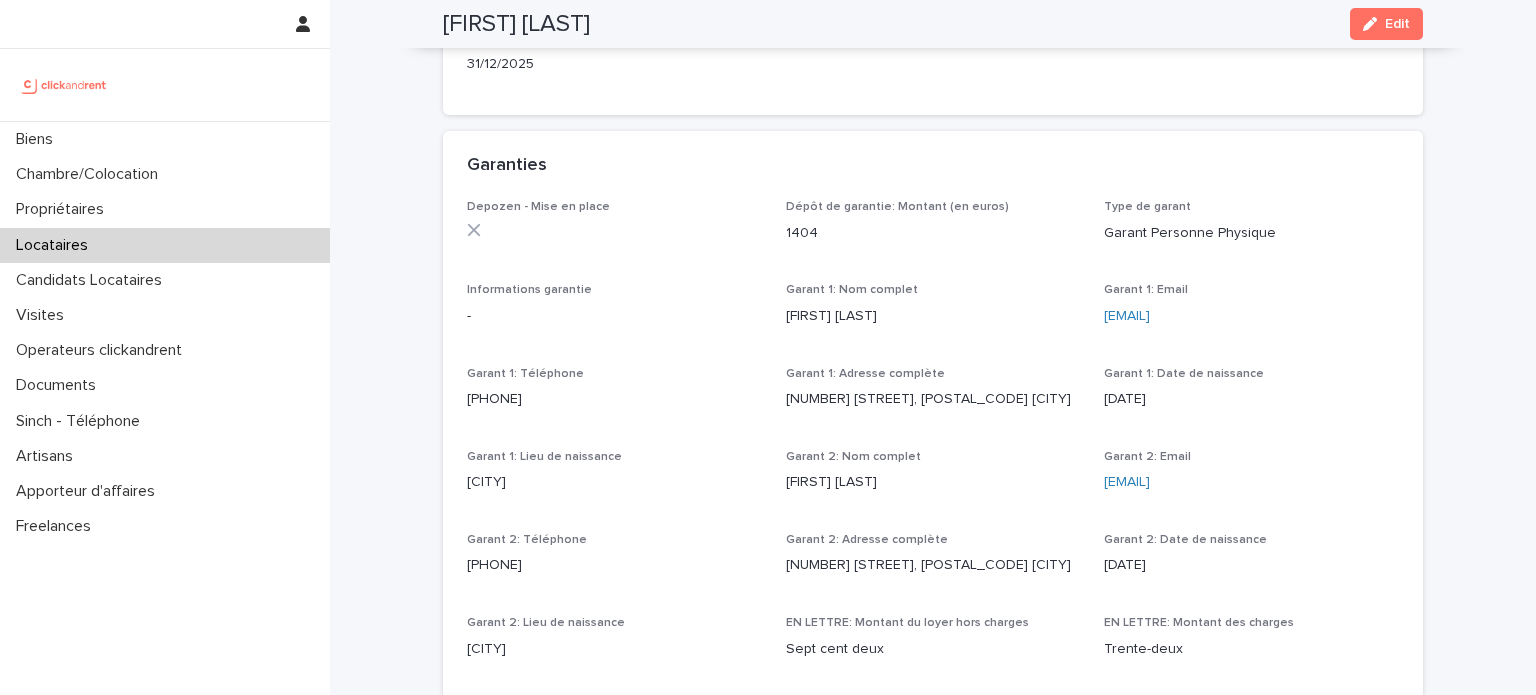 click on "Depozen - Mise en place Dépôt de garantie: Montant (en euros) 1404 Type de garant Garant Personne Physique Informations garantie - Garant 1: Nom complet [FIRST] [LAST] Garant 1: Email [EMAIL] Garant 1: Téléphone [PHONE] Garant 1: Adresse complète [NUMBER] [STREET], [POSTAL_CODE] [CITY] Garant 1: Date de naissance [DATE] Garant 1: Lieu de naissance [CITY] Garant 2: Nom complet [FIRST] [LAST] Garant 2: Email [EMAIL] Garant 2: Téléphone [PHONE] Garant 2: Adresse complète [NUMBER] [STREET], [POSTAL_CODE] [CITY] Garant 2: Date de naissance [DATE] Garant 2: Lieu de naissance [CITY]  EN LETTRE: Montant du loyer hors charges Sept cent deux EN LETTRE: Montant des charges Trente-deux" at bounding box center (933, 437) 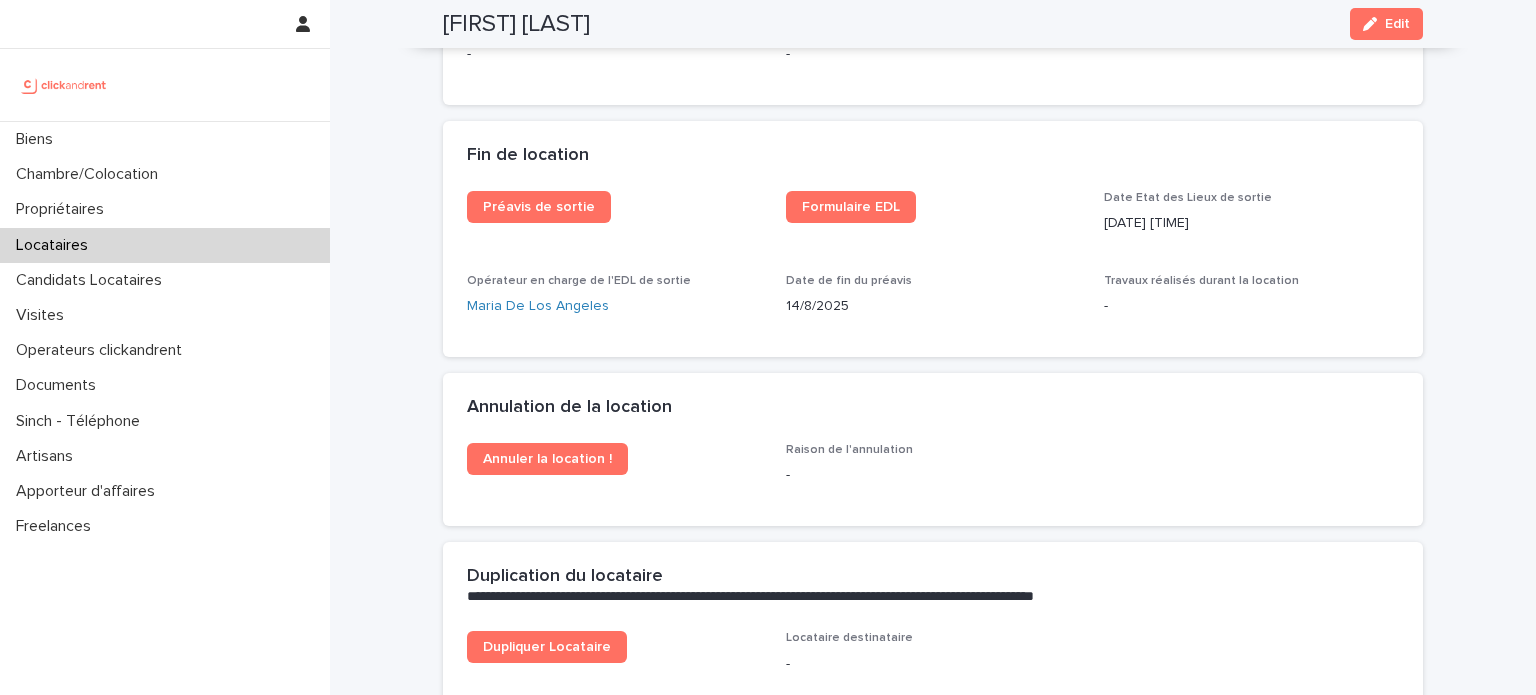 scroll, scrollTop: 2508, scrollLeft: 0, axis: vertical 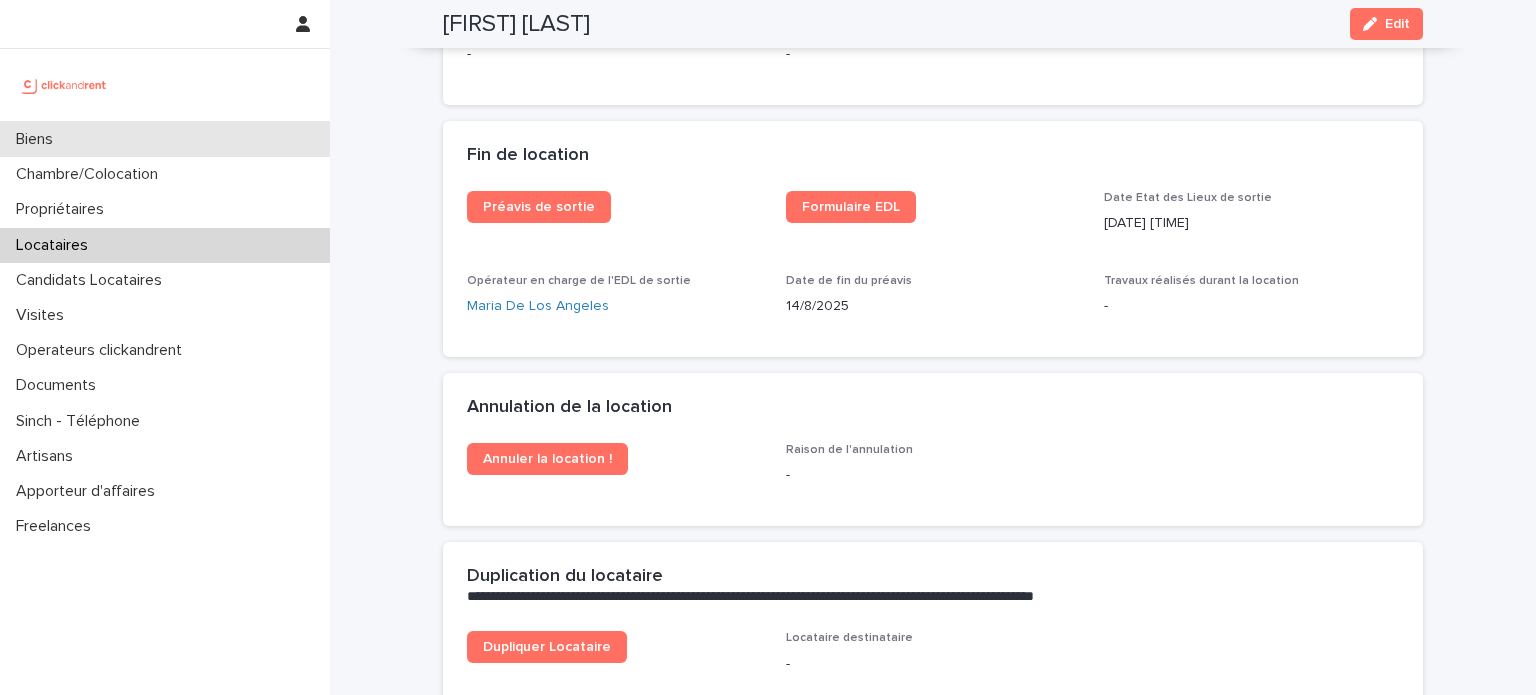click on "Biens" at bounding box center (165, 139) 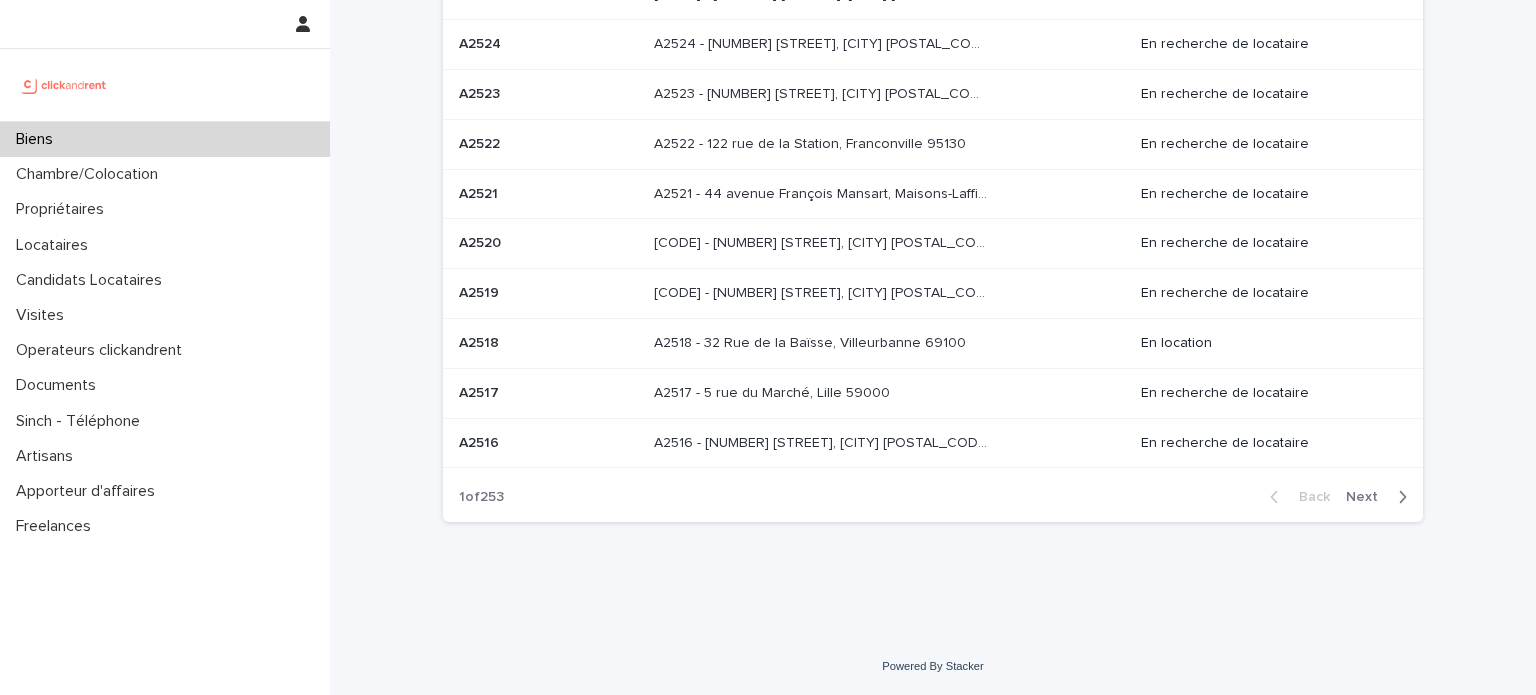 scroll, scrollTop: 0, scrollLeft: 0, axis: both 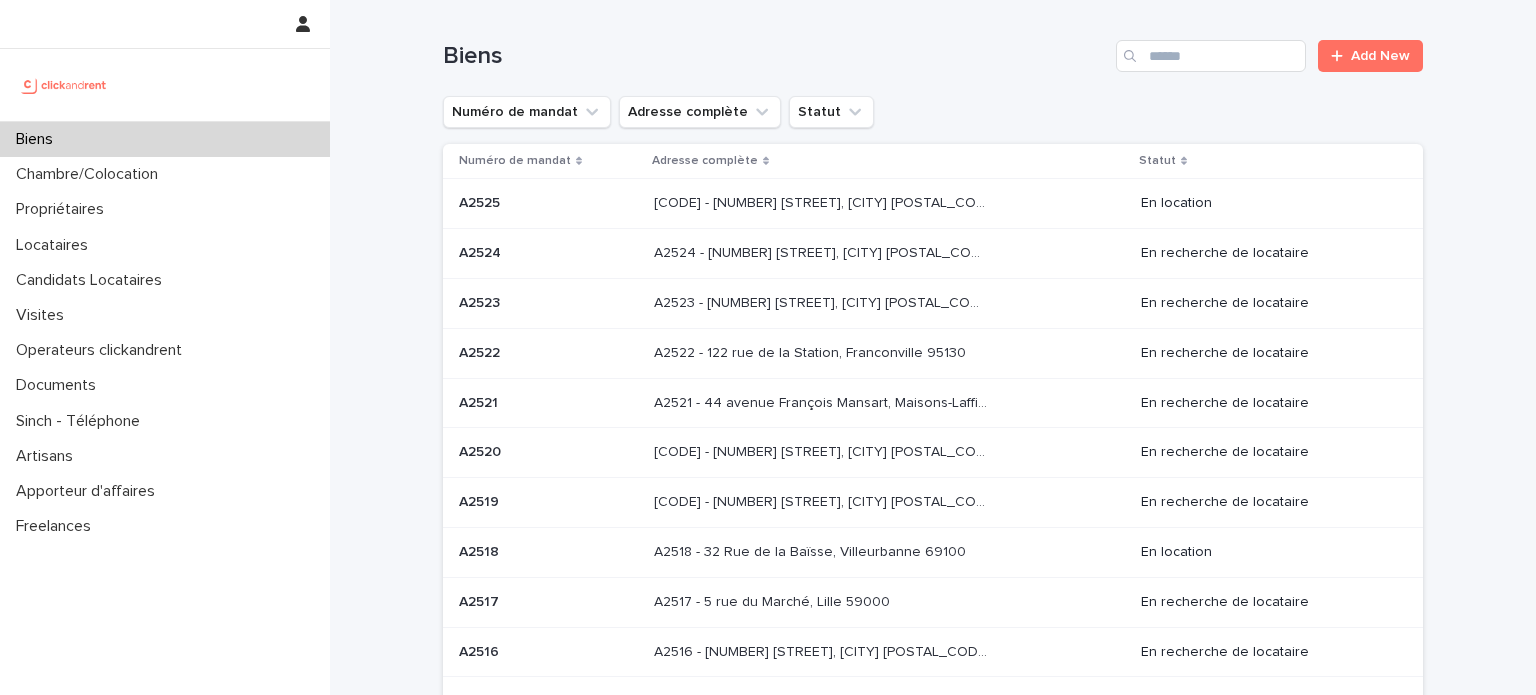 click on "Biens Add New" at bounding box center [933, 48] 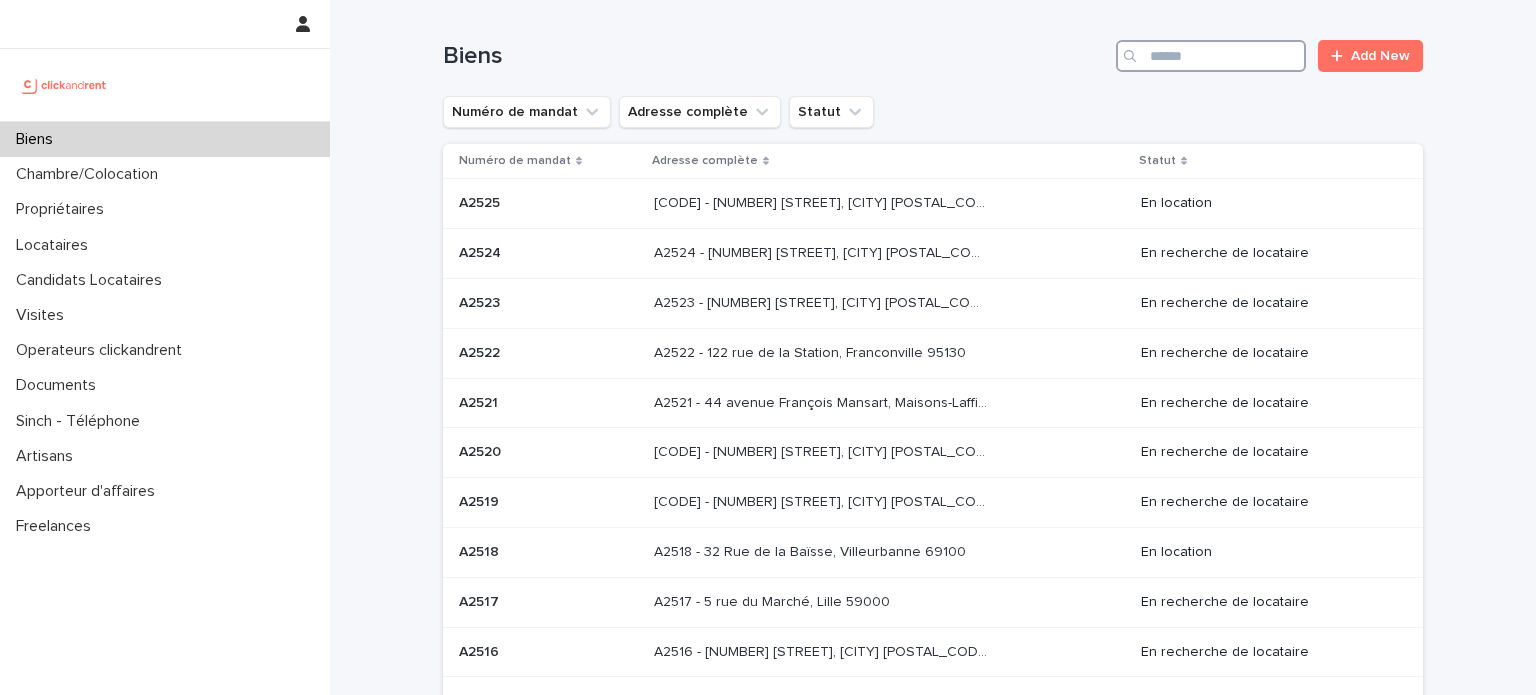 click at bounding box center [1211, 56] 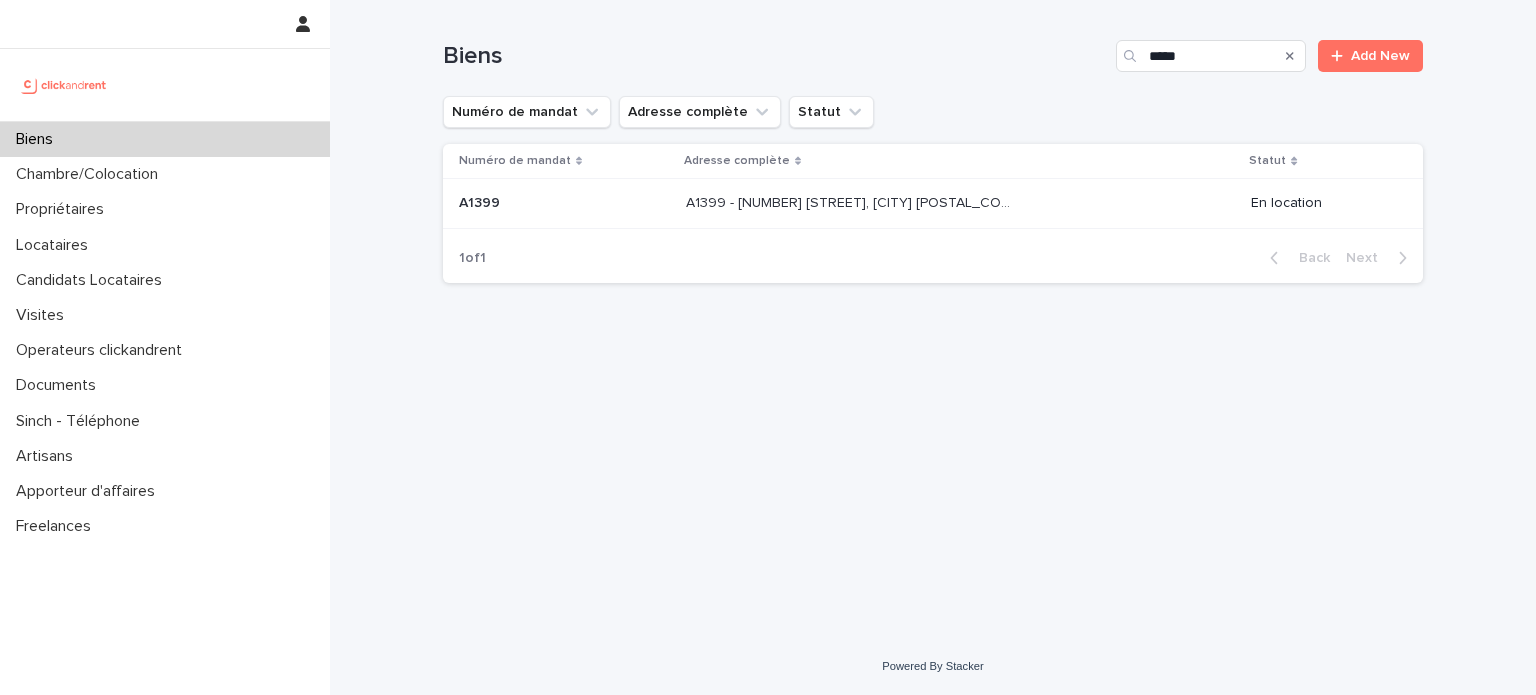 click on "[CODE] - [NUMBER] [STREET], [CITY] [POSTAL_CODE]" at bounding box center [960, 203] 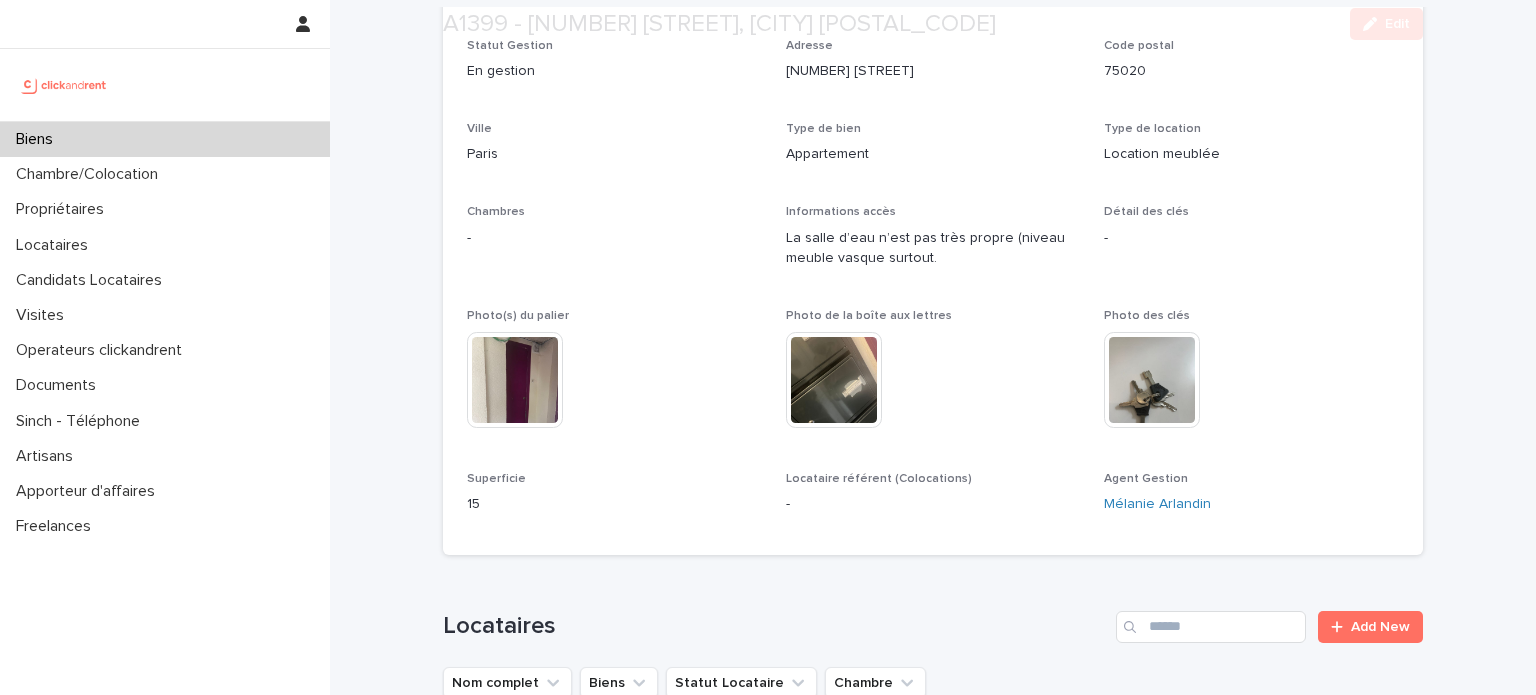 scroll, scrollTop: 266, scrollLeft: 0, axis: vertical 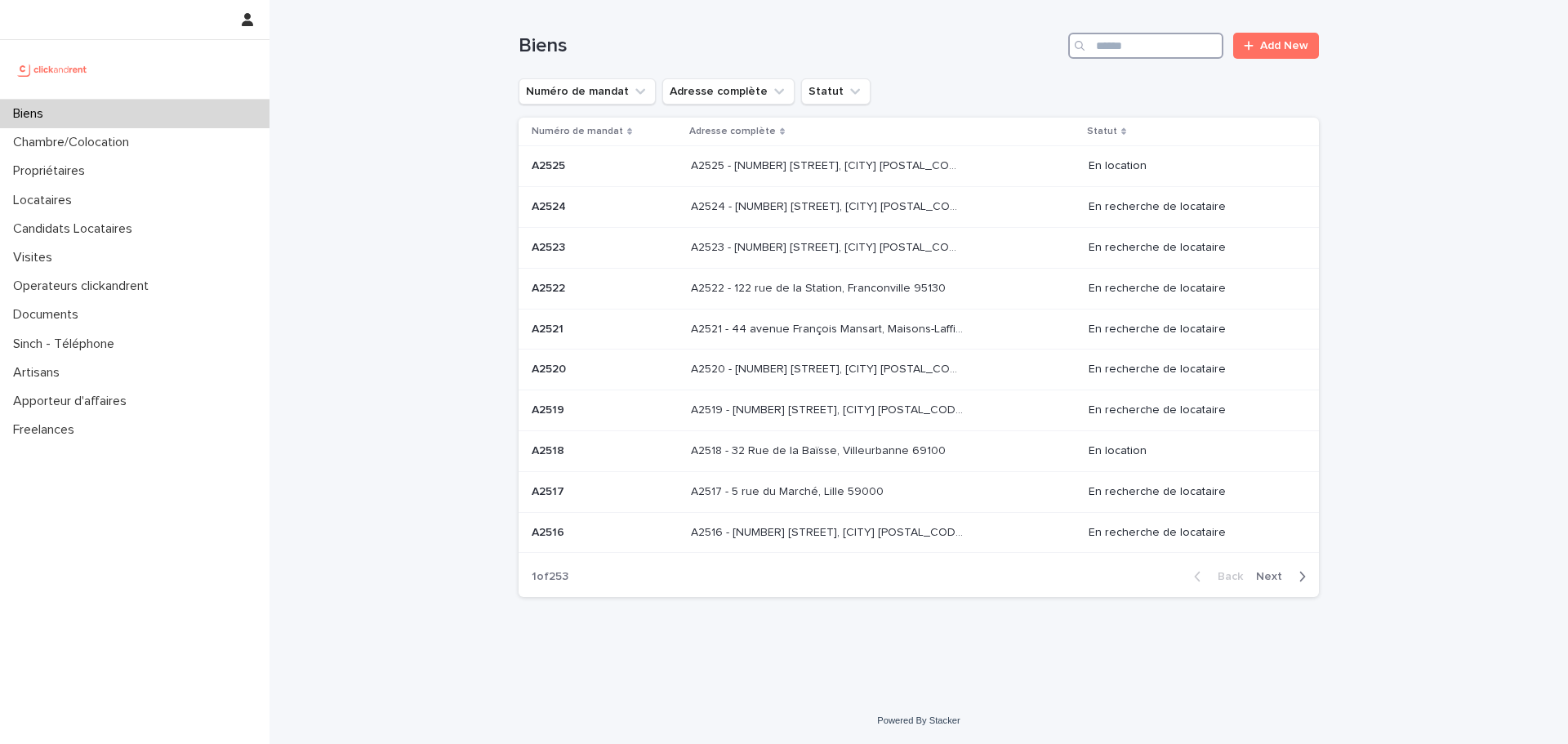 click at bounding box center [1146, 46] 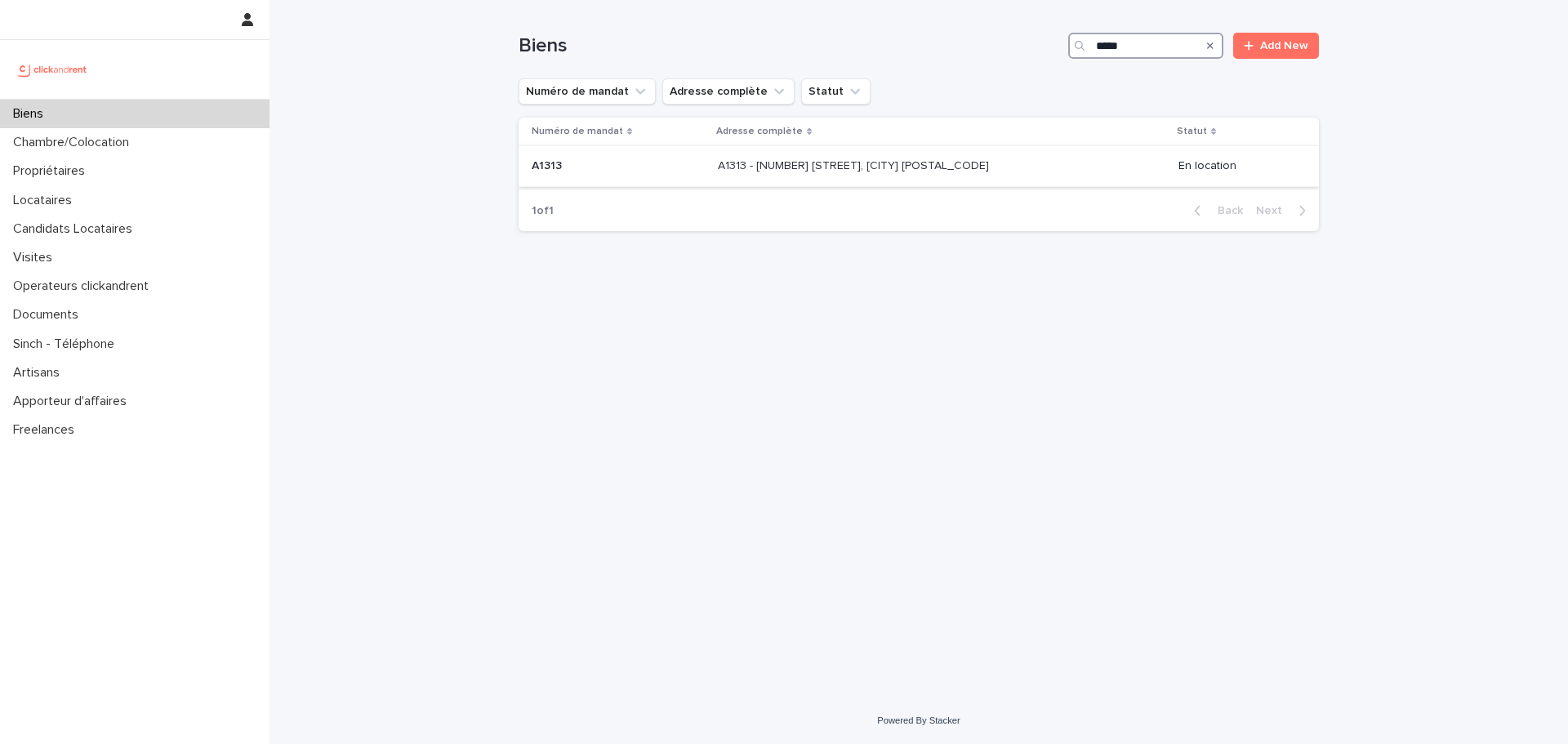 type on "*****" 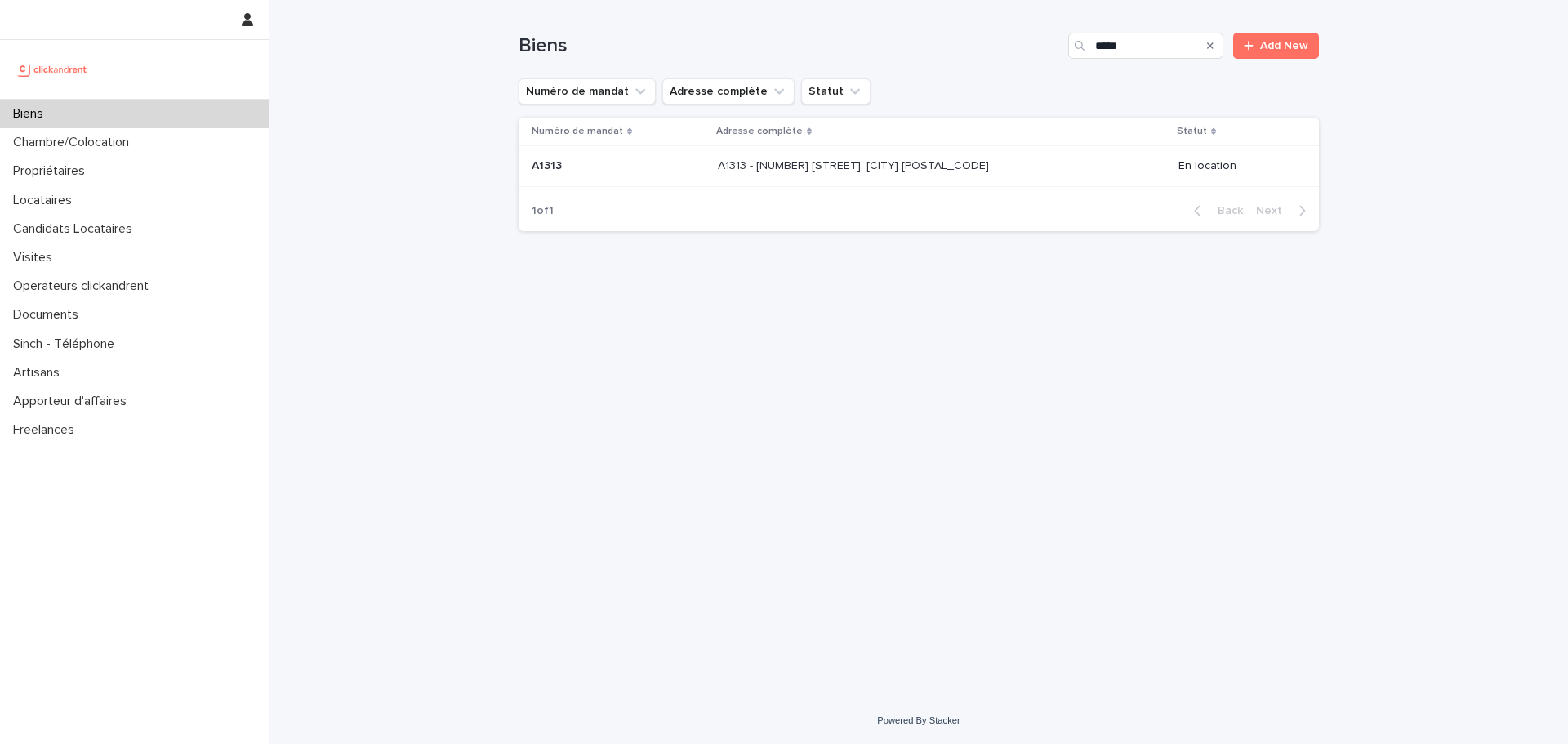 click on "A1313 - 29 rue du Château Landon,  Paris 75010" at bounding box center (855, 164) 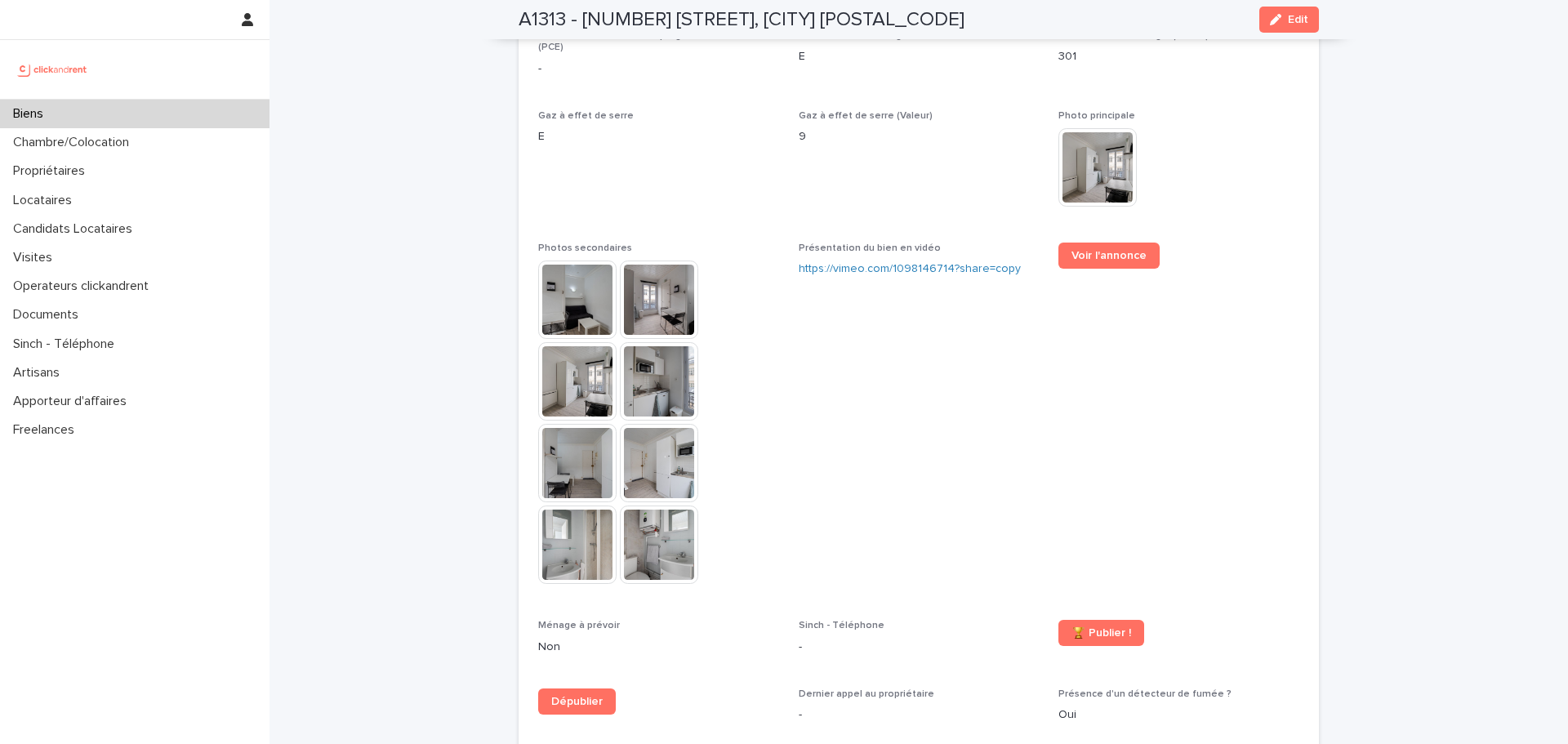 scroll, scrollTop: 4207, scrollLeft: 0, axis: vertical 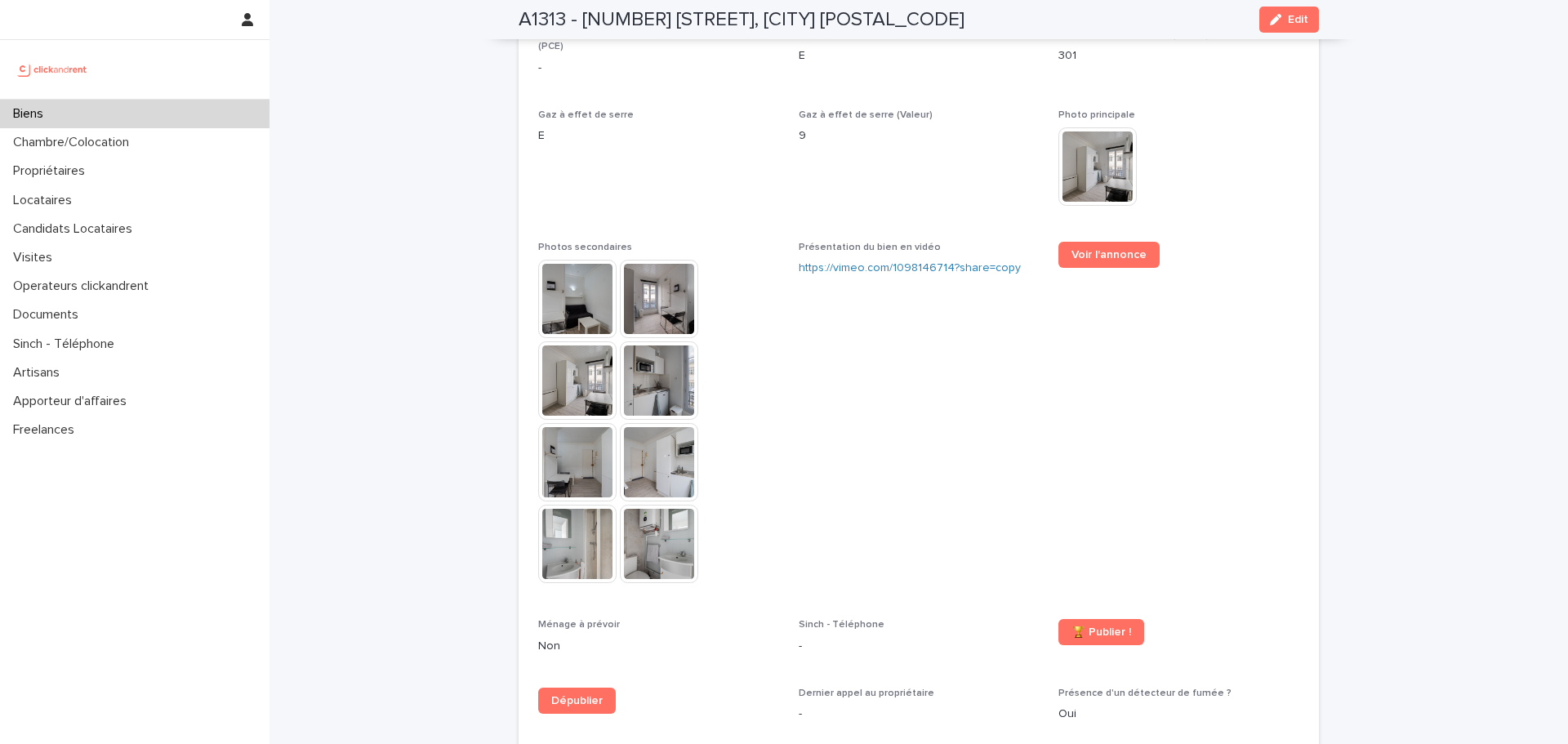 click at bounding box center [577, 299] 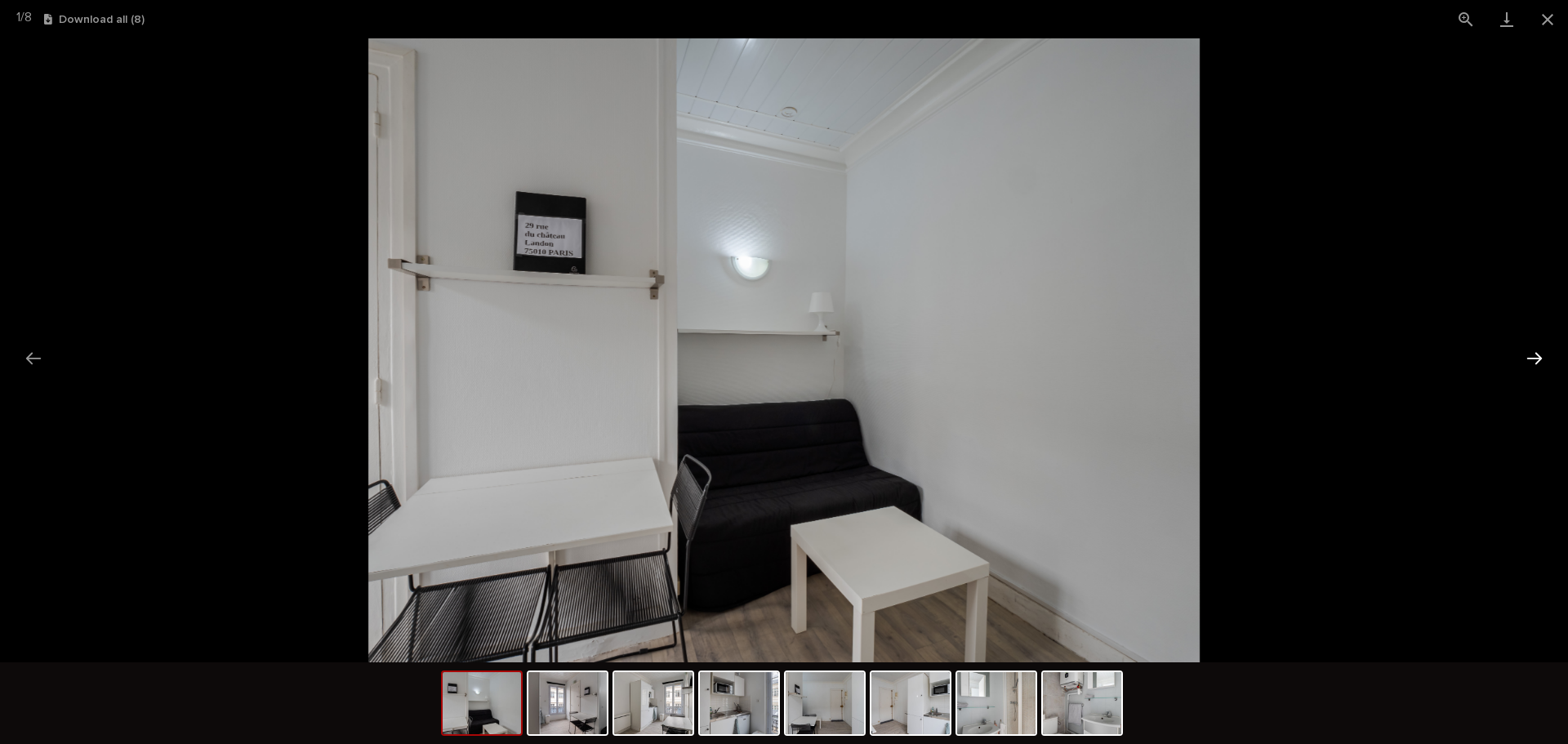 click at bounding box center [1535, 358] 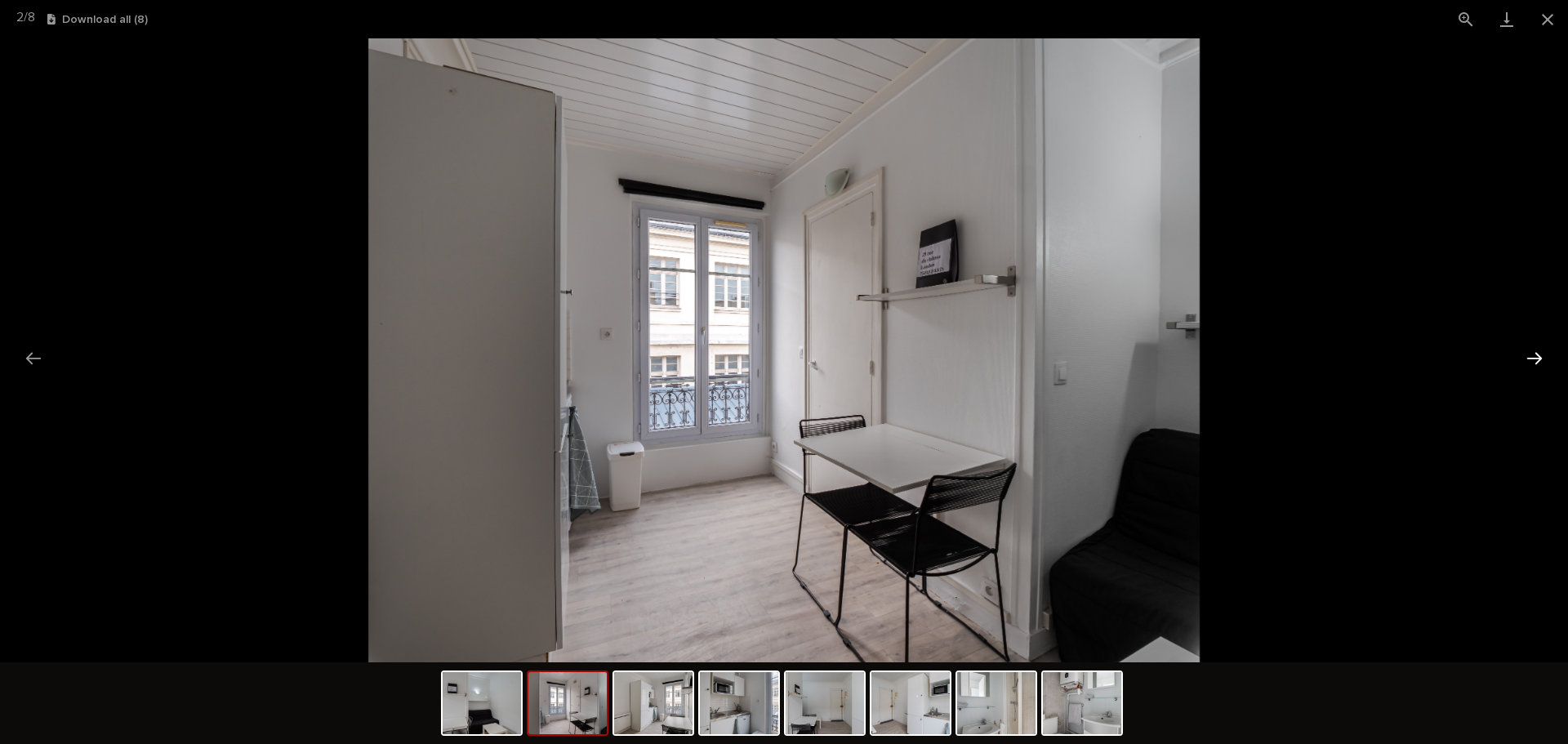 click at bounding box center [1535, 358] 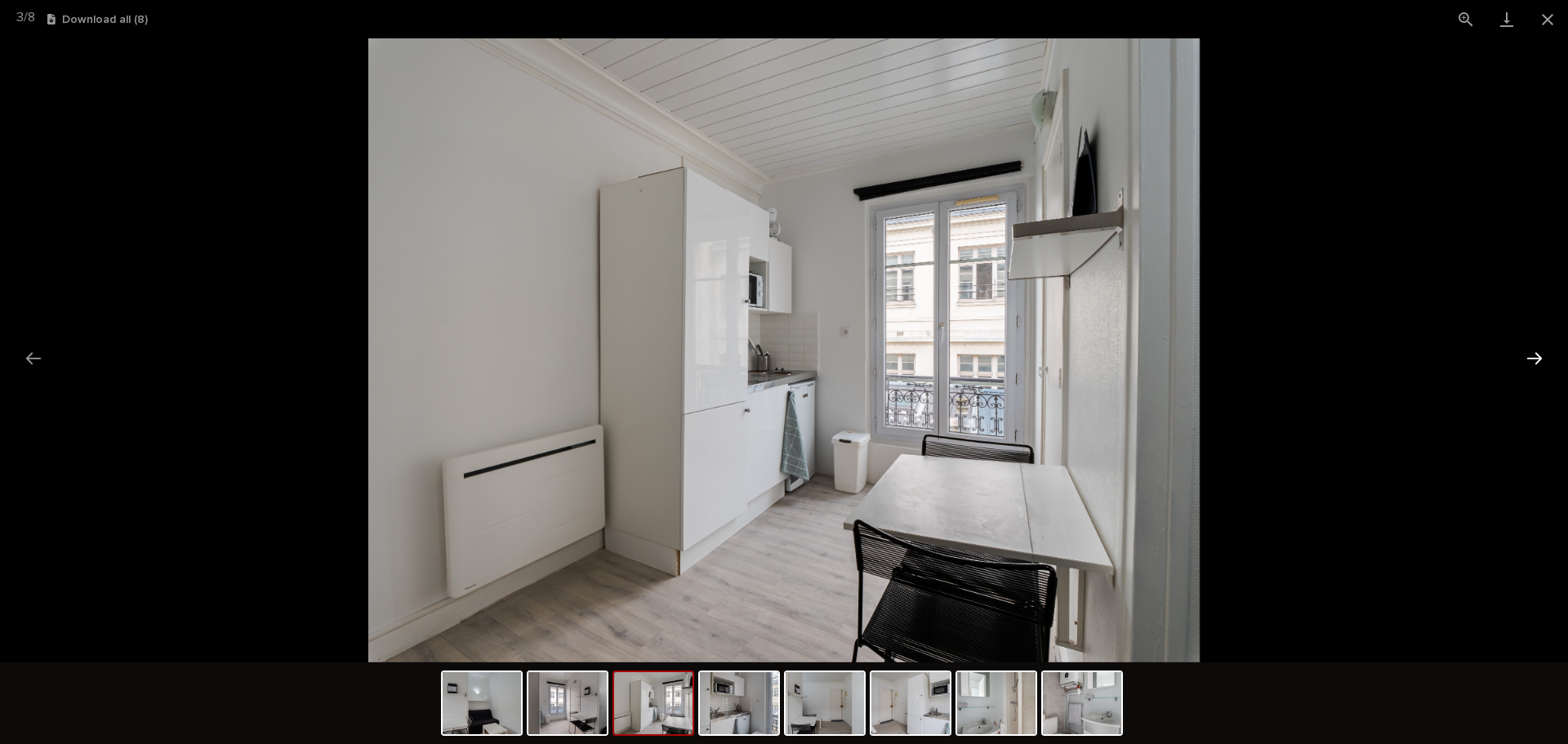 click at bounding box center [1535, 358] 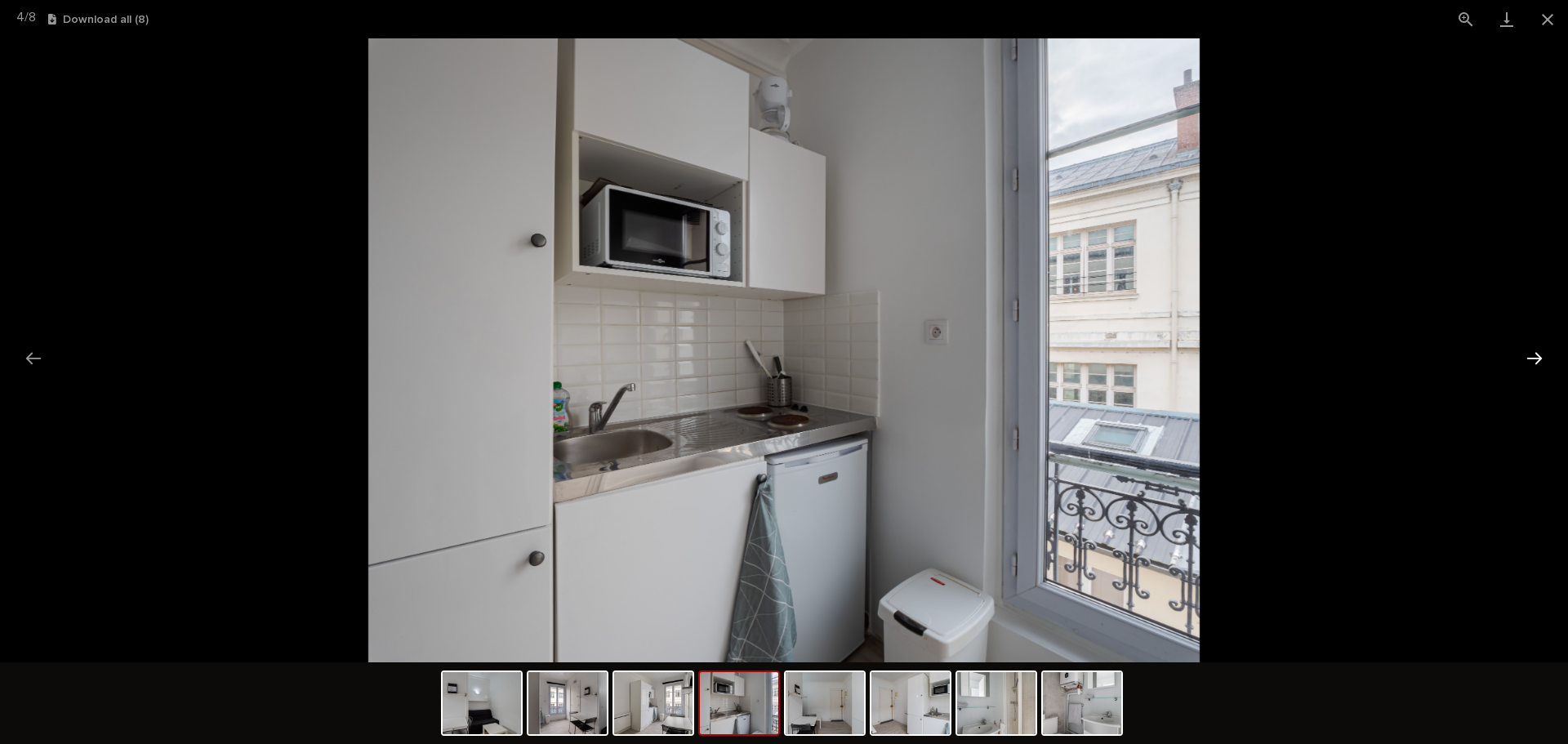click at bounding box center (1535, 358) 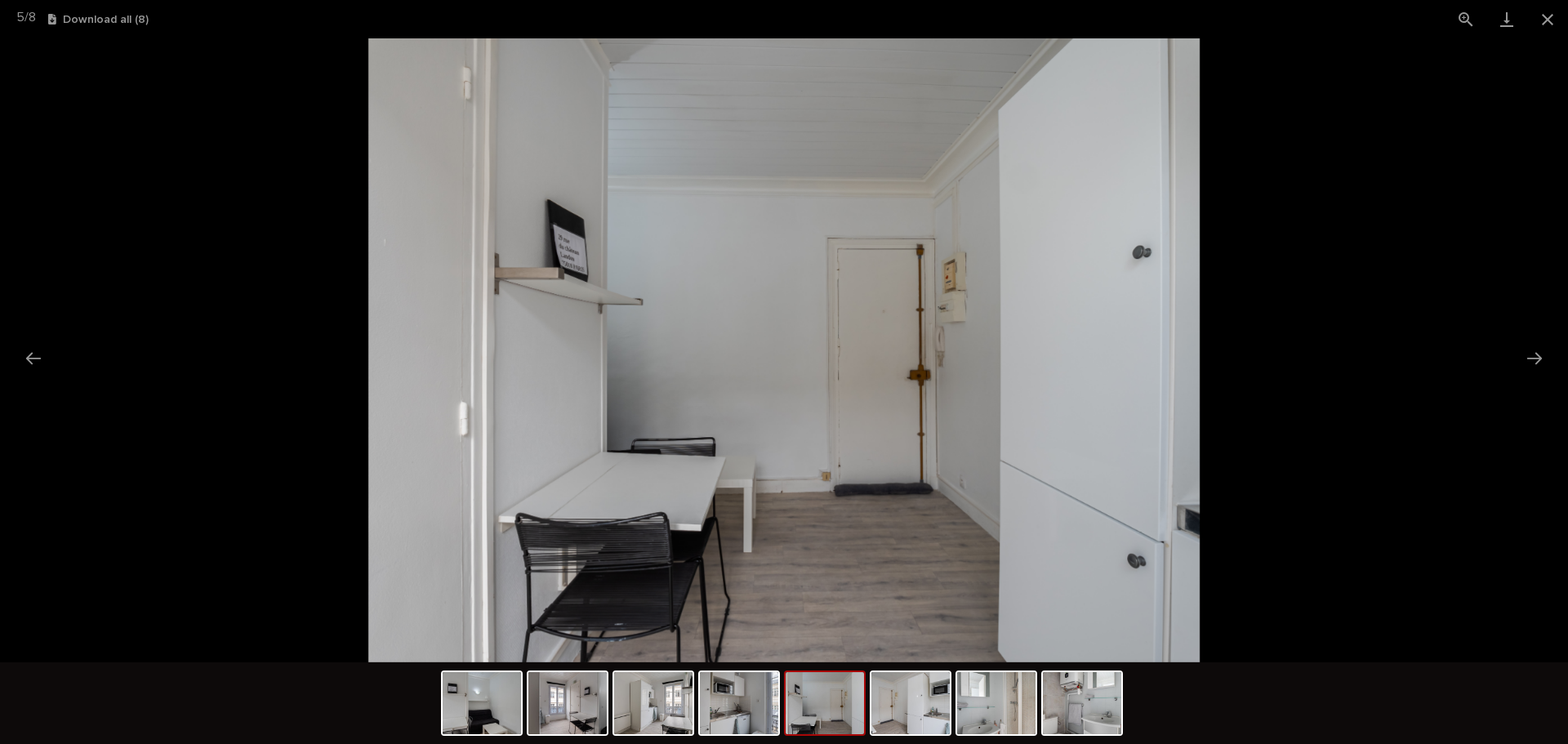 scroll, scrollTop: 0, scrollLeft: 0, axis: both 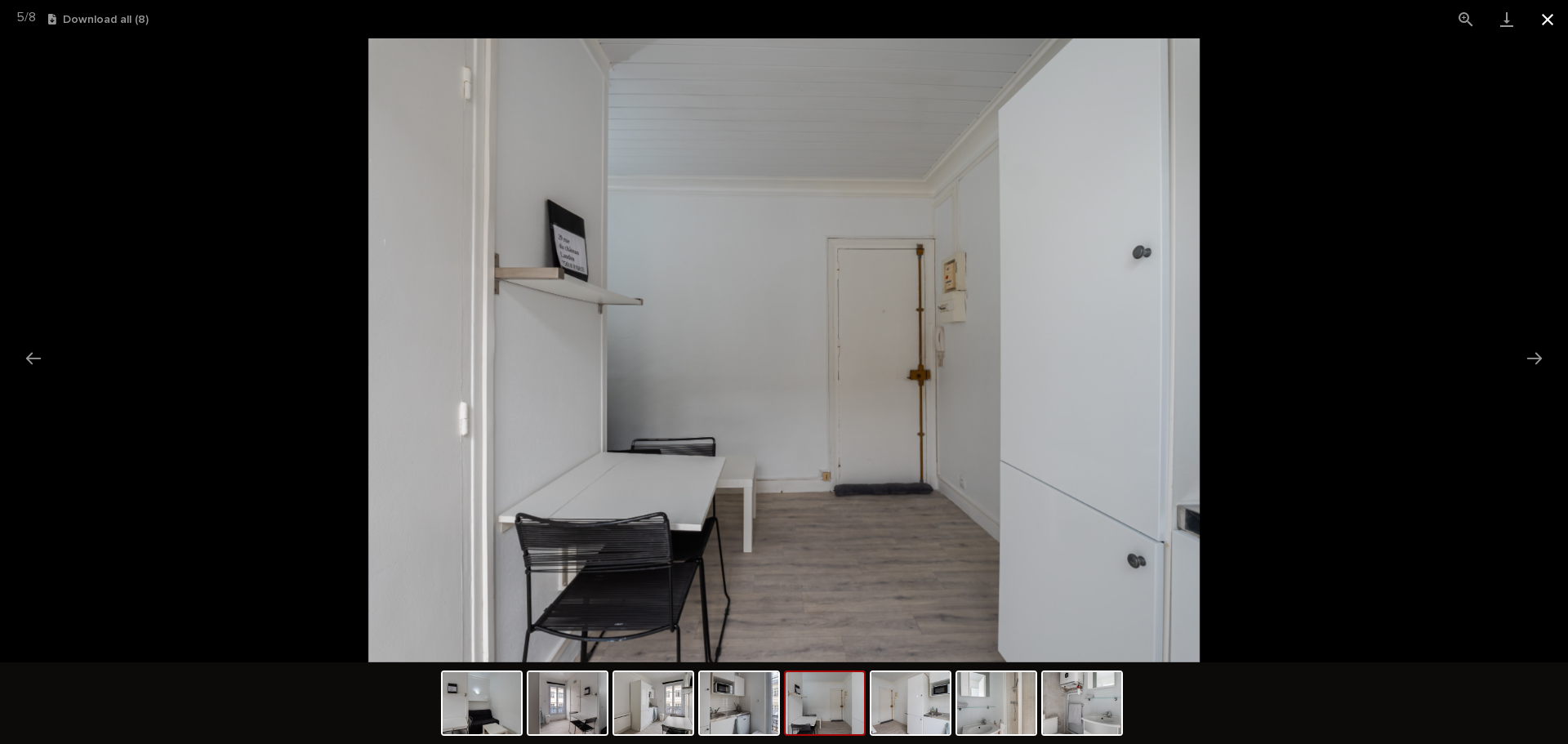 click at bounding box center (1548, 19) 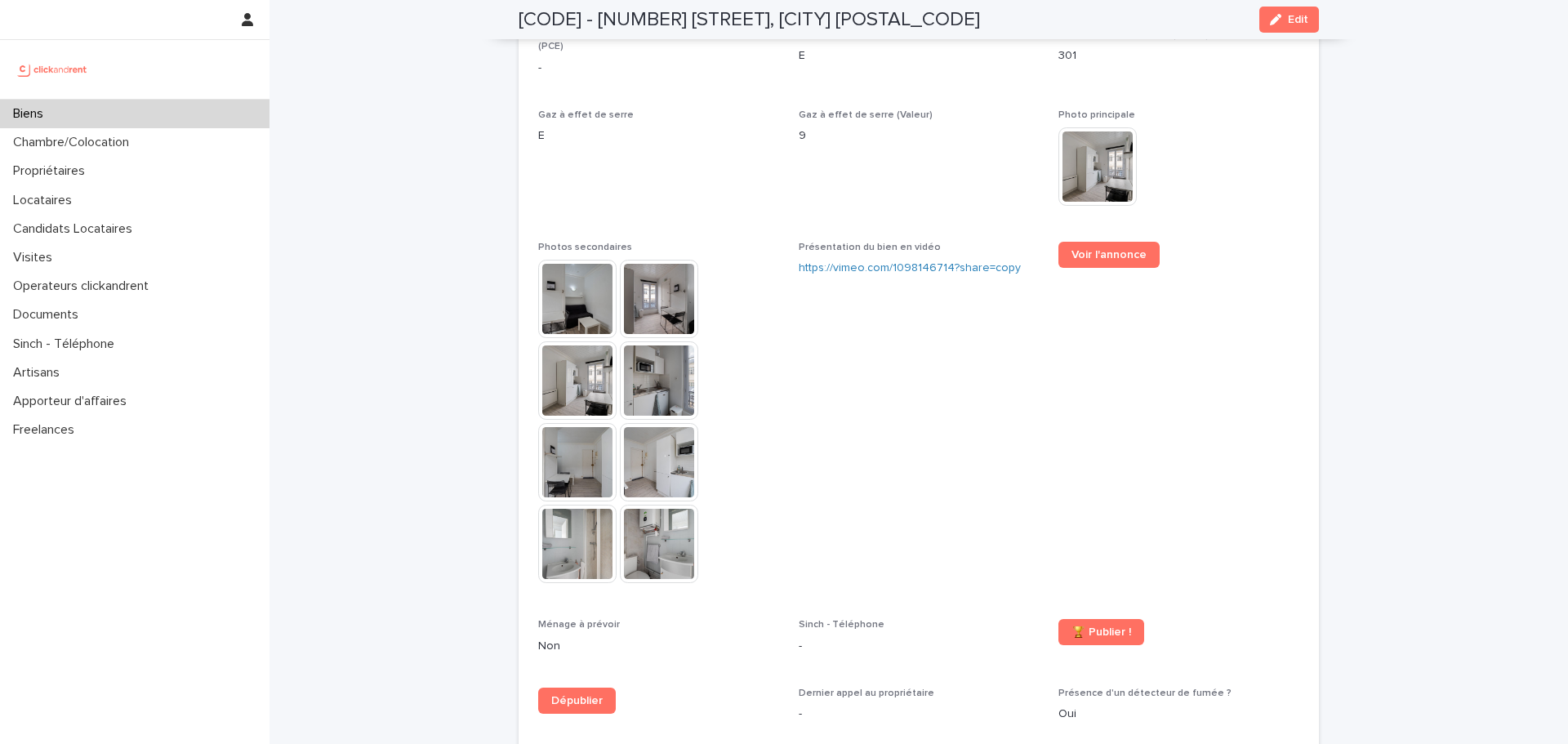 click on "Biens" at bounding box center (135, 114) 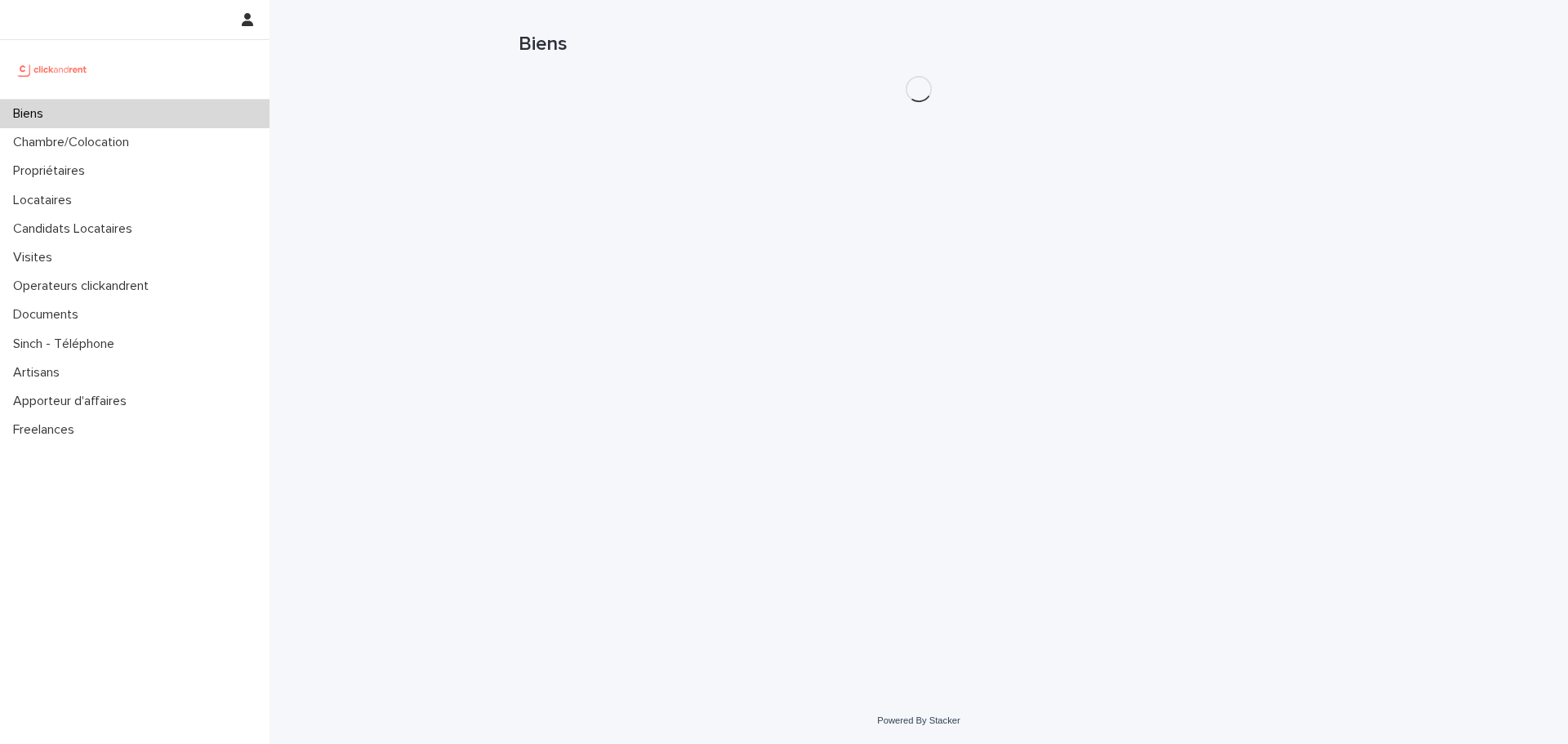 scroll, scrollTop: 0, scrollLeft: 0, axis: both 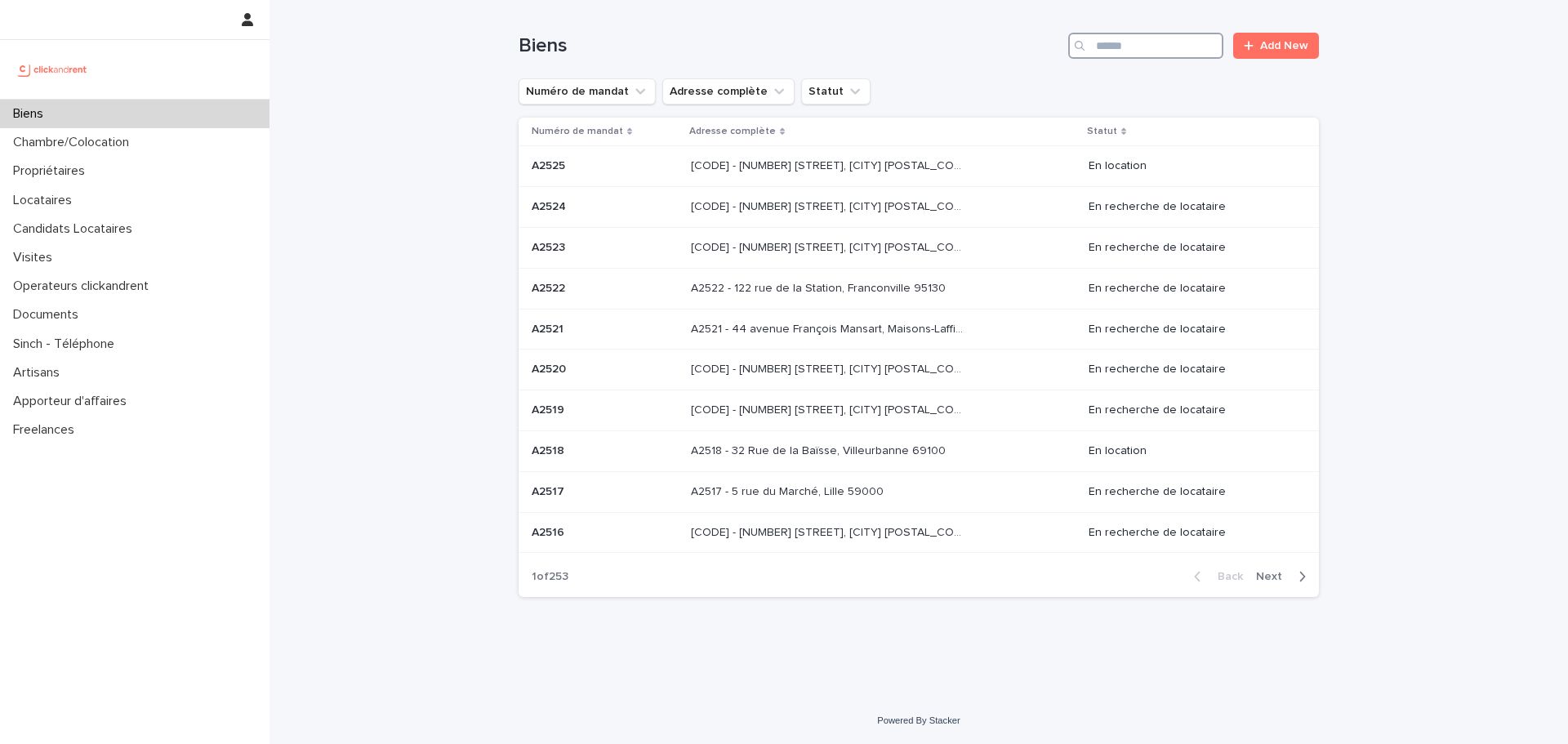 click at bounding box center (1146, 46) 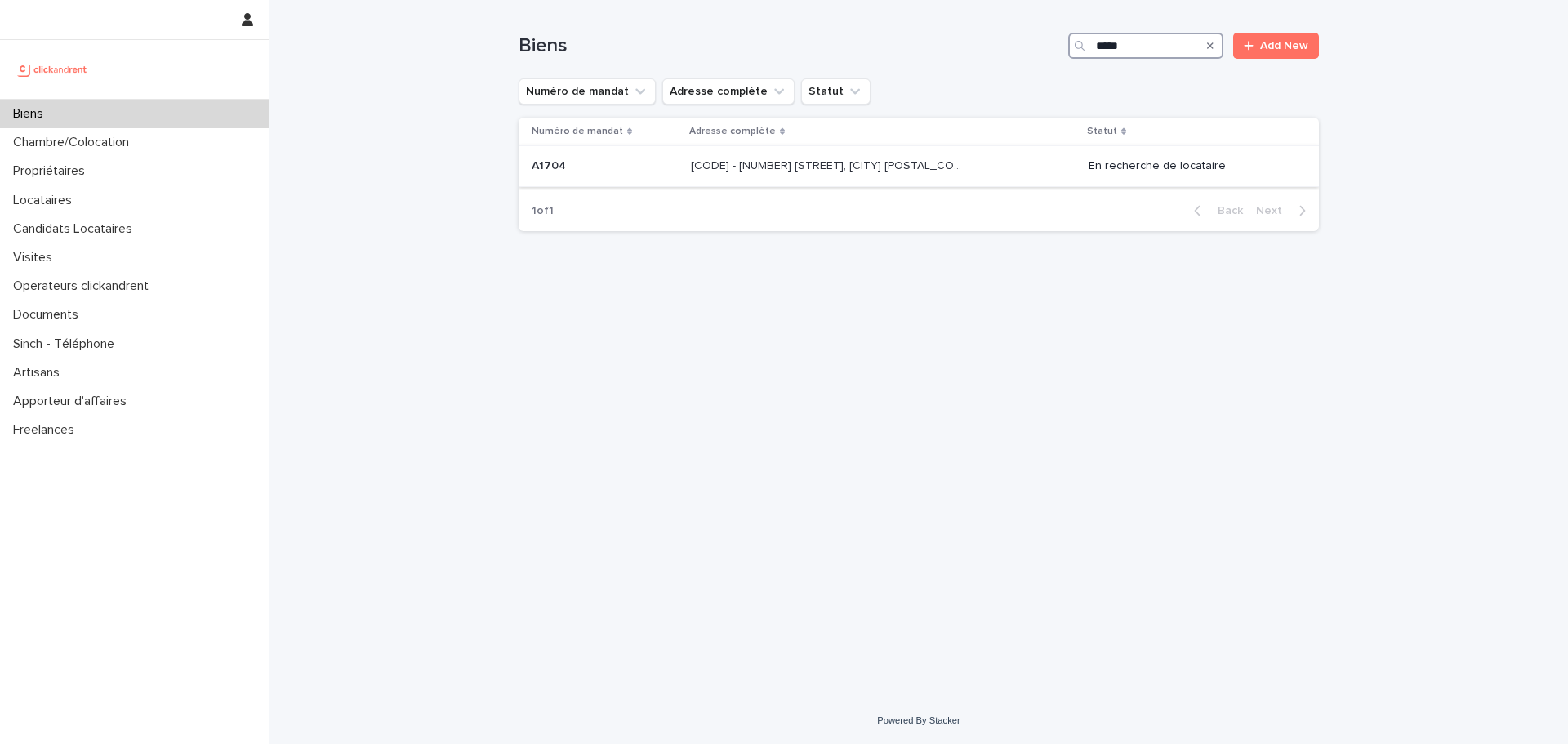 type on "*****" 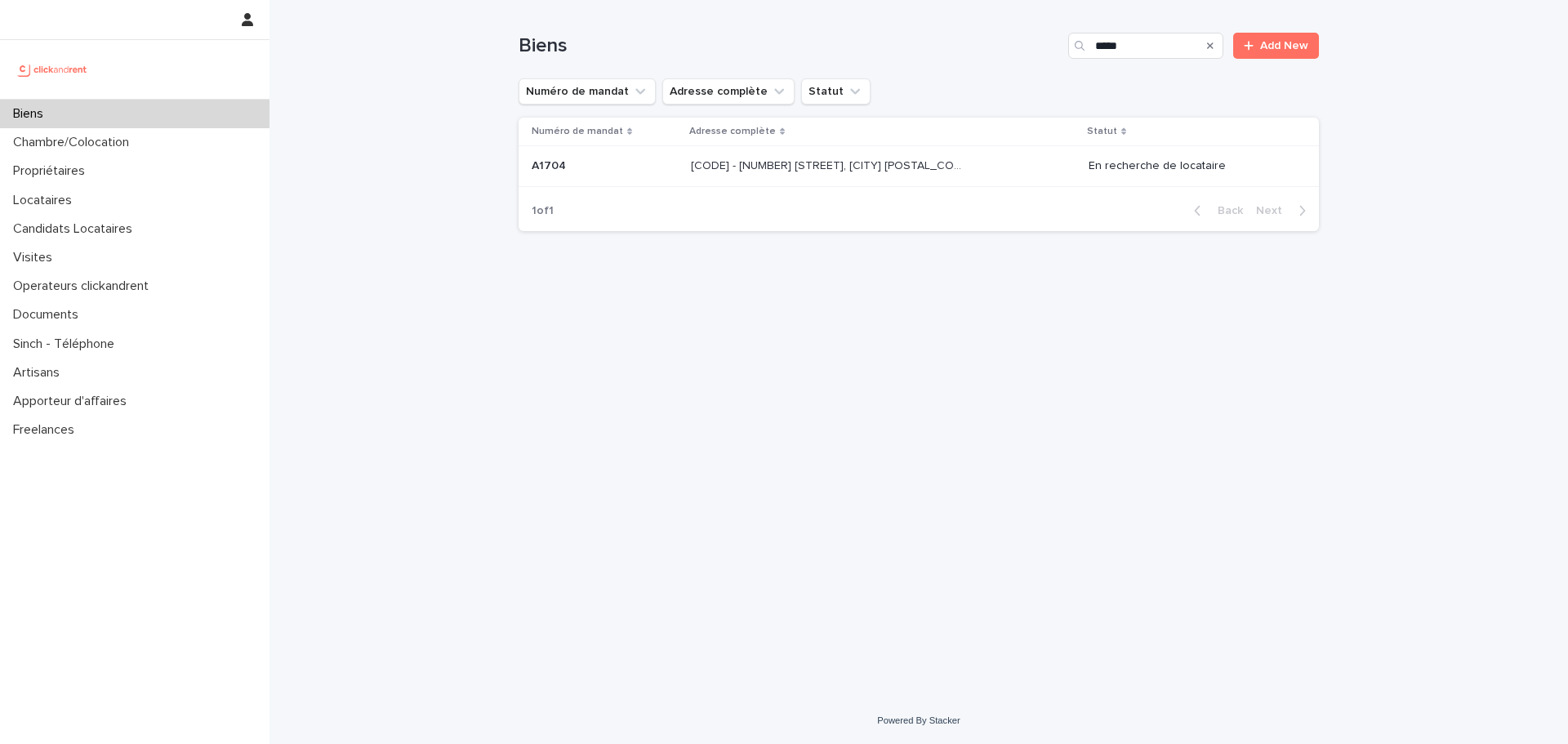 click on "[CODE] - [NUMBER] [STREET], [CITY] [POSTAL_CODE]" at bounding box center [828, 164] 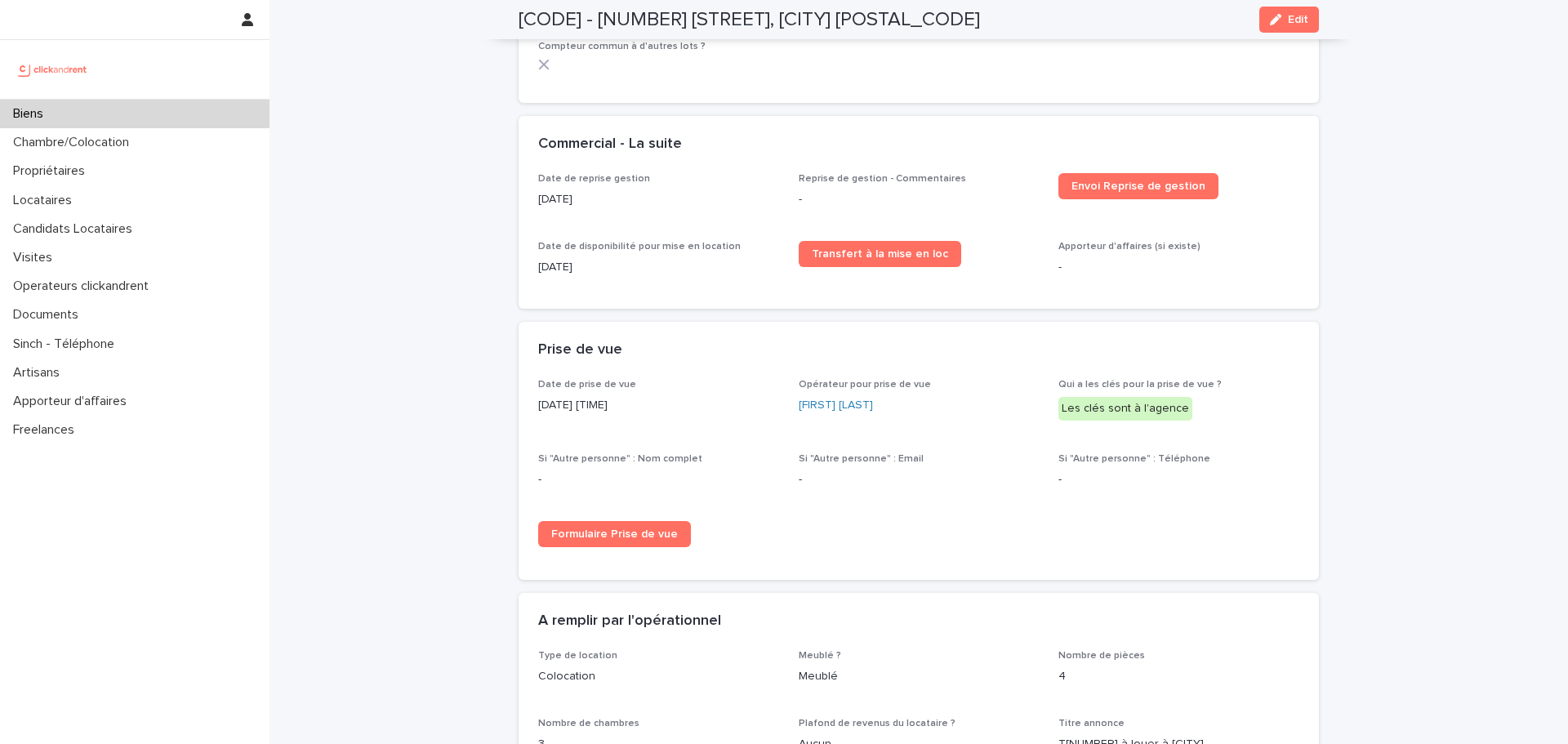 scroll, scrollTop: 2714, scrollLeft: 0, axis: vertical 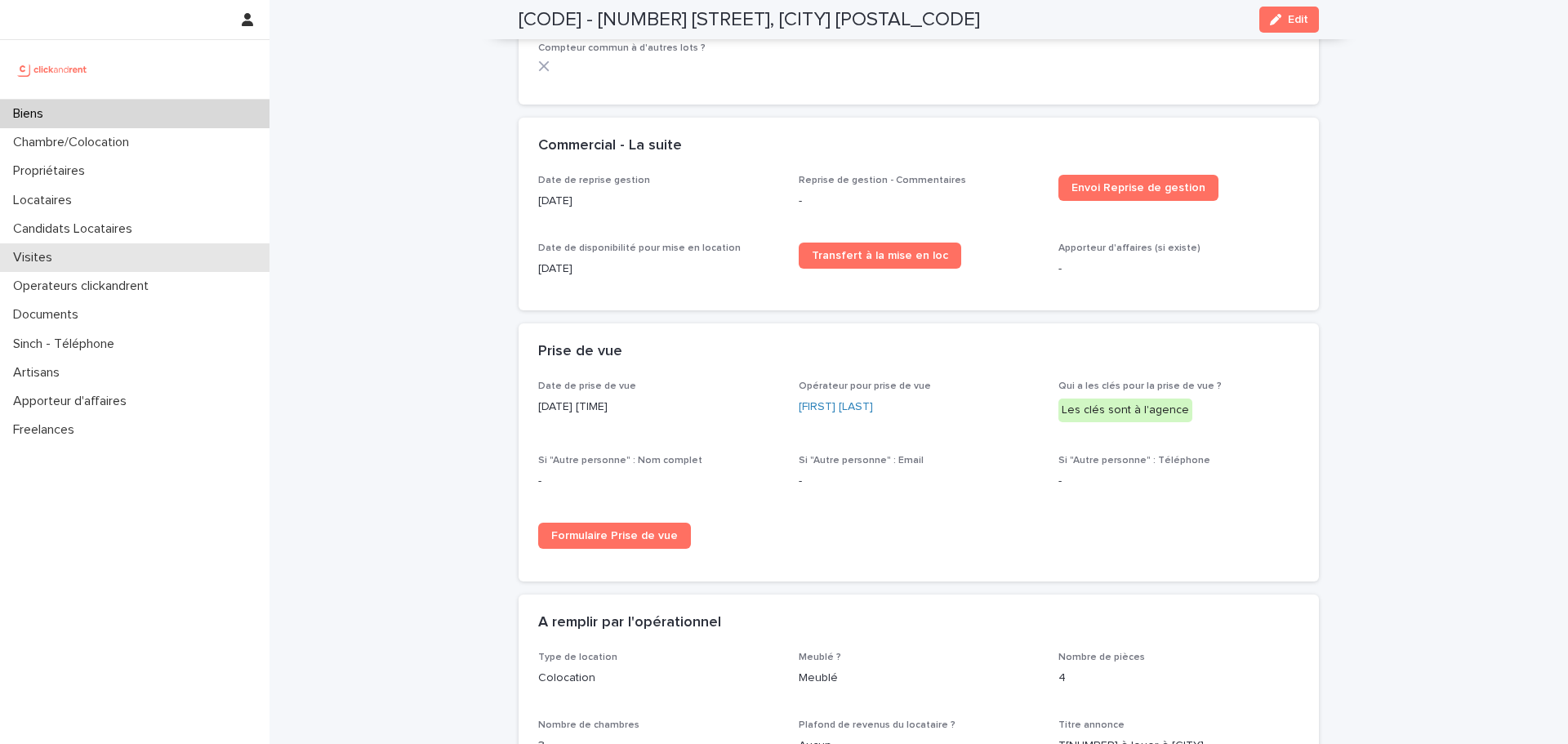click on "Visites" at bounding box center (135, 257) 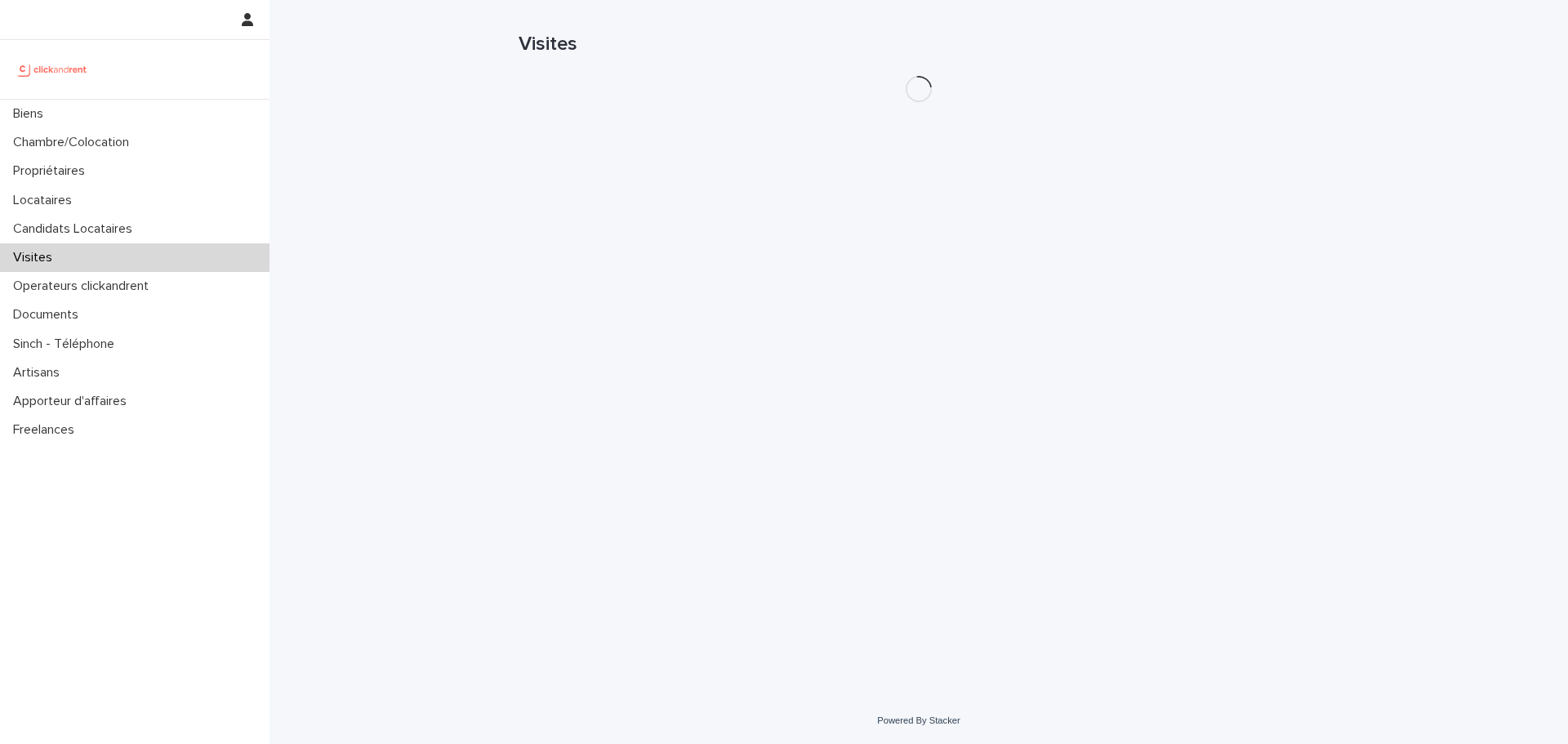 scroll, scrollTop: 0, scrollLeft: 0, axis: both 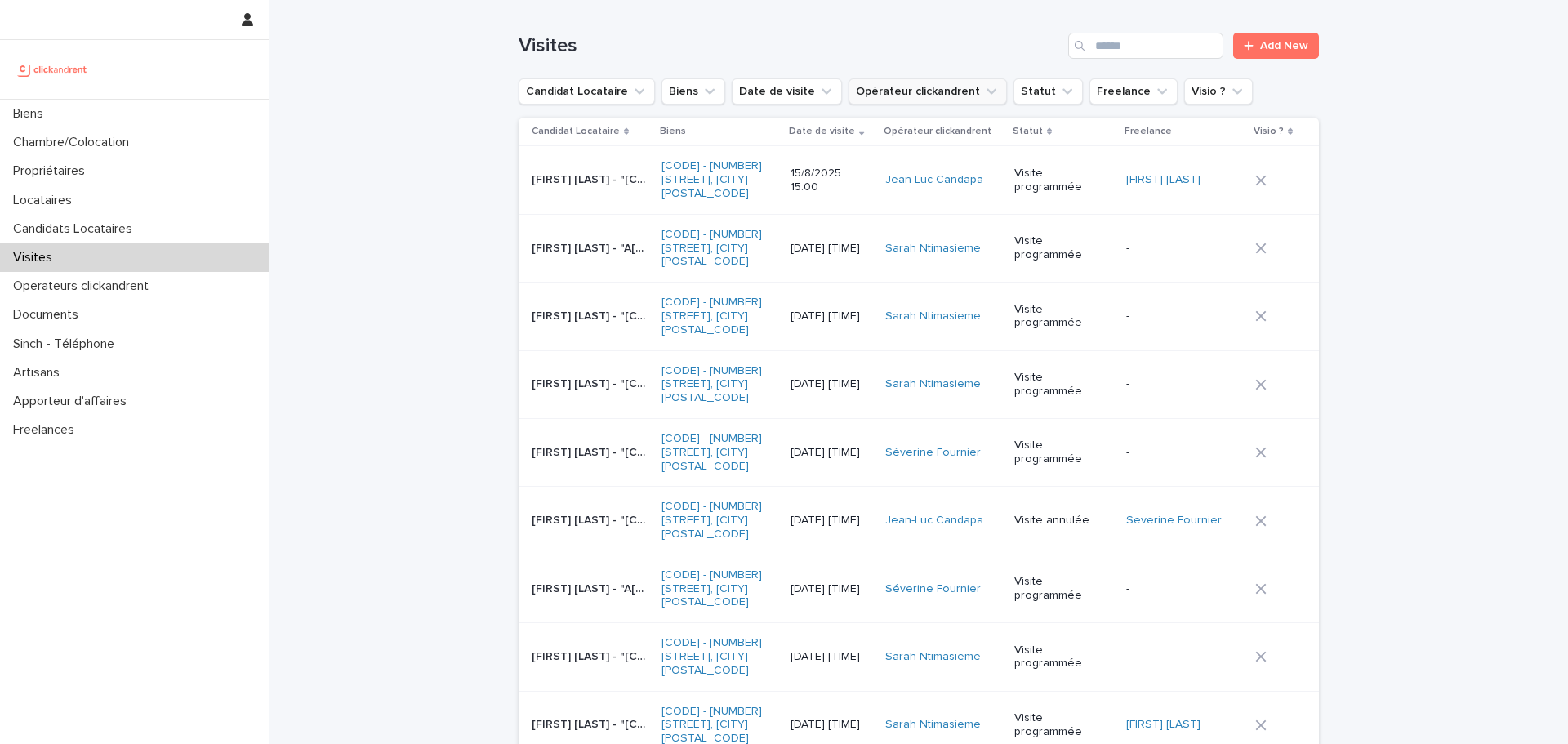 click on "Opérateur clickandrent" at bounding box center (928, 91) 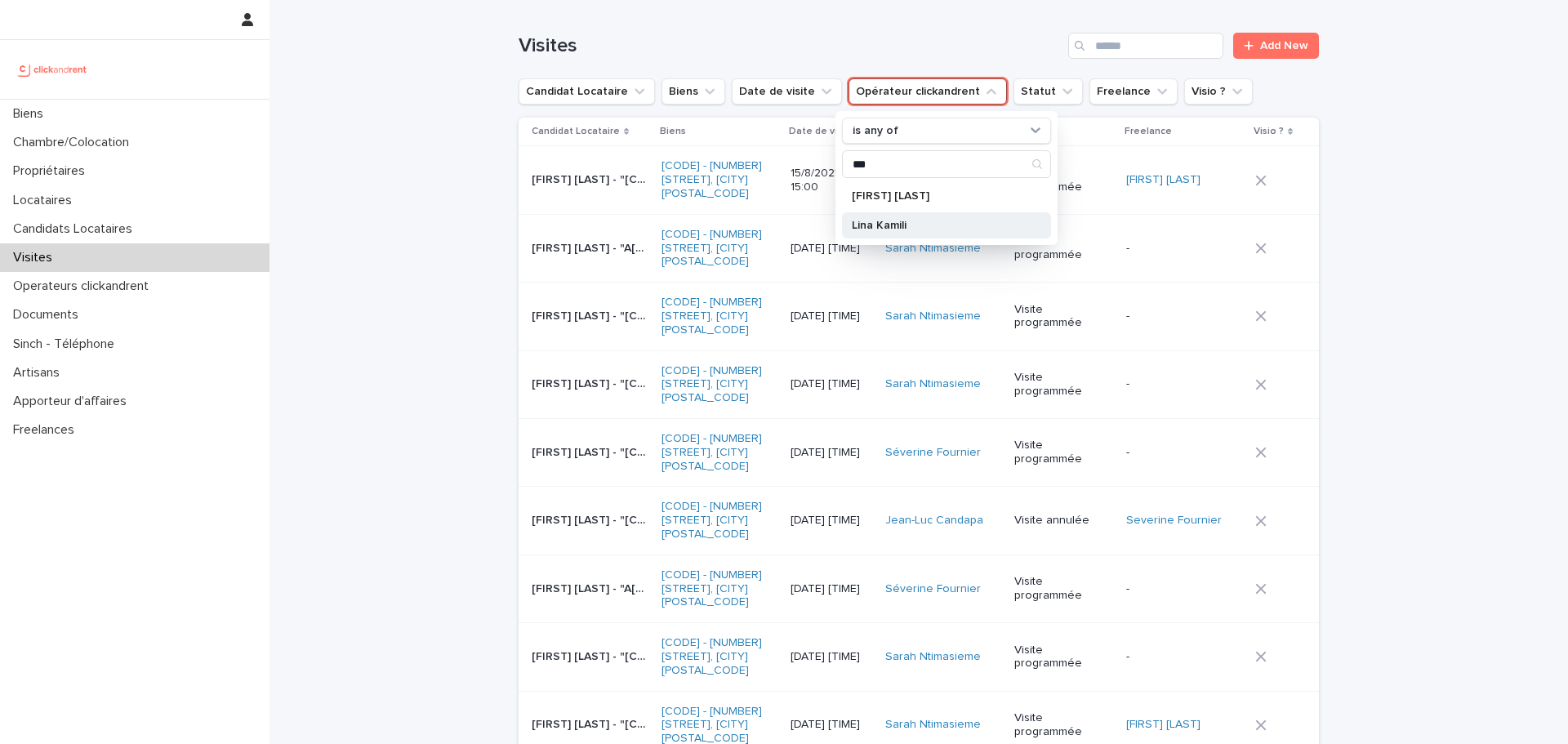 type on "***" 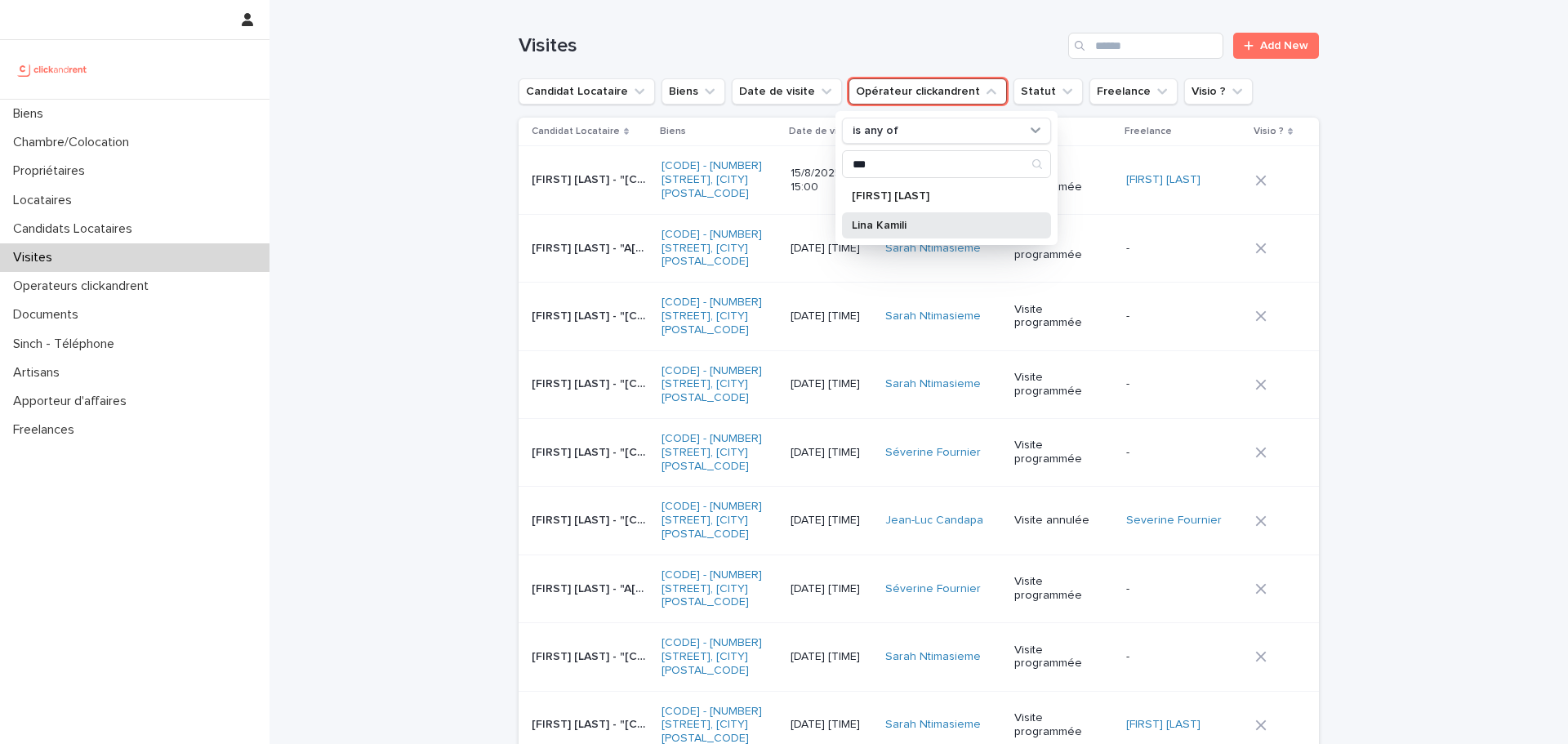click on "Lina Kamili" at bounding box center (938, 225) 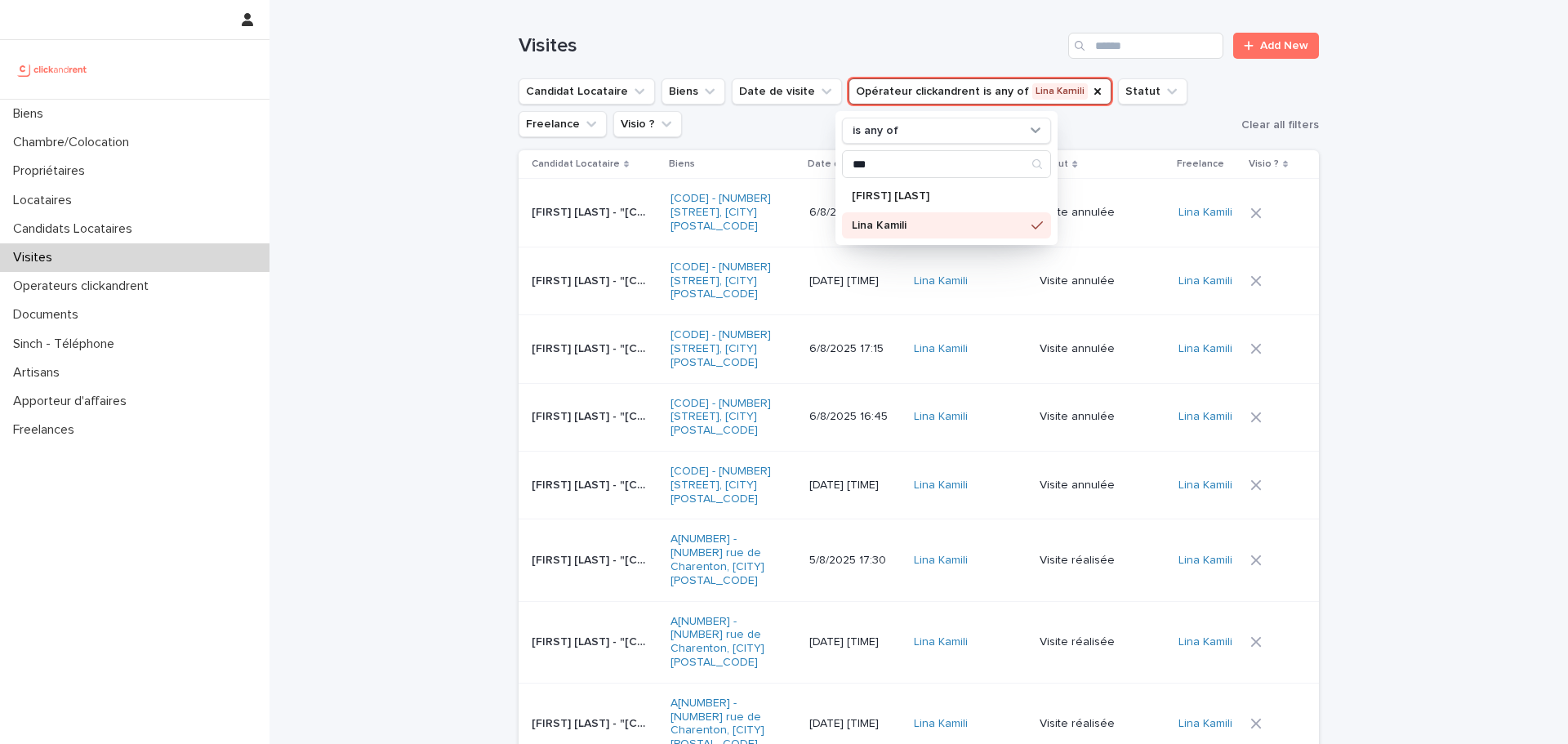 click on "Loading... Saving… Loading... Saving… Visites Add New Candidat Locataire Biens Date de visite Opérateur clickandrent is any of Lina Kamili is any of *** Hombeline Charbonnier Lina Kamili Statut Freelance Visio ? Clear all filters Candidat Locataire Biens Date de visite Opérateur clickandrent Statut Freelance Visio ? Lamia Ouazri - "A1682 - 15 rue des Boulets,  Paris 75011" Lamia Ouazri - "A1682 - 15 rue des Boulets,  Paris 75011"   A1682 - 15 rue des Boulets,  Paris 75011   6/8/2025 17:45 Lina Kamili   Visite annulée Lina Kamili   Anaïs Boulay - "A1682 - 15 rue des Boulets,  Paris 75011" Anaïs Boulay - "A1682 - 15 rue des Boulets,  Paris 75011"   A1682 - 15 rue des Boulets,  Paris 75011   6/8/2025 17:30 Lina Kamili   Visite annulée Lina Kamili   Mariem Bouhajja - "A1682 - 15 rue des Boulets,  Paris 75011" Mariem Bouhajja - "A1682 - 15 rue des Boulets,  Paris 75011"   A1682 - 15 rue des Boulets,  Paris 75011   6/8/2025 17:15 Lina Kamili   Visite annulée Lina Kamili       6/8/2025 16:45" at bounding box center (919, 1222) 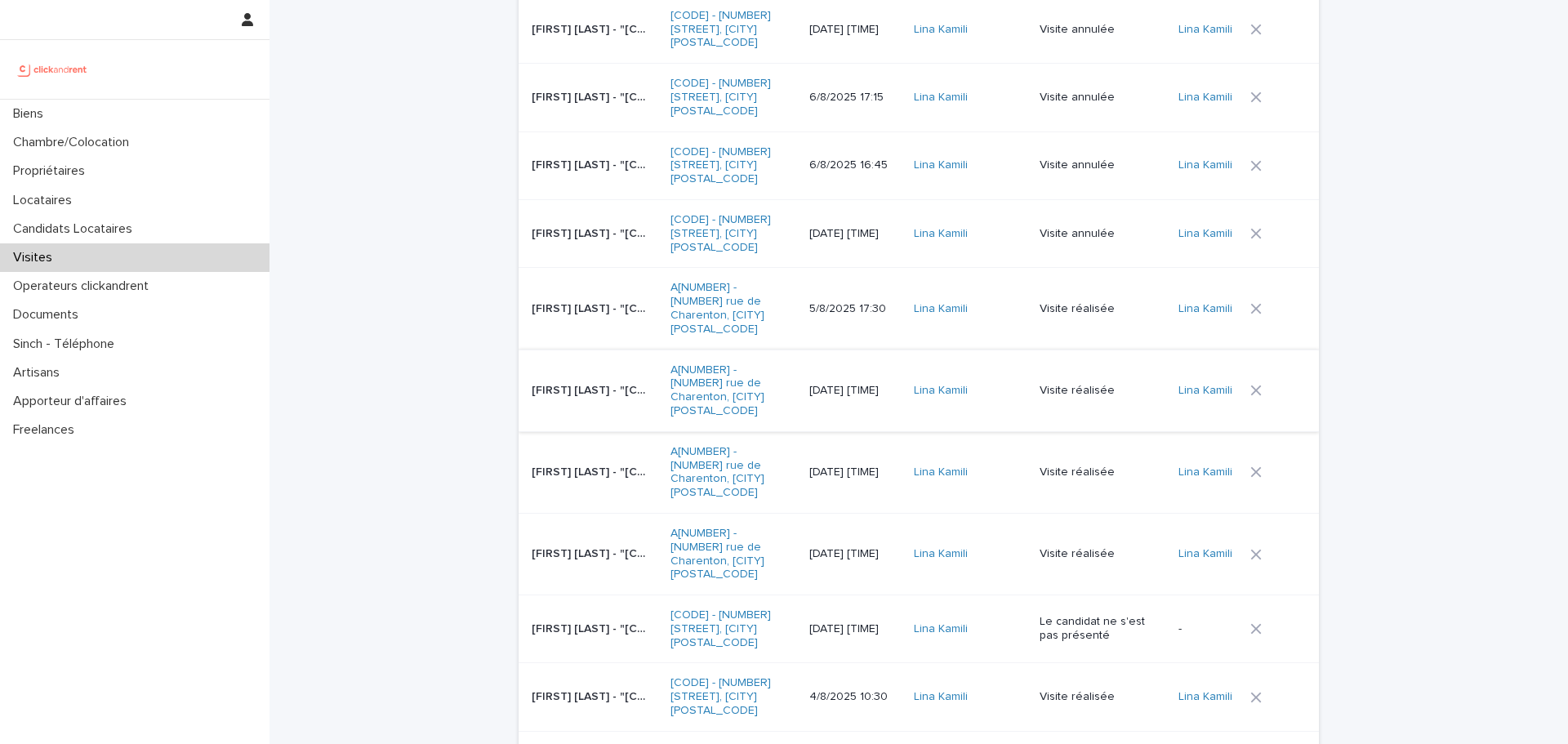 scroll, scrollTop: 0, scrollLeft: 0, axis: both 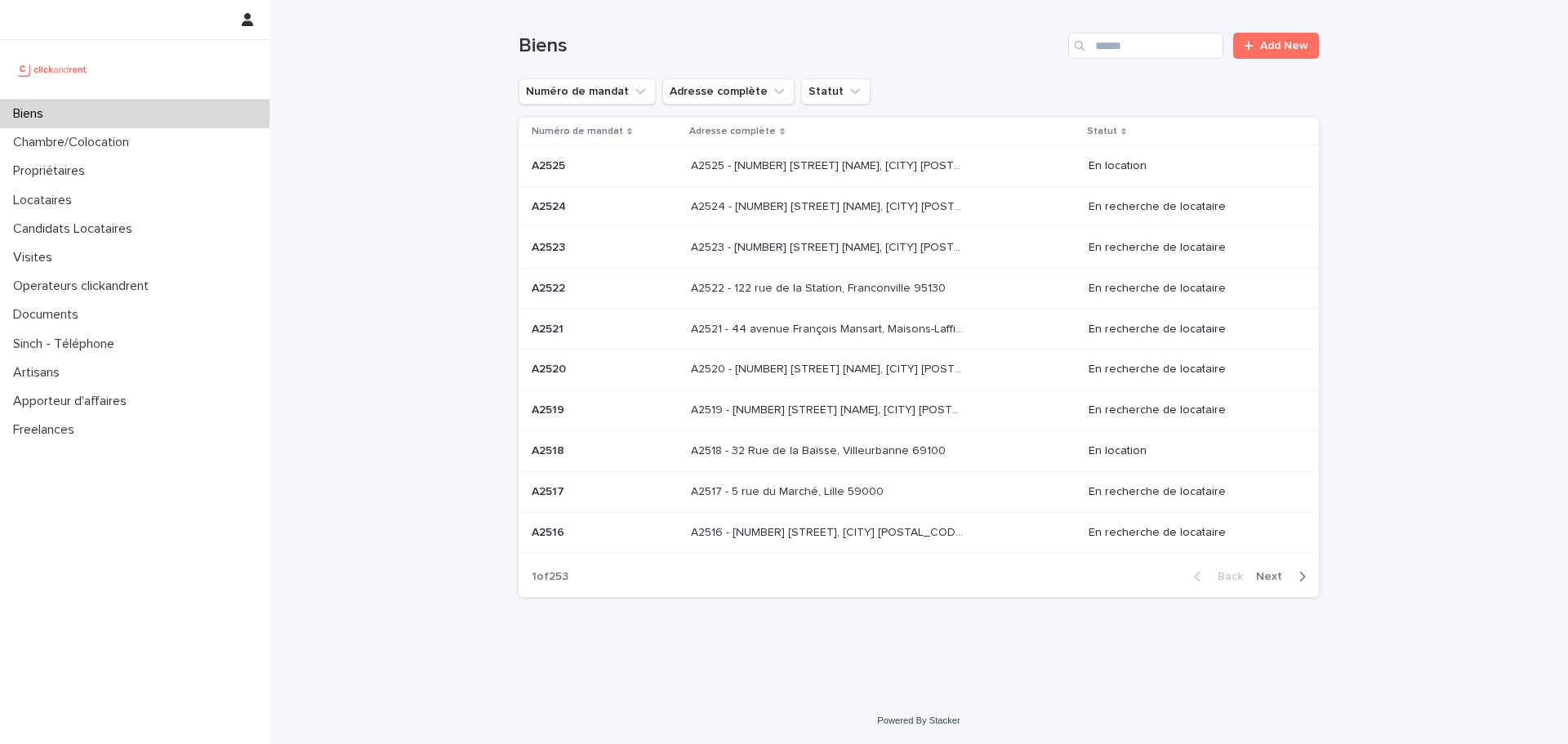 click on "Biens" at bounding box center (135, 114) 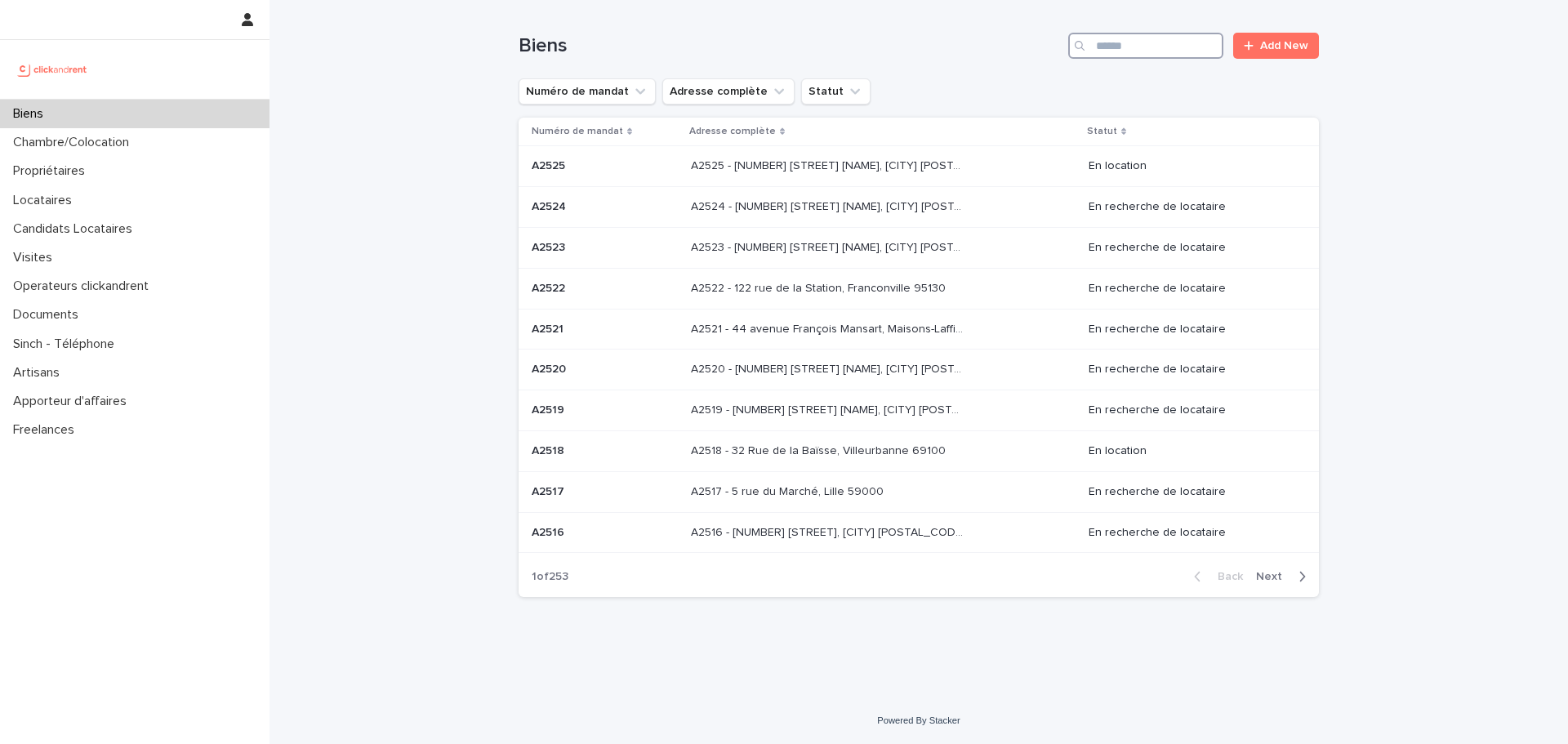 click at bounding box center (1146, 46) 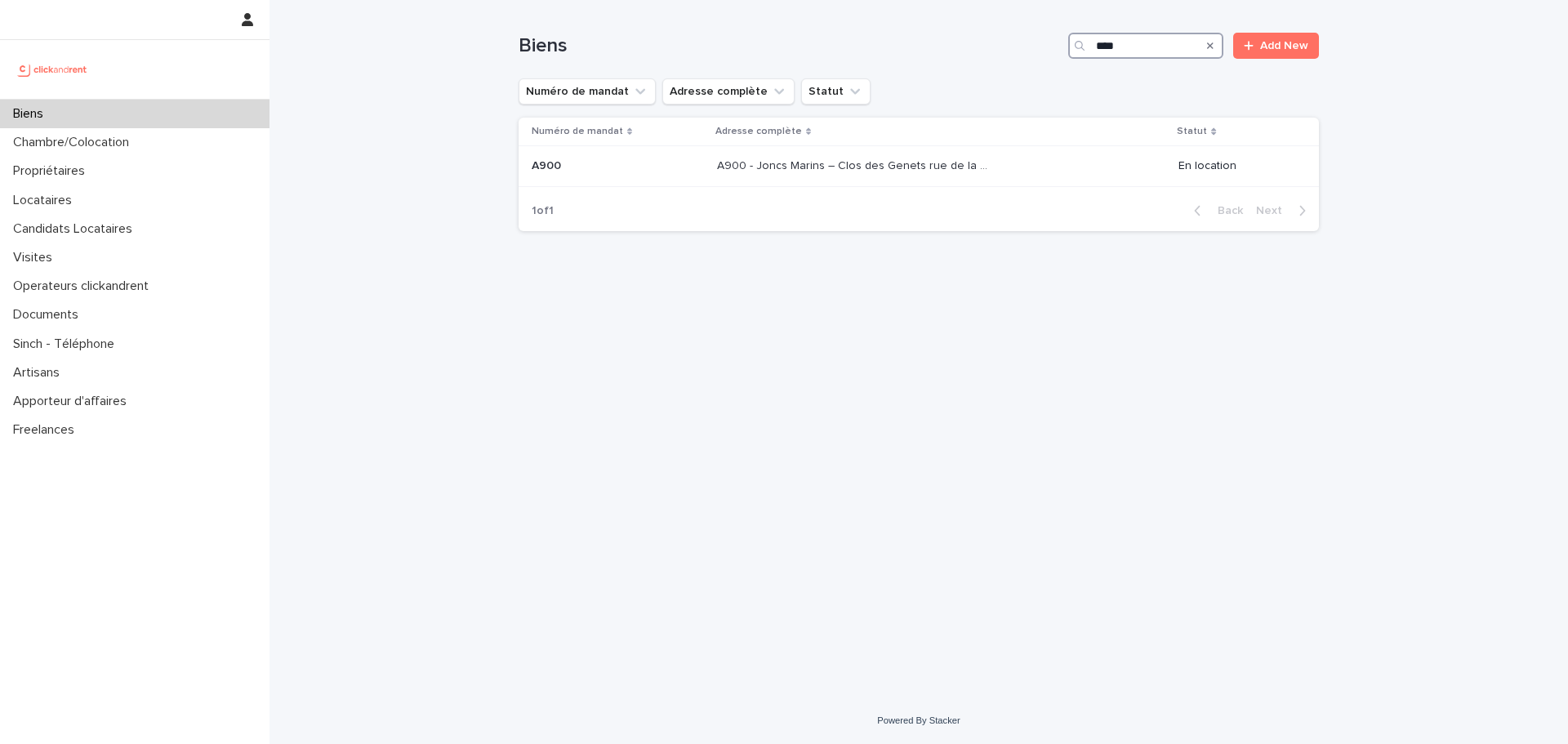 type on "****" 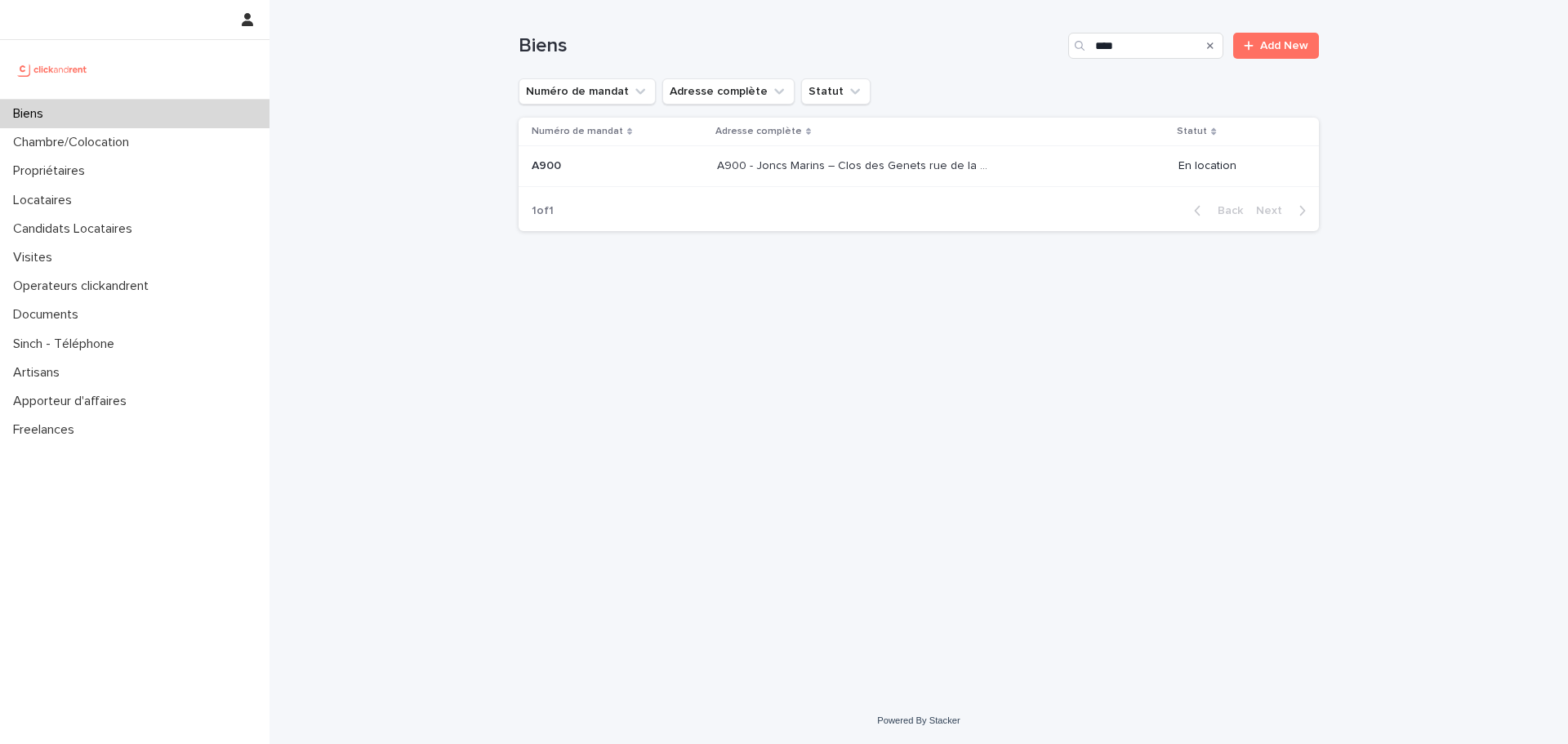 click on "A900 - Joncs  Marins  –  Clos  des  Genets  rue  de  la  Coulée  Verte,  Fleury  Merogis 91700" at bounding box center [854, 164] 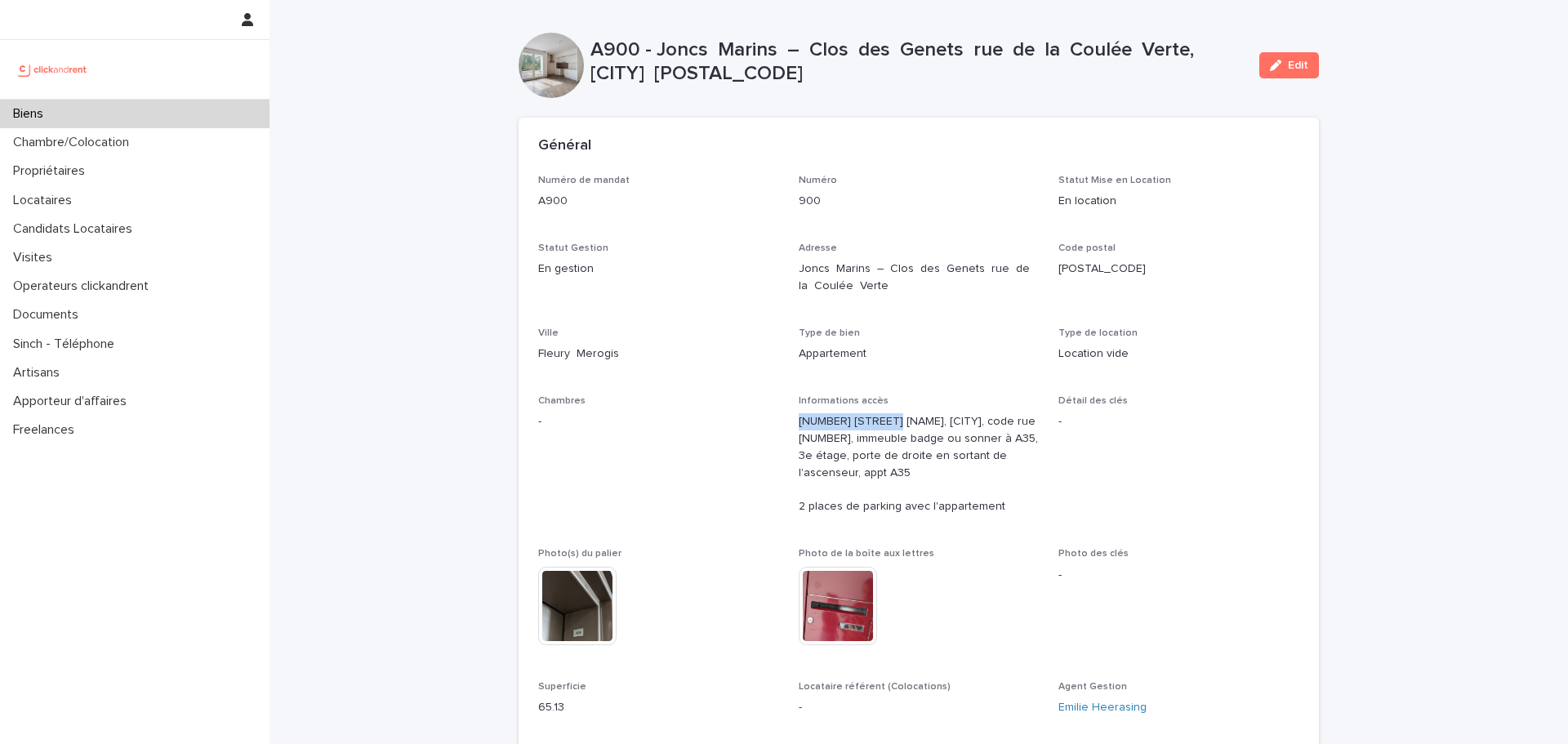 drag, startPoint x: 783, startPoint y: 420, endPoint x: 879, endPoint y: 418, distance: 96.02083 